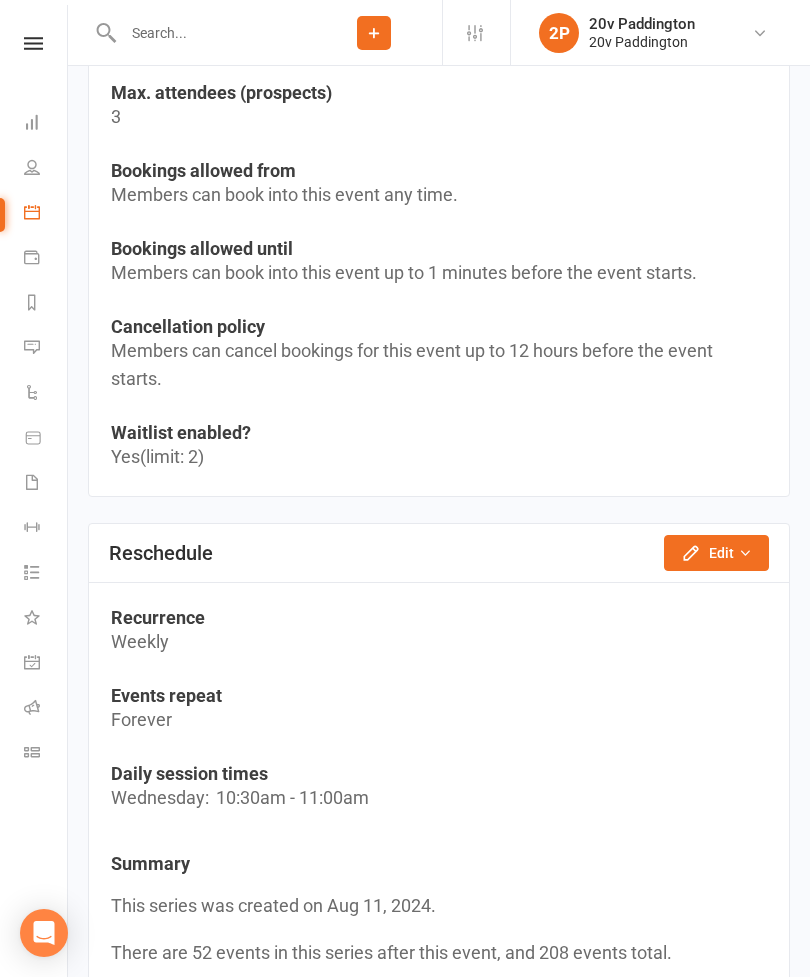 scroll, scrollTop: 0, scrollLeft: 0, axis: both 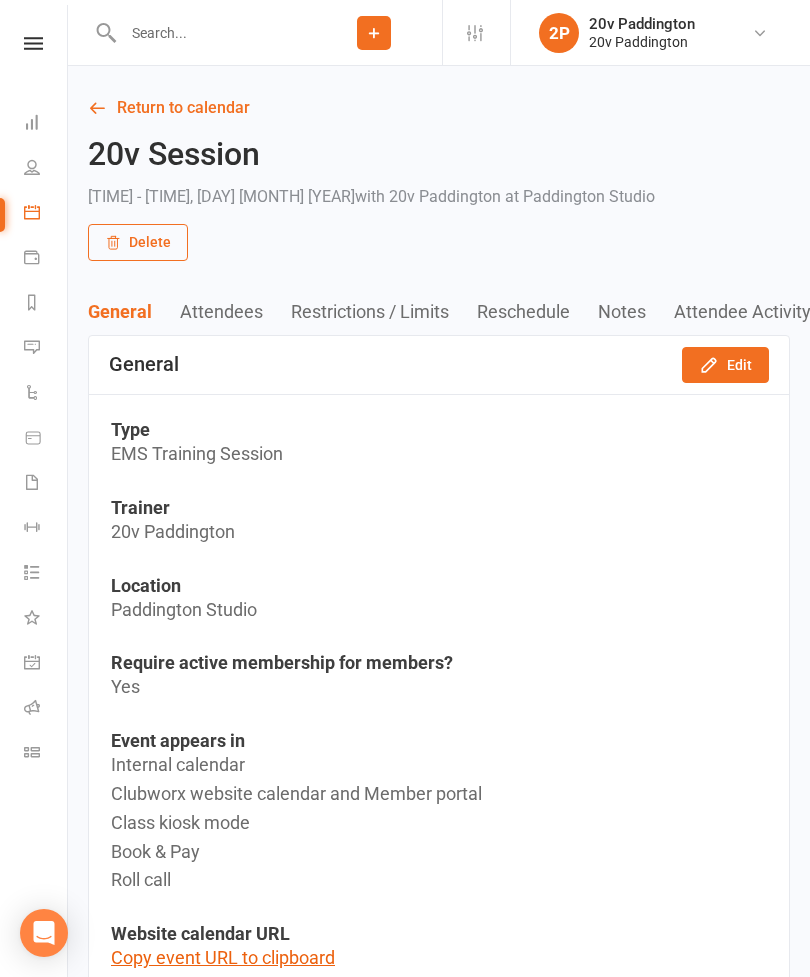 click at bounding box center (32, 347) 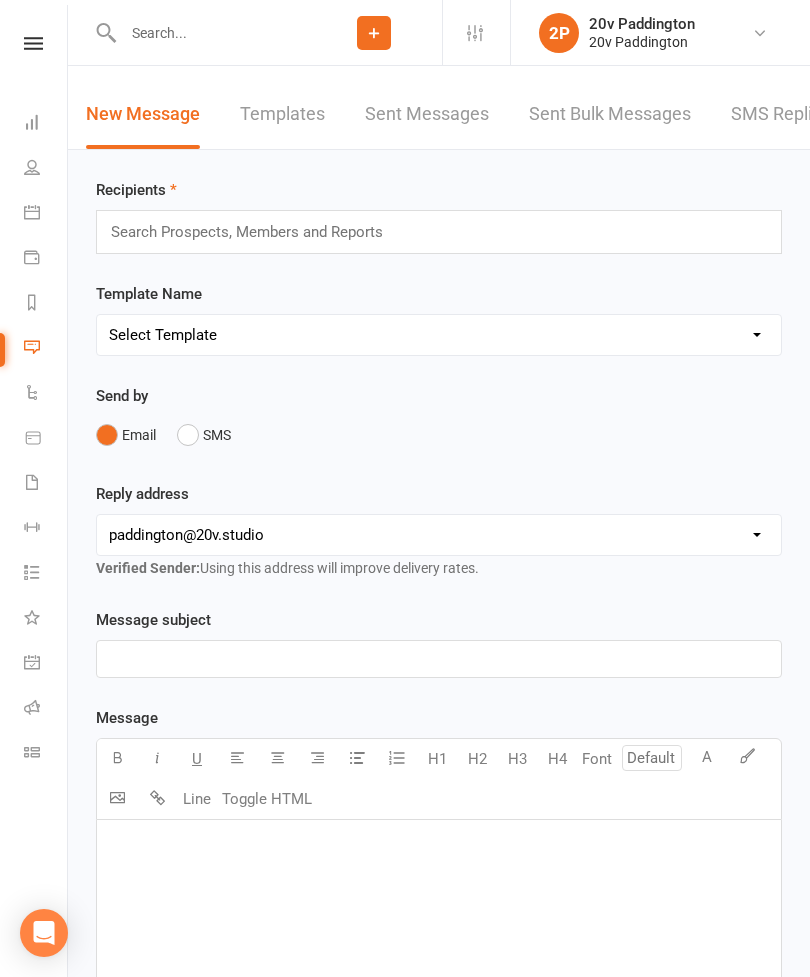 click on "SMS Replies  4" at bounding box center (791, 114) 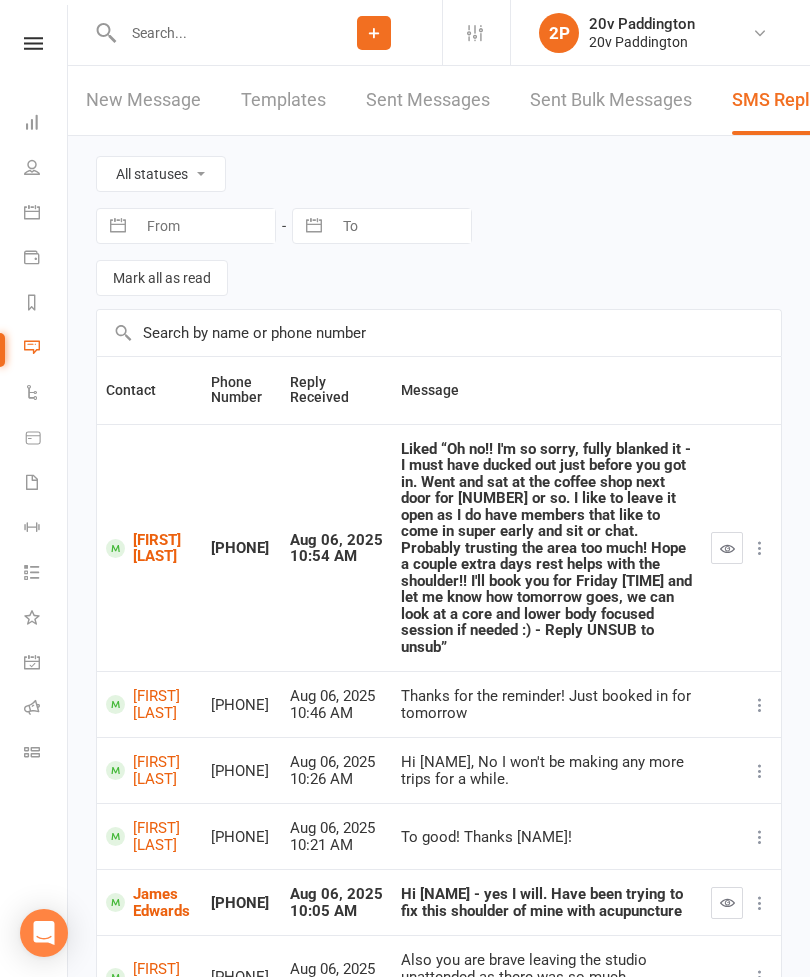 click at bounding box center (727, 548) 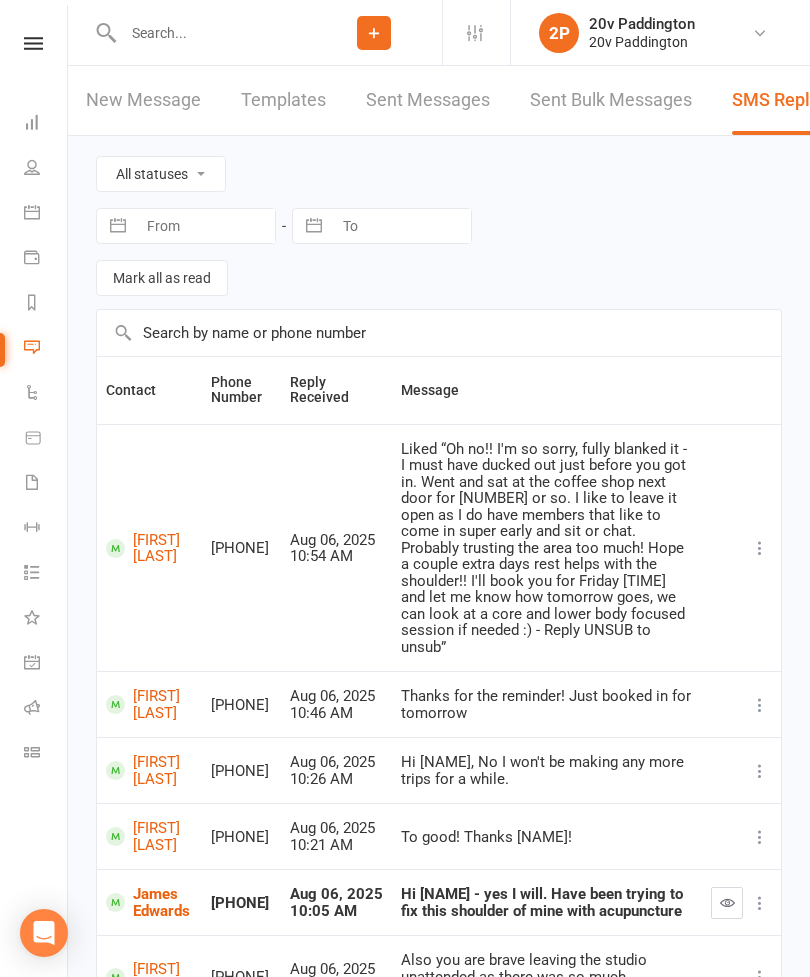 click on "Calendar" at bounding box center (46, 214) 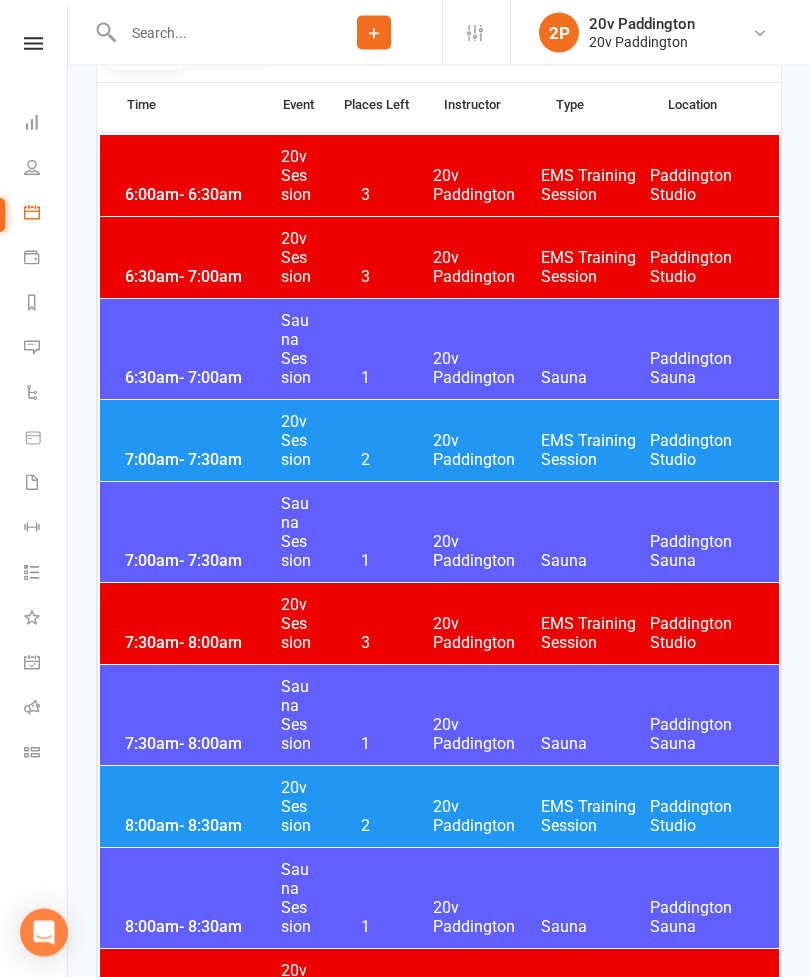 scroll, scrollTop: 0, scrollLeft: 0, axis: both 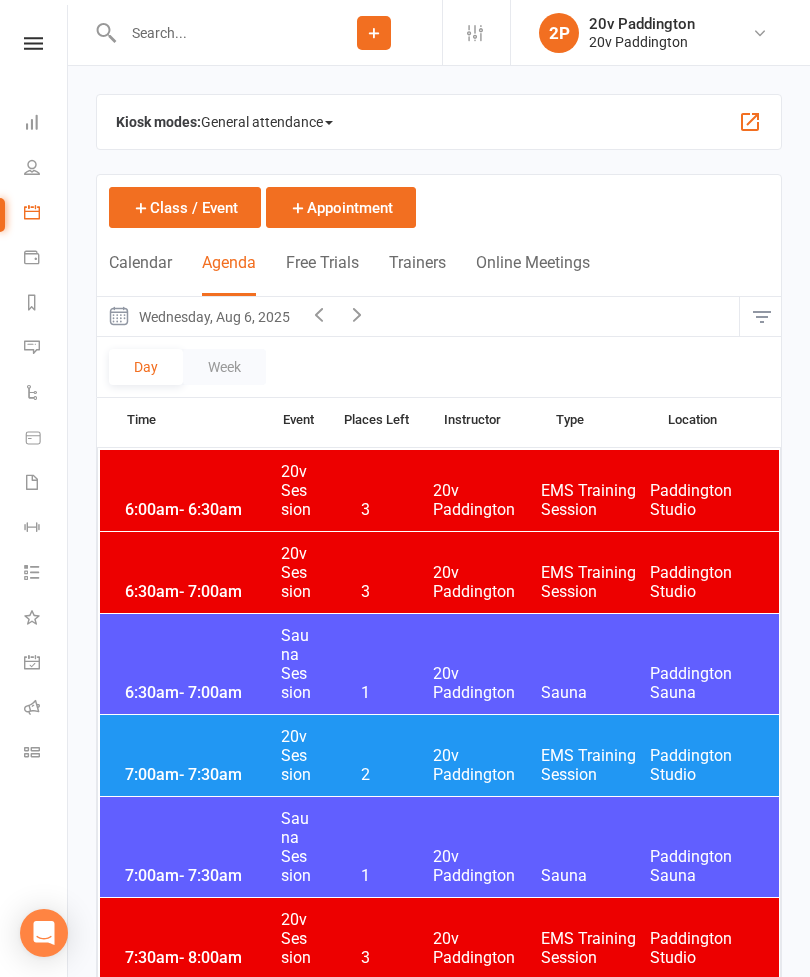 click at bounding box center [357, 316] 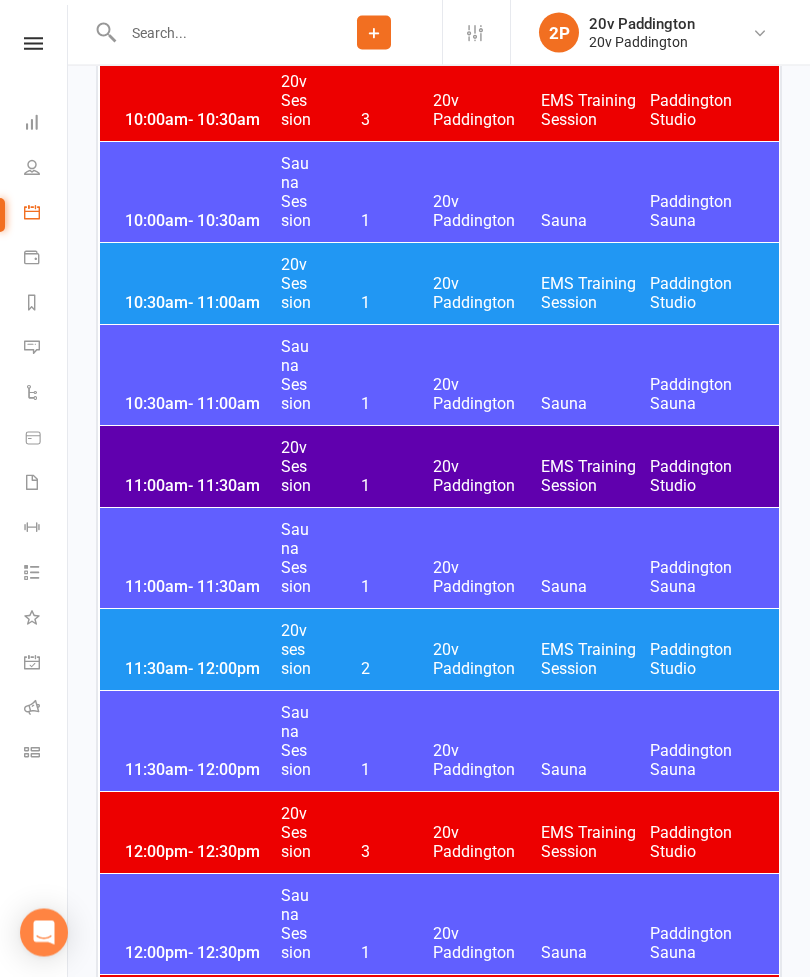 scroll, scrollTop: 1709, scrollLeft: 0, axis: vertical 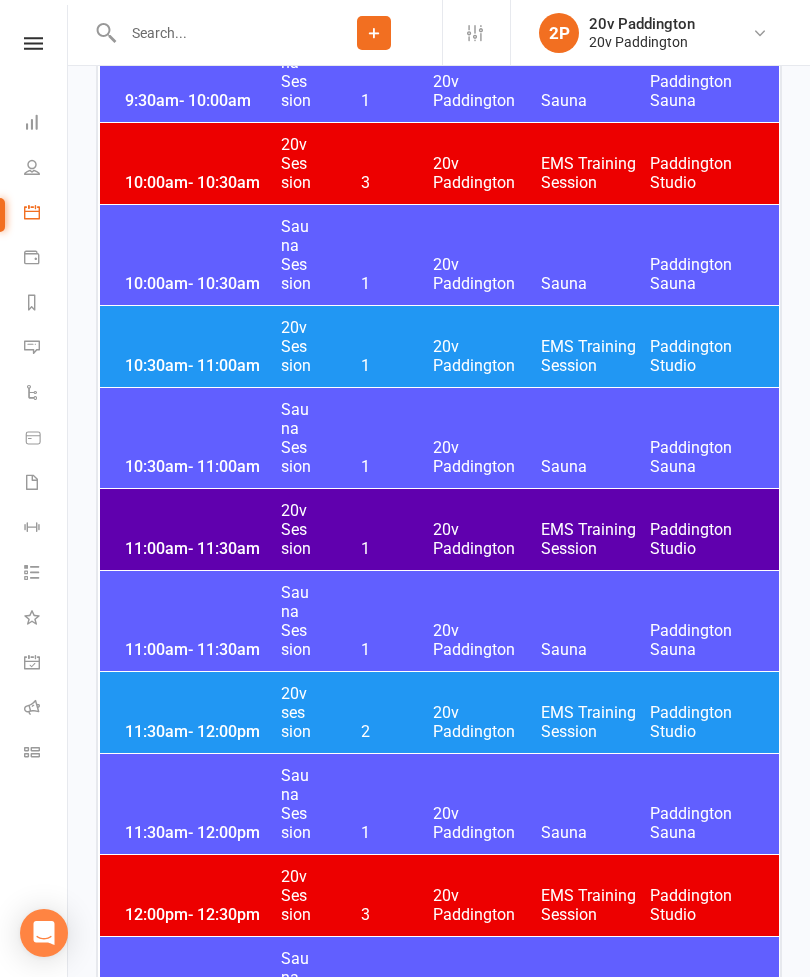 click on "11:00am  - 11:30am 20v Session 1 20v Paddington EMS Training Session Paddington Studio" at bounding box center (439, 529) 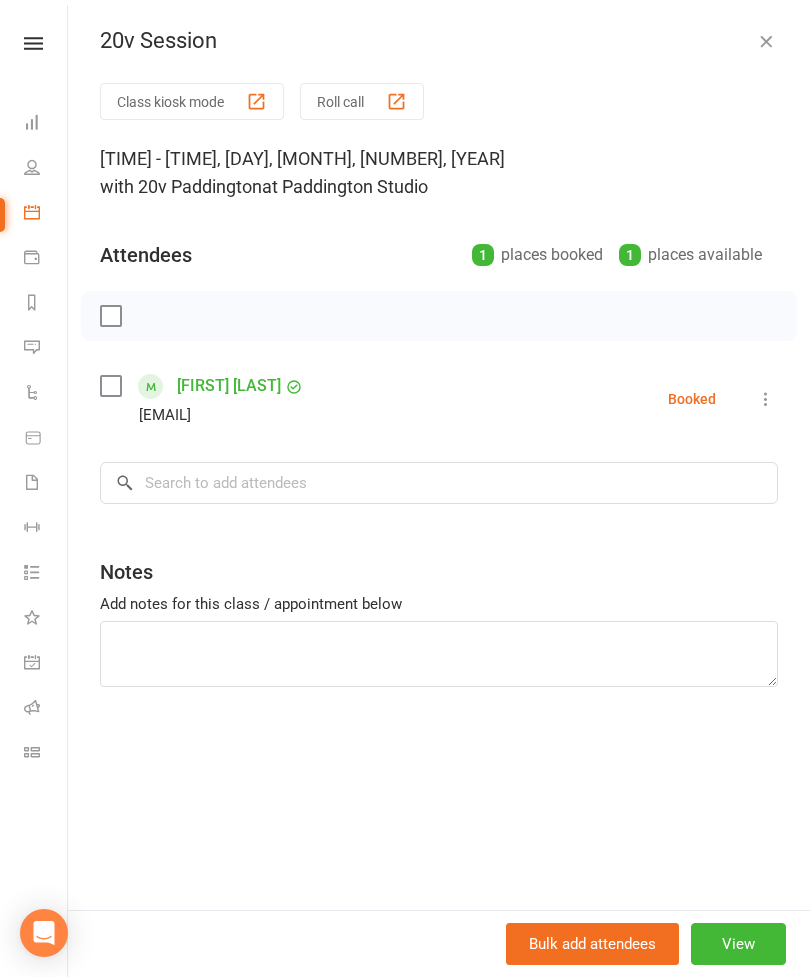 click at bounding box center (766, 41) 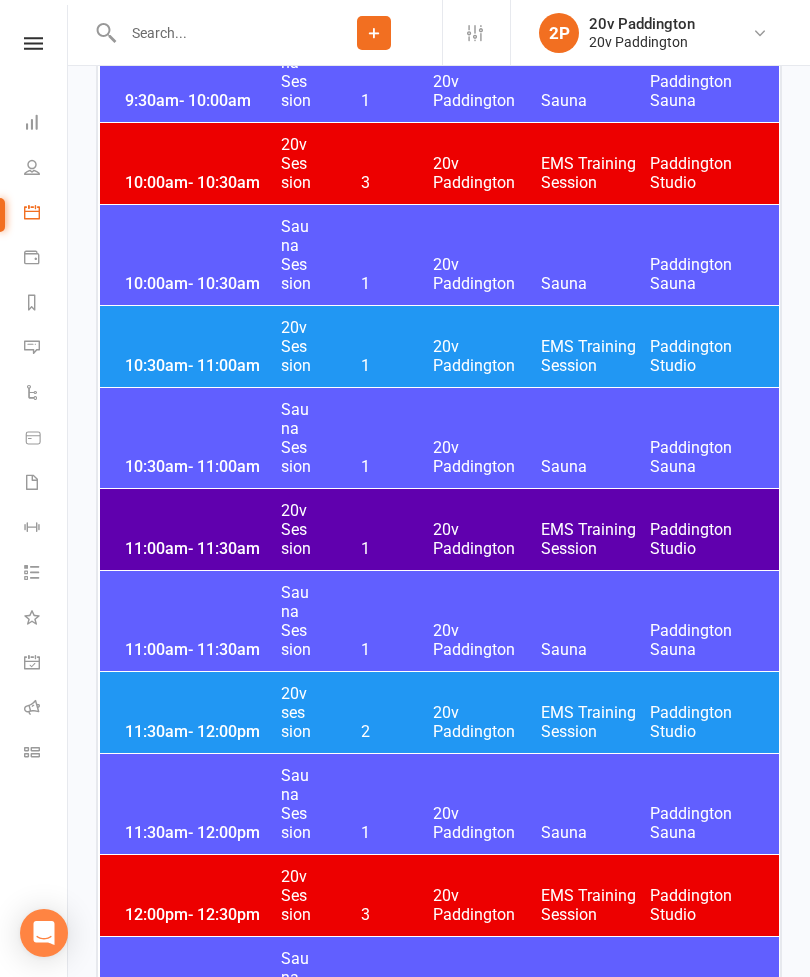 click on "10:30am  - 11:00am 20v Session 1 20v Paddington EMS Training Session Paddington Studio" at bounding box center (439, 346) 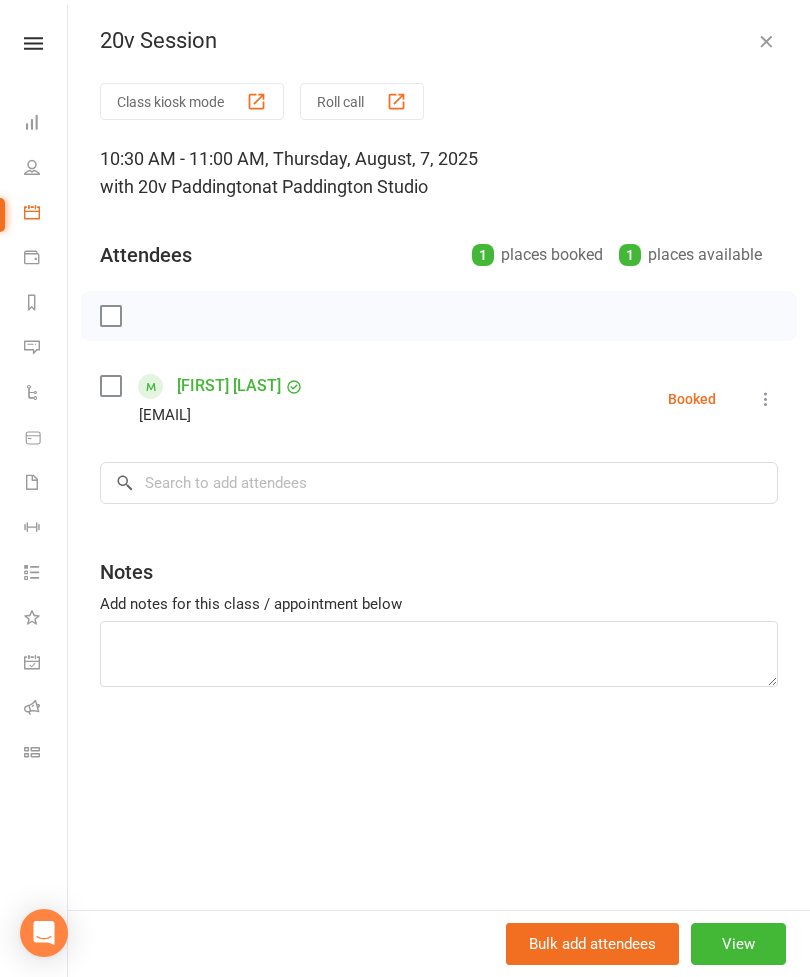click on "Class kiosk mode  Roll call  10:30 AM - 11:00 AM, Thursday, August, 7, 2025 with 20v Paddington  at  Paddington Studio  Attendees  1  places booked 1  places available   Aimee Bower  Aimeechiyo@gmail.com Booked More info  Remove  Check in  Mark absent  Send message  All bookings for series  × No results
Notes  Add notes for this class / appointment below" at bounding box center (439, 496) 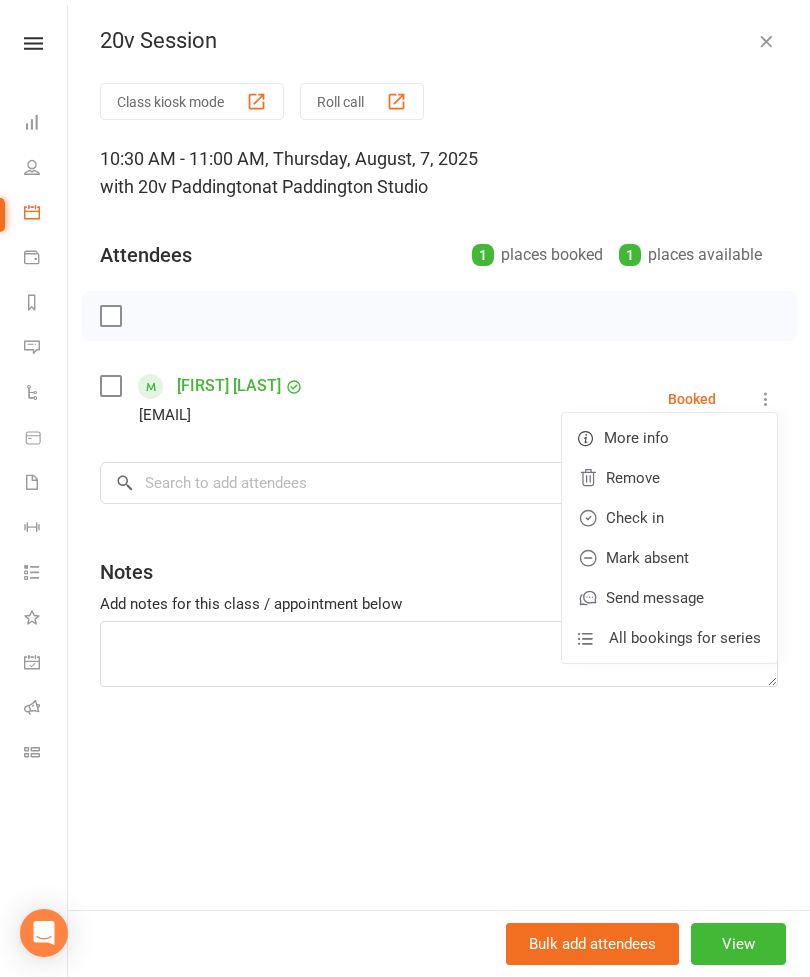 click on "Remove" at bounding box center [669, 478] 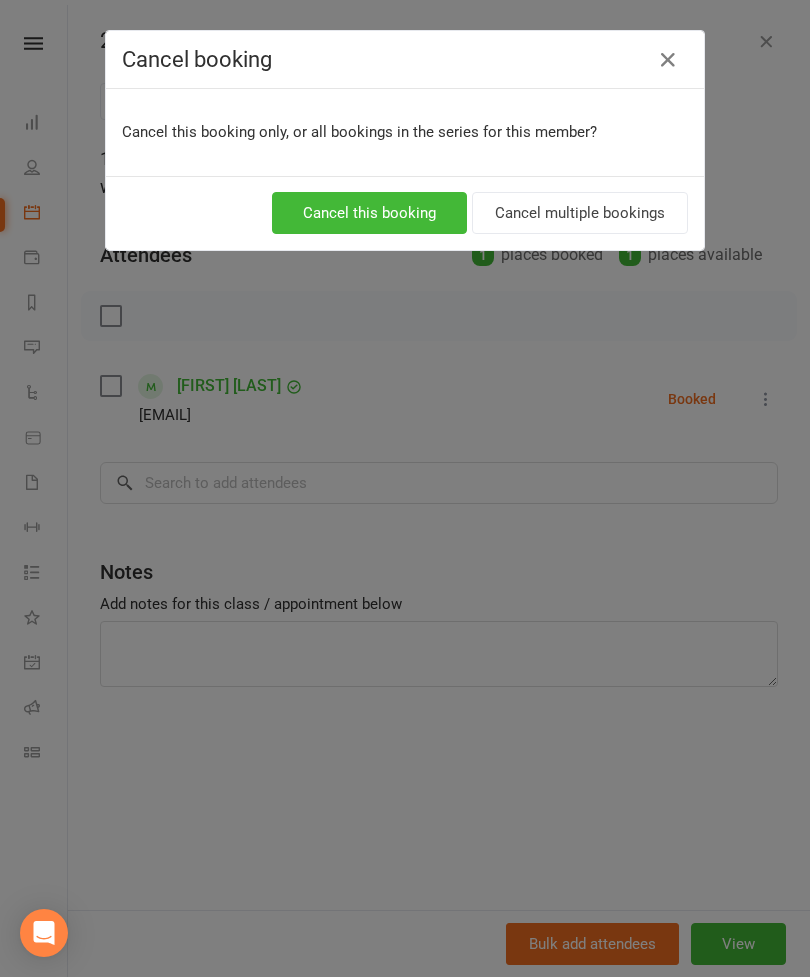 click on "Cancel this booking" at bounding box center [369, 213] 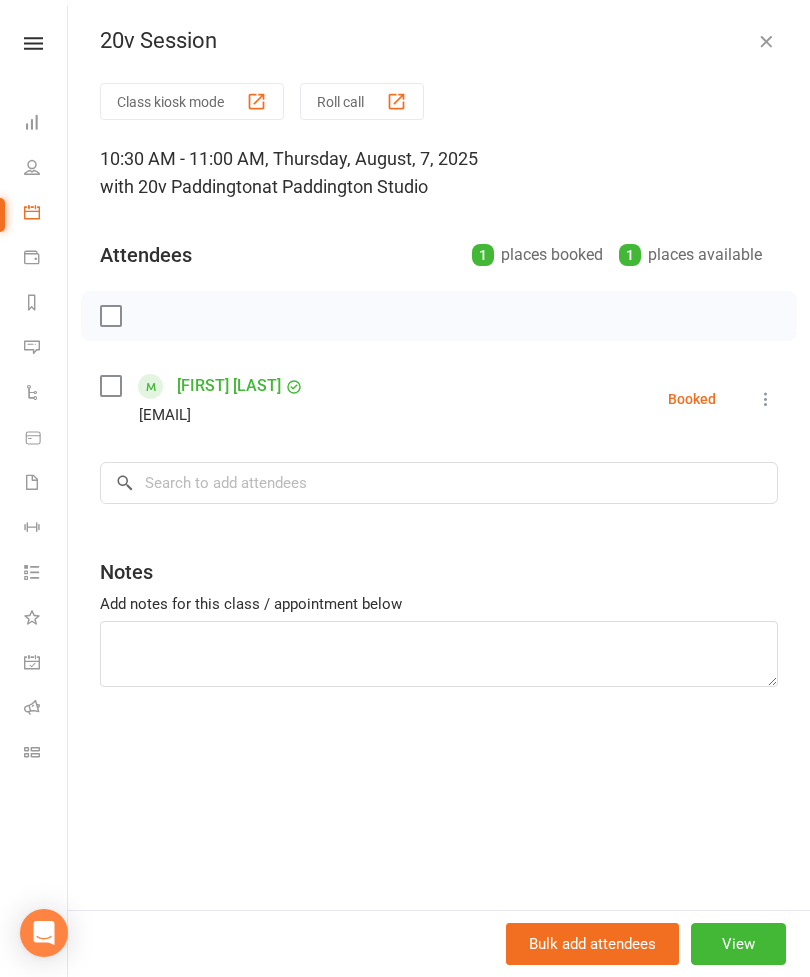 click at bounding box center [766, 41] 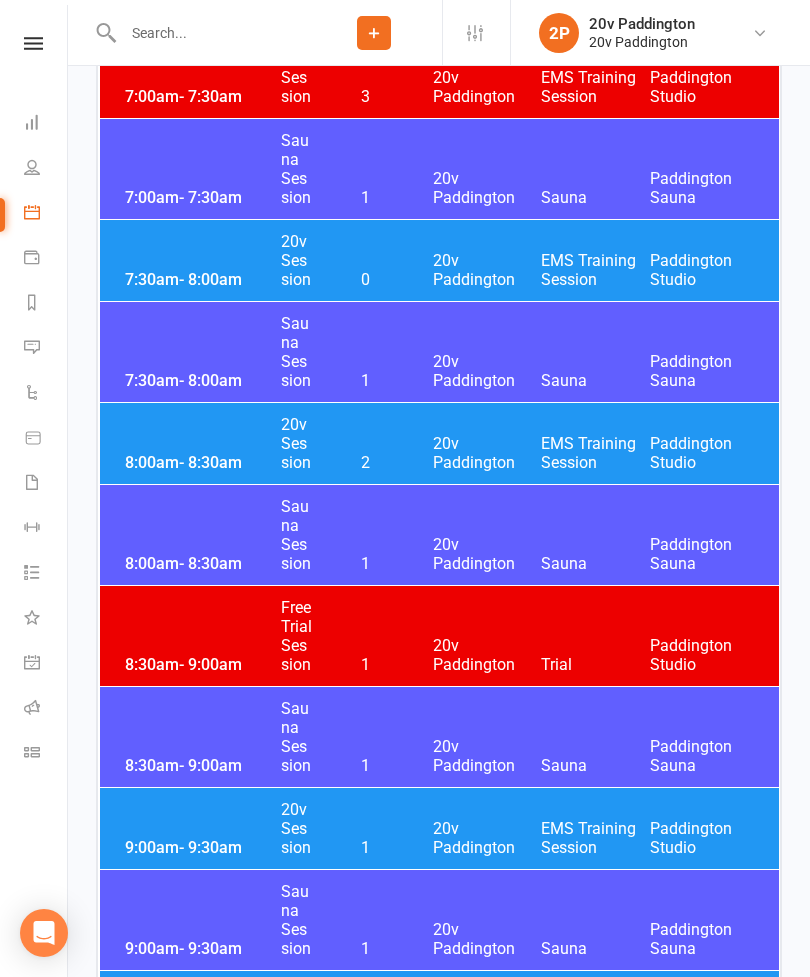 scroll, scrollTop: 0, scrollLeft: 0, axis: both 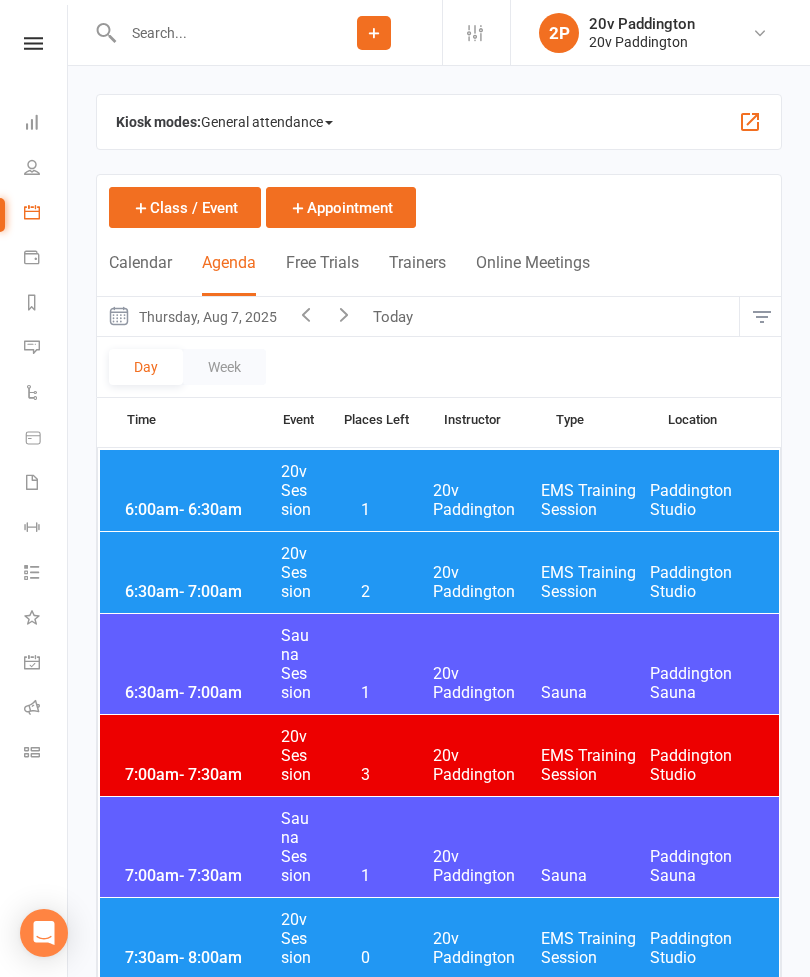 click at bounding box center [306, 314] 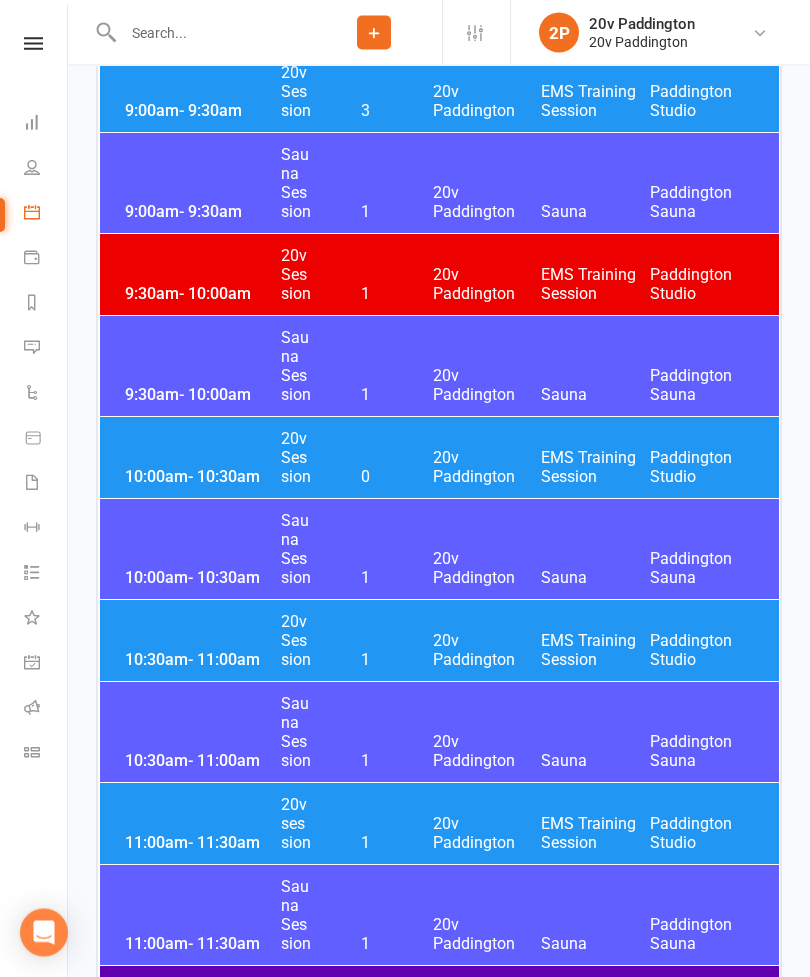 scroll, scrollTop: 1406, scrollLeft: 0, axis: vertical 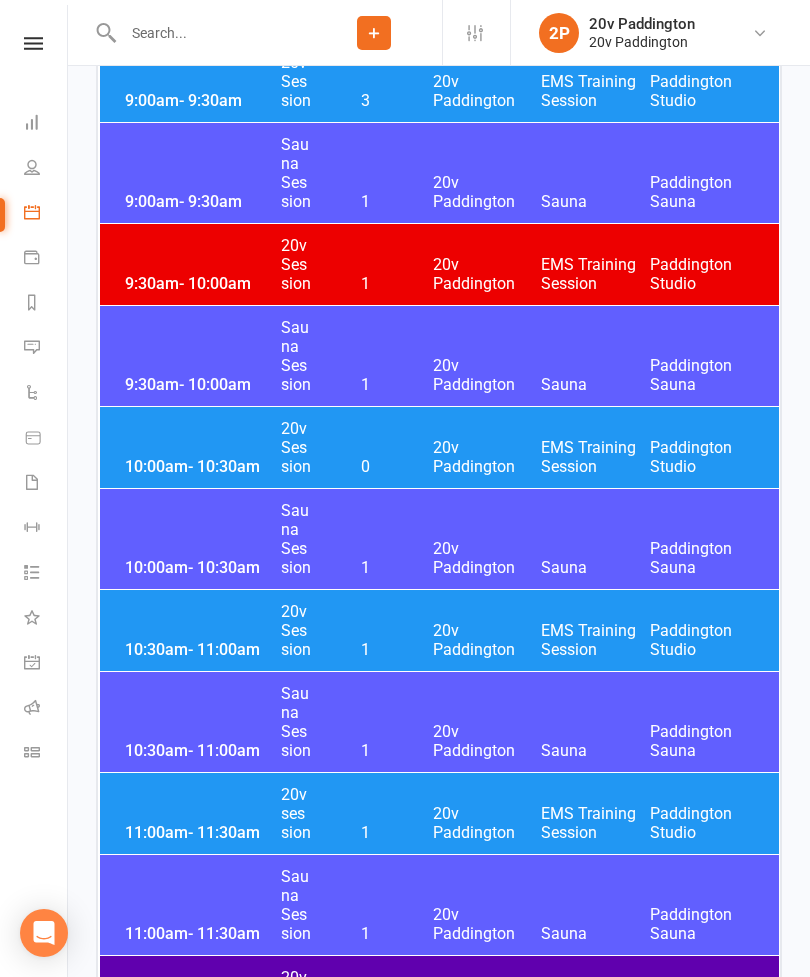 click on "10:30am  - 11:00am 20v Session 1 20v Paddington EMS Training Session Paddington Studio" at bounding box center (439, 630) 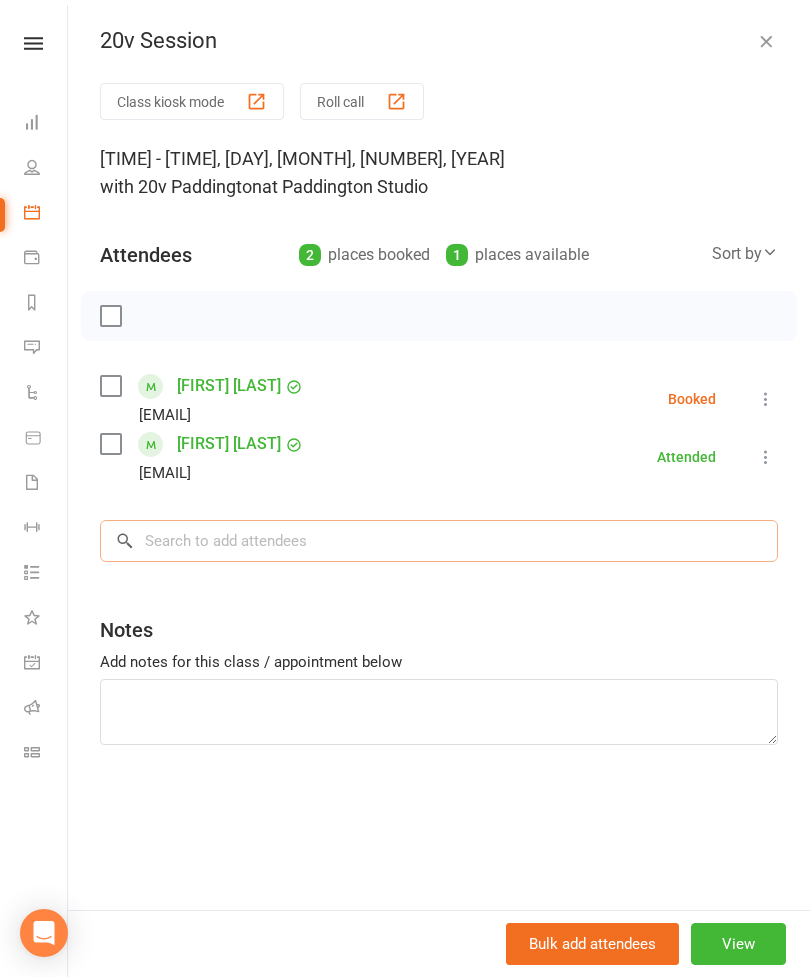 click at bounding box center [439, 541] 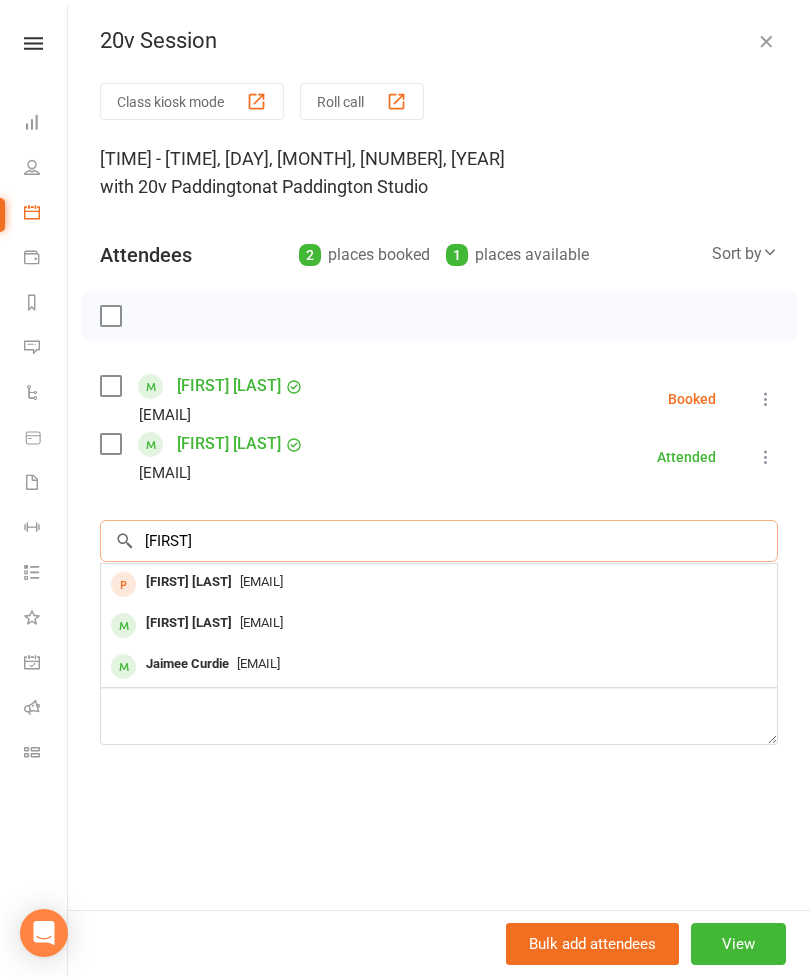 type on "Aimee" 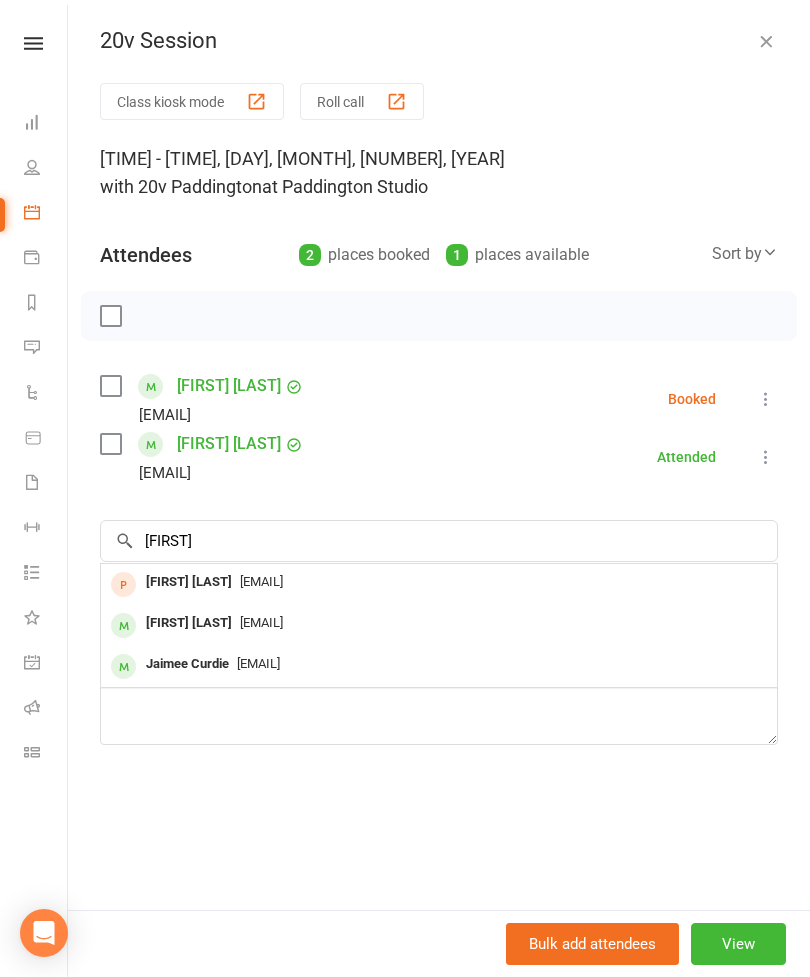 click on "Aimeechiyo@gmail.com" at bounding box center [261, 622] 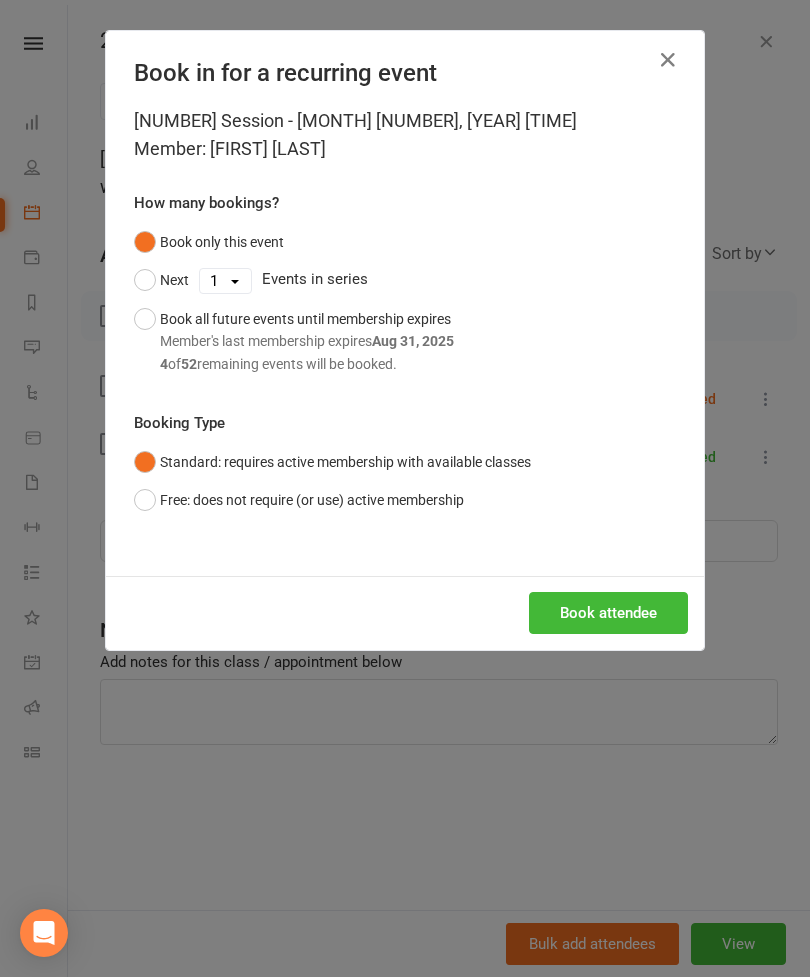 click on "Book attendee" at bounding box center (608, 613) 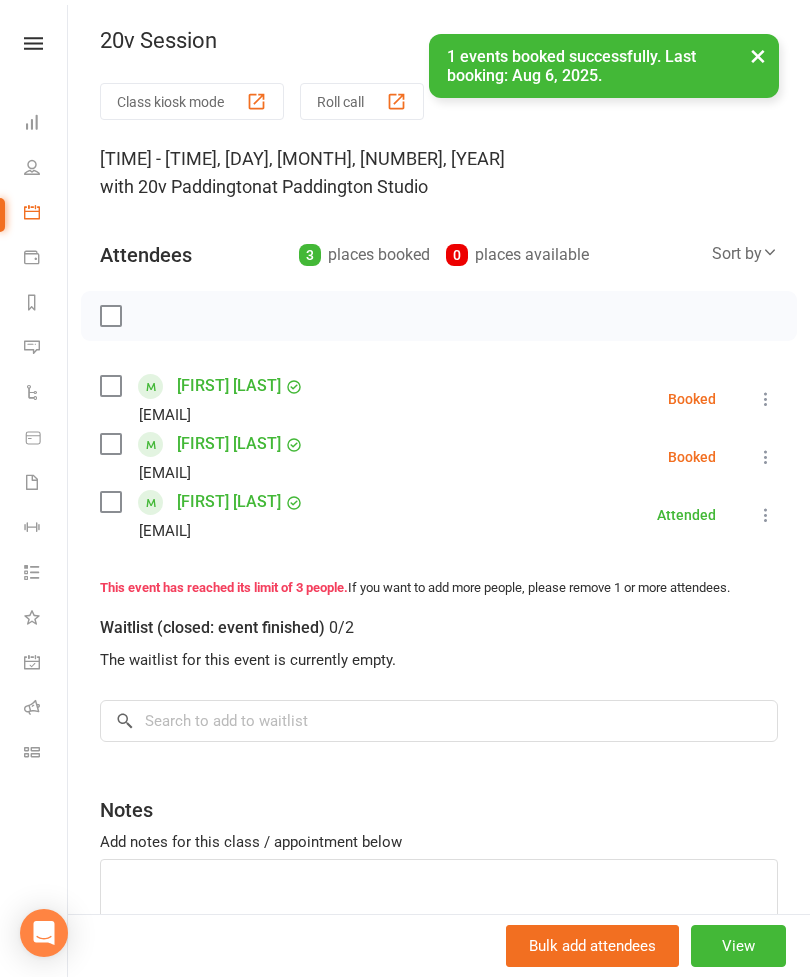 click at bounding box center (766, 399) 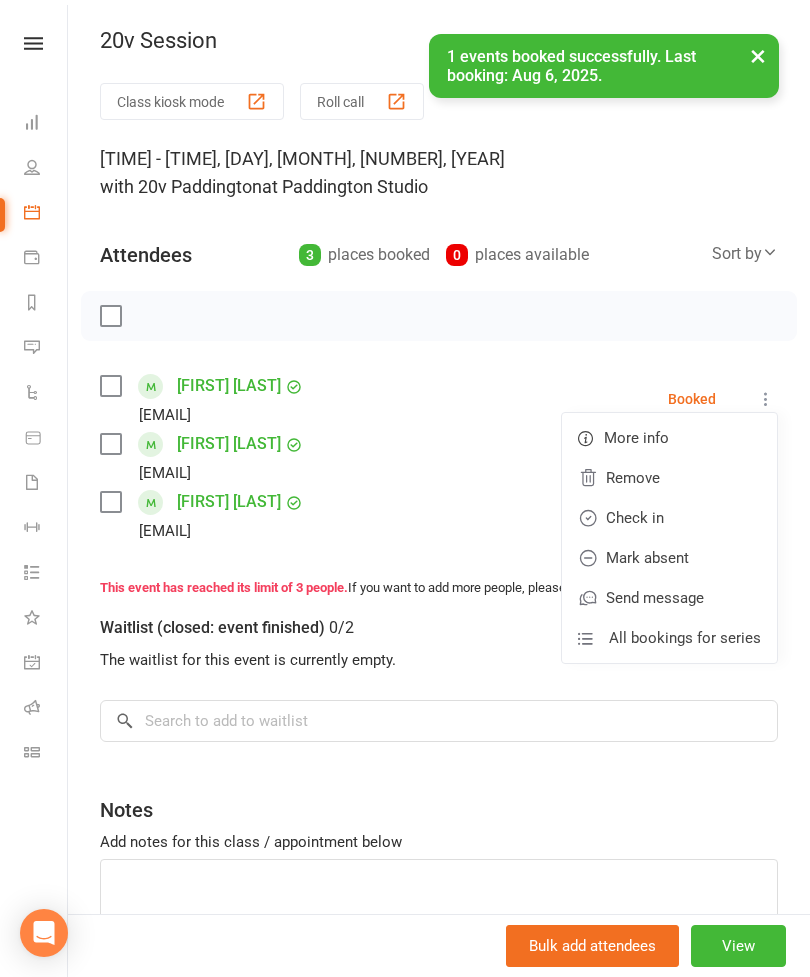 click on "Check in" at bounding box center (669, 518) 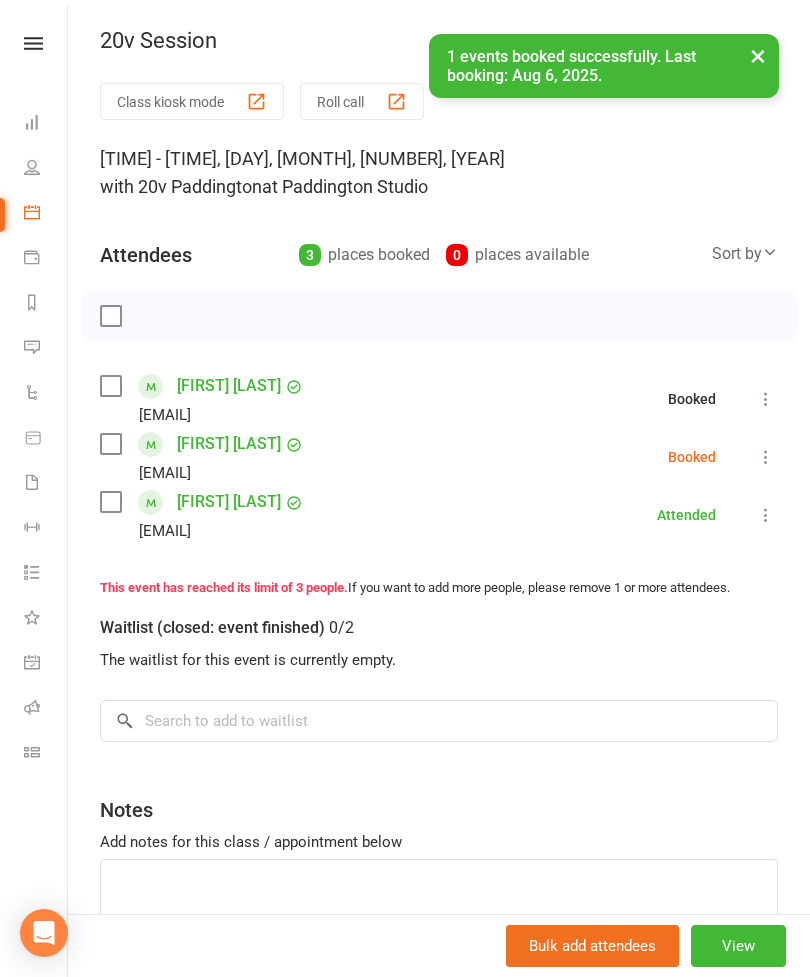 click at bounding box center (766, 457) 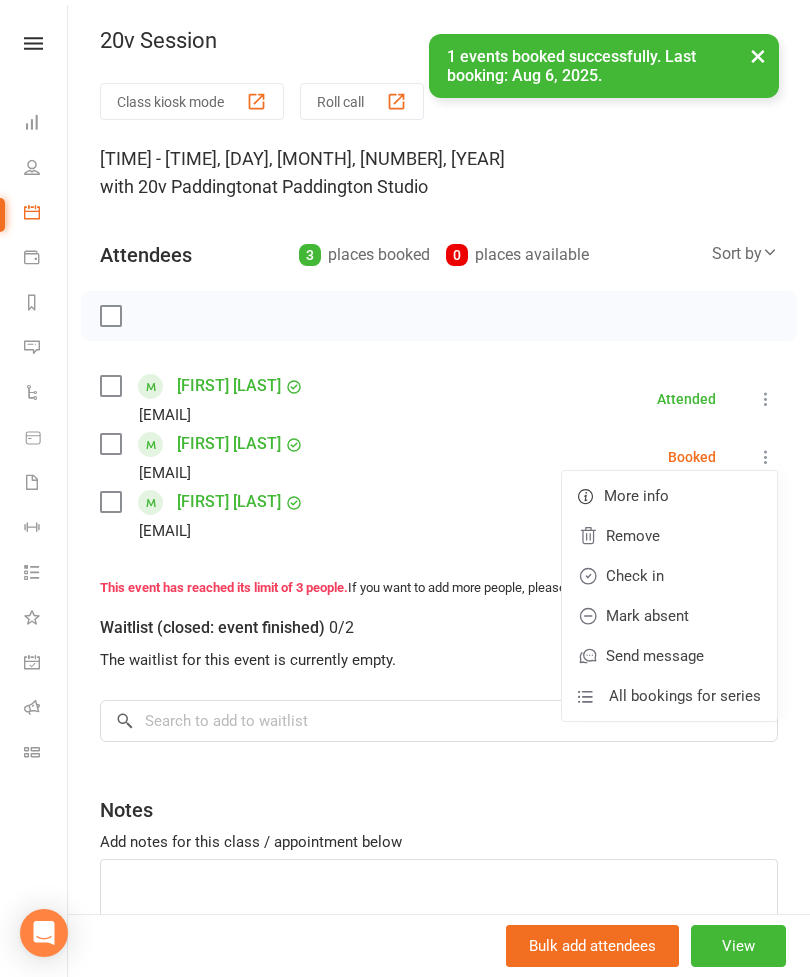 click on "Check in" at bounding box center [669, 576] 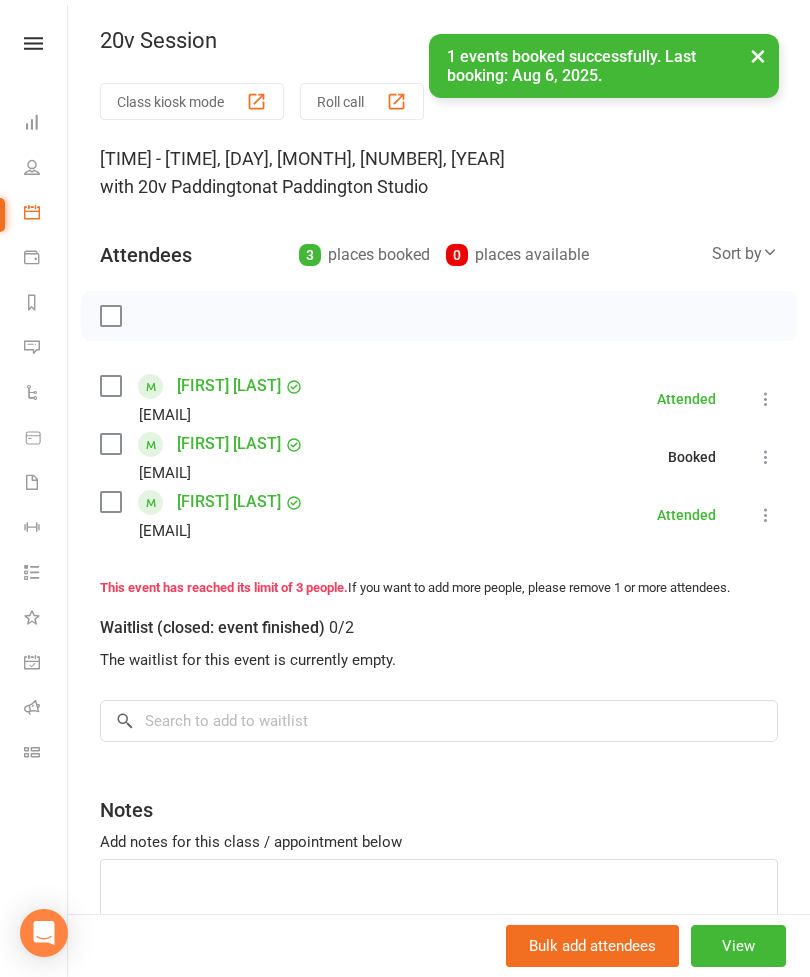 click on "20v Session" at bounding box center (439, 41) 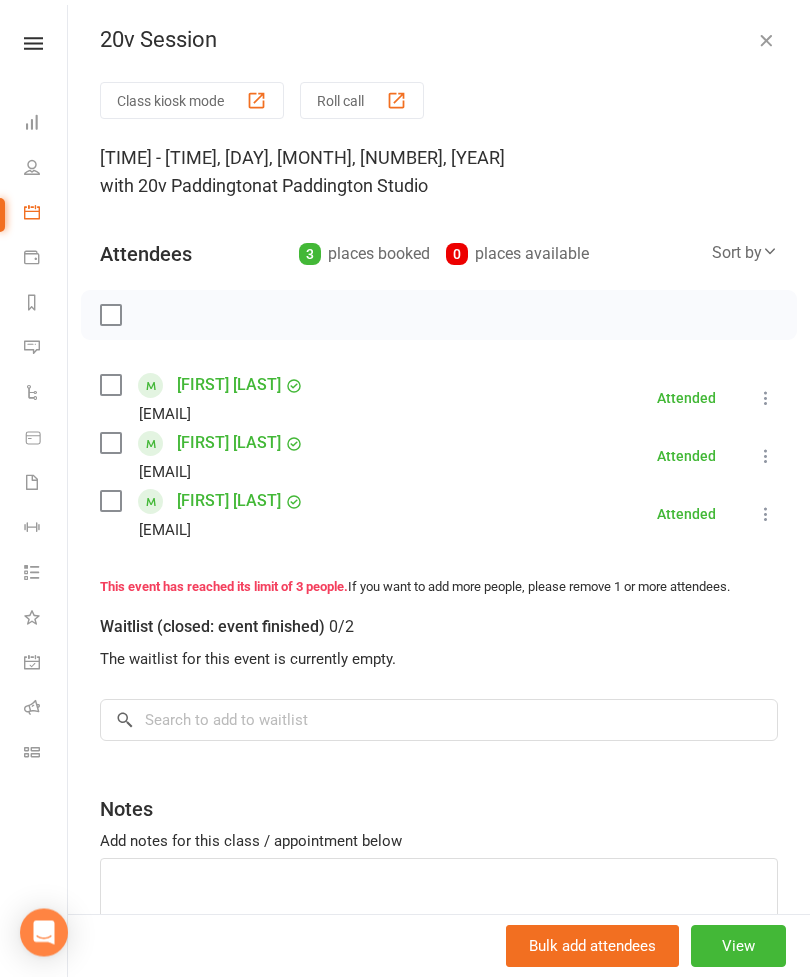 scroll, scrollTop: 927, scrollLeft: 0, axis: vertical 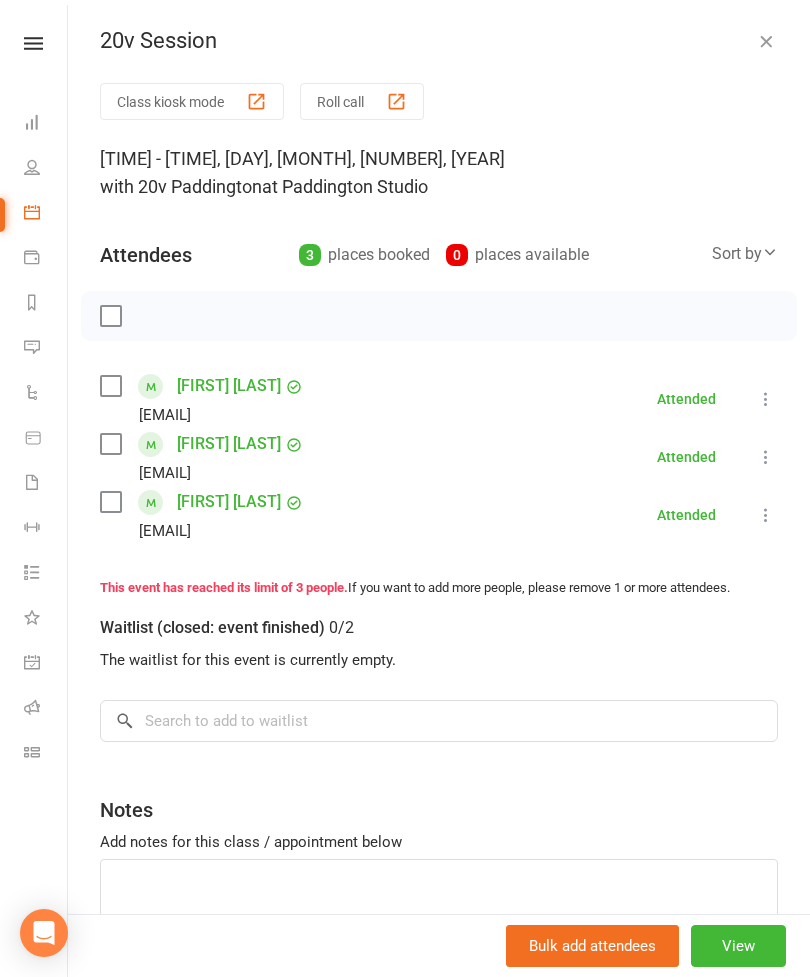click on "20v Session" at bounding box center [439, 41] 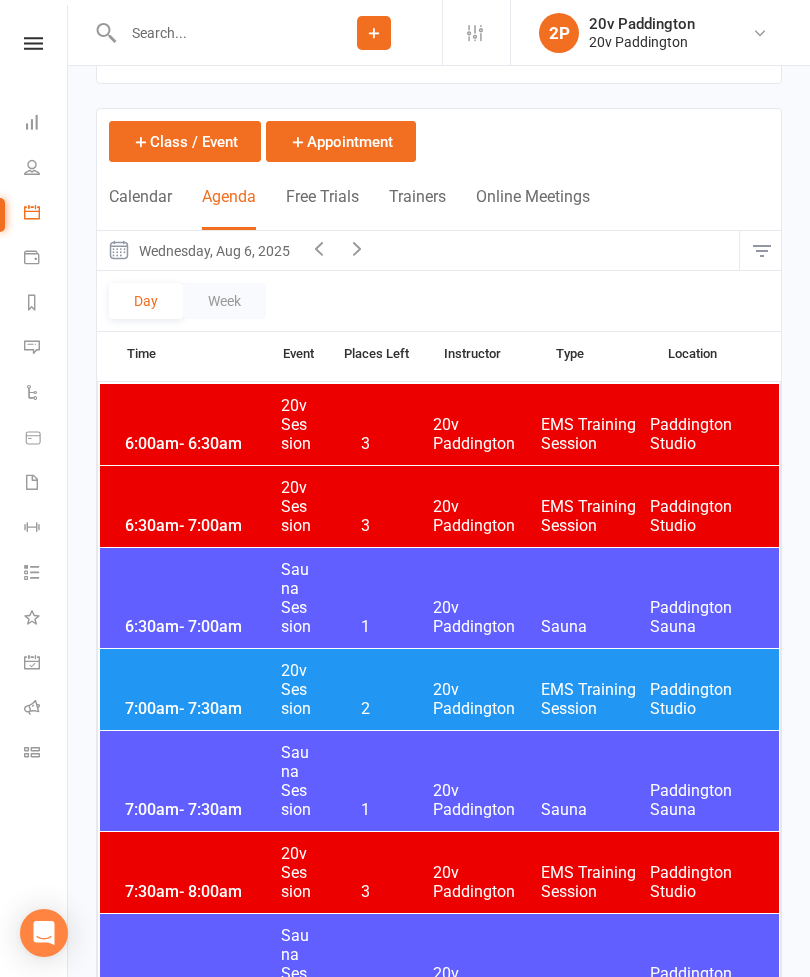 scroll, scrollTop: 0, scrollLeft: 0, axis: both 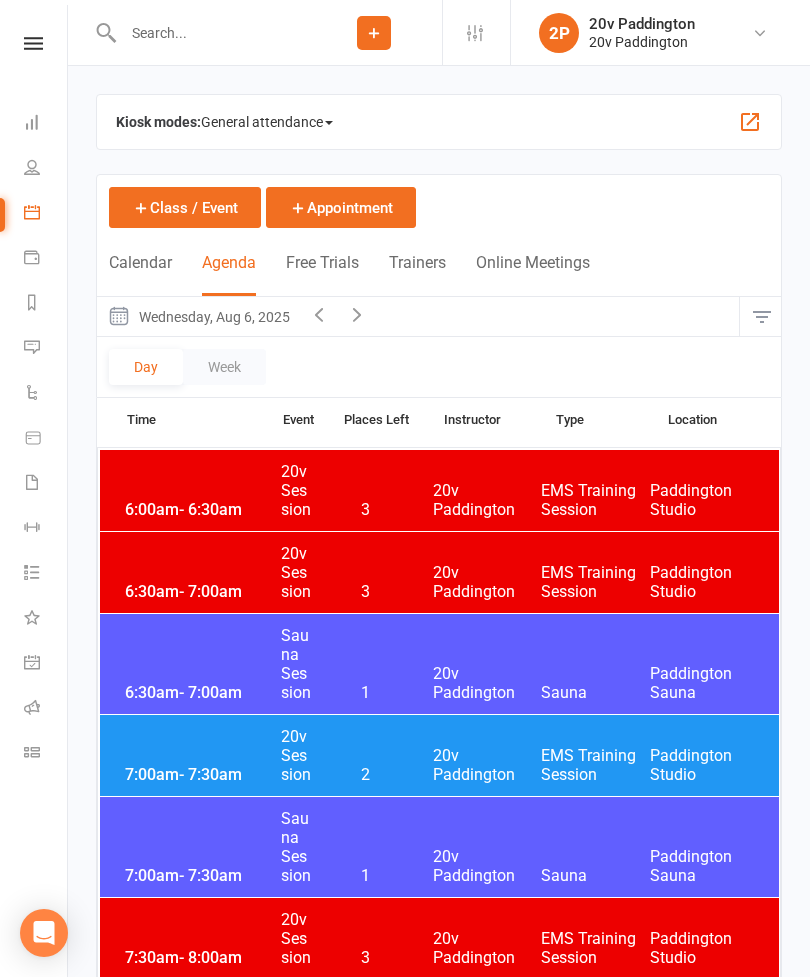 click on "Wednesday, Aug 6, 2025" at bounding box center [198, 316] 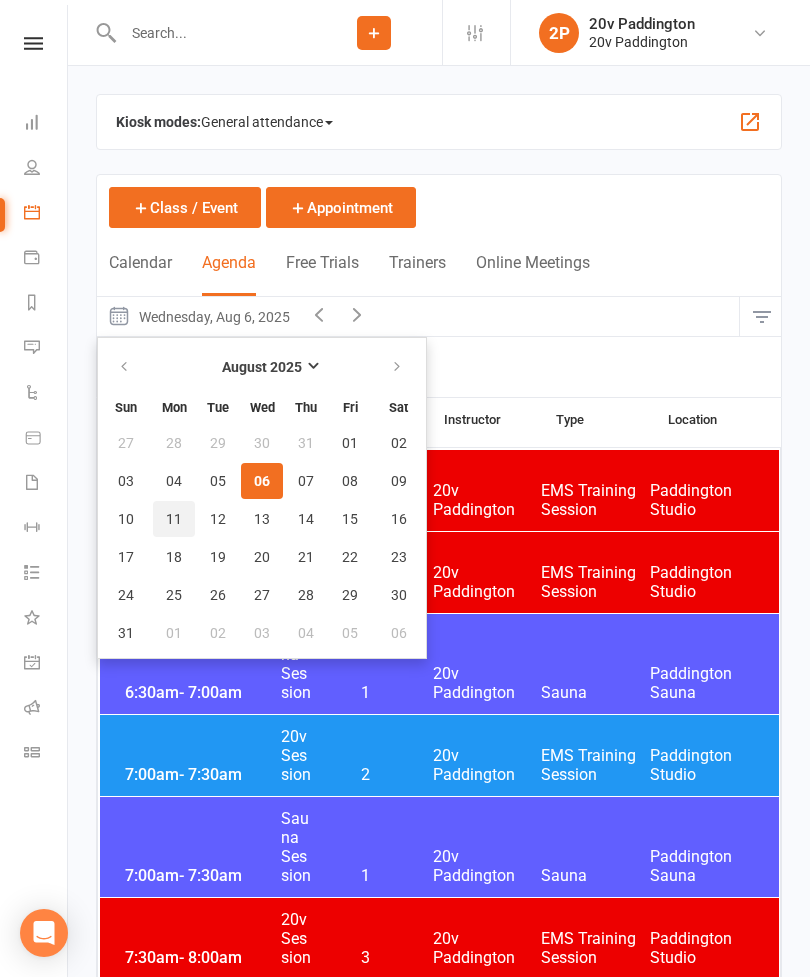 click on "11" at bounding box center [174, 519] 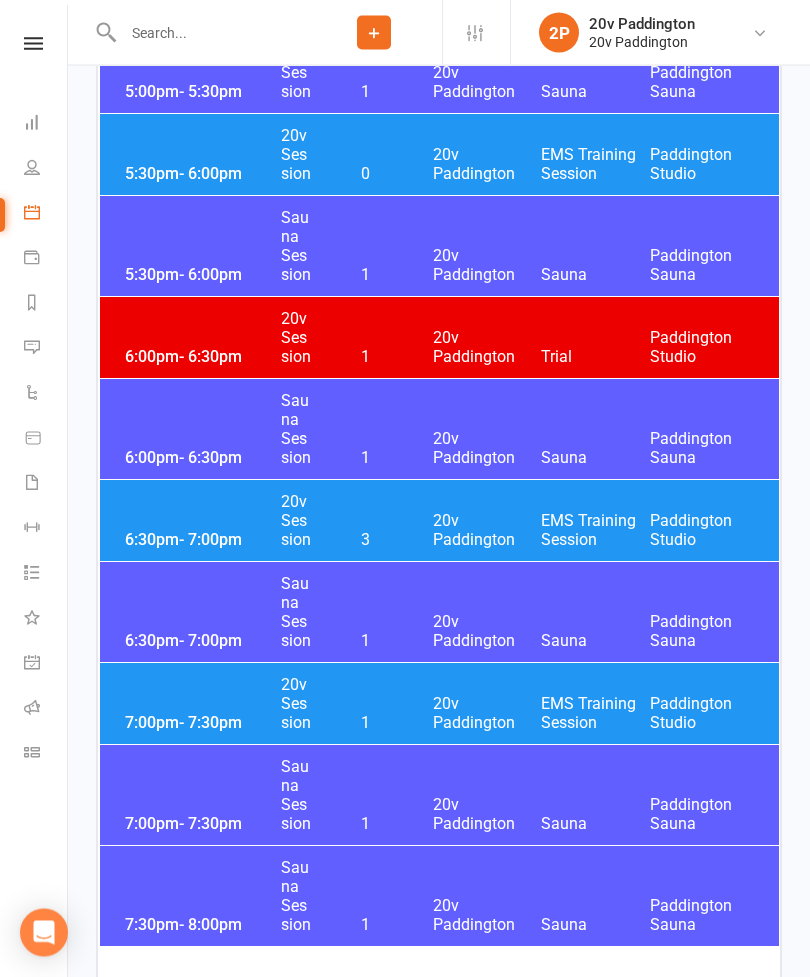 scroll, scrollTop: 4031, scrollLeft: 0, axis: vertical 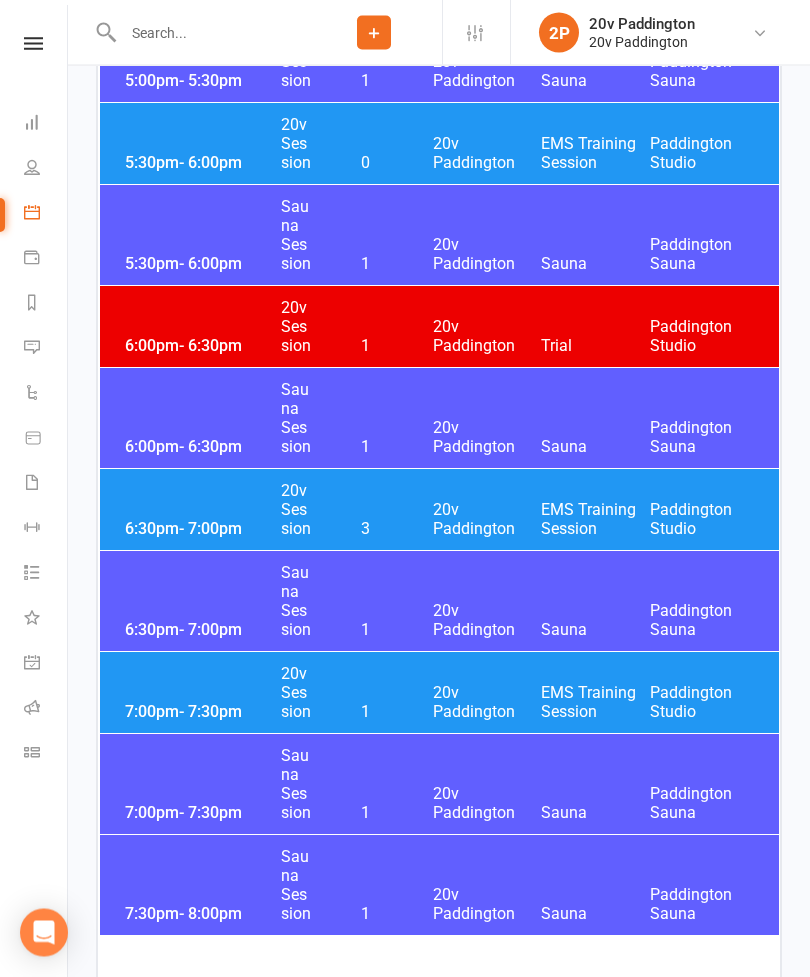 click on "20v Paddington" at bounding box center (487, 520) 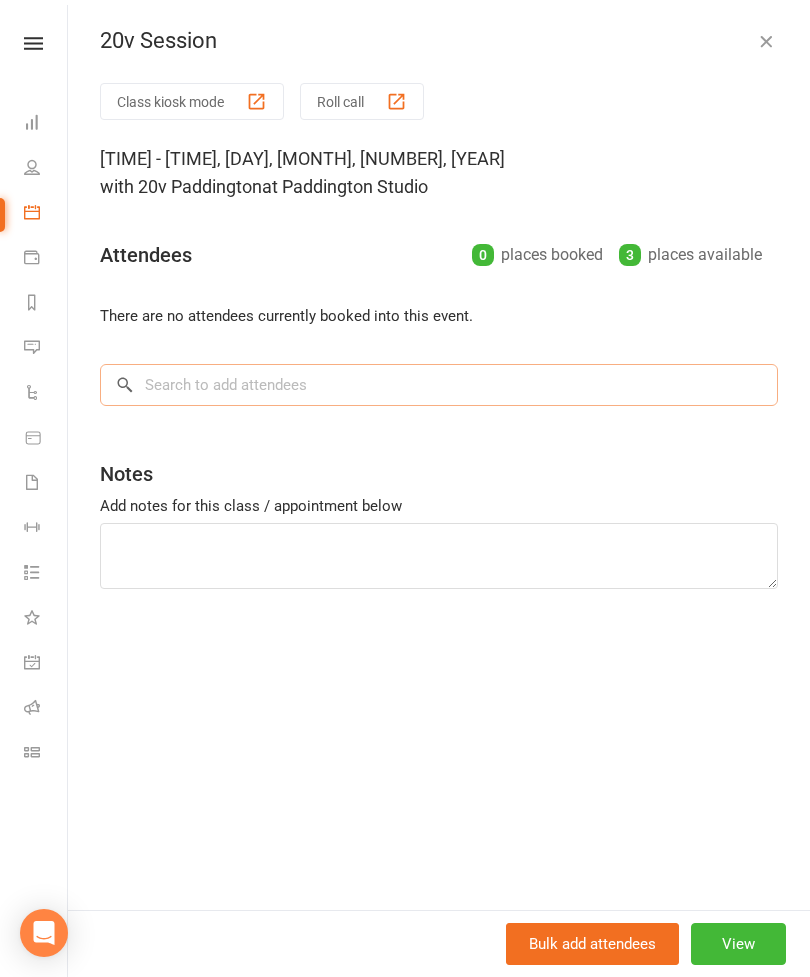 click at bounding box center (439, 385) 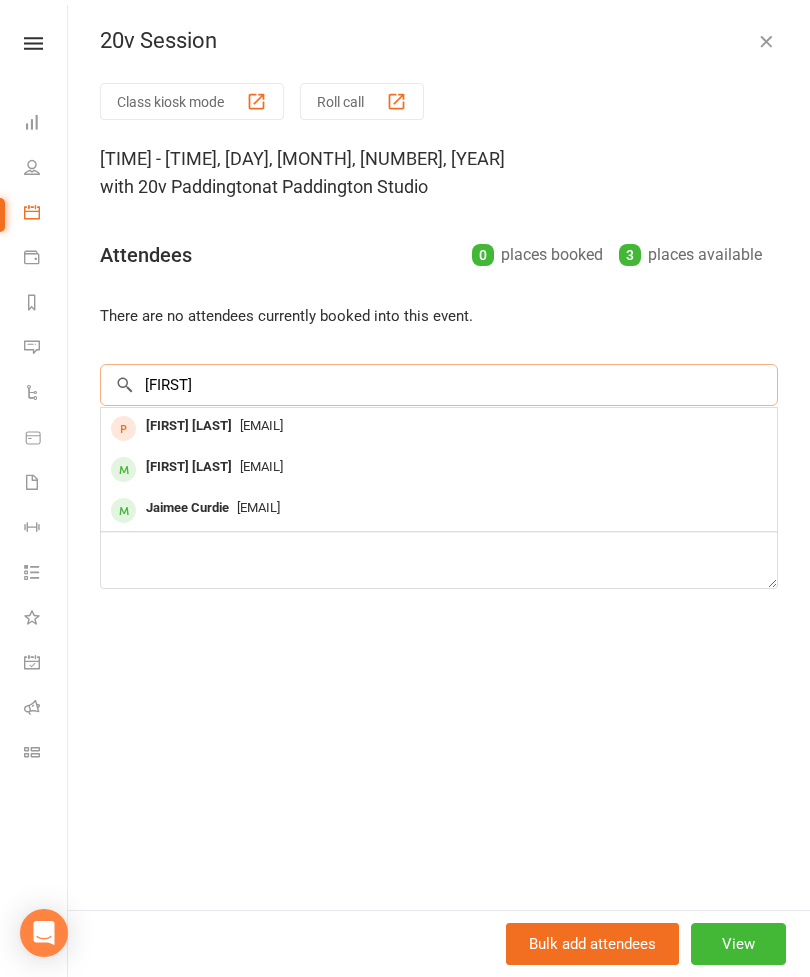 type on "Aimee" 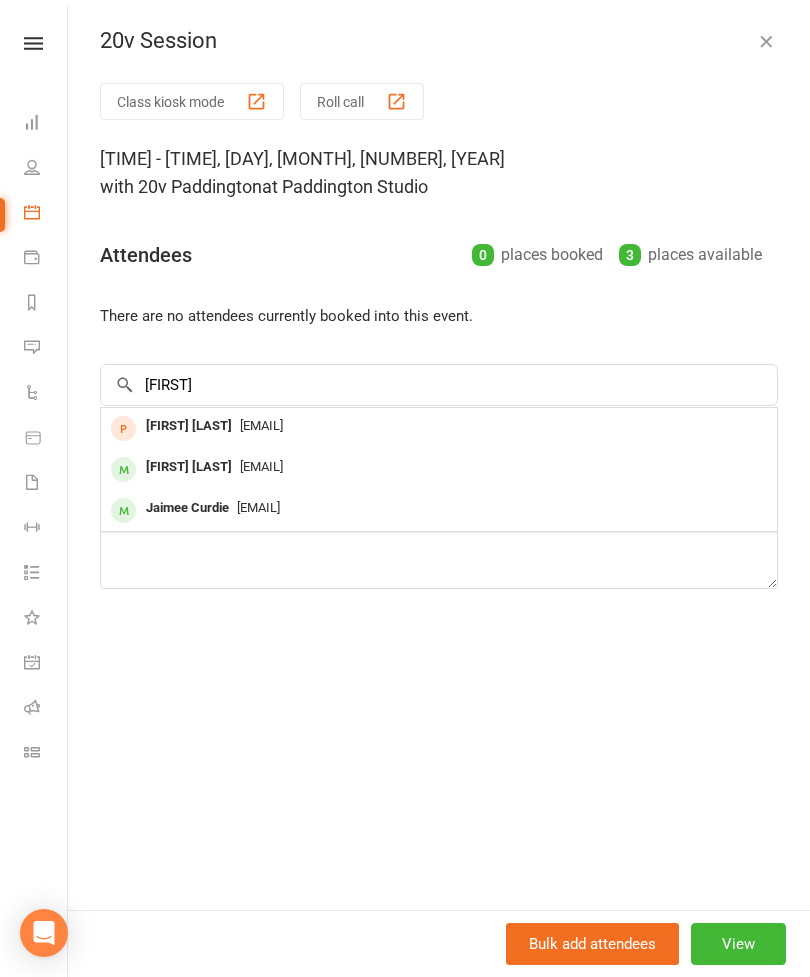 click on "Aimeechiyo@gmail.com" at bounding box center (261, 466) 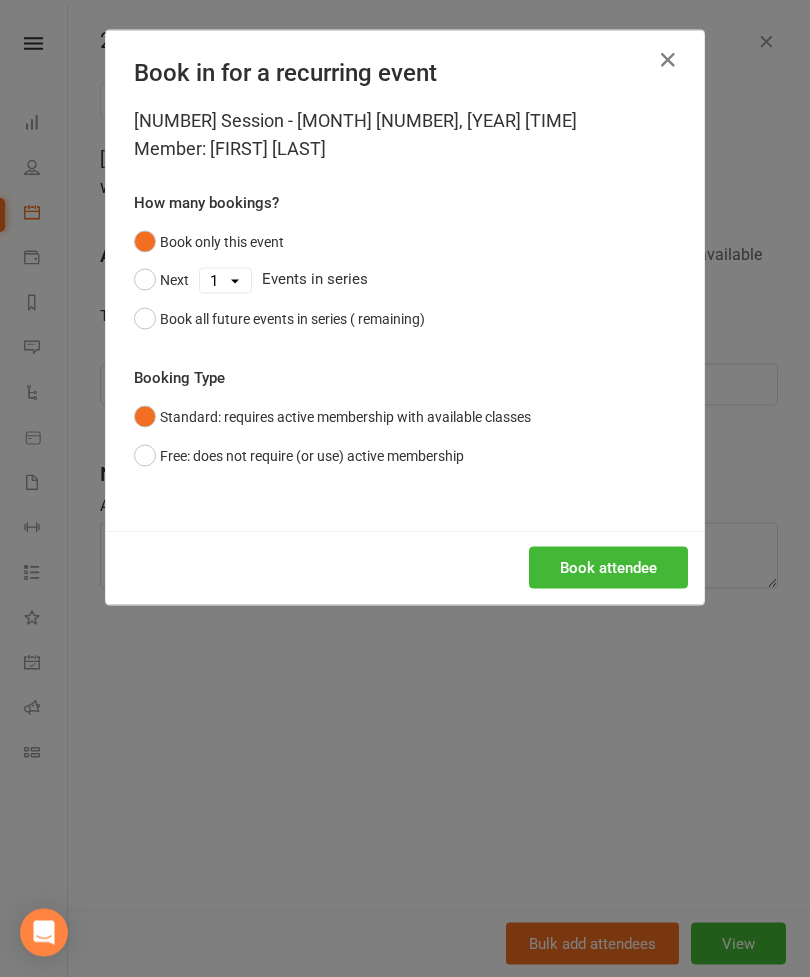 scroll, scrollTop: 4032, scrollLeft: 0, axis: vertical 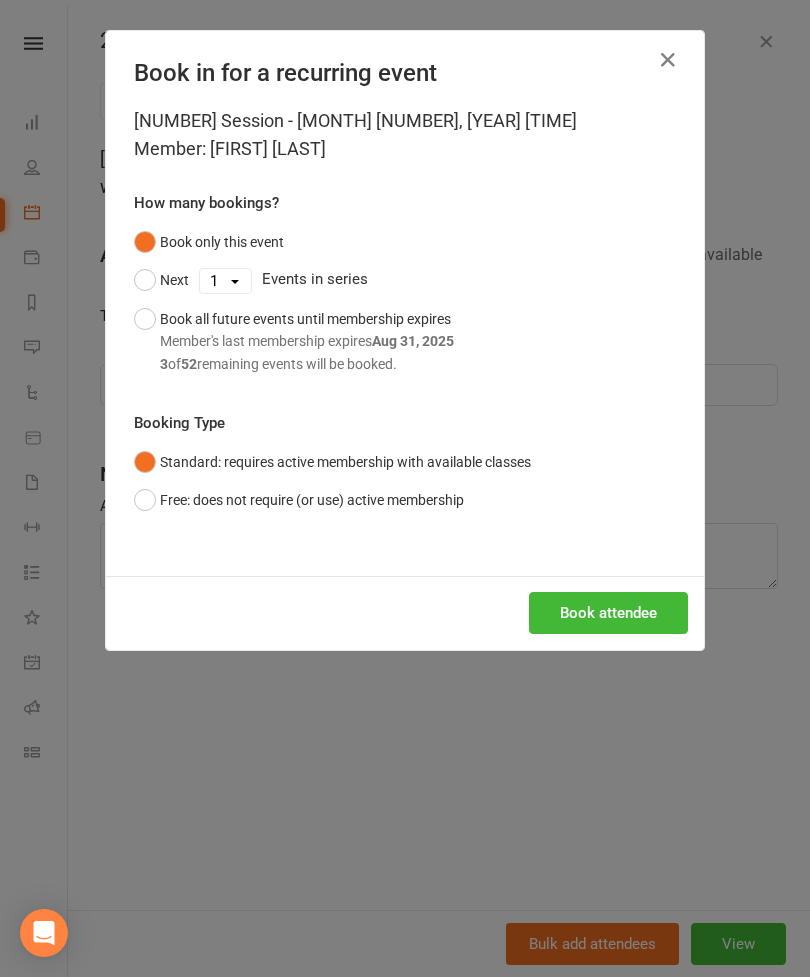 click on "Book attendee" at bounding box center (608, 613) 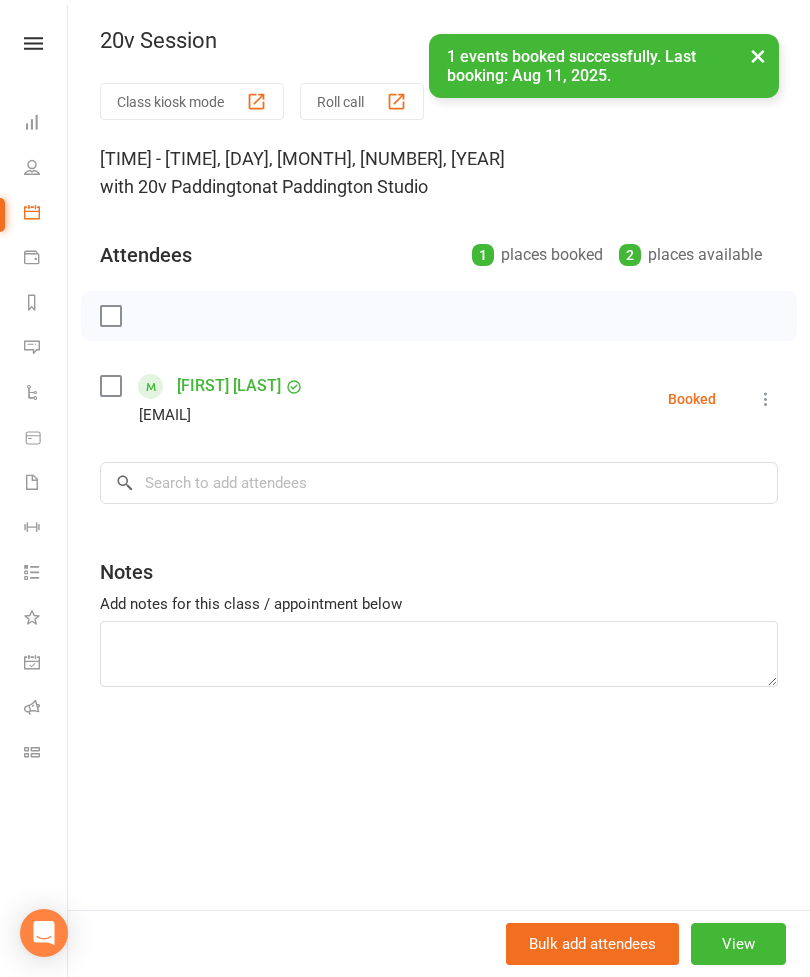 click on "×" at bounding box center [758, 55] 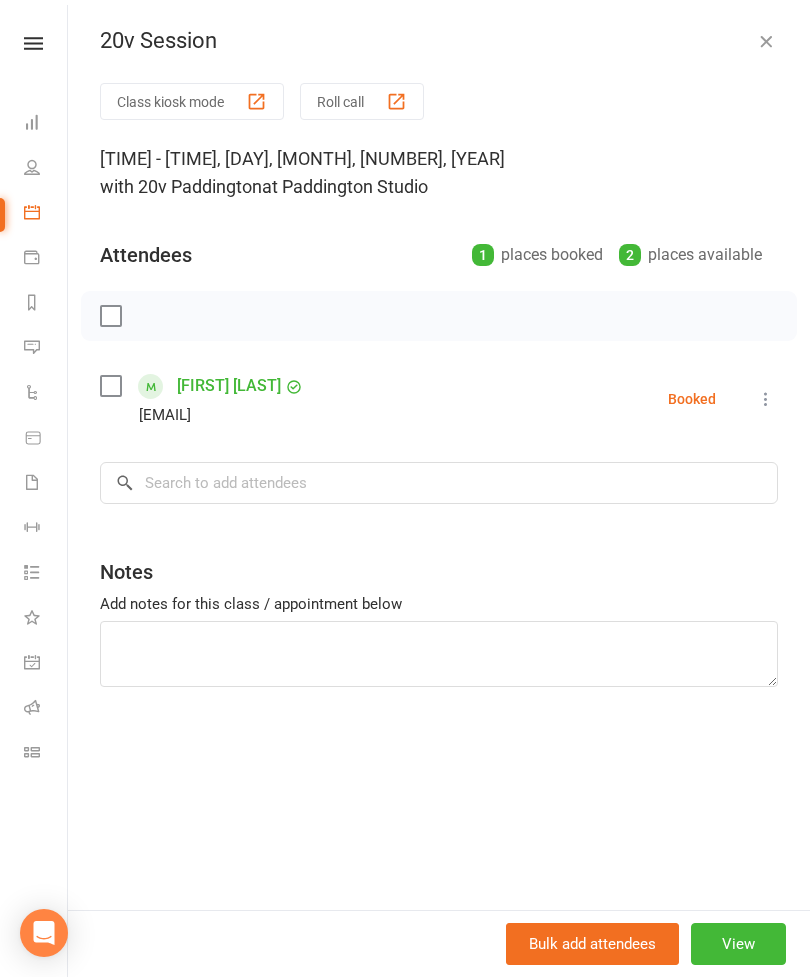click at bounding box center (766, 41) 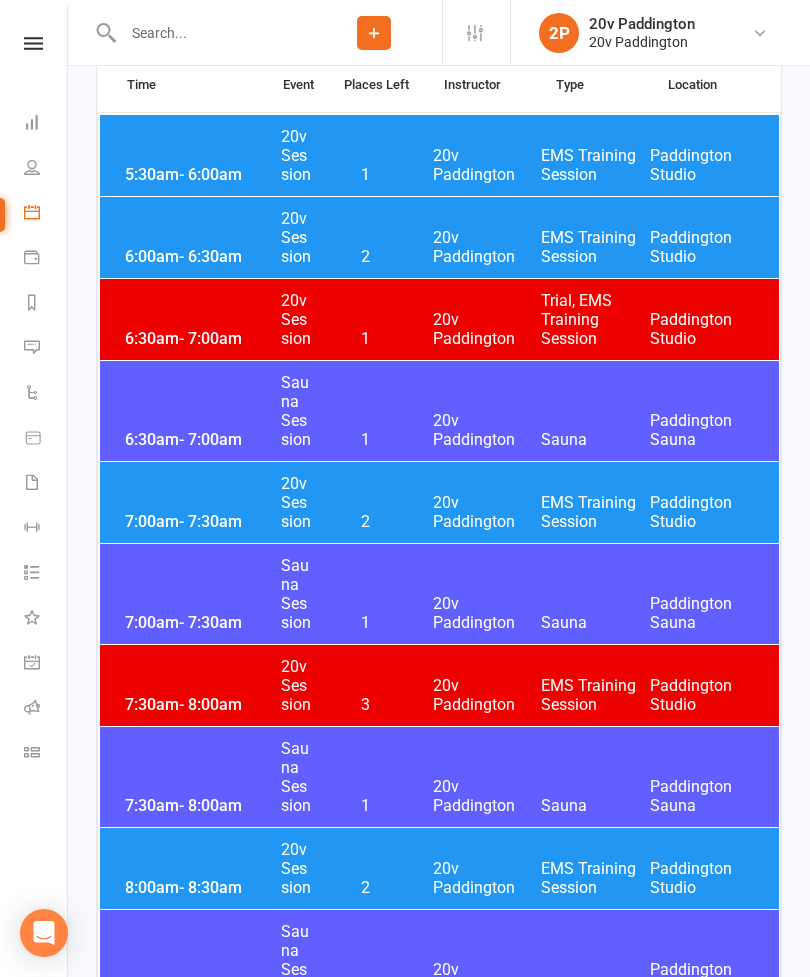 scroll, scrollTop: 0, scrollLeft: 0, axis: both 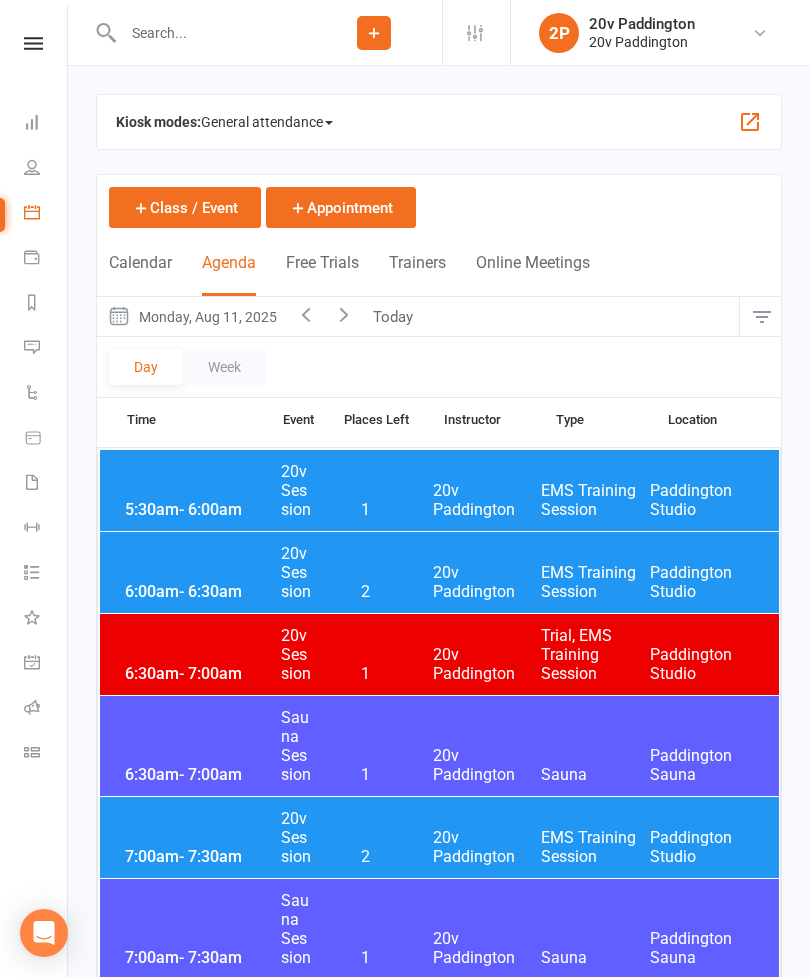 click on "Monday, Aug 11, 2025" at bounding box center (192, 316) 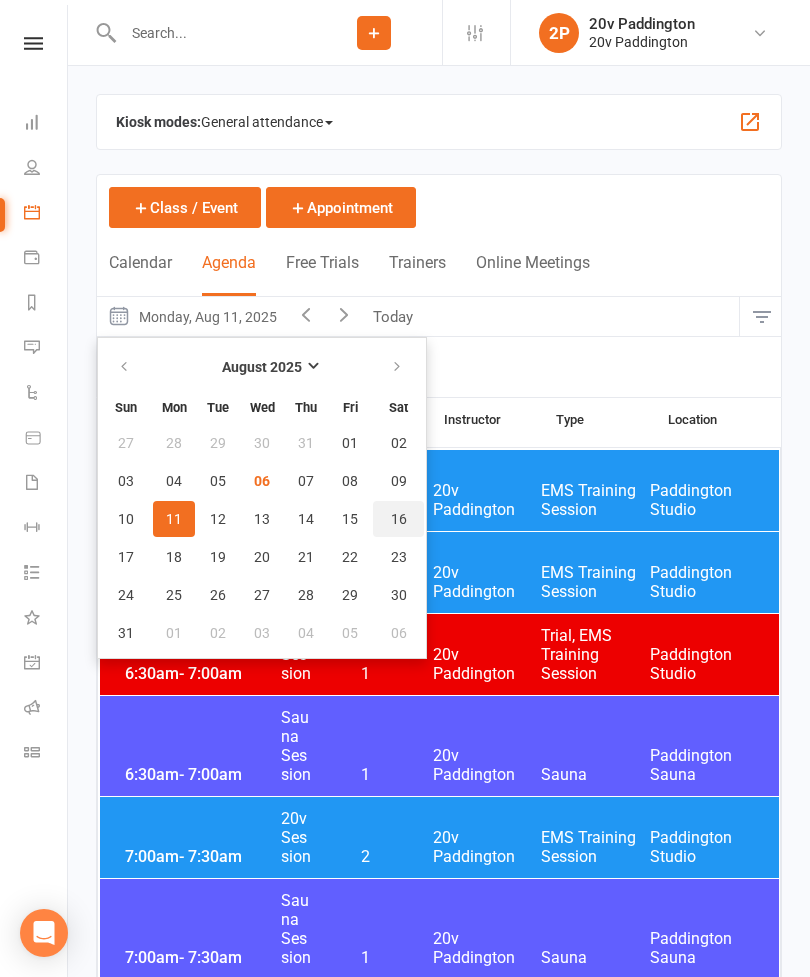 click on "16" at bounding box center (398, 519) 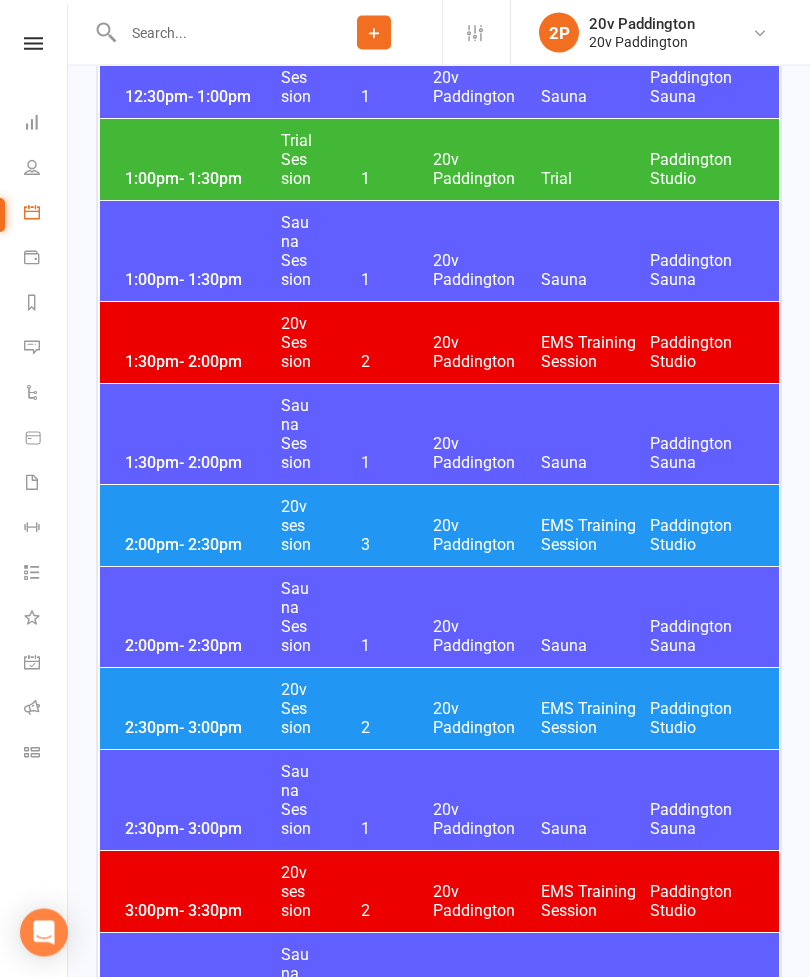 scroll, scrollTop: 2621, scrollLeft: 0, axis: vertical 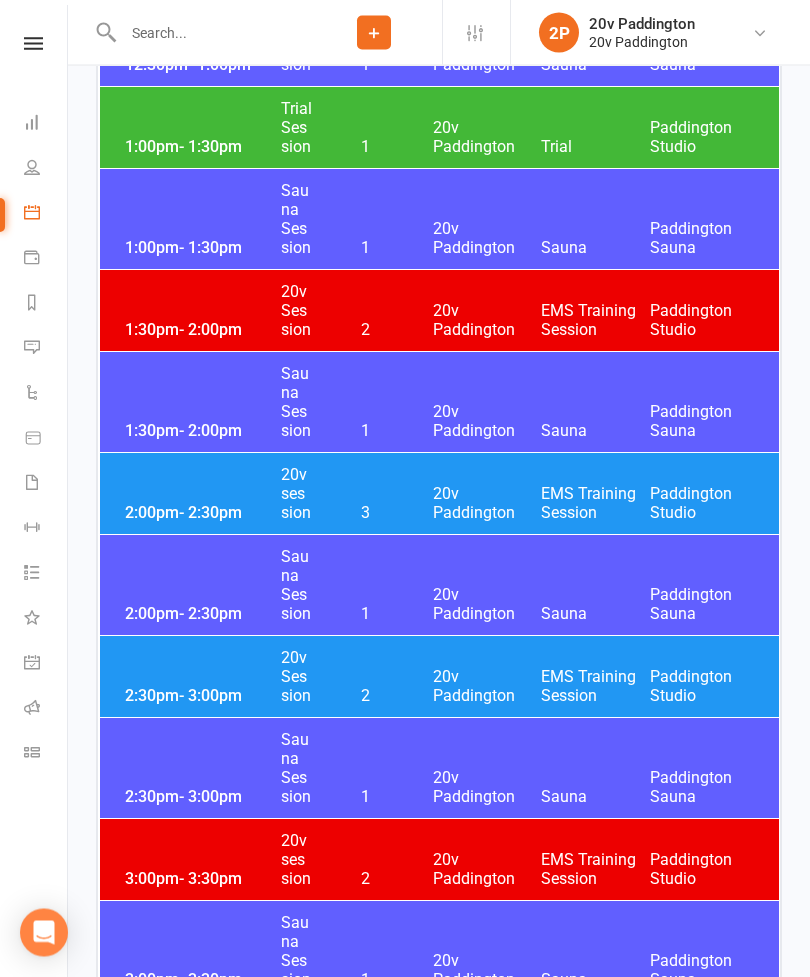 click on "2:30pm  - 3:00pm 20v Session 2 20v Paddington EMS Training Session Paddington Studio" at bounding box center (439, 677) 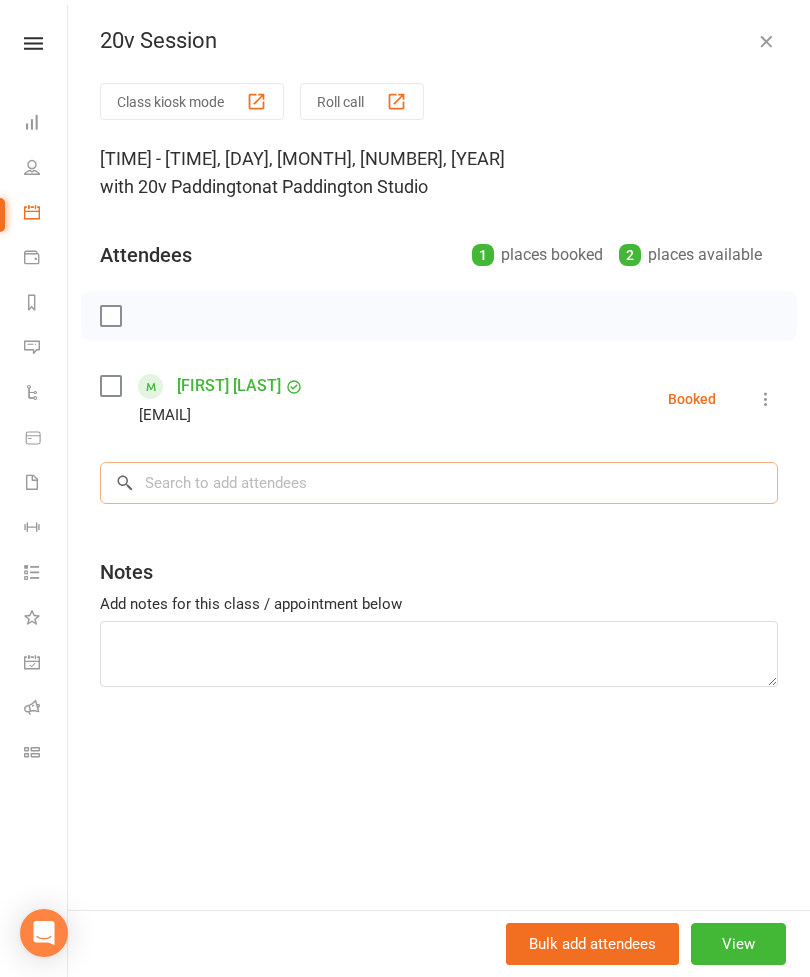 click at bounding box center (439, 483) 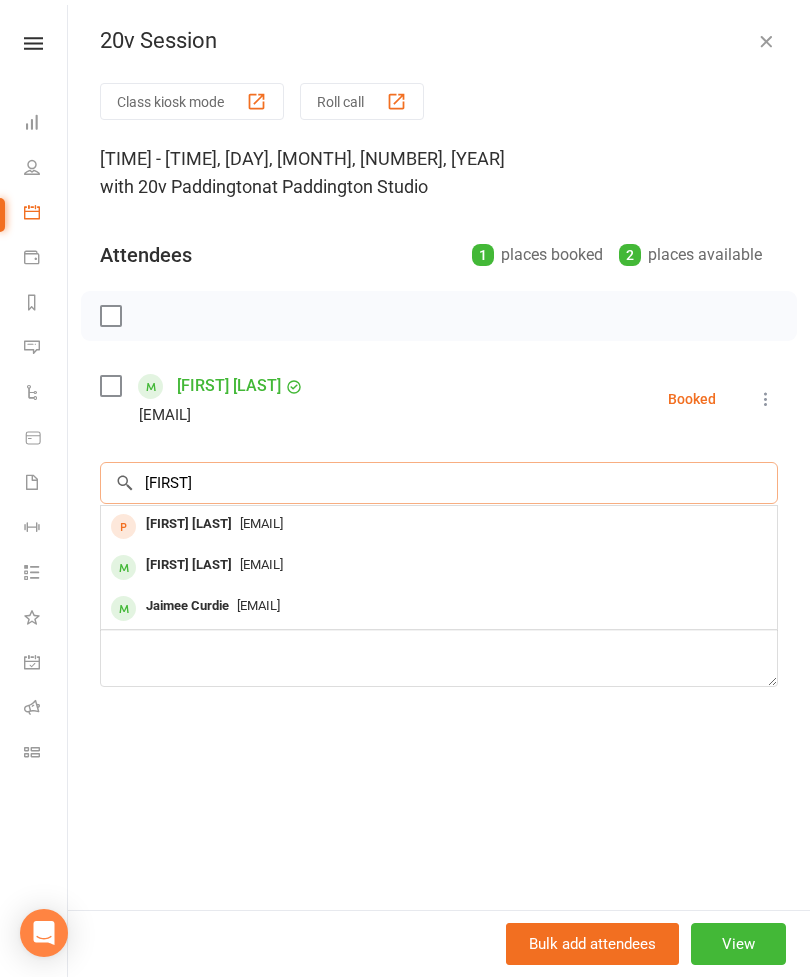 type on "Aimee" 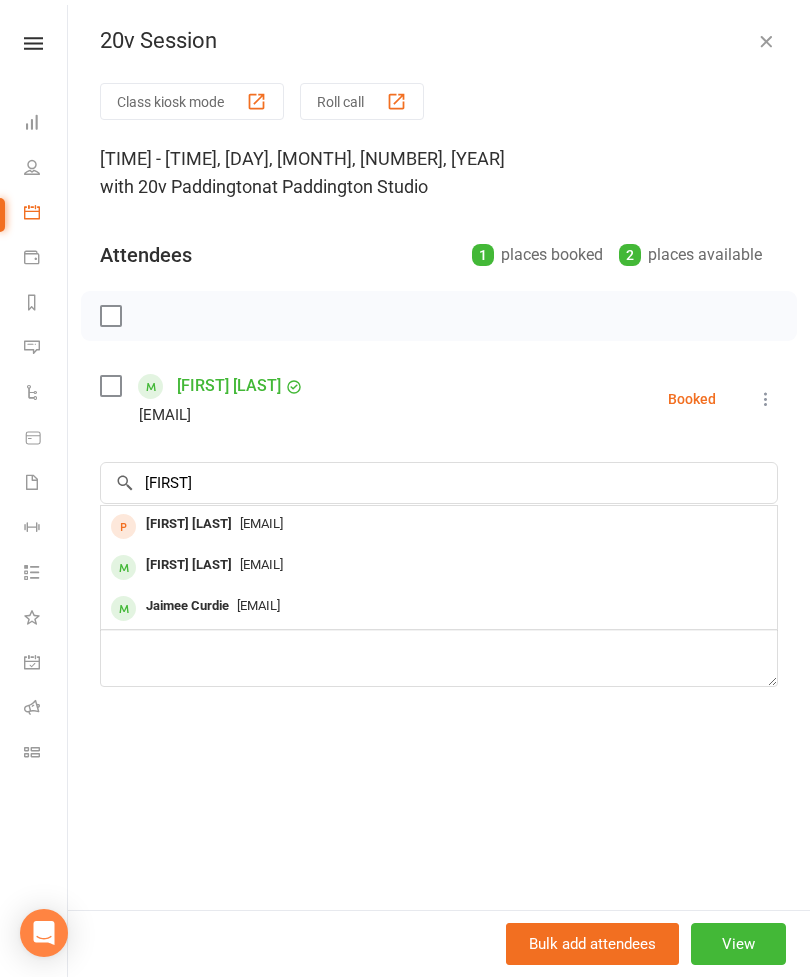 click on "Aimeechiyo@gmail.com" at bounding box center (261, 564) 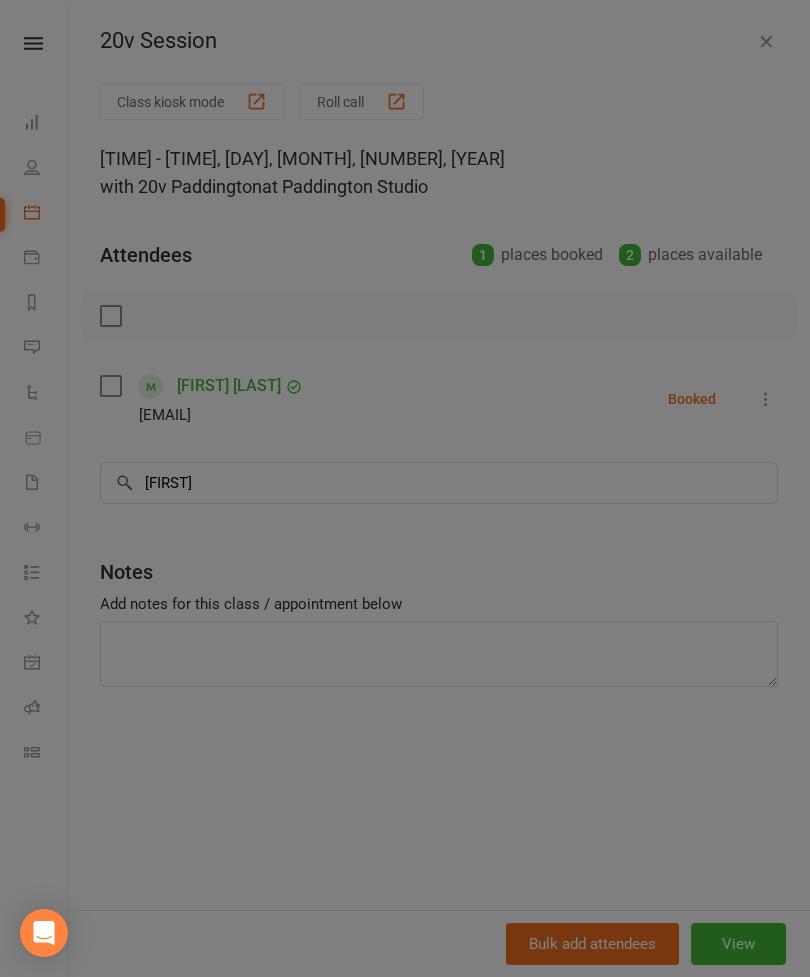 type 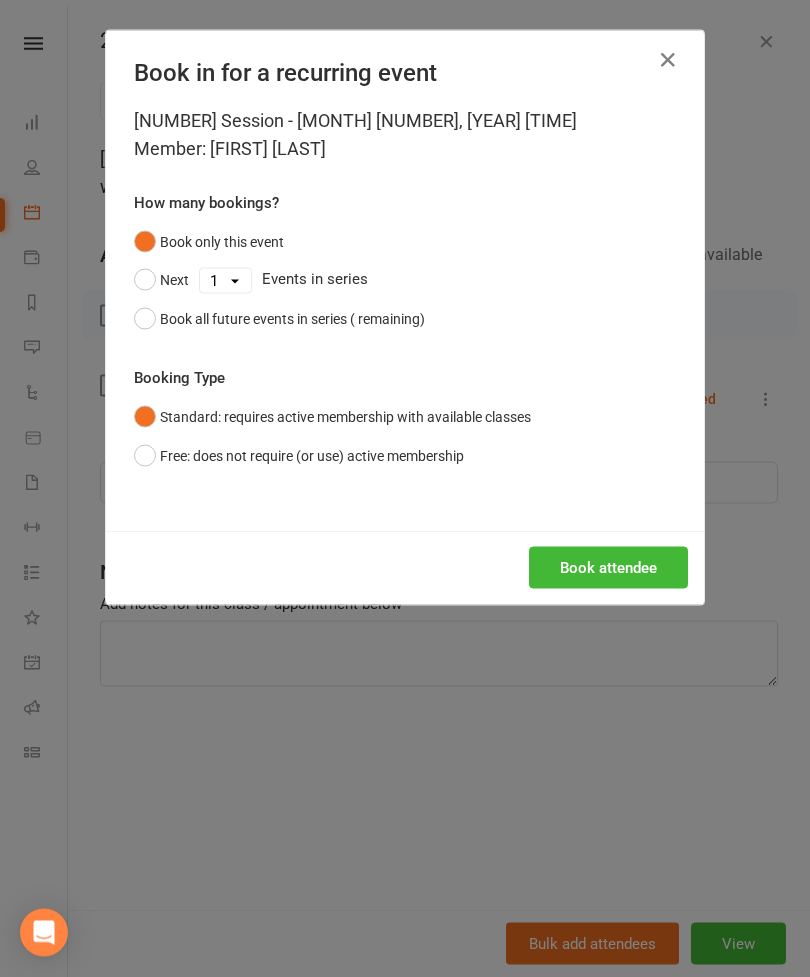 scroll, scrollTop: 2622, scrollLeft: 0, axis: vertical 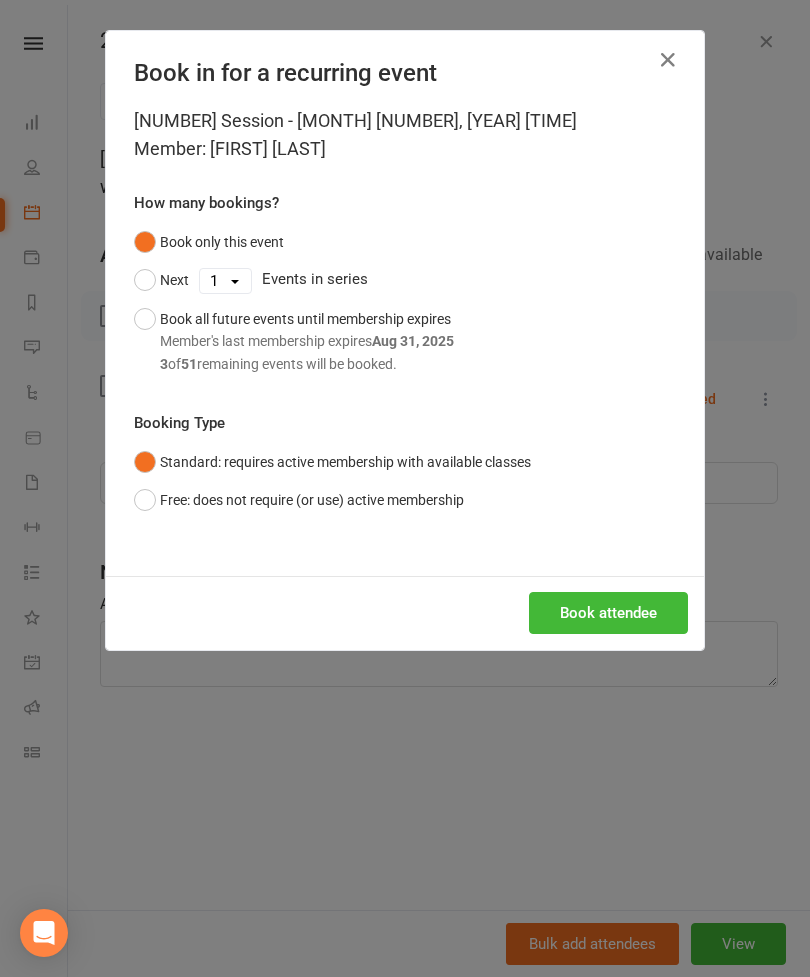 click on "Book attendee" at bounding box center (608, 613) 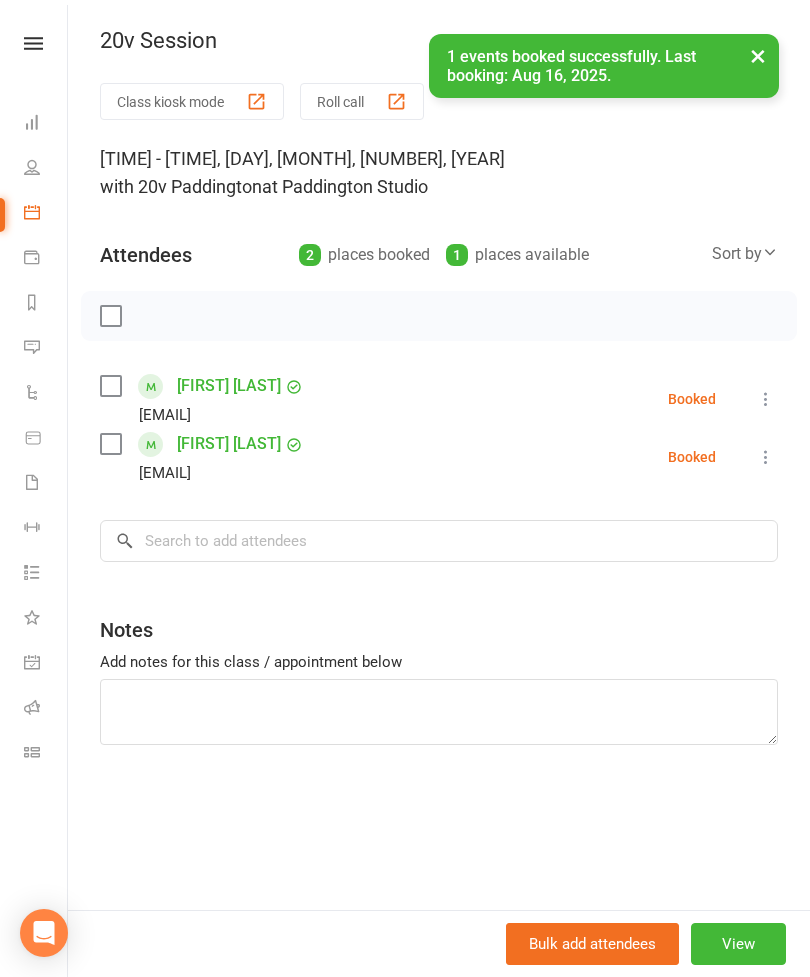 click on "×" at bounding box center (758, 55) 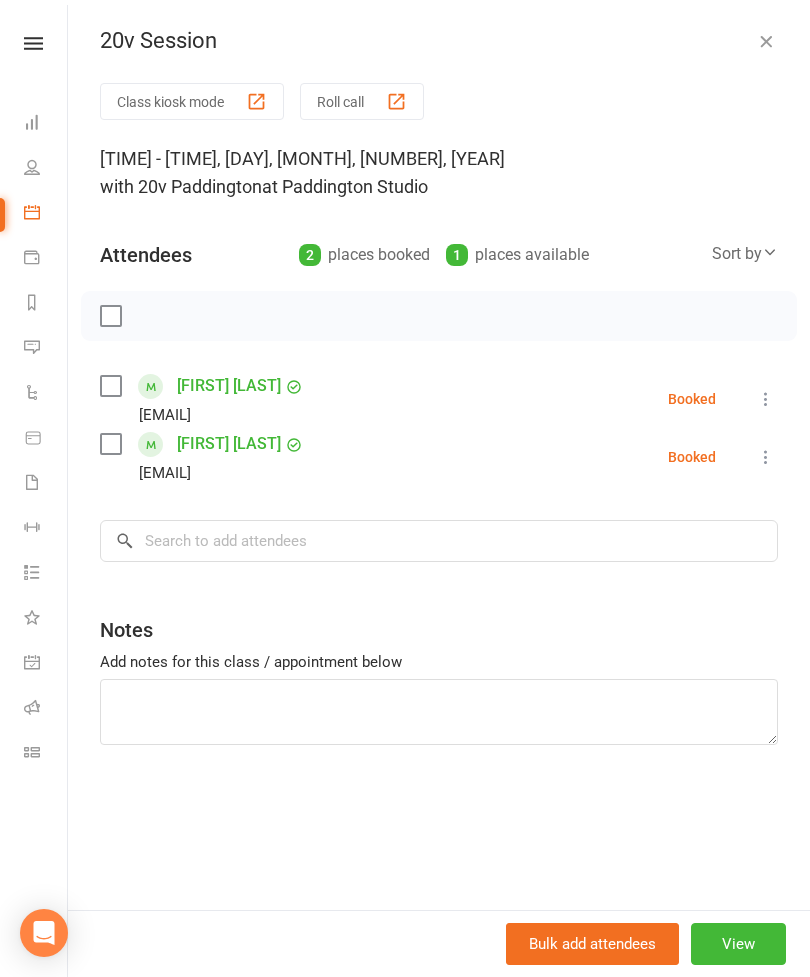 click at bounding box center [766, 41] 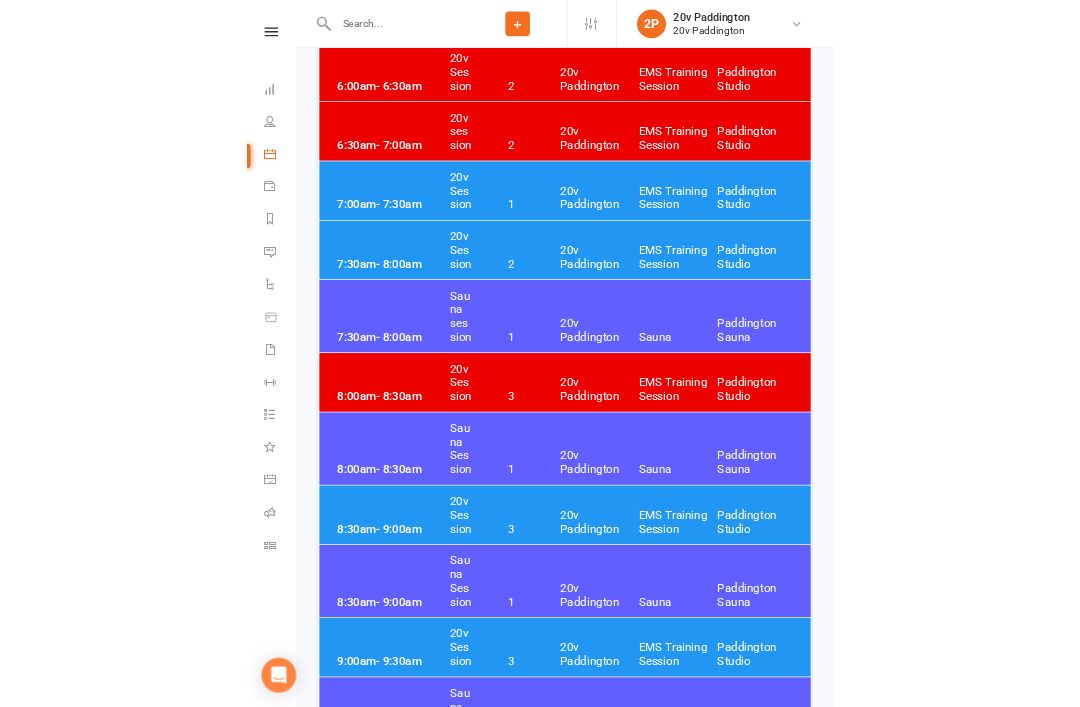 scroll, scrollTop: 0, scrollLeft: 0, axis: both 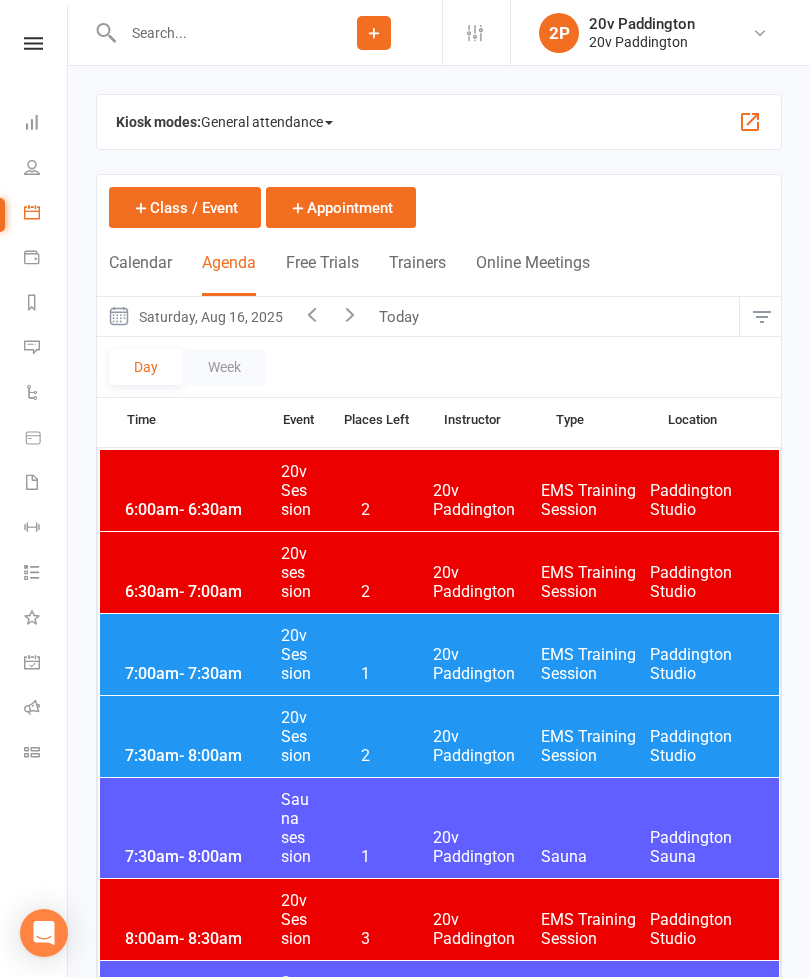 click on "Messages   3" at bounding box center [46, 349] 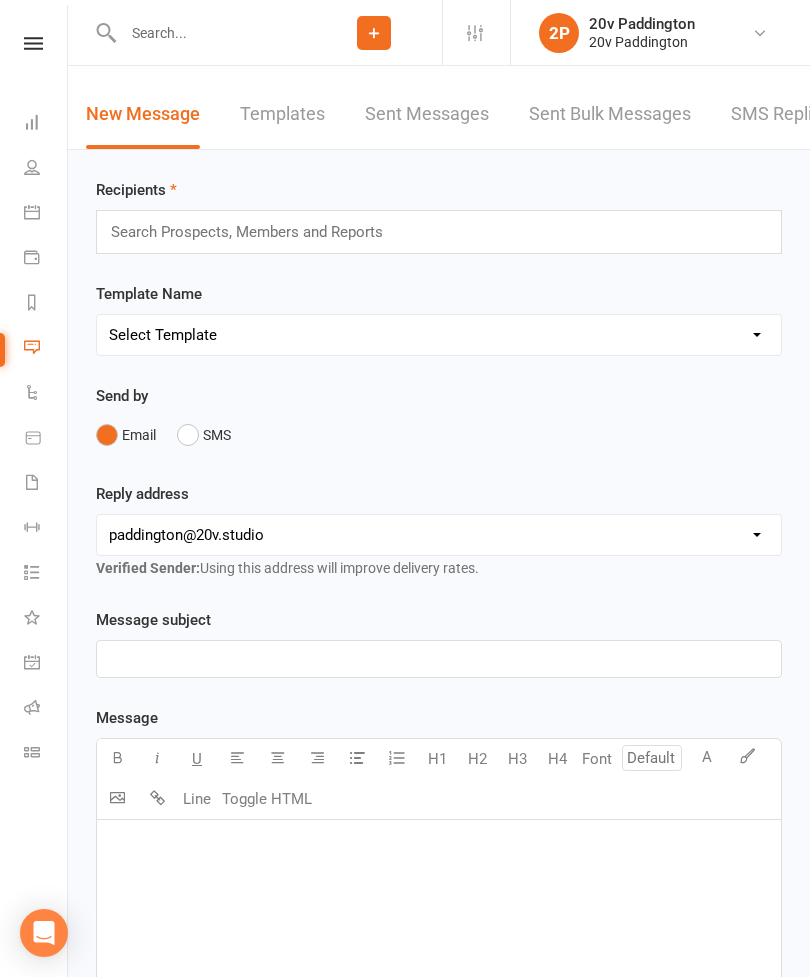 click on "SMS Replies  3" at bounding box center (791, 114) 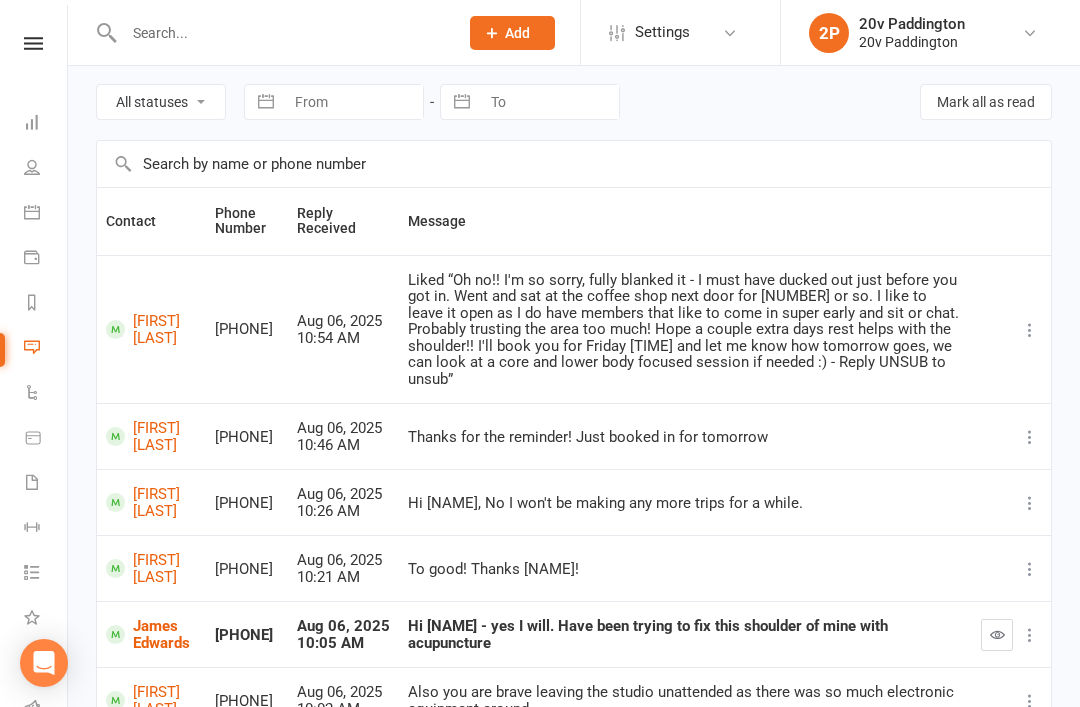 scroll, scrollTop: 86, scrollLeft: 0, axis: vertical 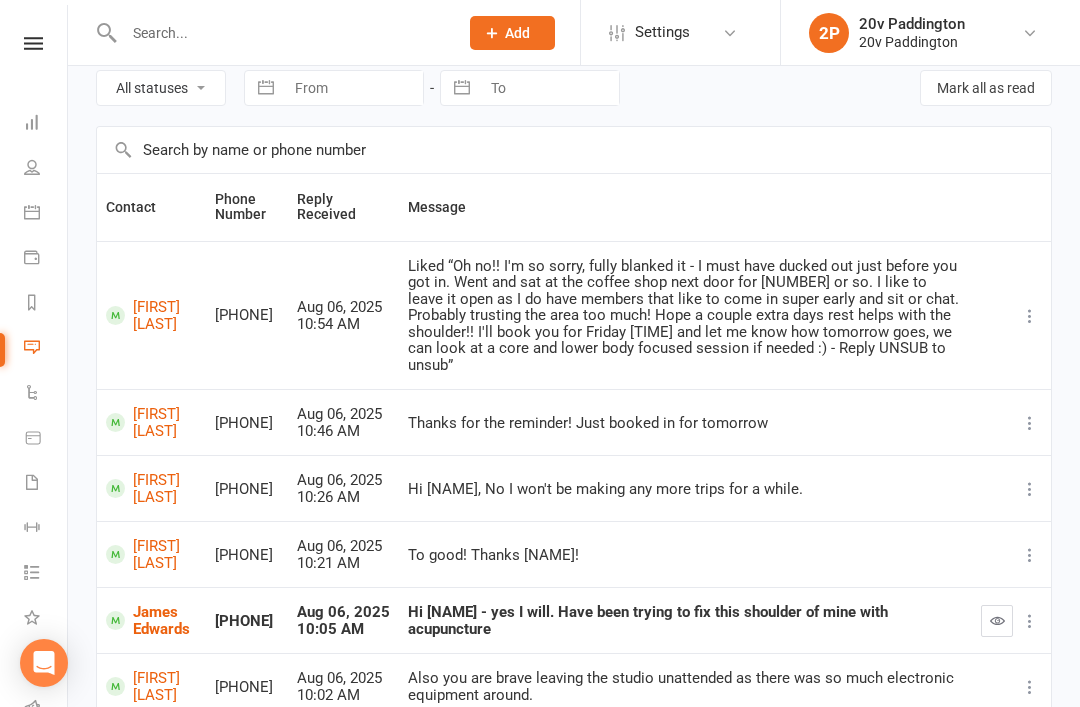 click on "[FIRST] [LAST]" at bounding box center (151, 422) 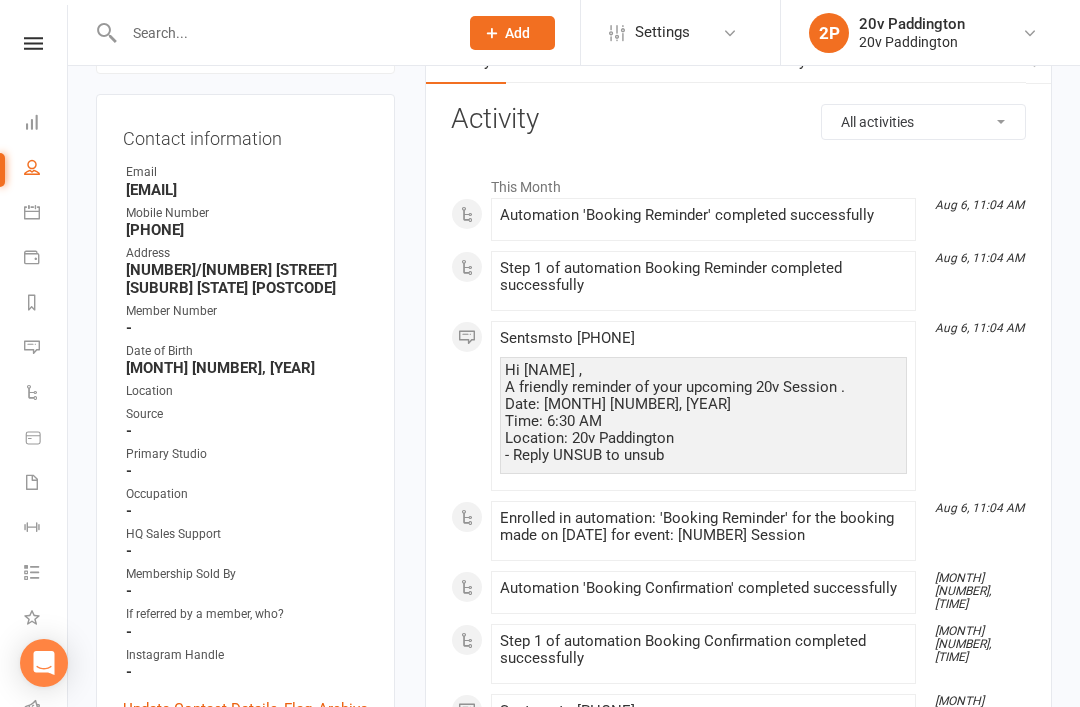 scroll, scrollTop: 0, scrollLeft: 0, axis: both 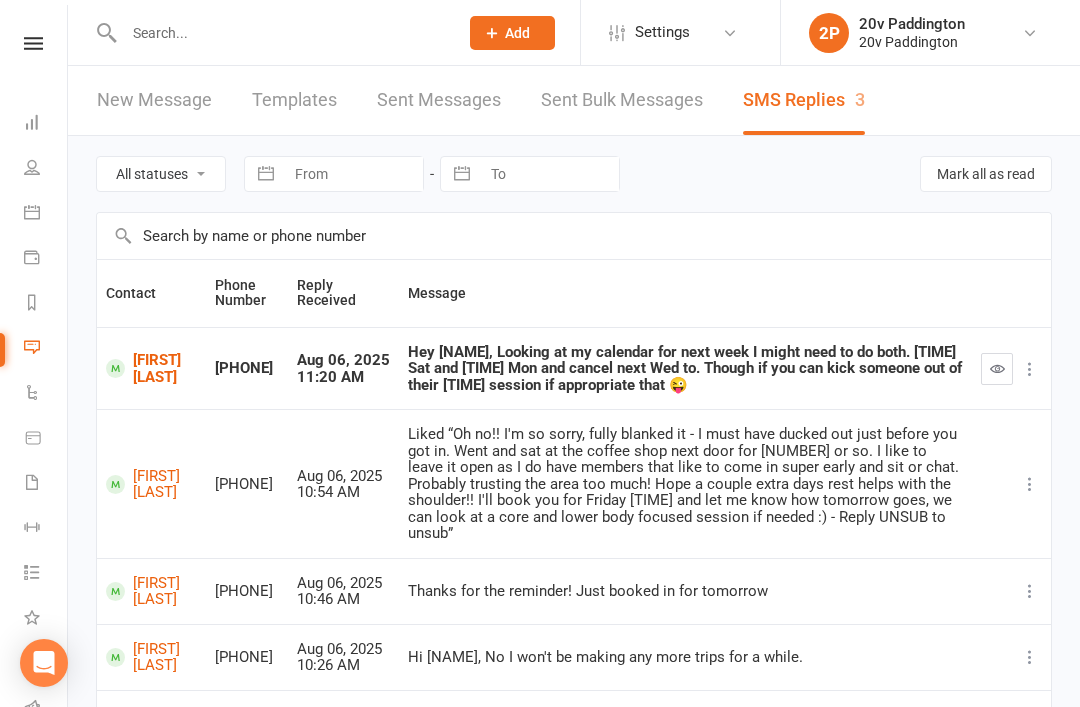 click on "[FIRST] [LAST]" at bounding box center [151, 368] 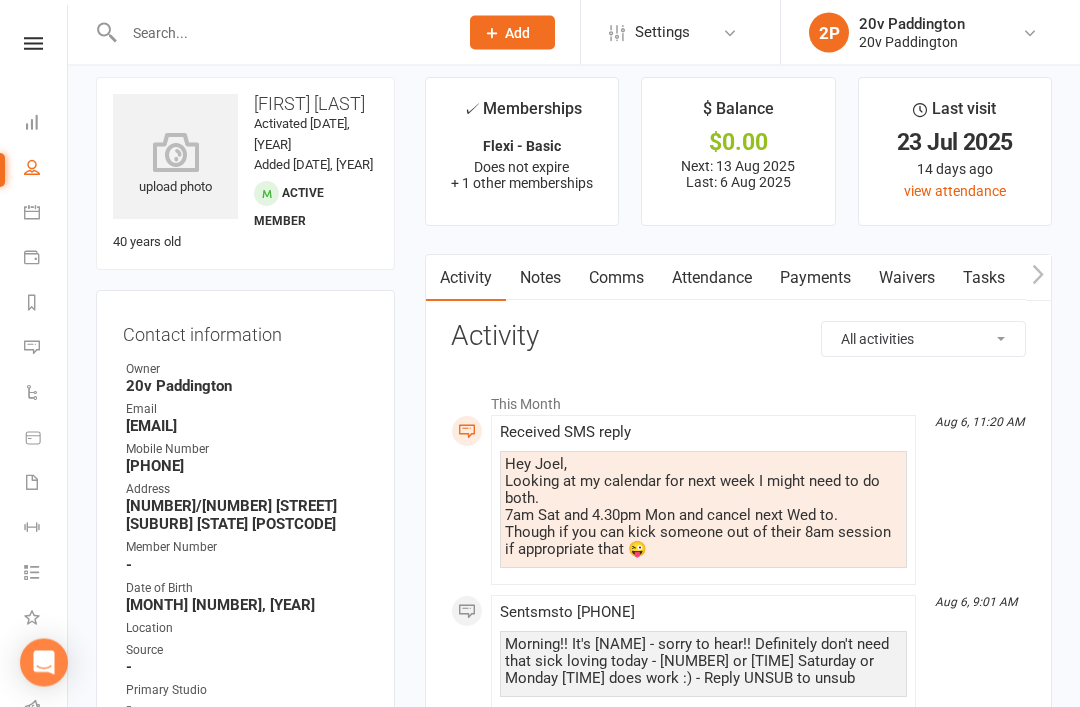 scroll, scrollTop: 0, scrollLeft: 0, axis: both 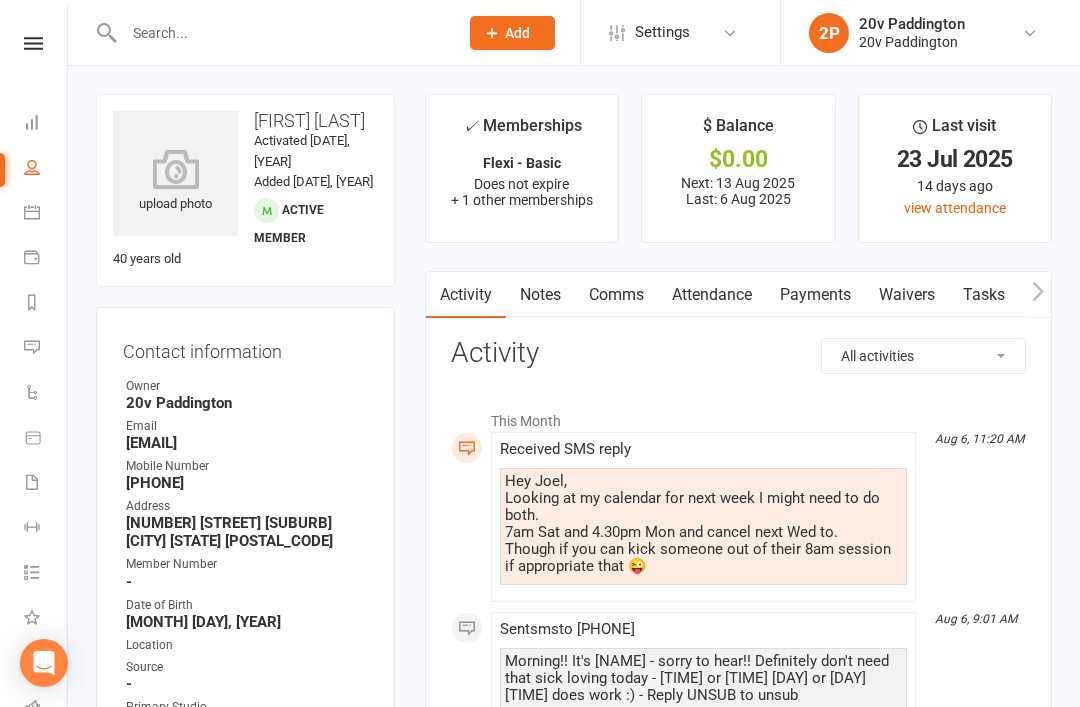 click on "Messages   2" at bounding box center (46, 349) 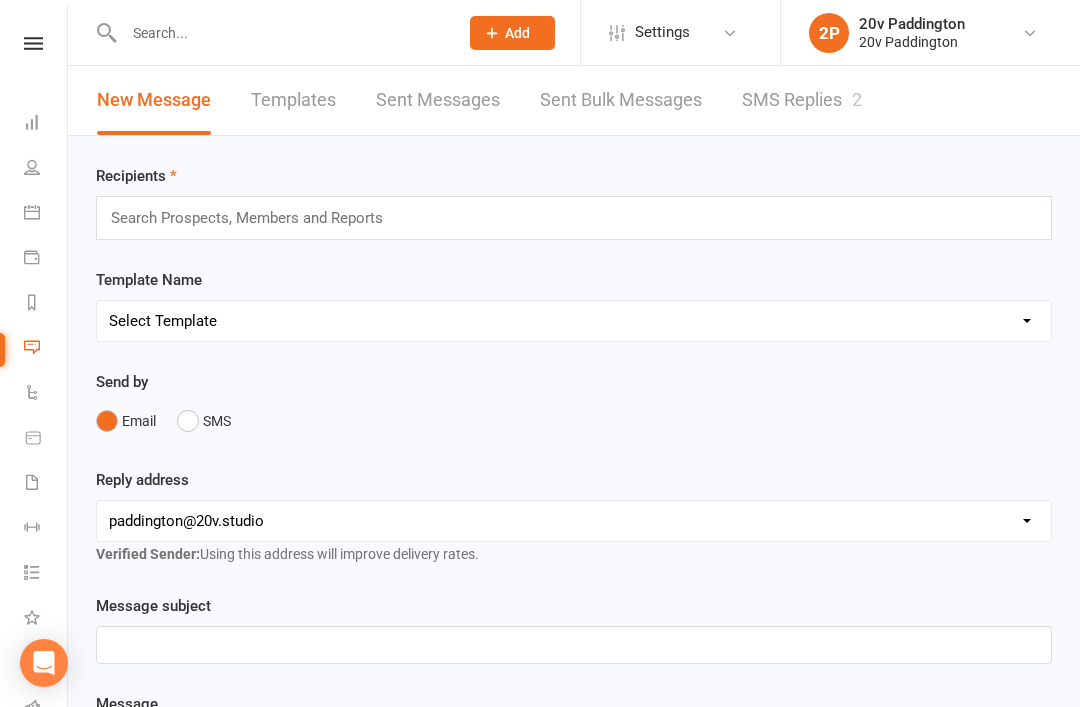 click on "SMS Replies  2" at bounding box center (802, 100) 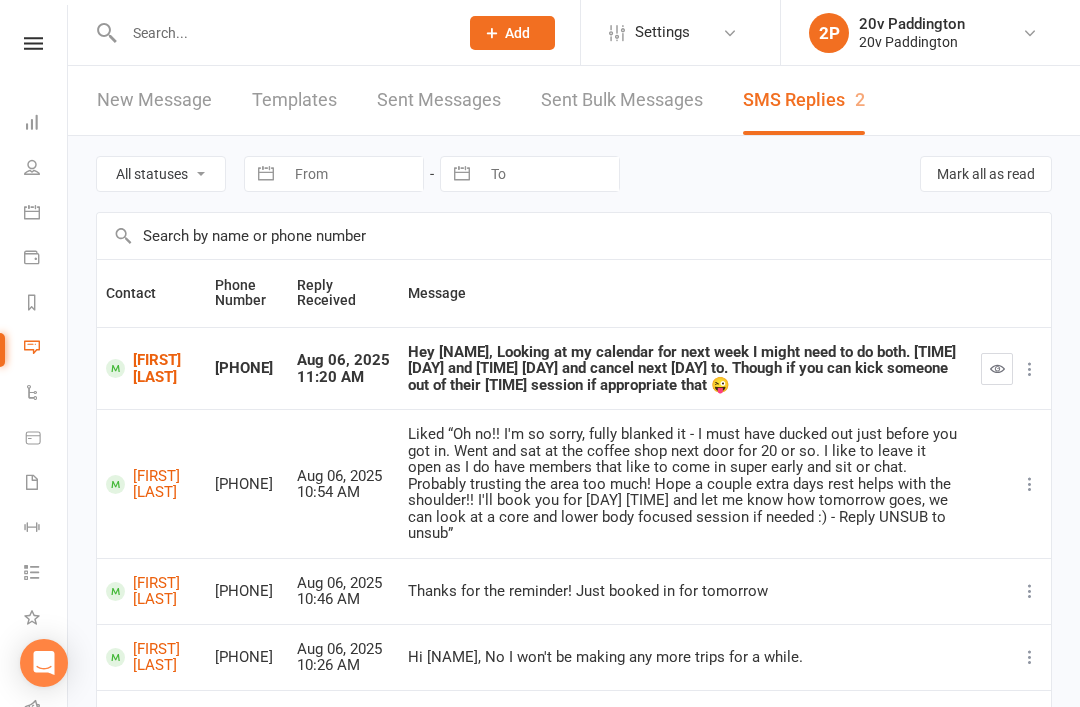 click on "[FIRST] [LAST]" at bounding box center (151, 368) 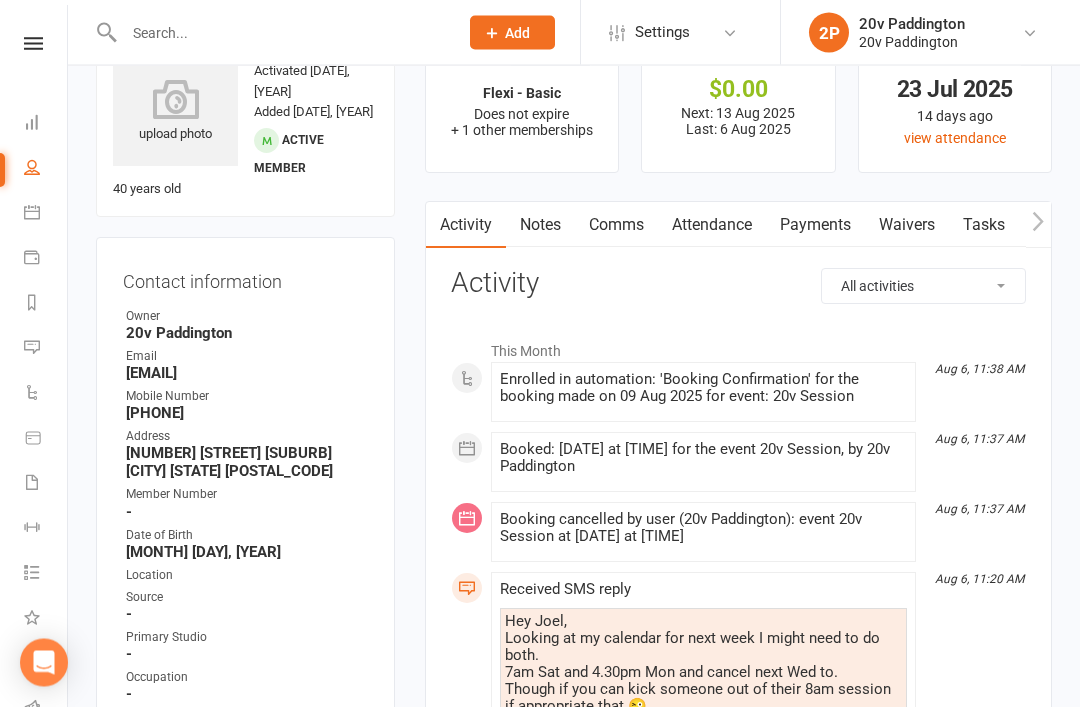 scroll, scrollTop: 0, scrollLeft: 0, axis: both 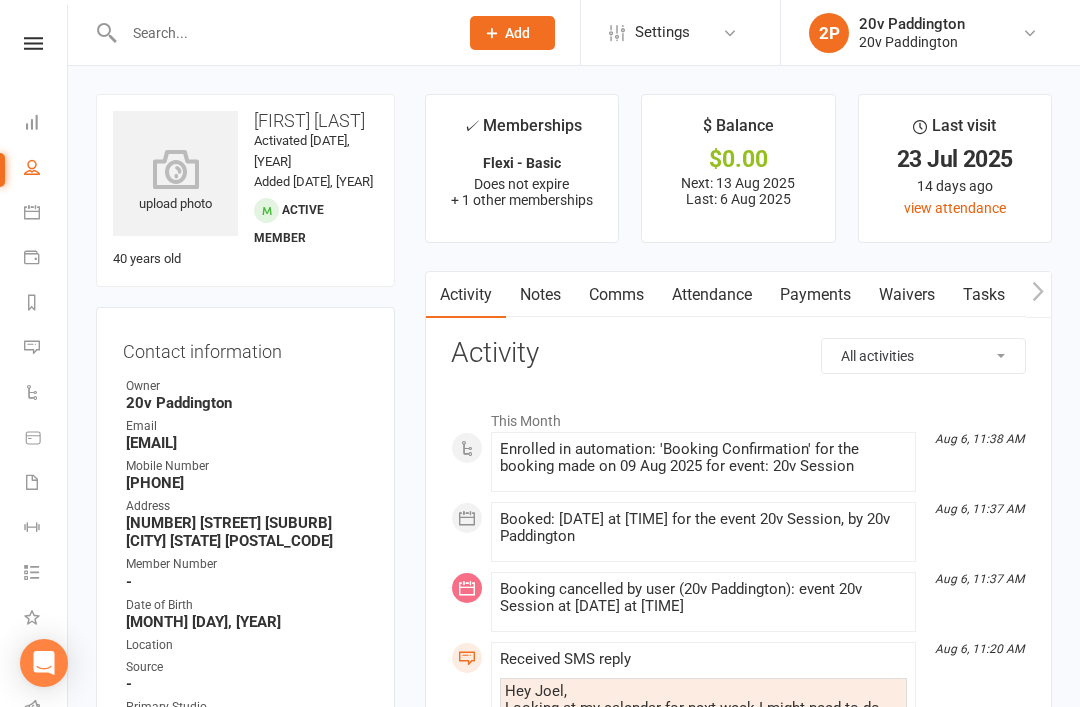 click on "✓ Memberships Flexi - Basic Does not expire + 1 other memberships $ Balance $0.00 Next: 13 Aug 2025 Last: 6 Aug 2025 Last visit 23 Jul 2025 14 days ago view attendance
Activity Notes Comms Attendance Payments Waivers Tasks Automations Workouts Assessments Credit balance
All activities Bookings / Attendances Communications Notes Failed SMSes Gradings Members Memberships POS Sales Payments Credit Vouchers Prospects Reports Automations Tasks Waivers Workouts Kiosk Mode Consent Assessments Contact Flags Family Relationships Activity This Month Aug 6, 11:38 AM Enrolled in automation: 'Booking Confirmation' for the booking made on 09 Aug 2025 for event: 20v Session   Aug 6, 11:37 AM Booked: 09 Aug 2025 at 8:00AM for the event 20v Session, by 20v Paddington   Aug 6, 11:37 AM Booking cancelled by user (20v Paddington): event 20v Session at 06 Aug 2025 at 4:30PM   Aug 6, 11:20 AM Received SMS reply   Hey Joel, Looking at my calendar for next week I might need to do both. Aug 6, 9:01 AM   Sent  sms  to       Rob" at bounding box center (738, 1535) 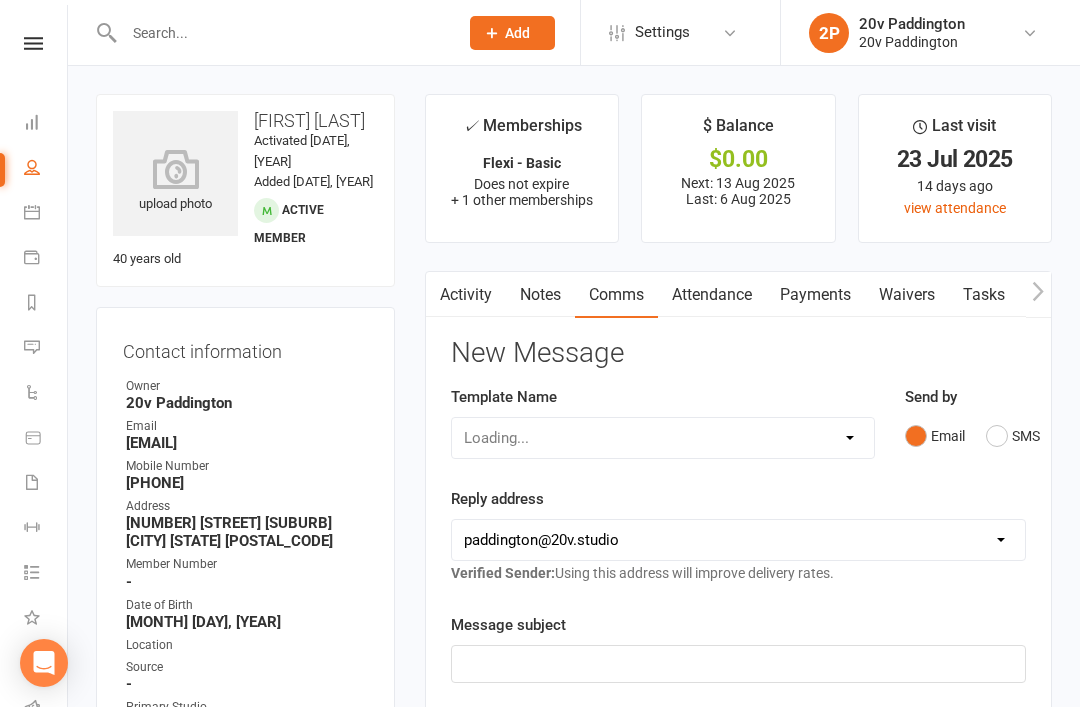 click on "SMS" at bounding box center [1013, 436] 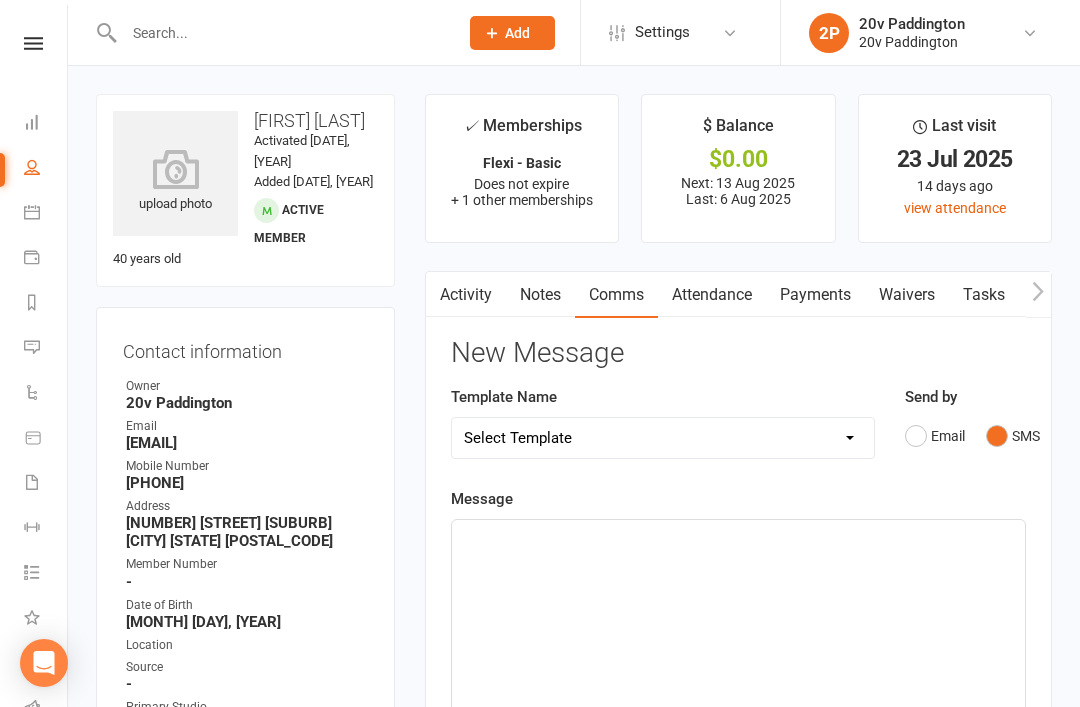 click on "﻿" 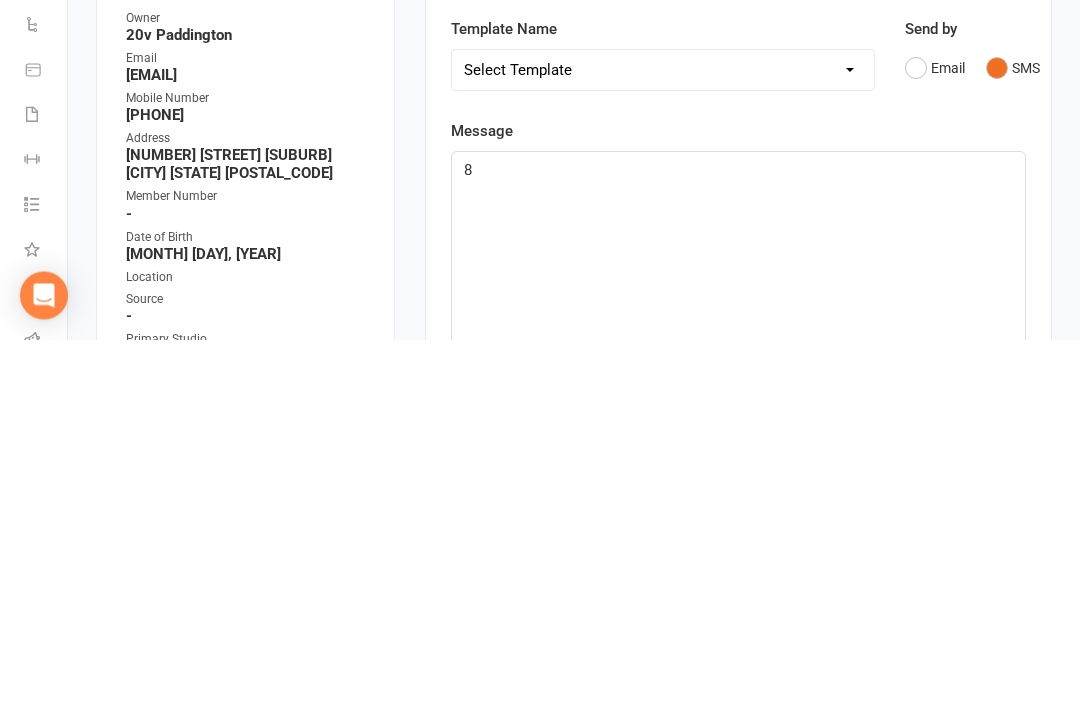 type 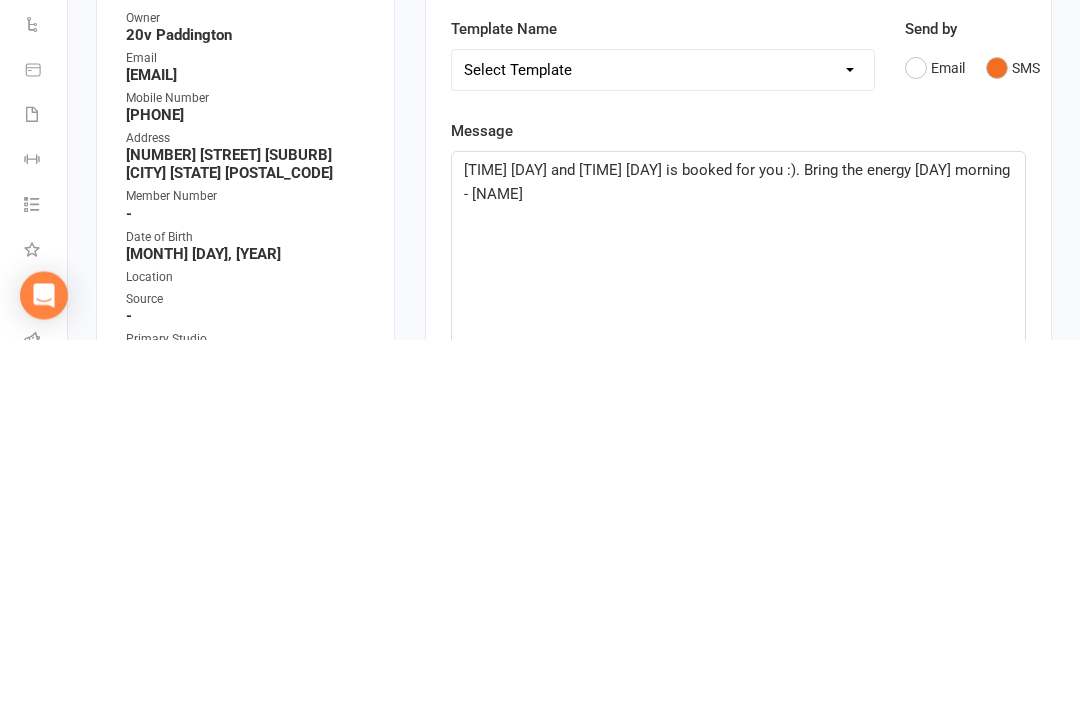 click on "upload photo Rob Drozdowski Activated 12 October, 2022 Added 10 September, 2022   Active member 40 years old  Contact information Owner   20v Paddington Email  Rob_droz@hotmail.com
Mobile Number  0403798211
Address  112/1 Bruce Bennetts Pl Maroubra NSW 2035
Member Number  -
Date of Birth  November 29, 1984
Location
Source  -
Primary Studio  -
Occupation  -
HQ Sales Support  -
Membership Sold By  -
If referred by a member, who?  -
Instagram Handle  -
Update Contact Details Flag Archive Manage Comms Settings
Wallet Credit card R drozdowski  xxxx xxxx xxxx 6526  05/2028
Add / Edit Payment Method
Membership      Banked Session Apr 5 2023 — Never Booked: 1 Attended: 1 0 classes remaining    Cancel membership Upgrade / Downgrade     Flexi - Basic Oct 12 2022 — Never This  week Booked: 1 Attended: 0 0 classes remaining    Cancel membership Upgrade / Downgrade Add new membership
Family Members  No relationships found. Add link to existing contact  Add link to new contact
No" at bounding box center [574, 1433] 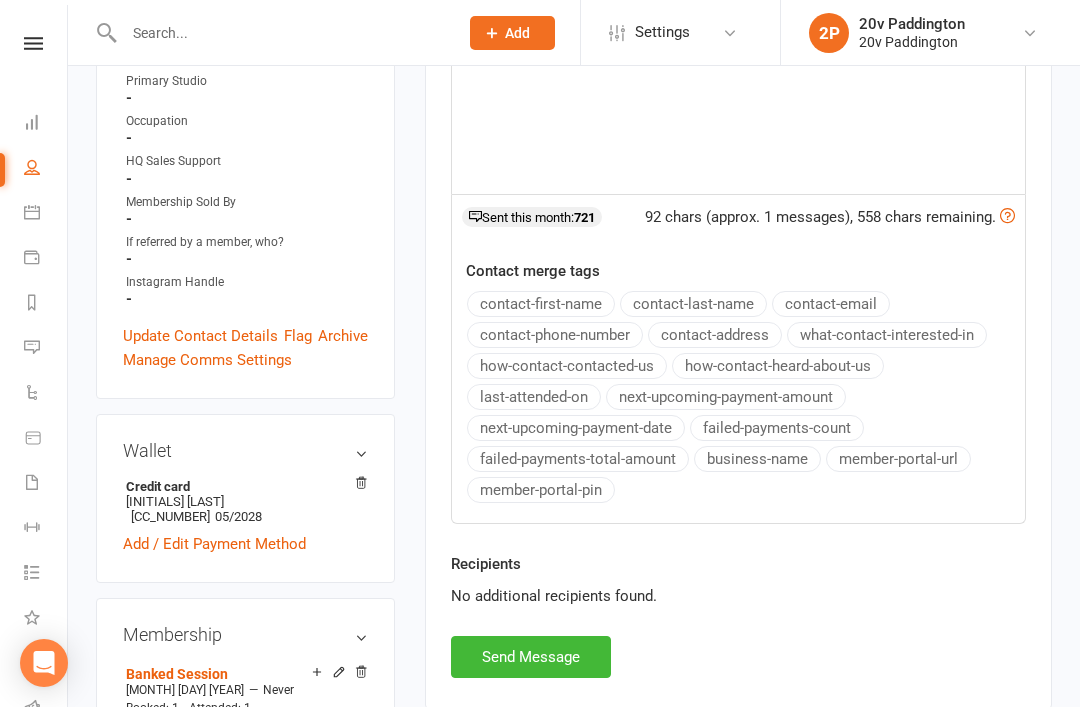 scroll, scrollTop: 625, scrollLeft: 0, axis: vertical 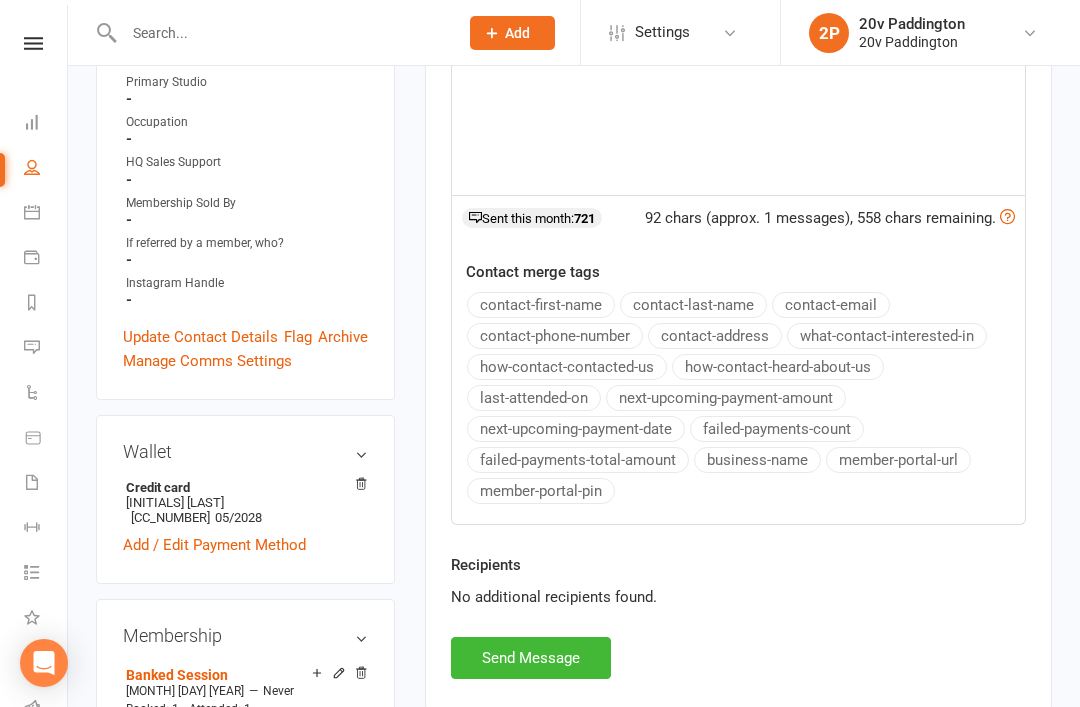 click on "Activity Notes Comms Attendance Payments Waivers Tasks Automations Workouts Assessments Credit balance
New Message Template Name Select Template [Email] 20v Referral Bonus [SMS] Free Trial Link [SMS] Haven’t heard back from trial [SMS] No answer to Kickstart Call [SMS] Ready for trial [SMS] Still interested text 1 [SMS] Still interested text 2 [SMS] Trial same day confirmation text  Send by Email SMS Message 8am Saturday and 4:30pm Monday is booked for you :). Bring the energy Saturday morning - Zac 92 chars (approx. 1 messages), 558 chars remaining.    Sent this month: 721 Contact merge tags contact-first-name contact-last-name contact-email contact-phone-number contact-address what-contact-interested-in how-contact-contacted-us how-contact-heard-about-us last-attended-on next-upcoming-payment-amount next-upcoming-payment-date failed-payments-count failed-payments-total-amount business-name member-portal-url member-portal-pin
Recipients No additional recipients found. Send Message" at bounding box center [738, 177] 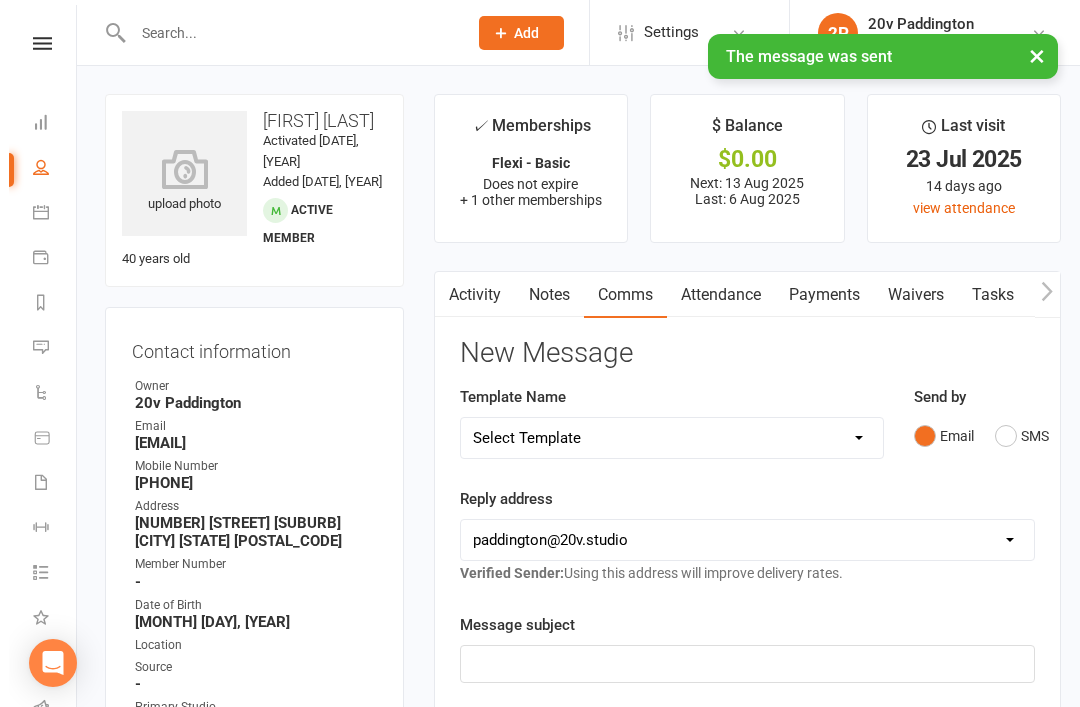 scroll, scrollTop: 11, scrollLeft: 0, axis: vertical 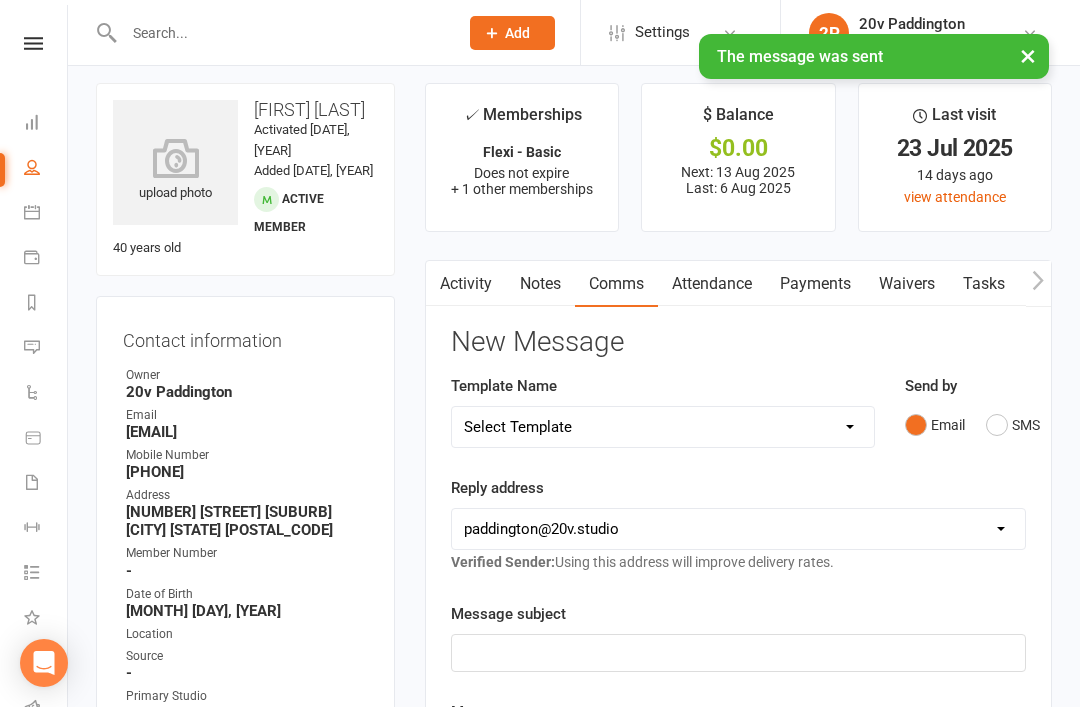 click at bounding box center [32, 347] 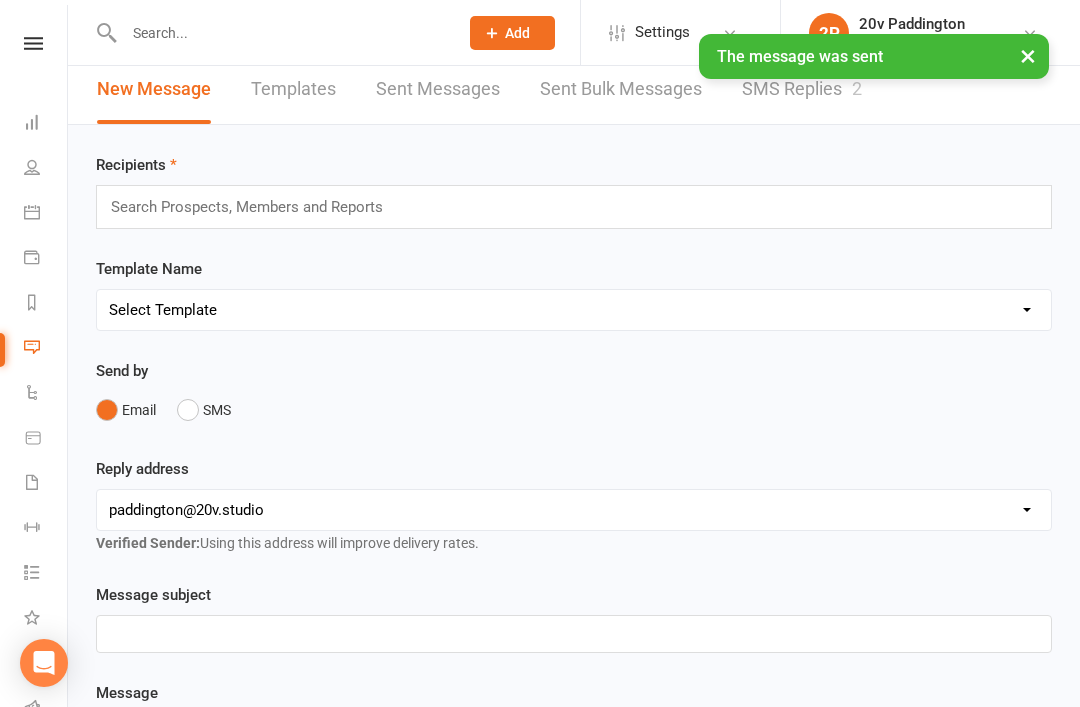 scroll, scrollTop: 0, scrollLeft: 0, axis: both 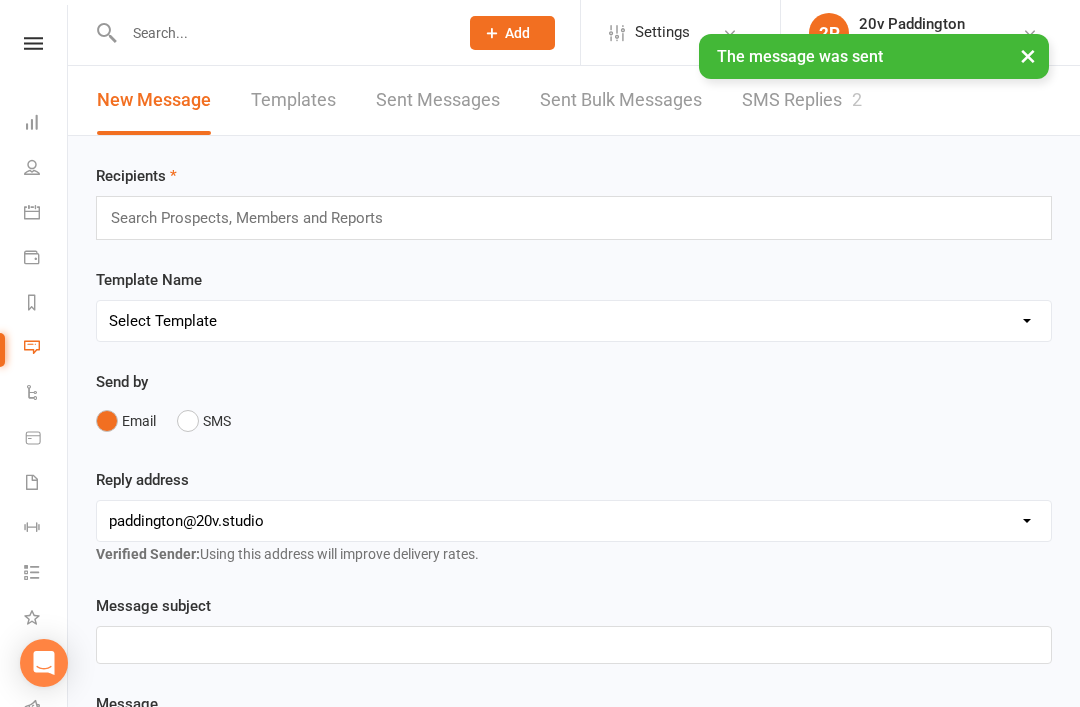 click on "SMS Replies  2" at bounding box center (802, 100) 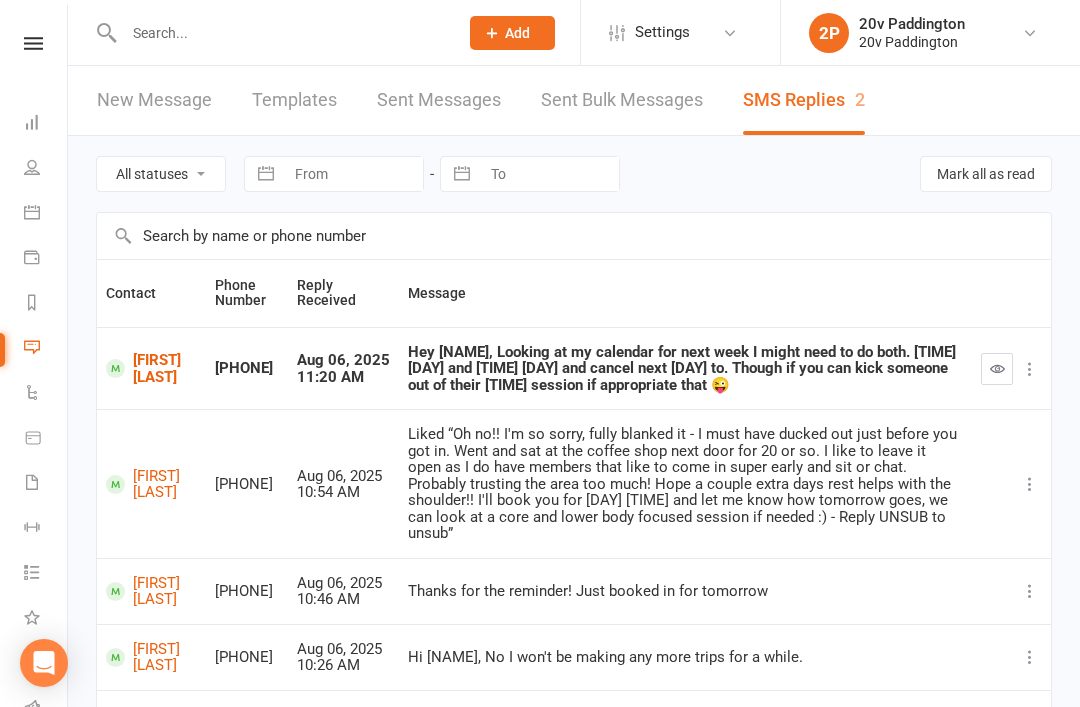 click at bounding box center (997, 369) 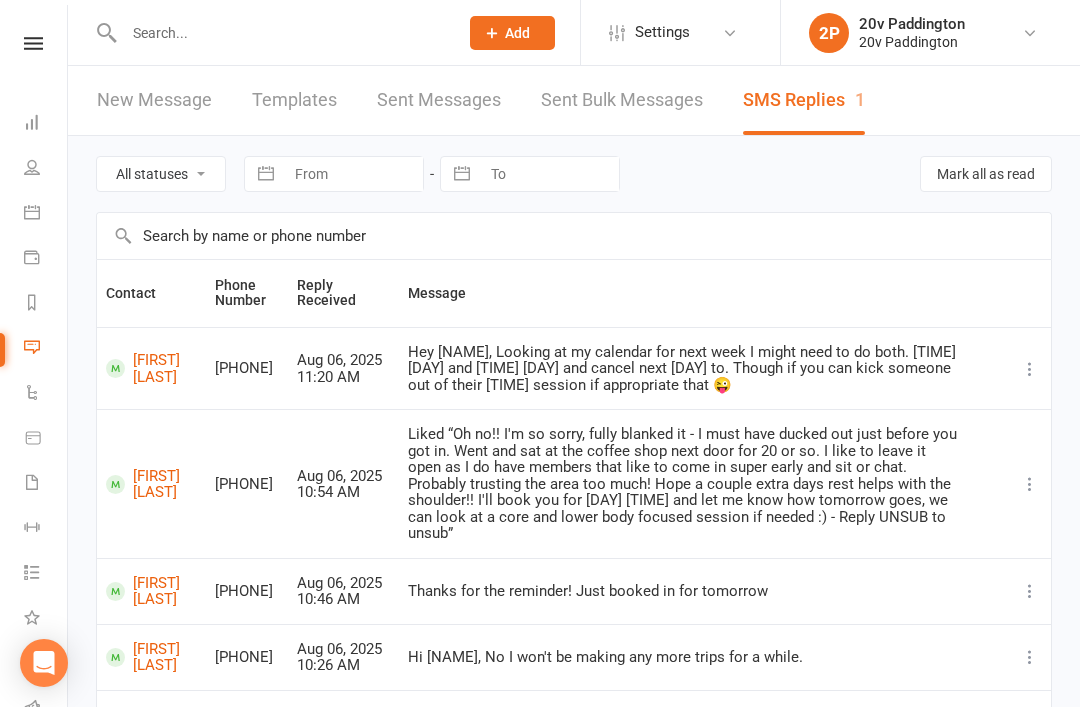 click on "All statuses Read only Unread only" at bounding box center (161, 174) 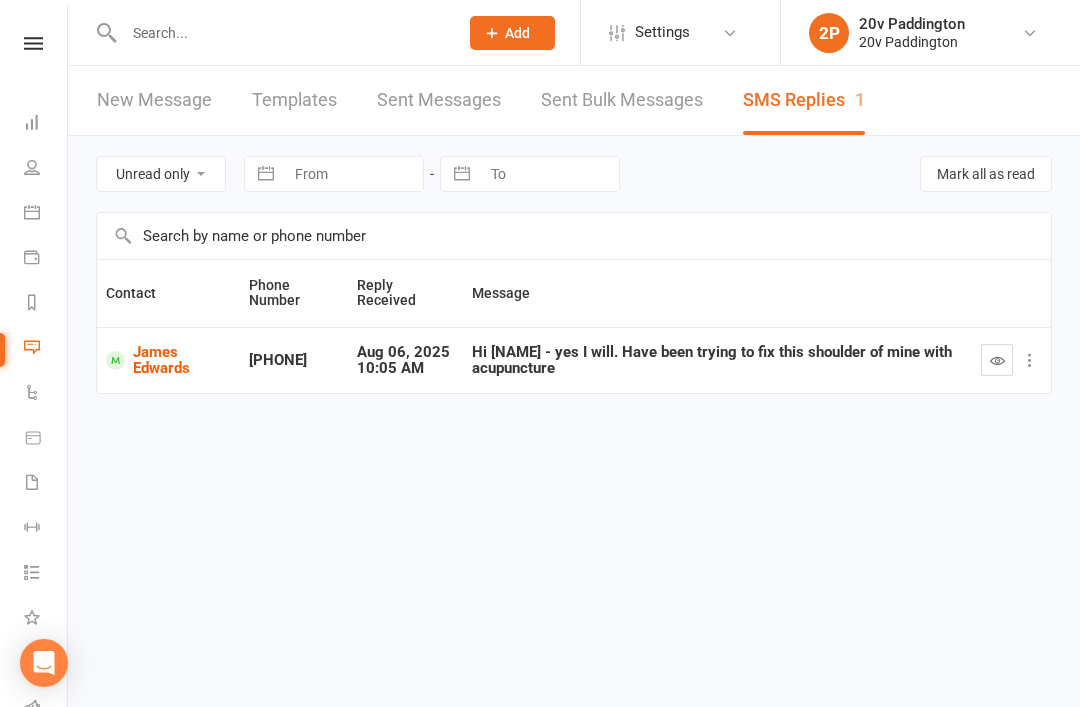 click on "James Edwards" at bounding box center [168, 360] 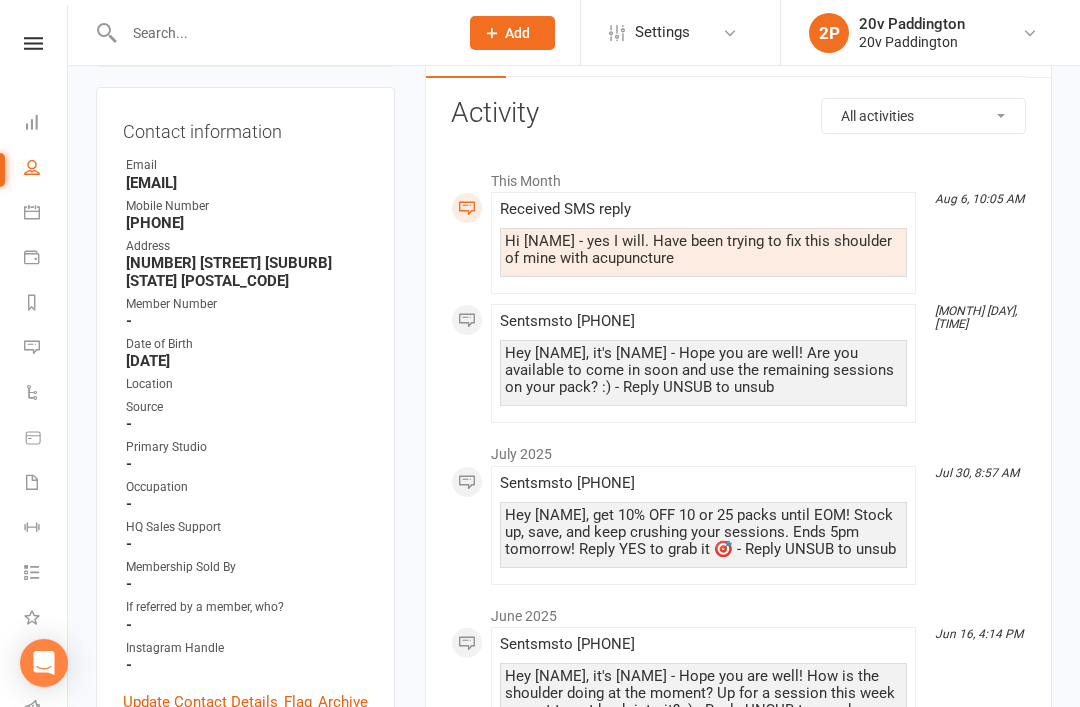 scroll, scrollTop: 0, scrollLeft: 0, axis: both 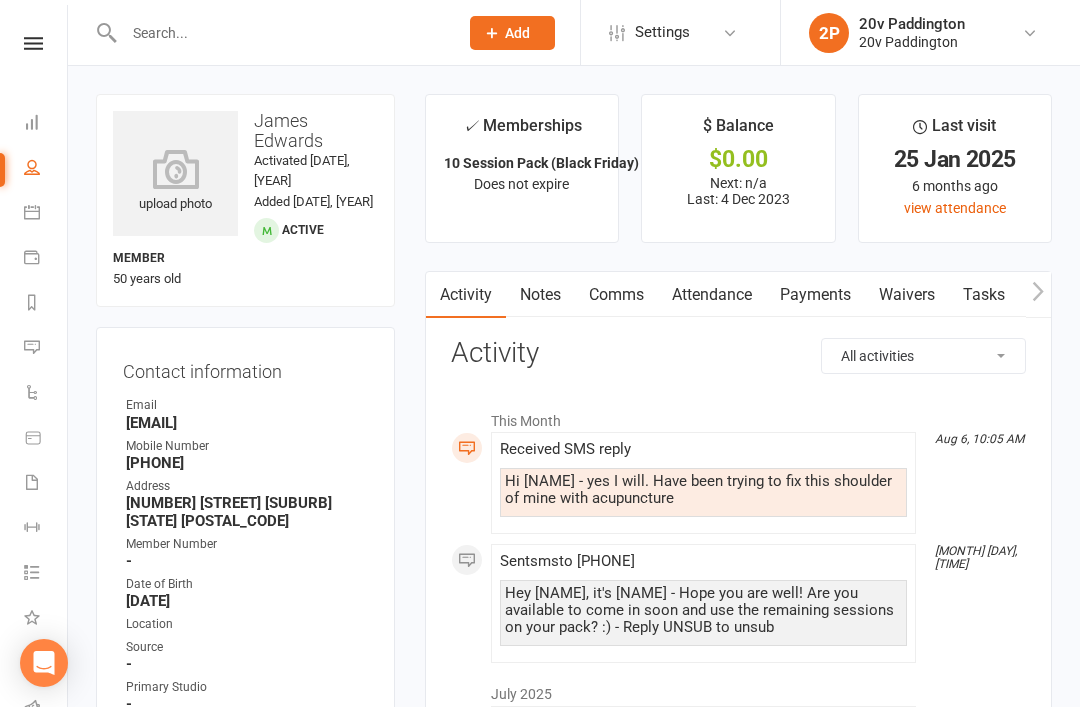 click on "Messages   1" at bounding box center [33, 349] 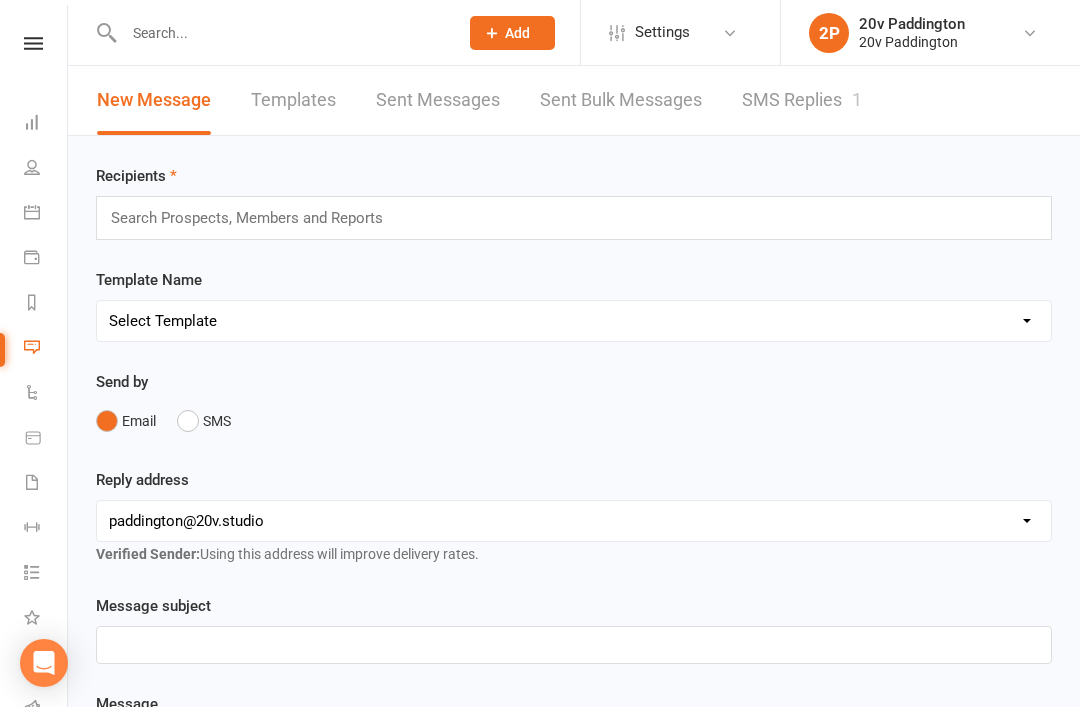 click on "SMS Replies  1" at bounding box center [802, 100] 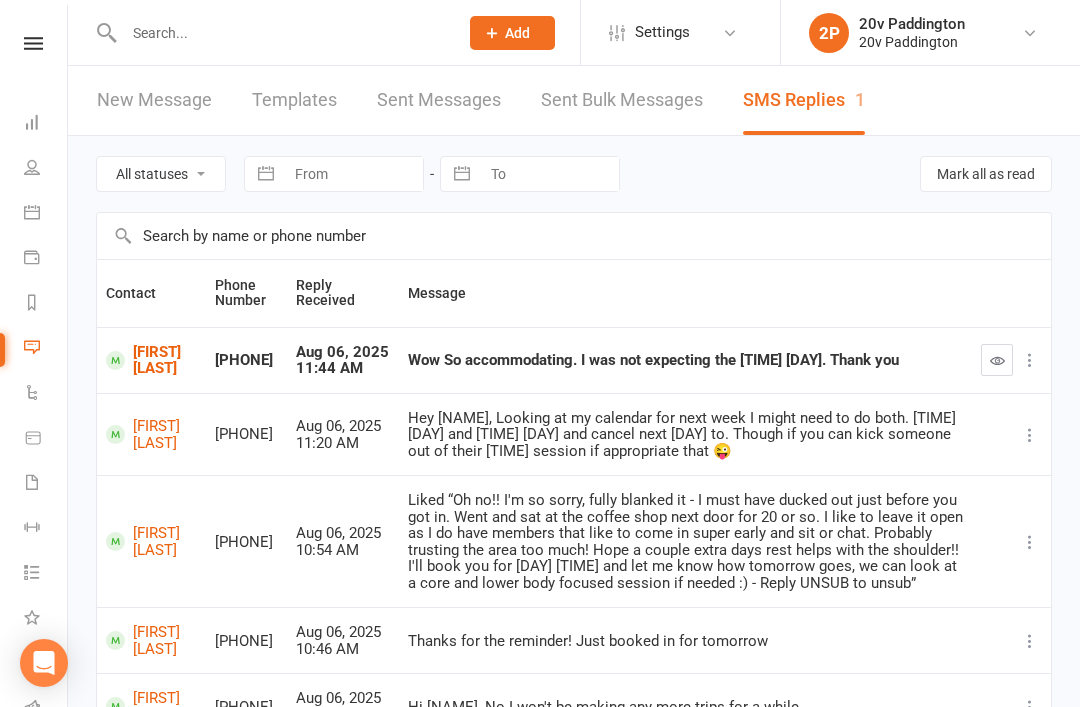 click at bounding box center [997, 360] 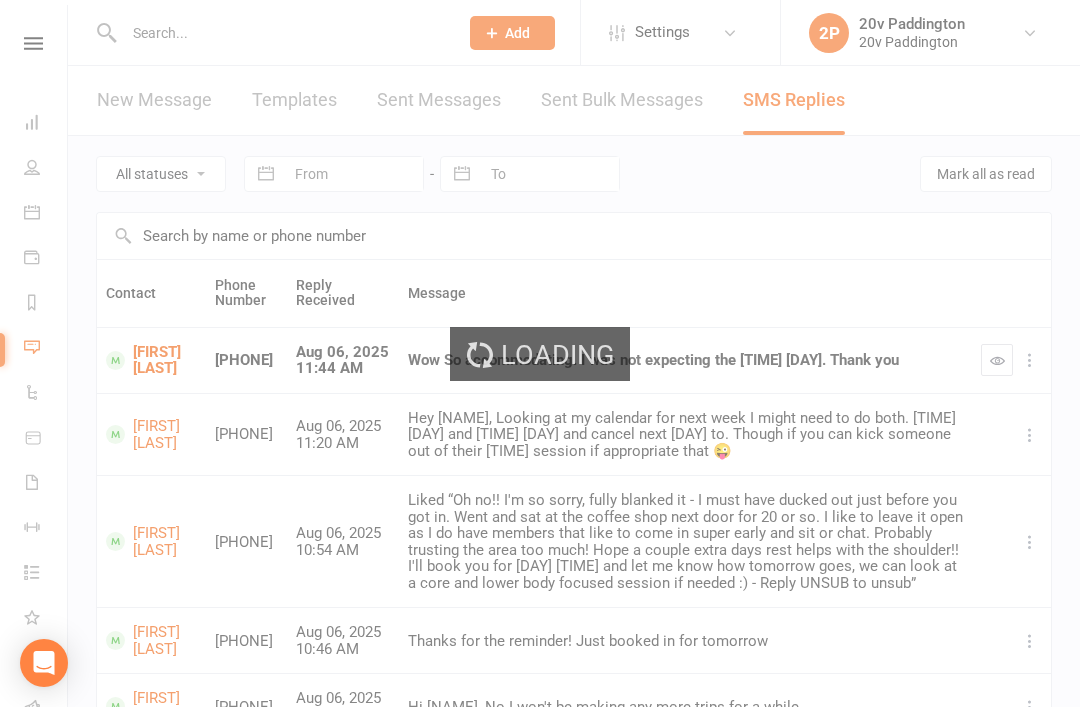 click on "Loading" at bounding box center [540, 353] 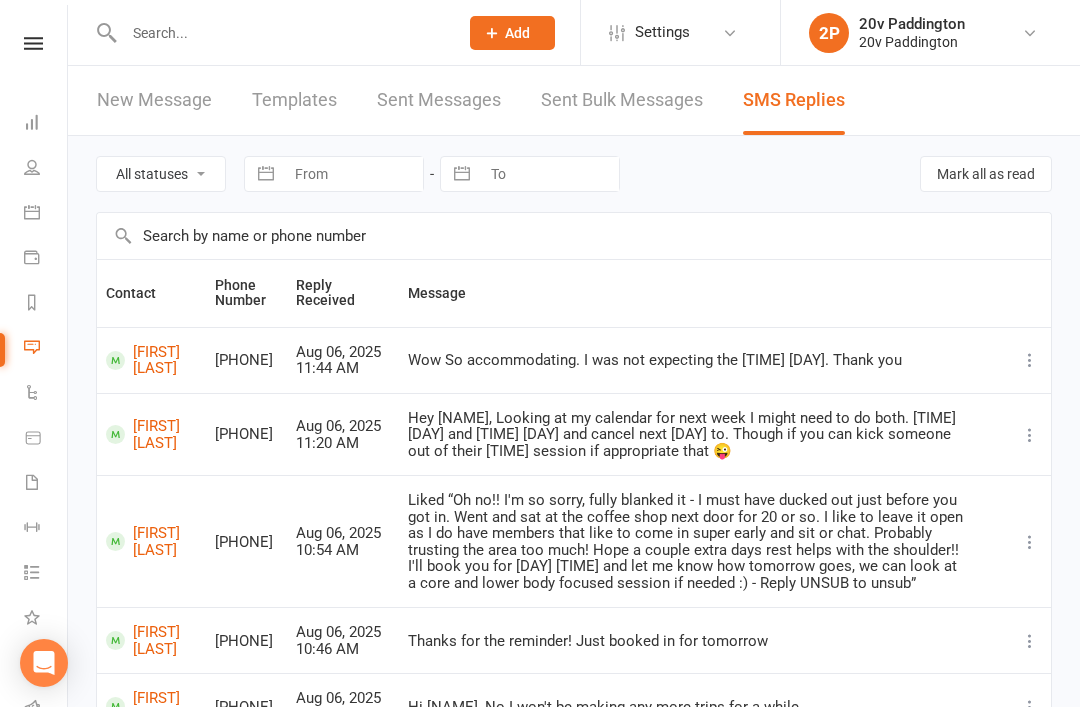 click on "[FIRST] [LAST]" at bounding box center [151, 360] 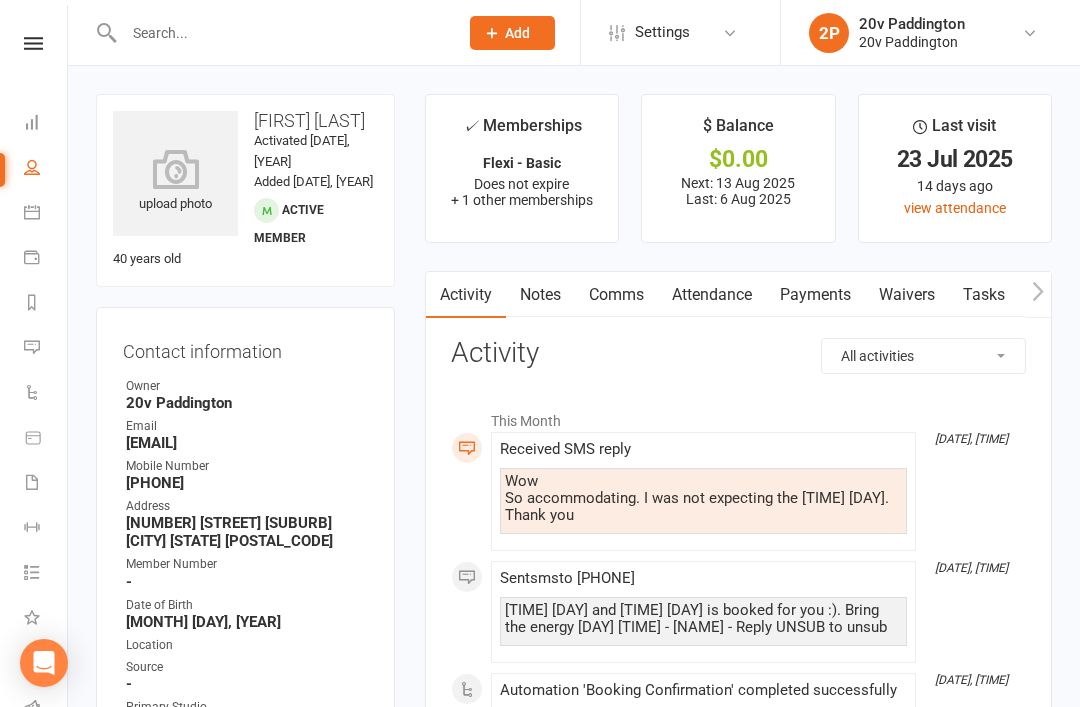 click on "Comms" at bounding box center (616, 295) 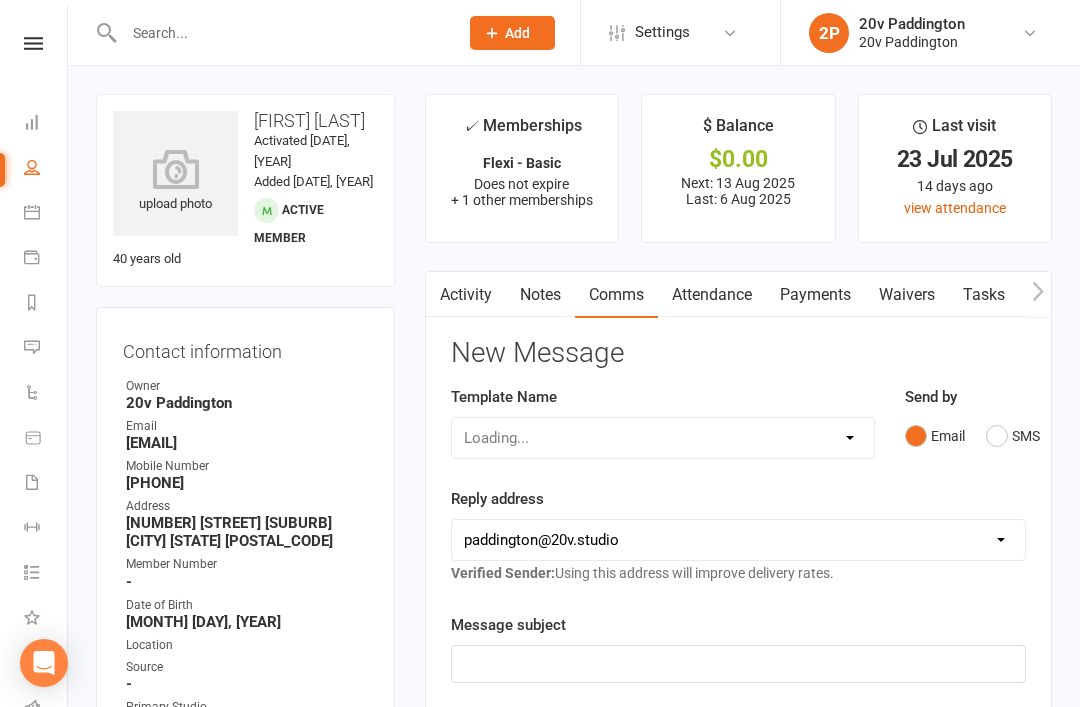 click on "Email" at bounding box center (935, 436) 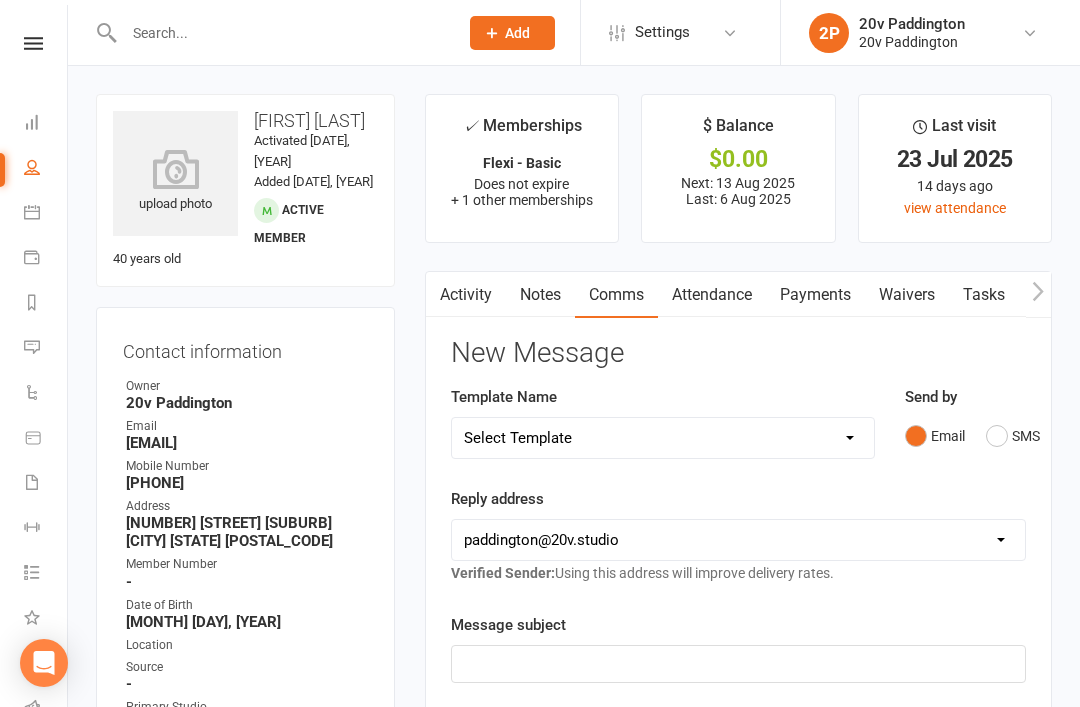 click on "Email SMS" at bounding box center (965, 436) 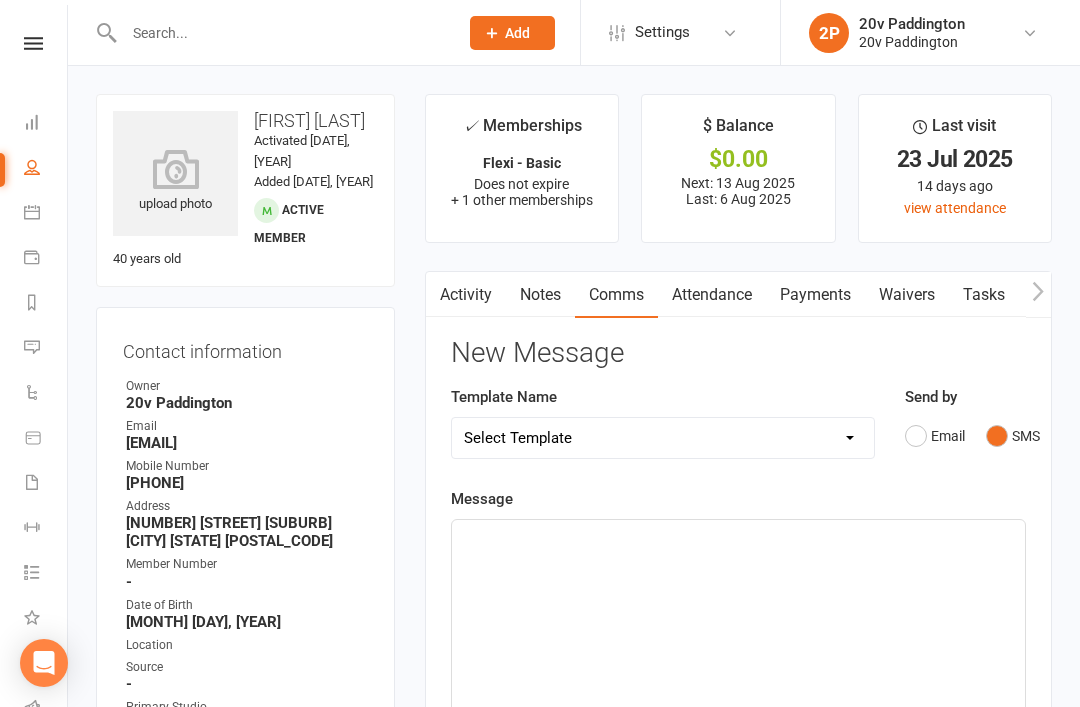 click on "Activity" at bounding box center [466, 295] 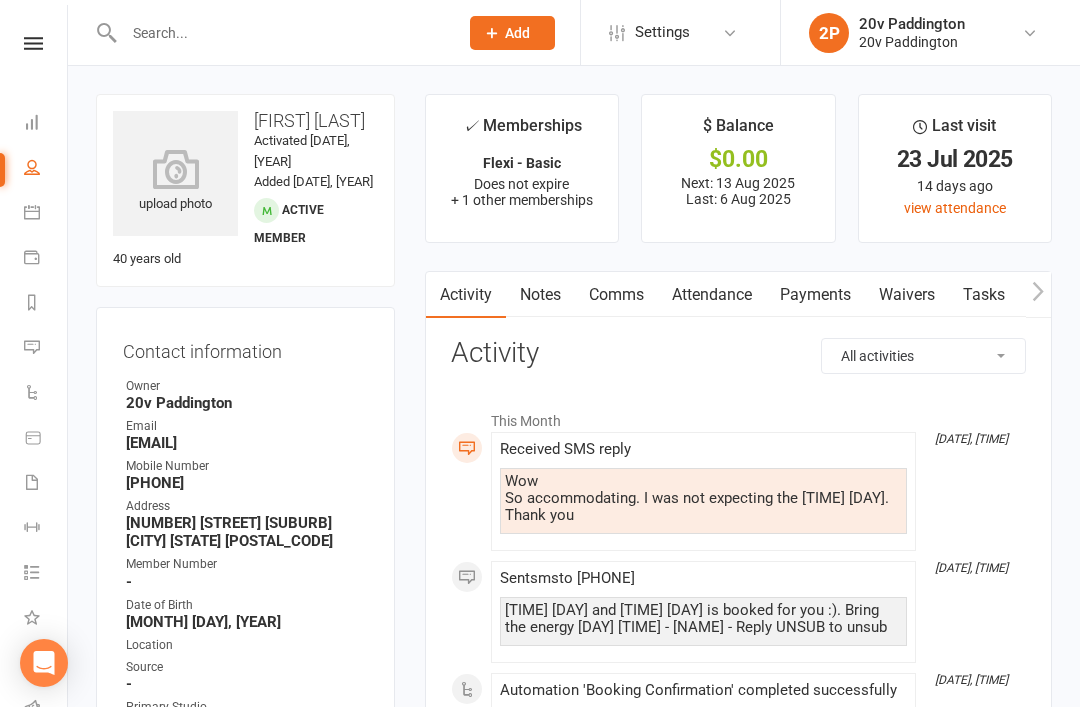 click on "Comms" at bounding box center [616, 295] 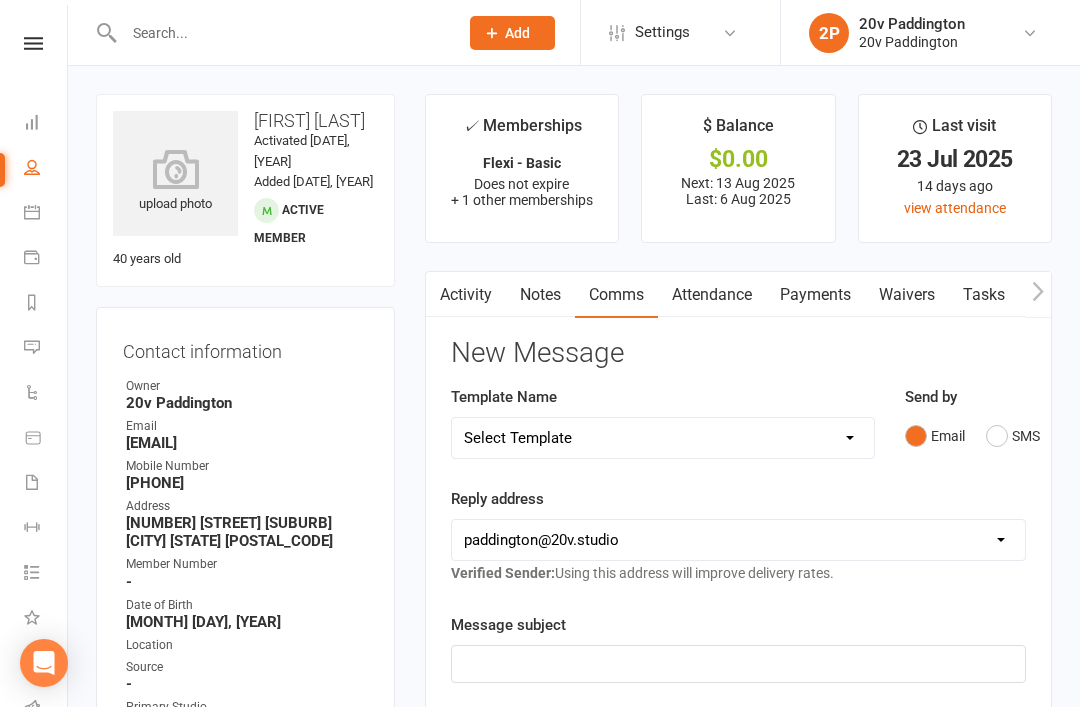 click on "SMS" at bounding box center (1013, 436) 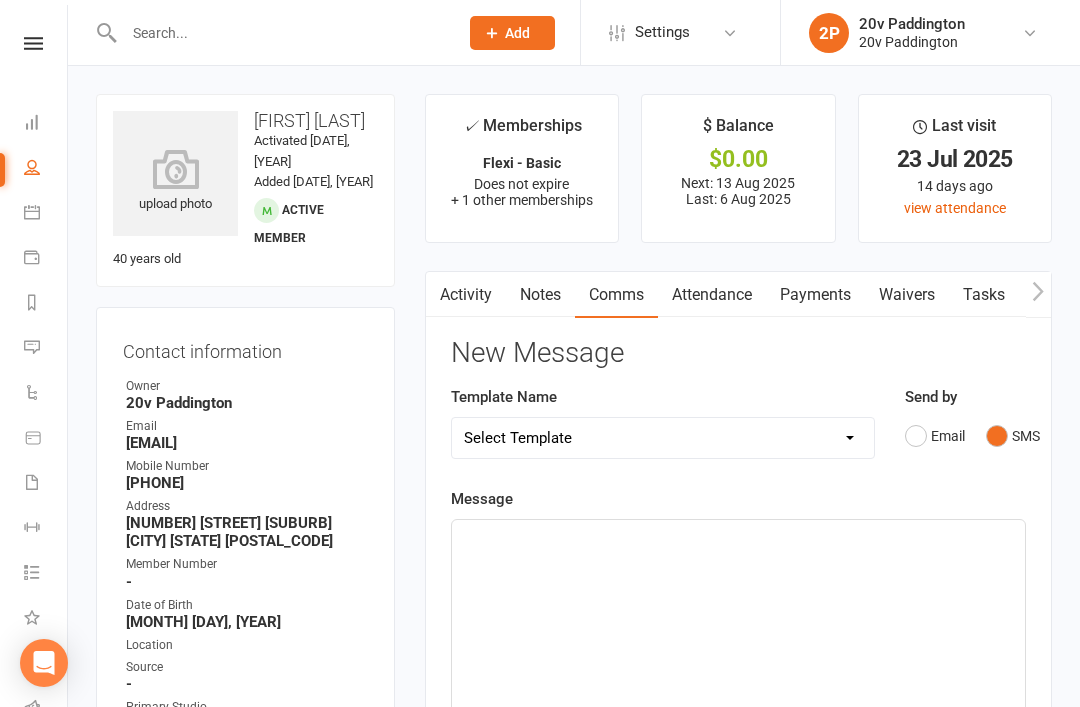 click on "﻿" 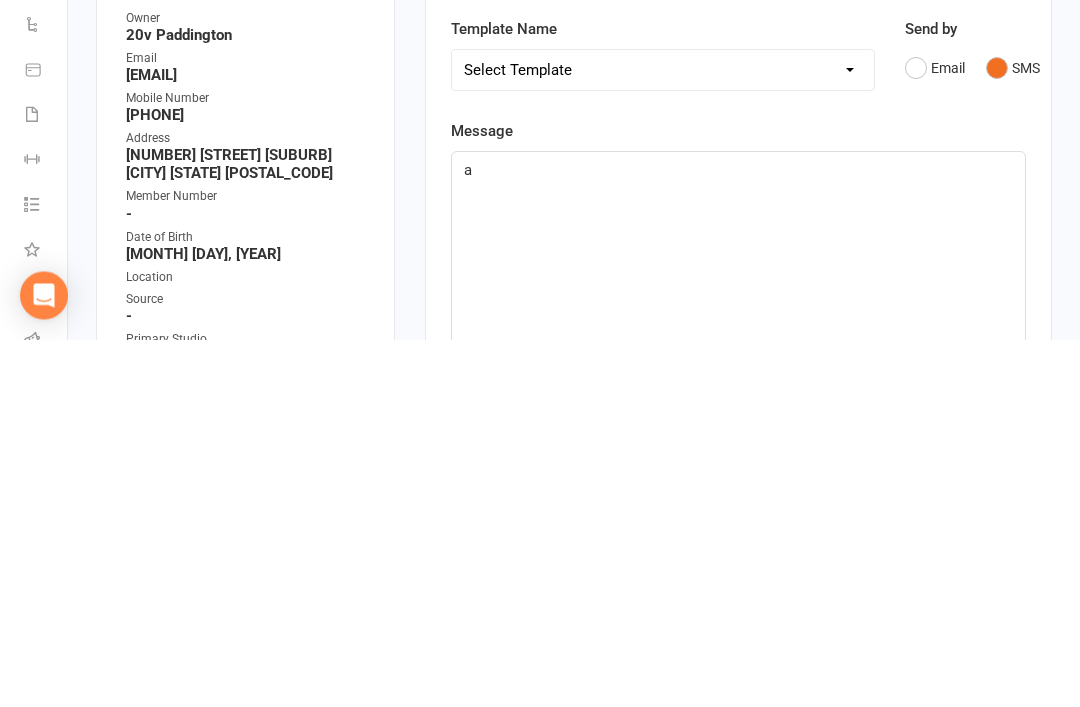 type 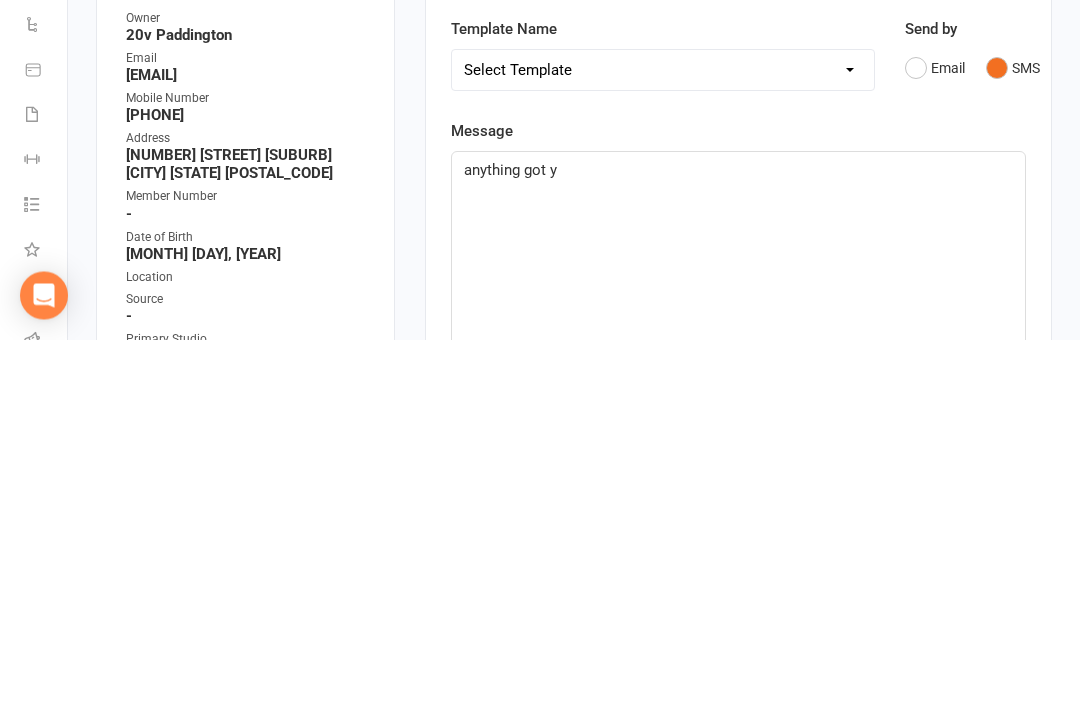 click on "anything got y" 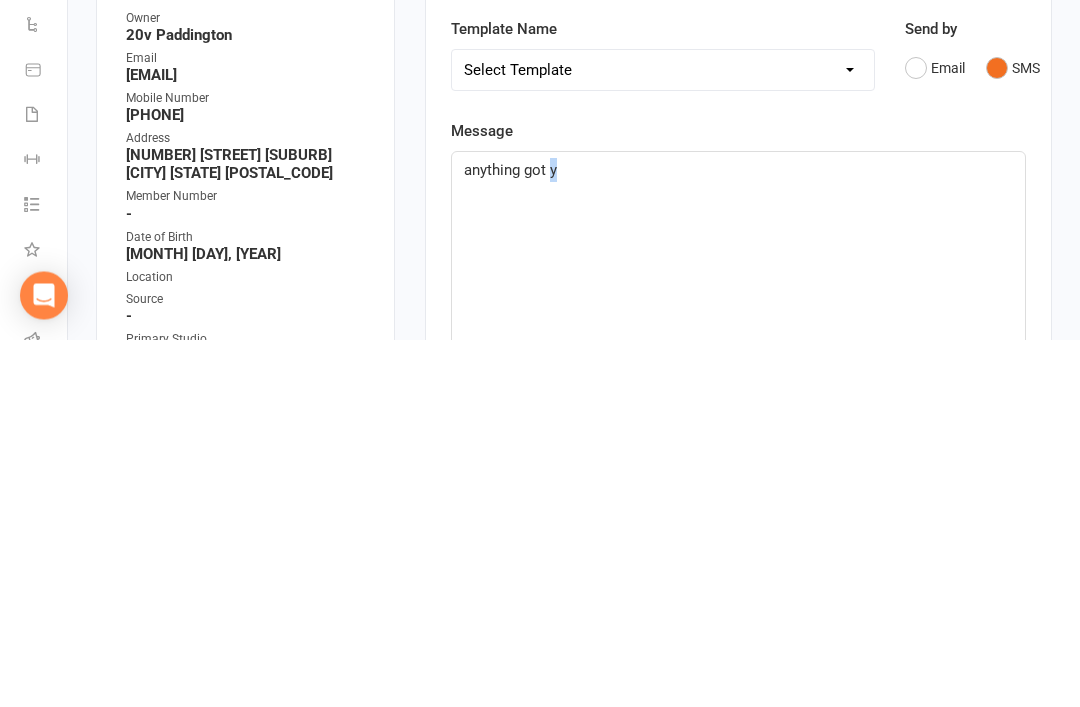 click on "anything got y" 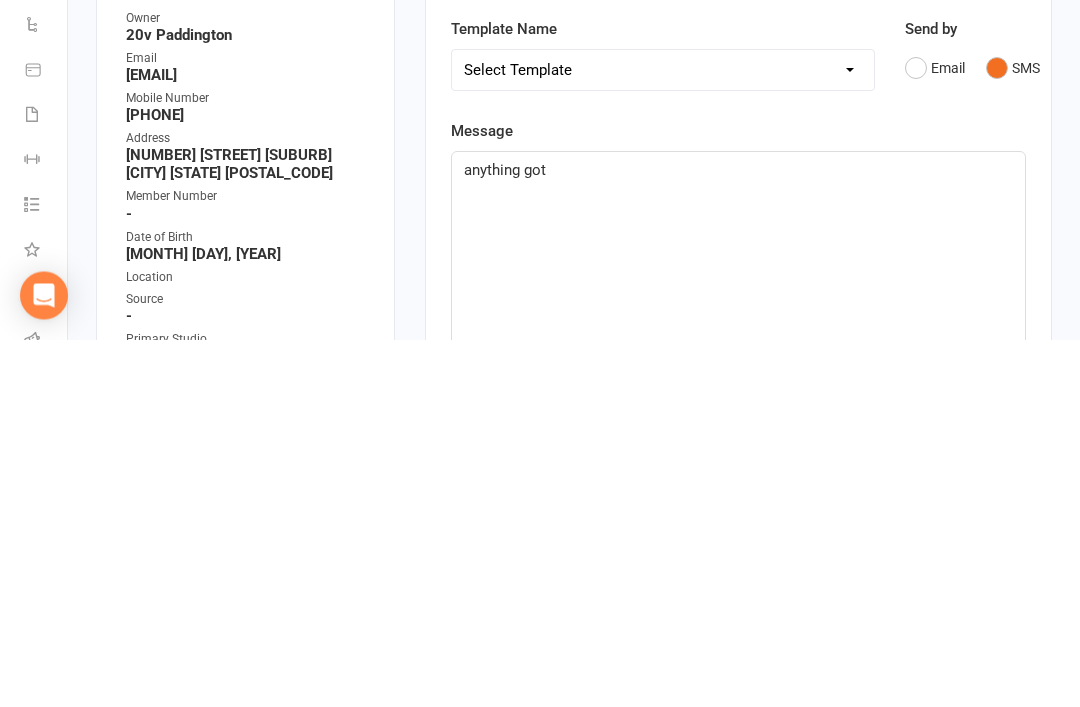 click on "anything got" 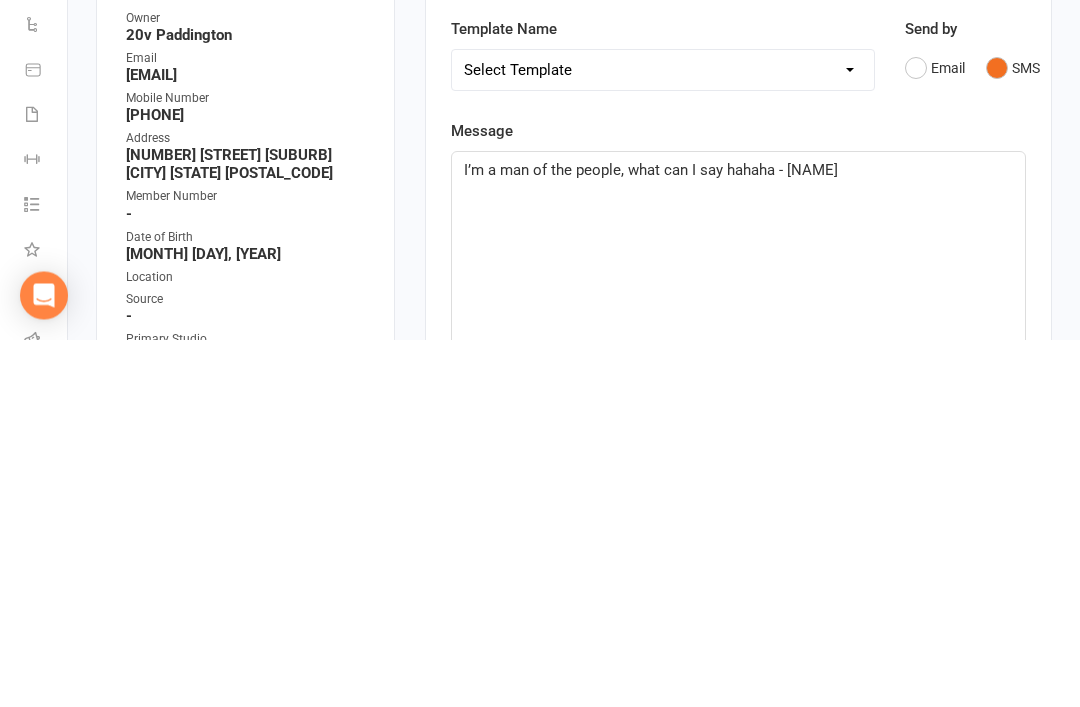 click on "Activity Notes Comms Attendance Payments Waivers Tasks Automations Workouts Assessments Credit balance
New Message Template Name Select Template [Email] 20v Referral Bonus [SMS] Free Trial Link [SMS] Haven’t heard back from trial [SMS] No answer to Kickstart Call [SMS] Ready for trial [SMS] Still interested text 1 [SMS] Still interested text 2 [SMS] Trial same day confirmation text  Send by Email SMS Message I’m a man of the people, what can I say hahaha - zac 52 chars (approx. 1 messages), 598 chars remaining.    Sent this month: 724 Contact merge tags contact-first-name contact-last-name contact-email contact-phone-number contact-address what-contact-interested-in how-contact-contacted-us how-contact-heard-about-us last-attended-on next-upcoming-payment-amount next-upcoming-payment-date failed-payments-count failed-payments-total-amount business-name member-portal-url member-portal-pin
Recipients No additional recipients found. Send Message" at bounding box center [738, 802] 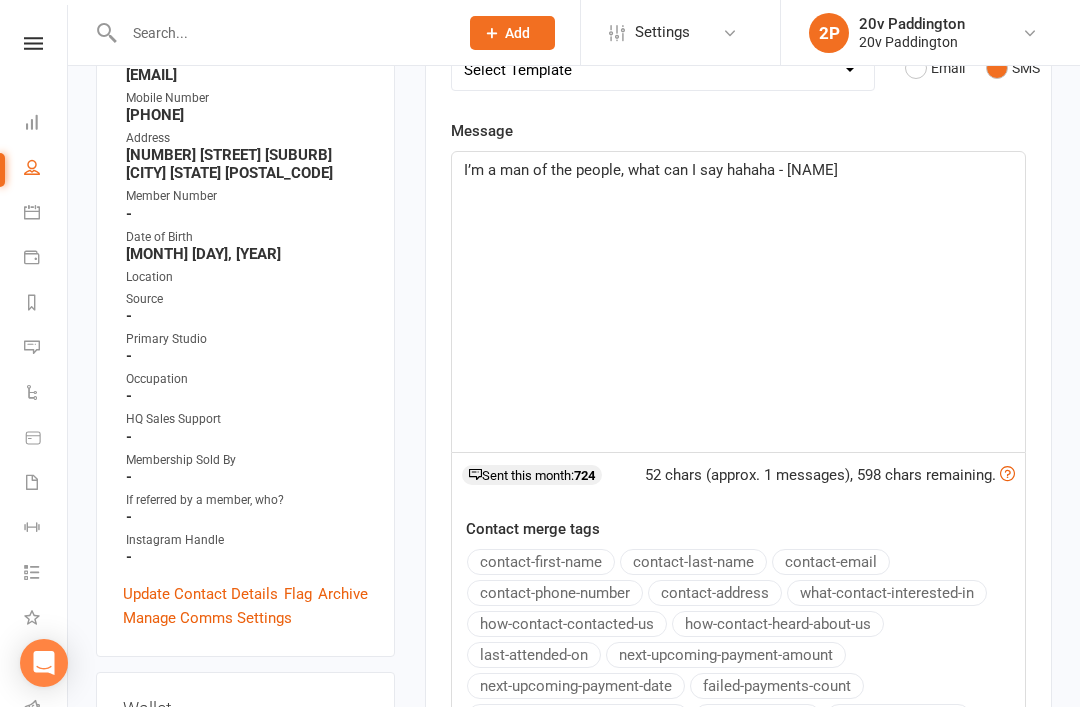click on "upload photo Rob Drozdowski Activated 12 October, 2022 Added 10 September, 2022   Active member 40 years old  Contact information Owner   20v Paddington Email  Rob_droz@hotmail.com
Mobile Number  0403798211
Address  112/1 Bruce Bennetts Pl Maroubra NSW 2035
Member Number  -
Date of Birth  November 29, 1984
Location
Source  -
Primary Studio  -
Occupation  -
HQ Sales Support  -
Membership Sold By  -
If referred by a member, who?  -
Instagram Handle  -
Update Contact Details Flag Archive Manage Comms Settings
Wallet Credit card R drozdowski  xxxx xxxx xxxx 6526  05/2028
Add / Edit Payment Method
Membership      Banked Session Apr 5 2023 — Never Booked: 1 Attended: 1 0 classes remaining    Cancel membership Upgrade / Downgrade     Flexi - Basic Oct 12 2022 — Never This  week Booked: 1 Attended: 0 0 classes remaining    Cancel membership Upgrade / Downgrade Add new membership
Family Members  No relationships found. Add link to existing contact  Add link to new contact
No" at bounding box center [574, 1065] 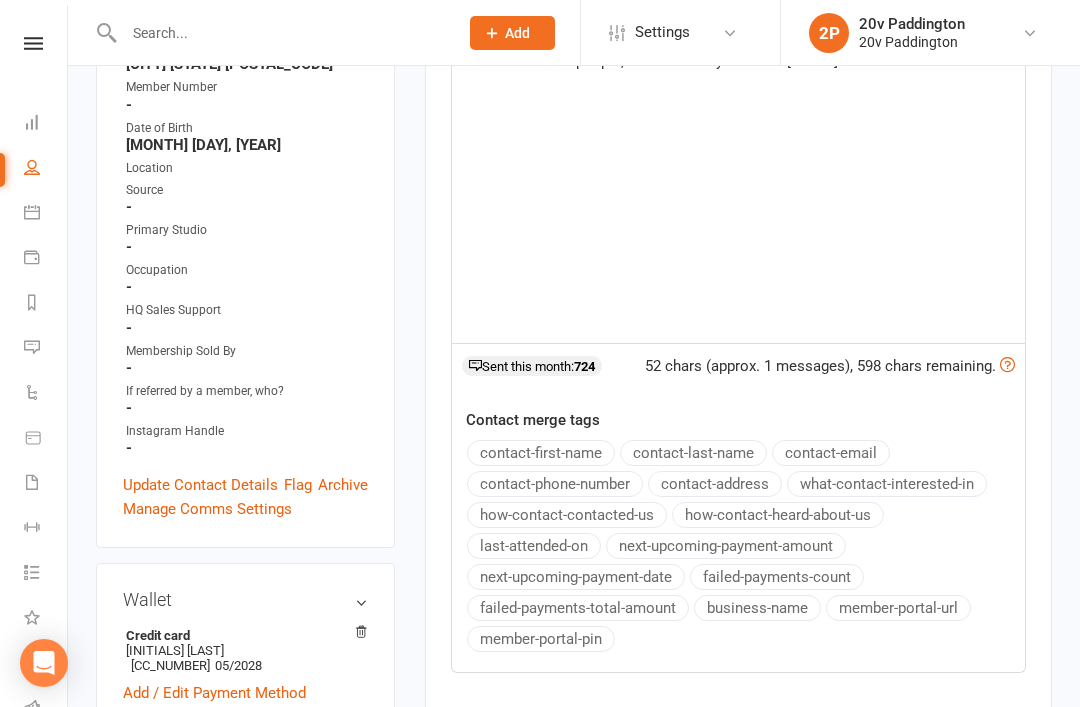 scroll, scrollTop: 703, scrollLeft: 0, axis: vertical 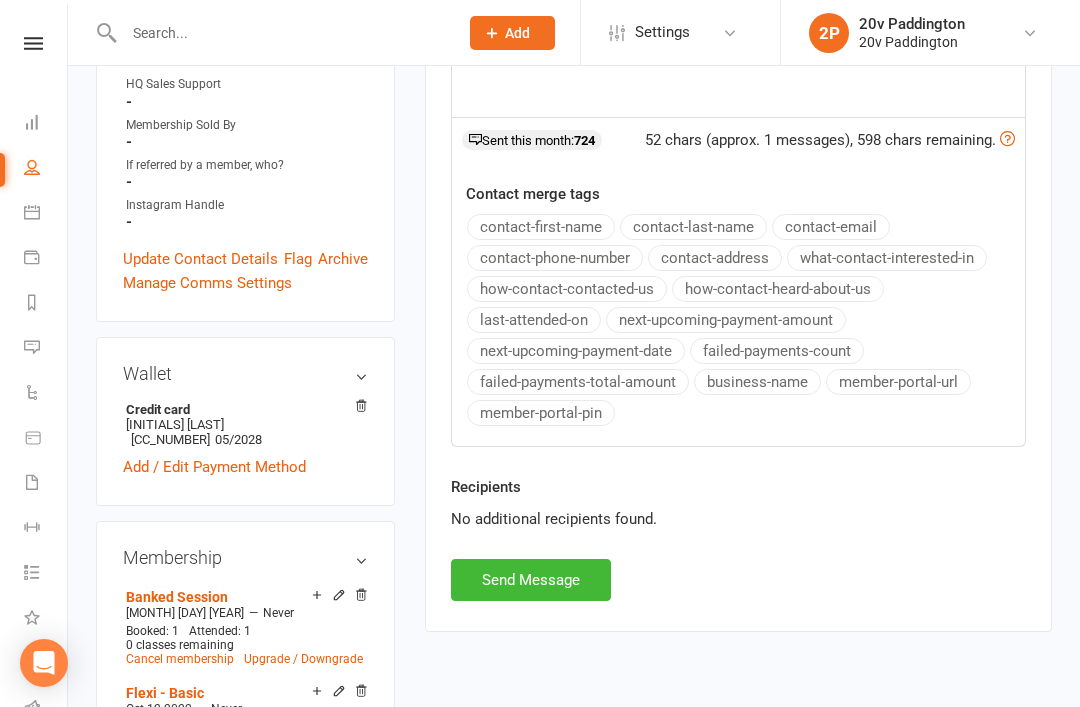 click on "Activity Notes Comms Attendance Payments Waivers Tasks Automations Workouts Assessments Credit balance
New Message Template Name Select Template [Email] 20v Referral Bonus [SMS] Free Trial Link [SMS] Haven’t heard back from trial [SMS] No answer to Kickstart Call [SMS] Ready for trial [SMS] Still interested text 1 [SMS] Still interested text 2 [SMS] Trial same day confirmation text  Send by Email SMS Message I’m a man of the people, what can I say hahaha - zac 52 chars (approx. 1 messages), 598 chars remaining.    Sent this month: 724 Contact merge tags contact-first-name contact-last-name contact-email contact-phone-number contact-address what-contact-interested-in how-contact-contacted-us how-contact-heard-about-us last-attended-on next-upcoming-payment-amount next-upcoming-payment-date failed-payments-count failed-payments-total-amount business-name member-portal-url member-portal-pin
Recipients No additional recipients found. Send Message" at bounding box center [738, 99] 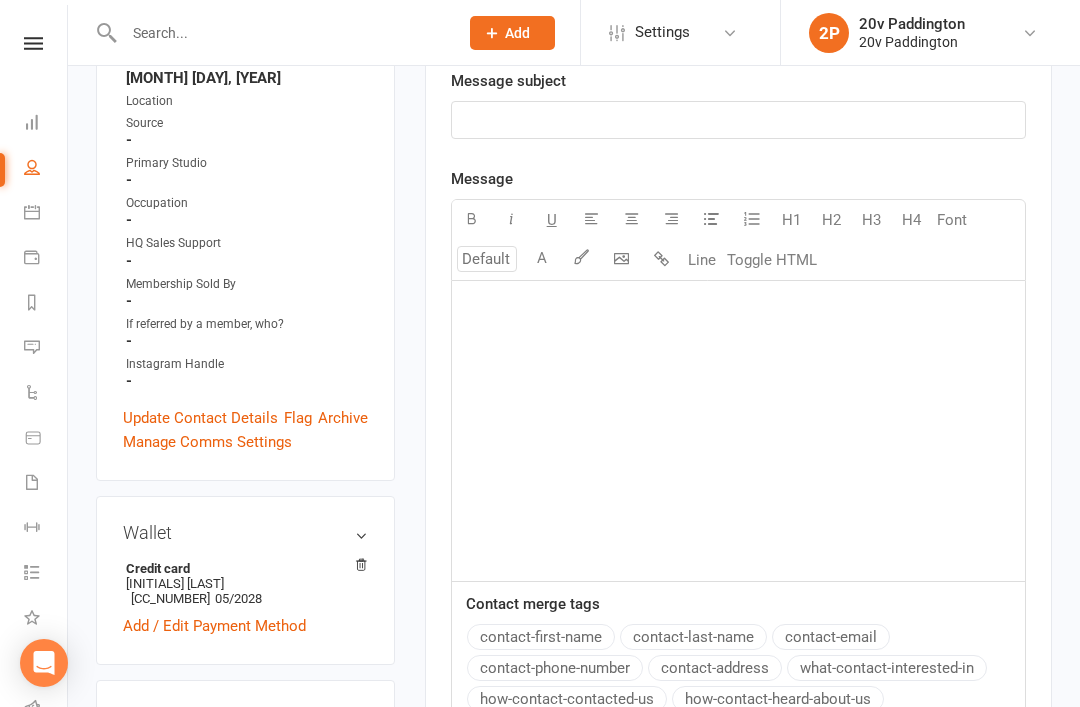 scroll, scrollTop: 0, scrollLeft: 0, axis: both 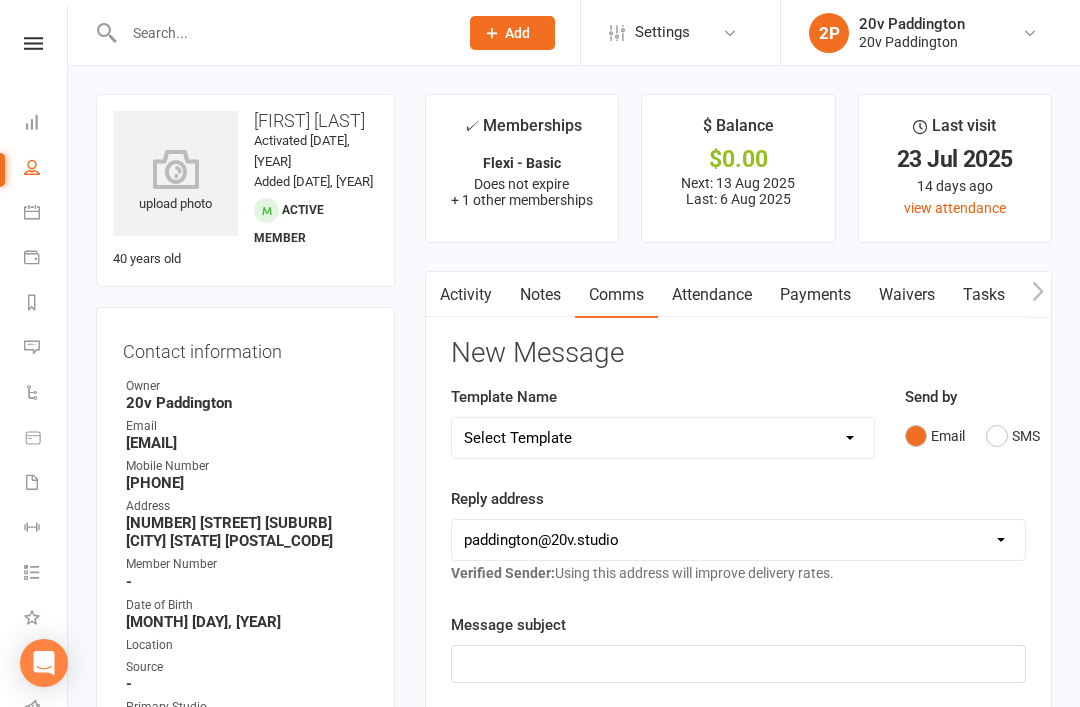 click at bounding box center (32, 347) 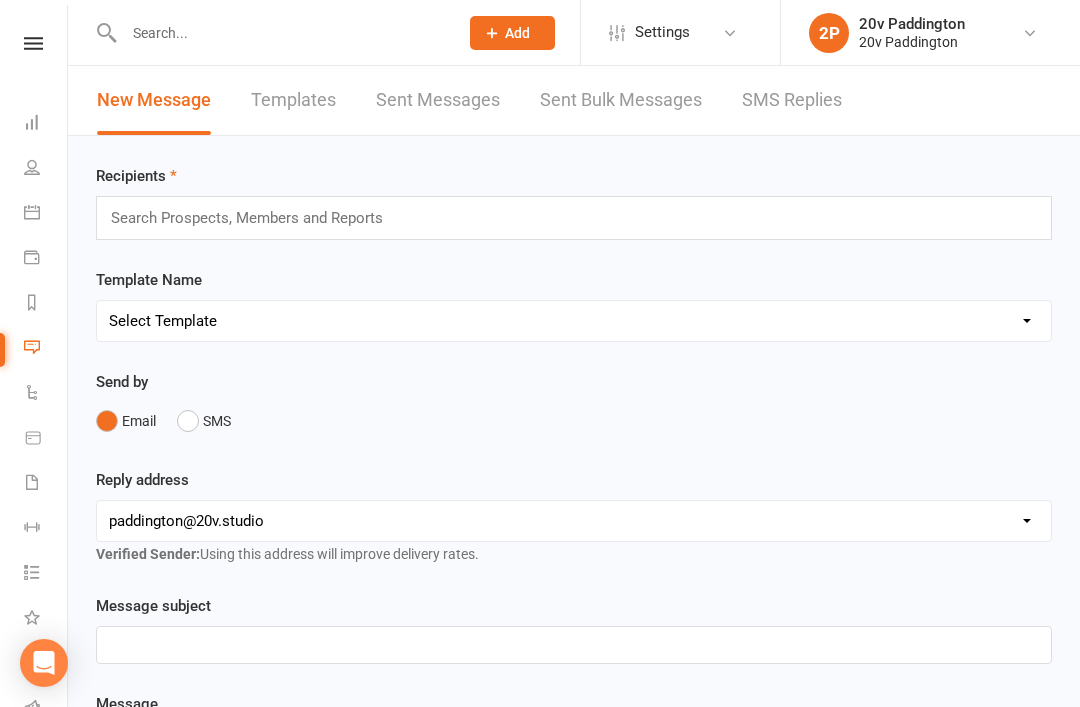 click on "SMS Replies" at bounding box center (792, 100) 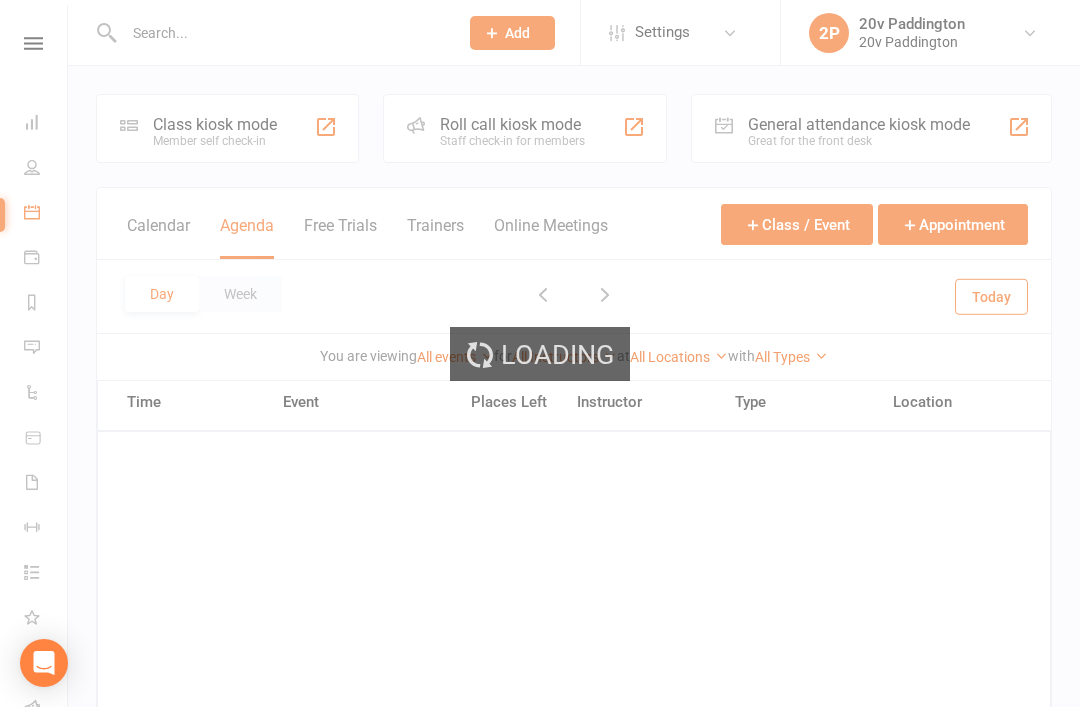 scroll, scrollTop: 151, scrollLeft: 0, axis: vertical 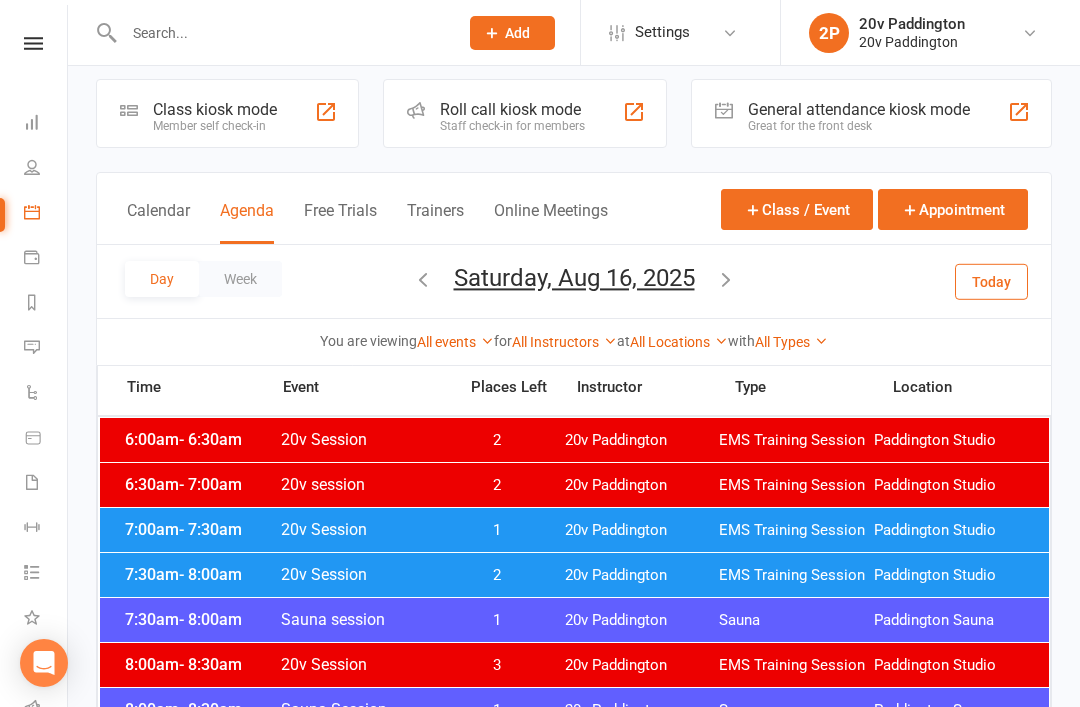 click on "Today" at bounding box center (991, 281) 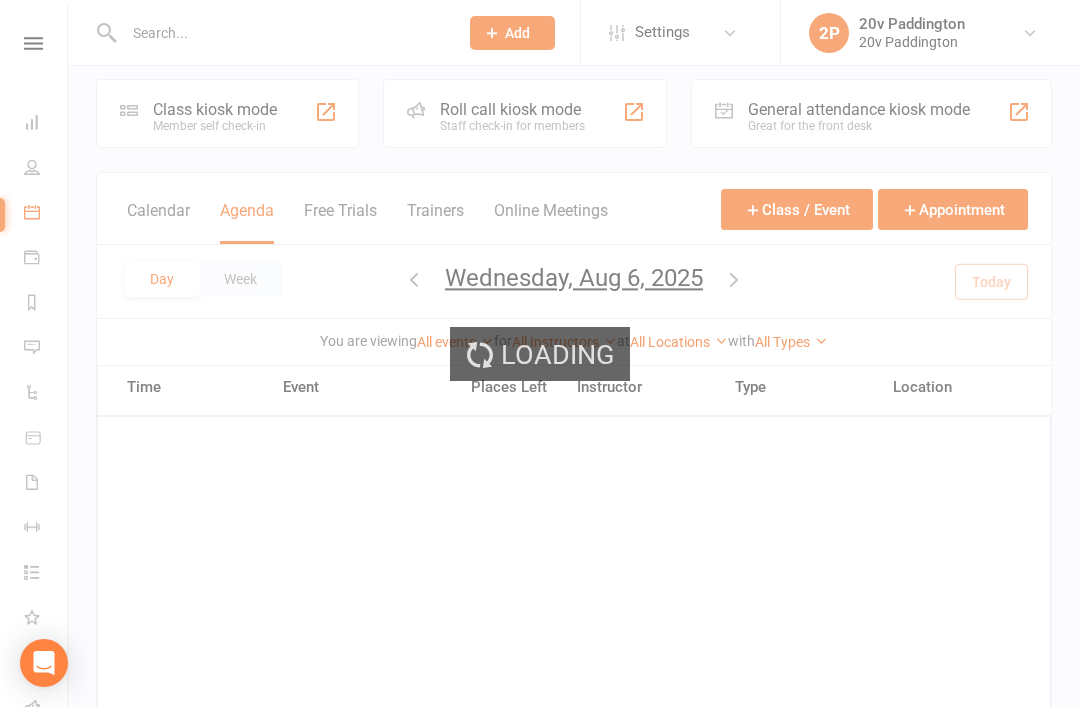 click on "Loading" at bounding box center [540, 353] 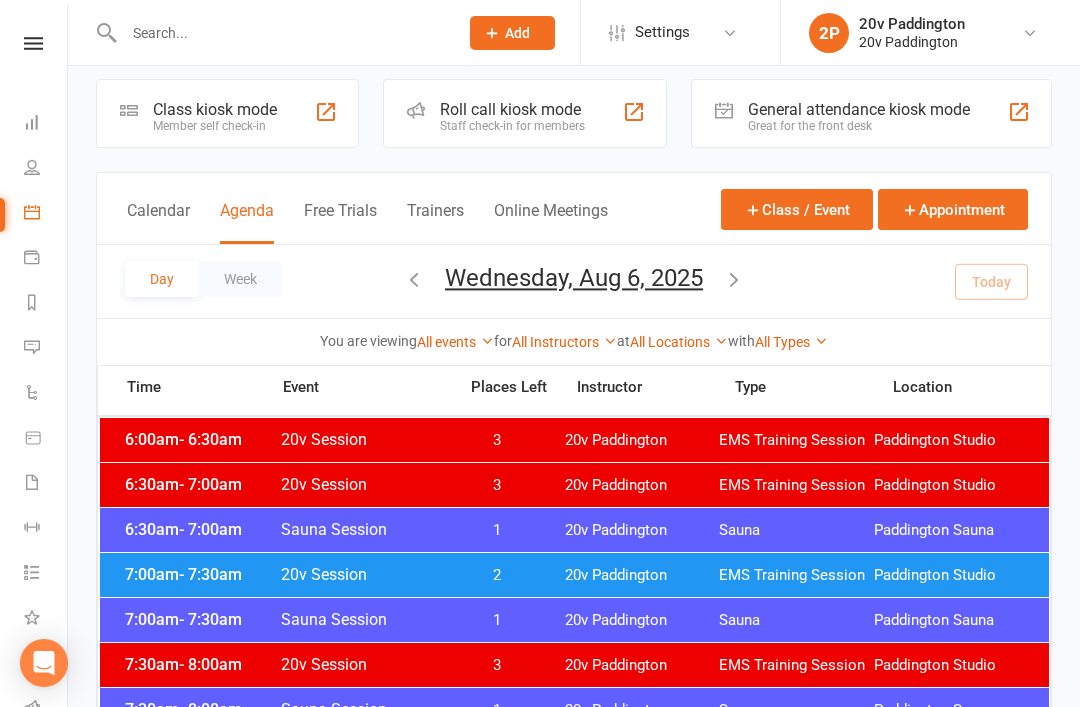 click on "Wednesday, Aug 6, 2025" at bounding box center [574, 278] 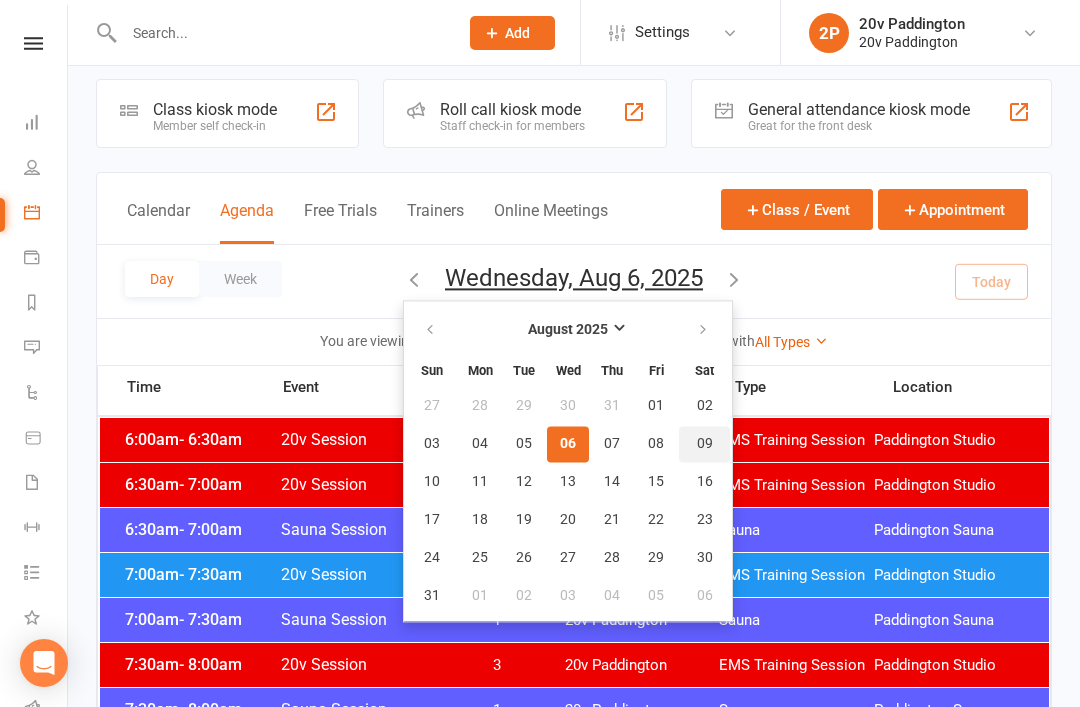 click on "09" at bounding box center [705, 444] 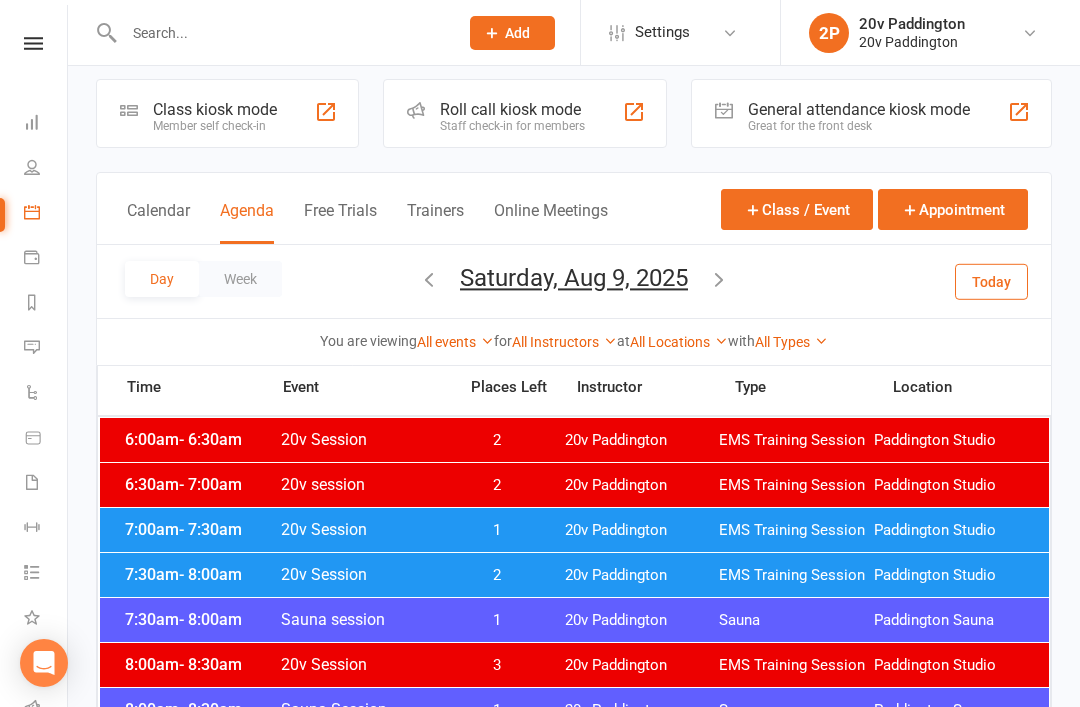 click on "6:30am  - 7:00am 20v session 2 20v Paddington EMS Training Session Paddington Studio" at bounding box center [574, 485] 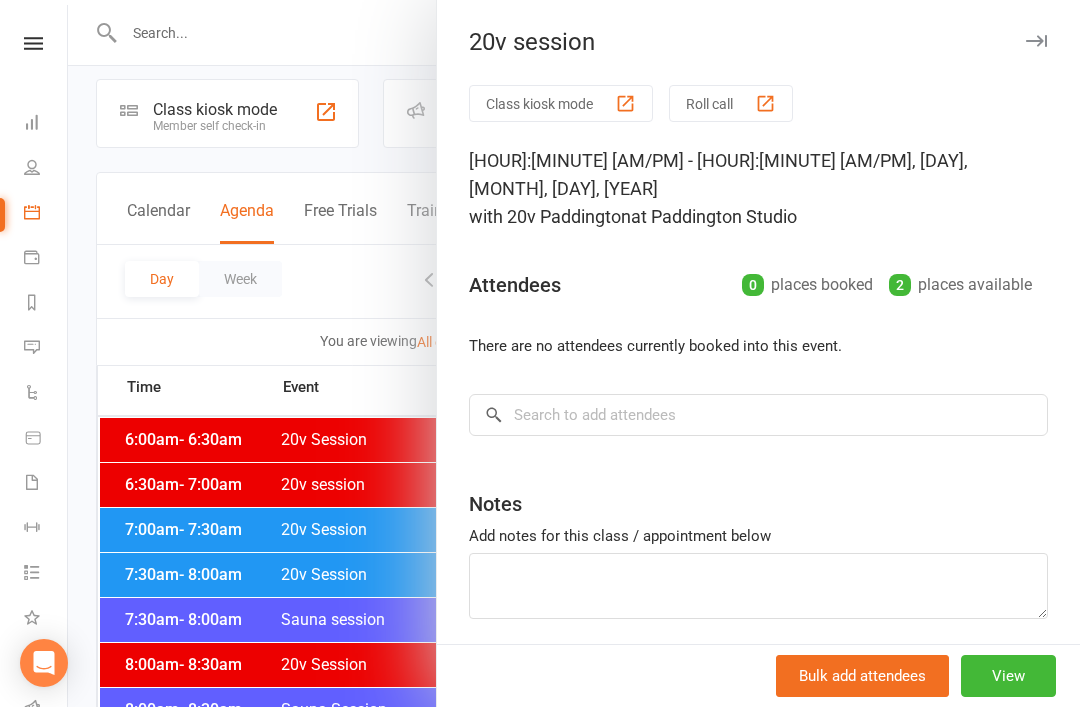 click at bounding box center (574, 353) 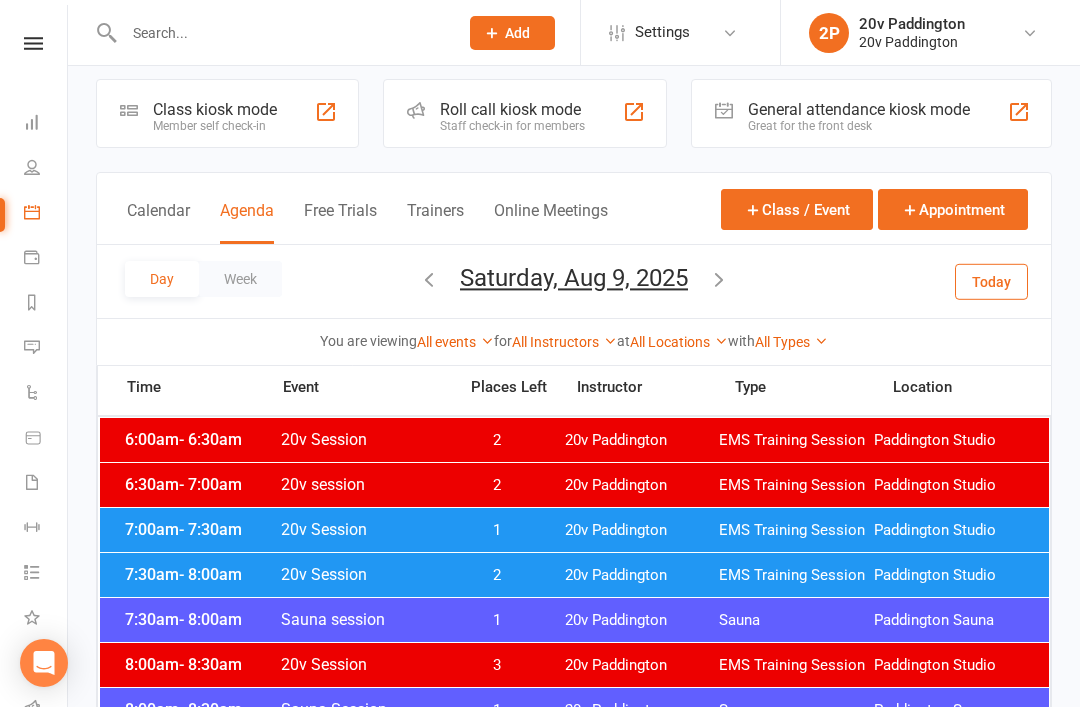 click on "7:00am  - 7:30am 20v Session 1 20v Paddington EMS Training Session Paddington Studio" at bounding box center (574, 530) 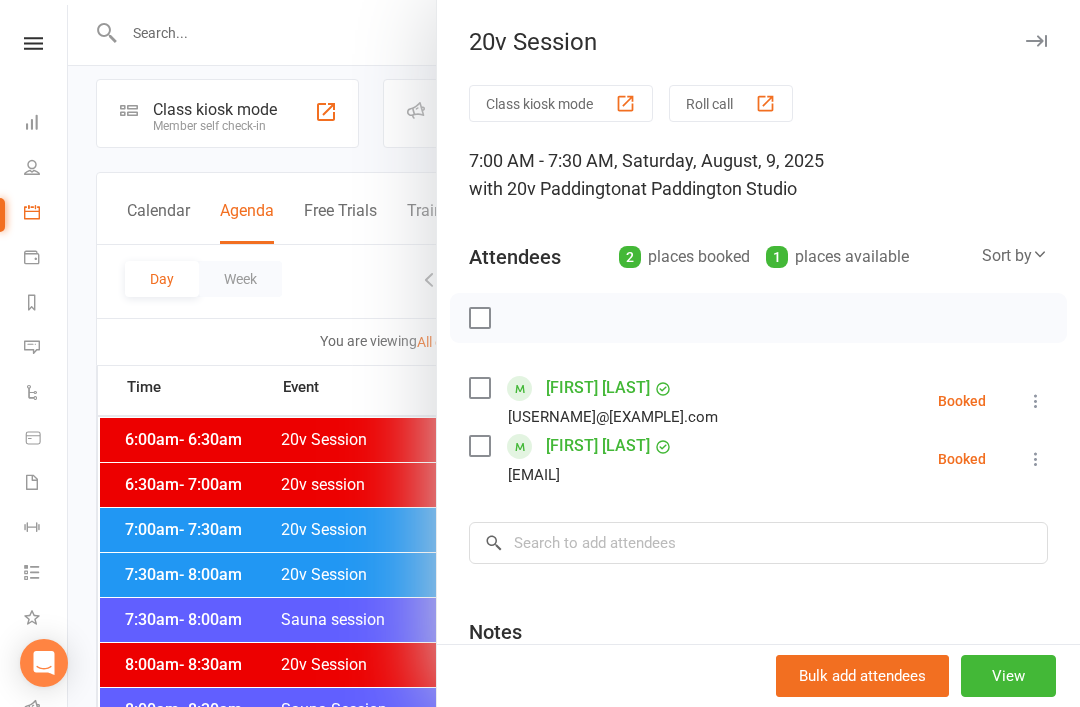 click at bounding box center (574, 353) 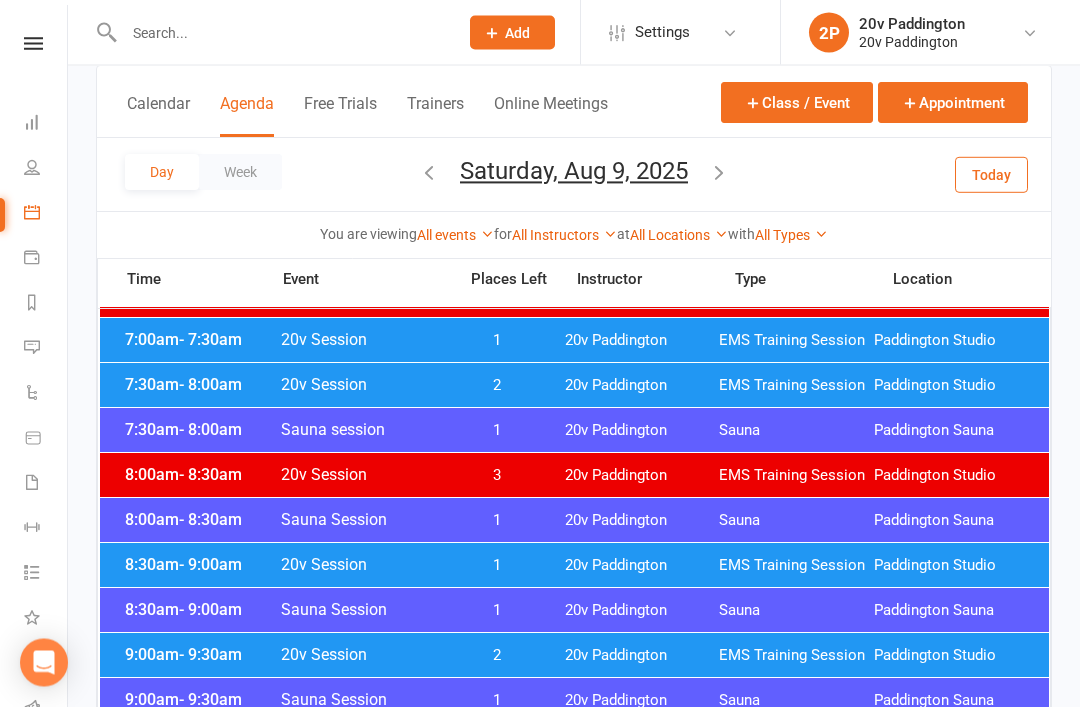 scroll, scrollTop: 205, scrollLeft: 0, axis: vertical 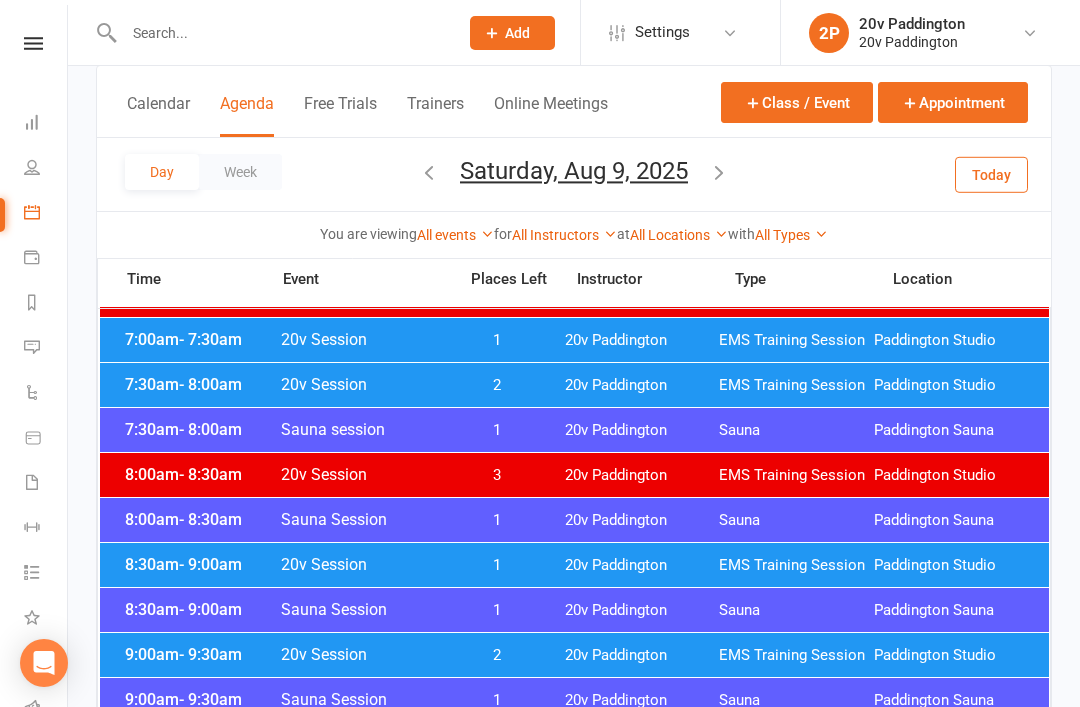 click on "9:00am  - 9:30am 20v Session 2 20v Paddington EMS Training Session Paddington Studio" at bounding box center [574, 655] 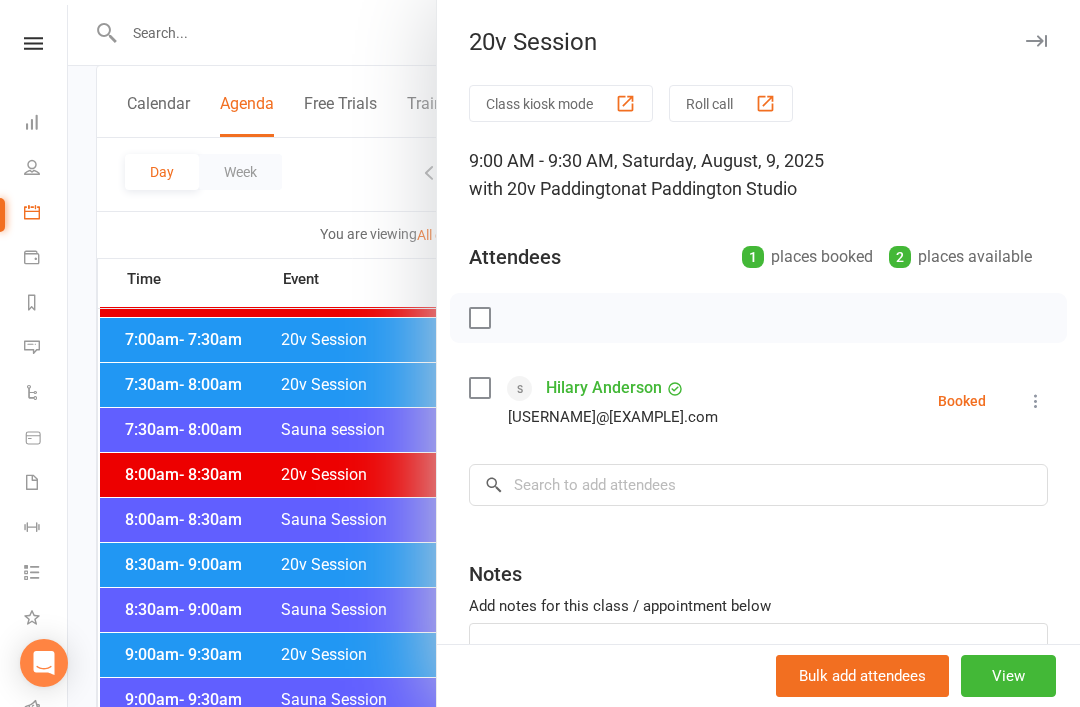 click at bounding box center [574, 353] 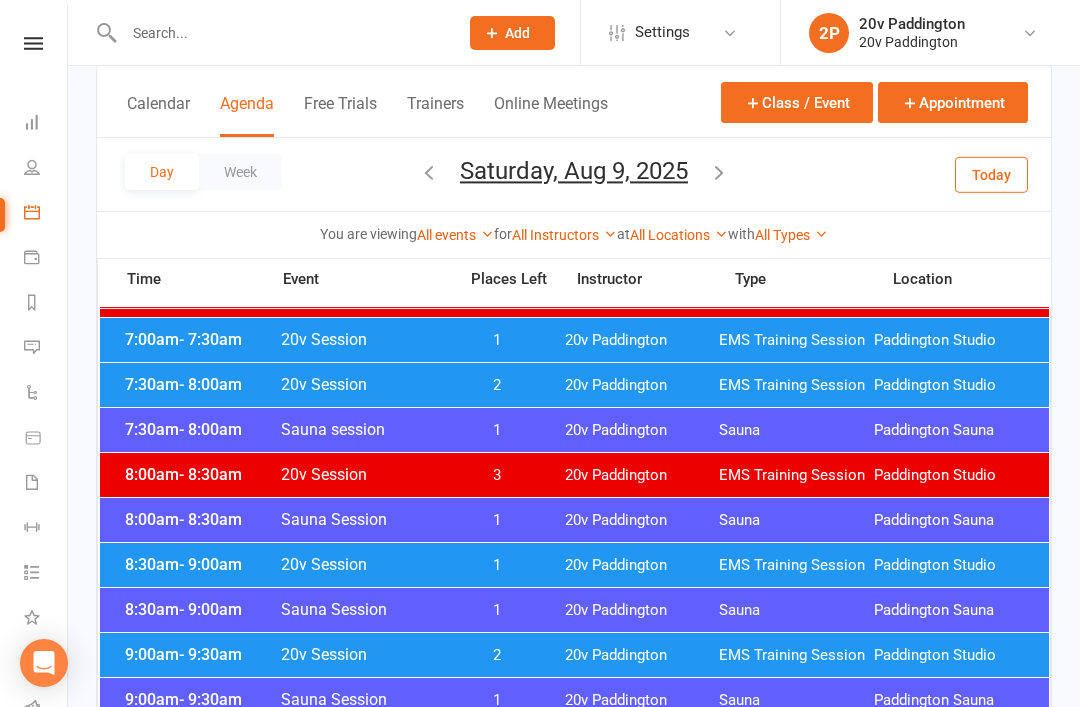 click on "8:30am  - 9:00am" at bounding box center [200, 564] 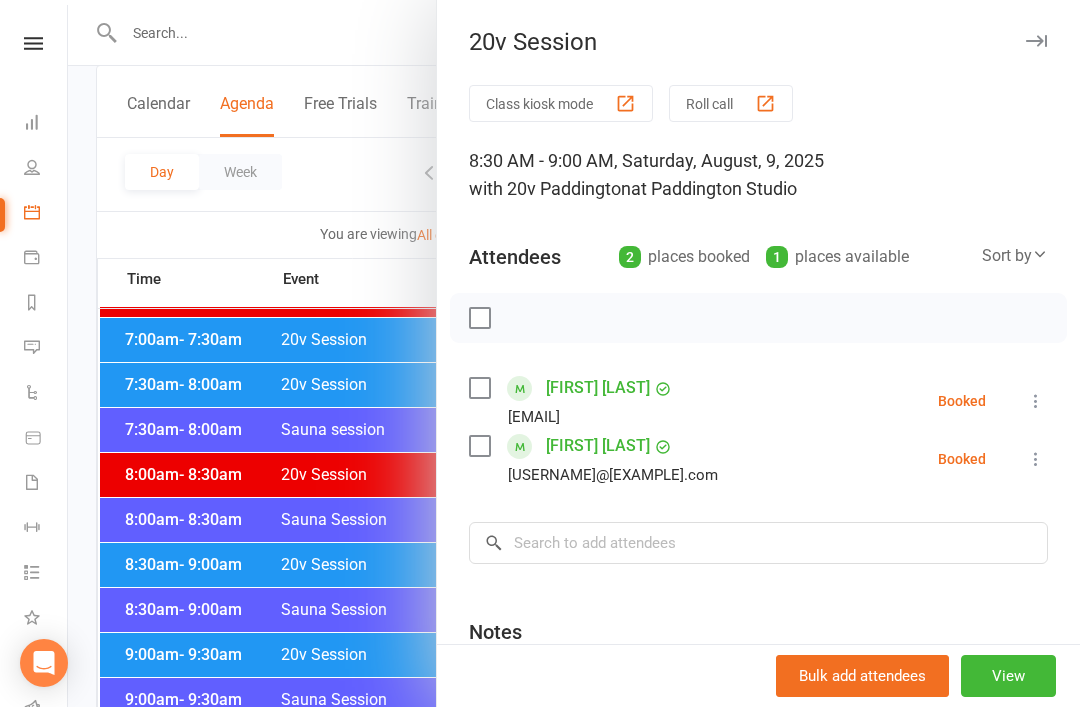 click at bounding box center (574, 353) 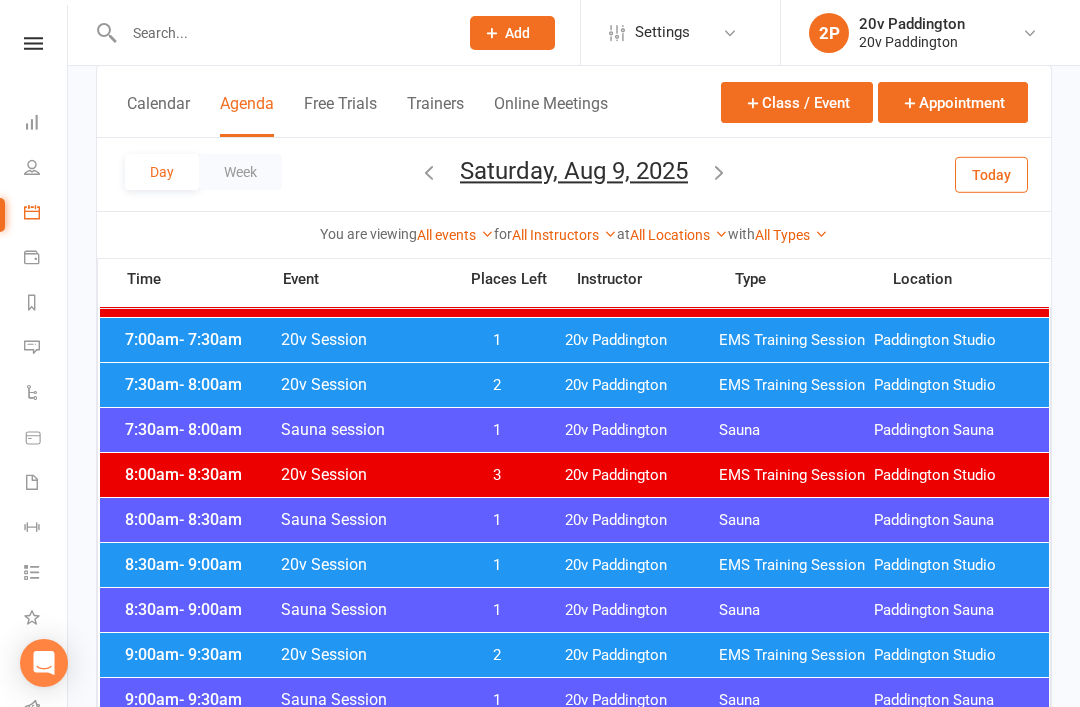 click on "9:00am  - 9:30am 20v Session 2 20v Paddington EMS Training Session Paddington Studio" at bounding box center (574, 655) 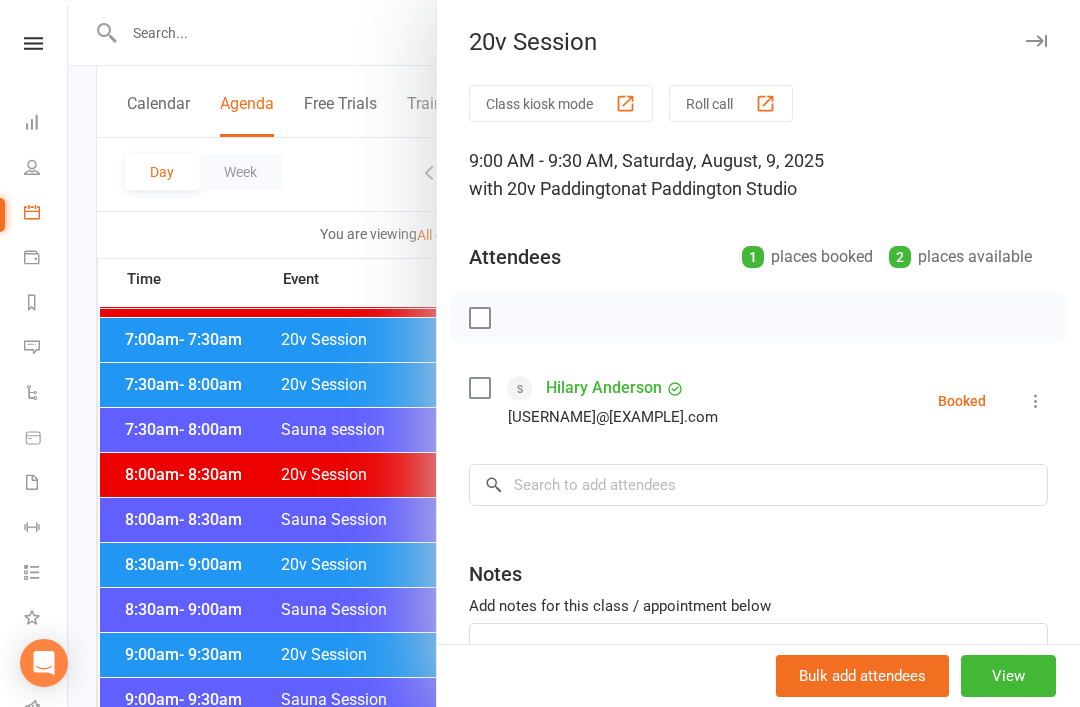 click at bounding box center (574, 353) 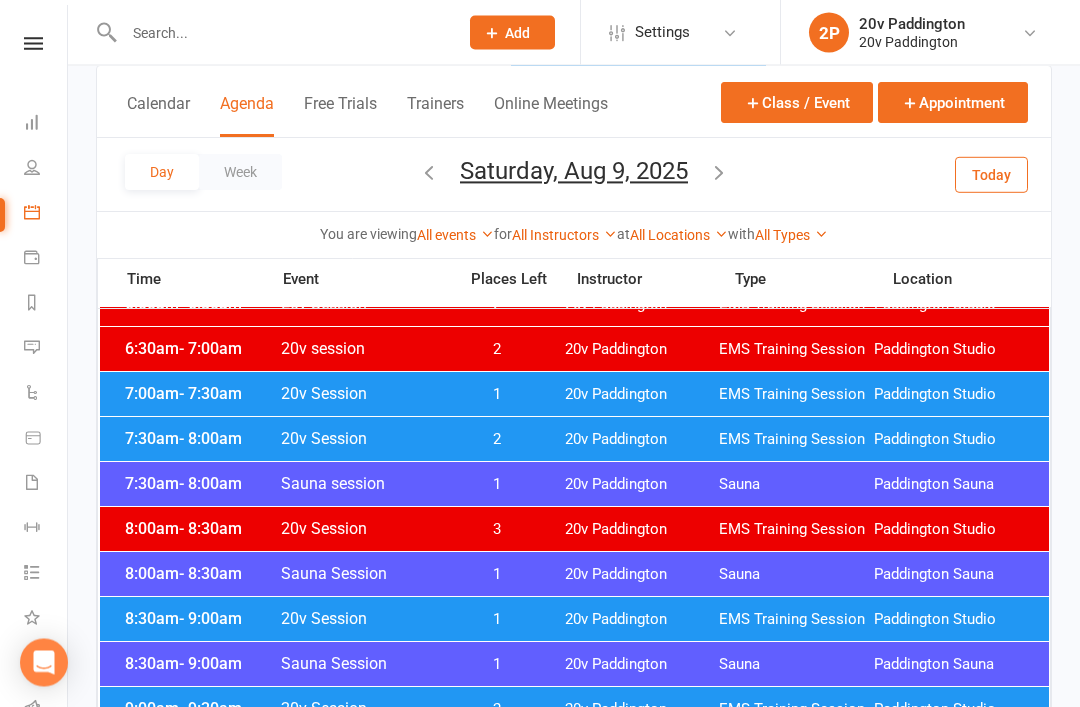 scroll, scrollTop: 155, scrollLeft: 0, axis: vertical 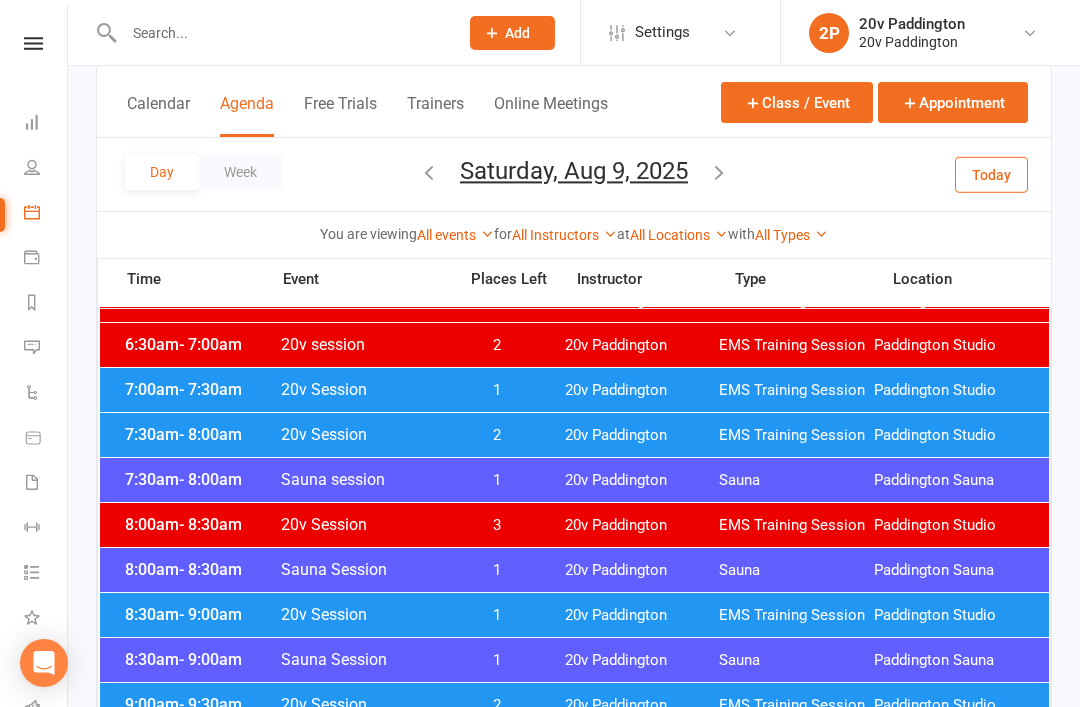 click on "20v Paddington" at bounding box center (642, 525) 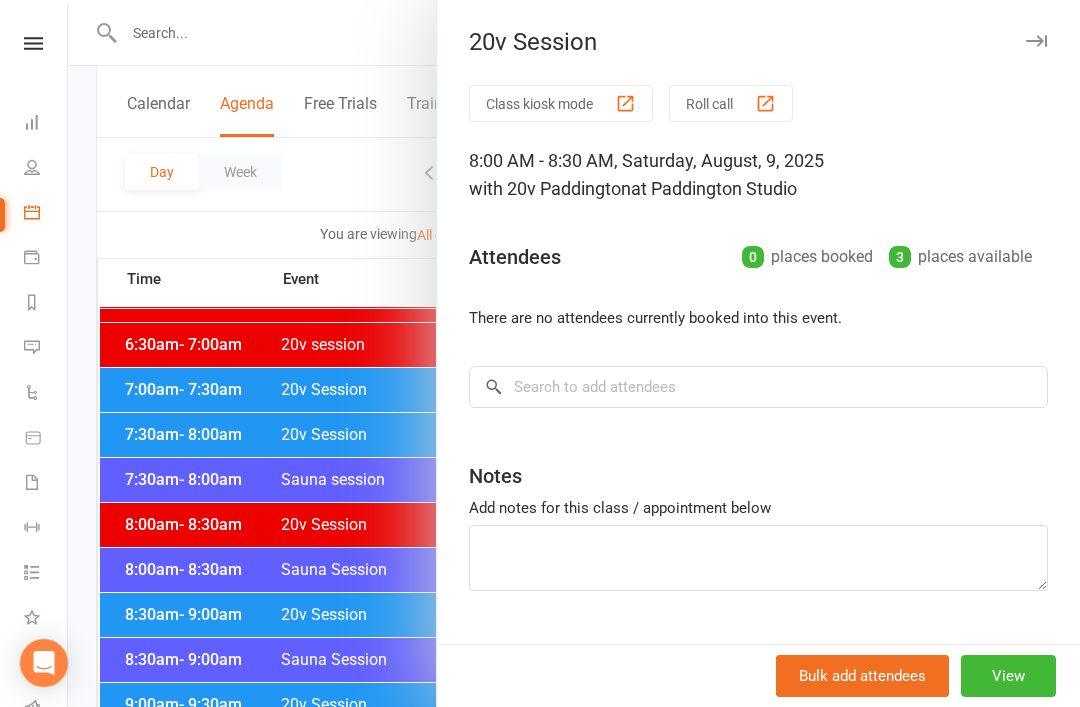 click at bounding box center (574, 353) 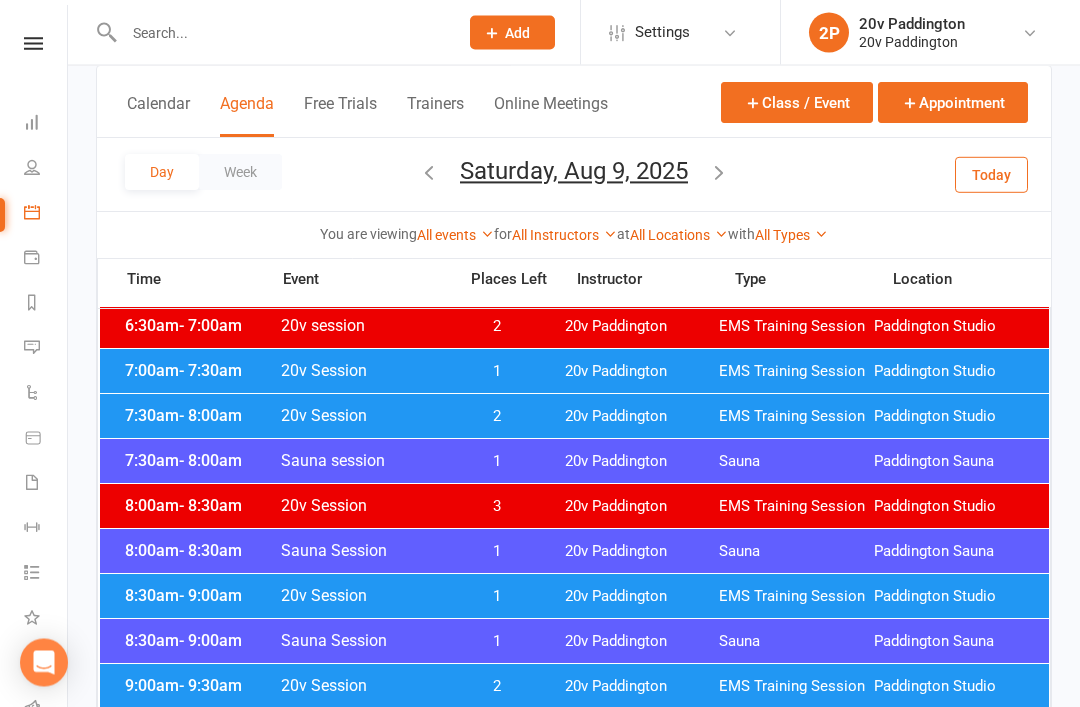 scroll, scrollTop: 175, scrollLeft: 0, axis: vertical 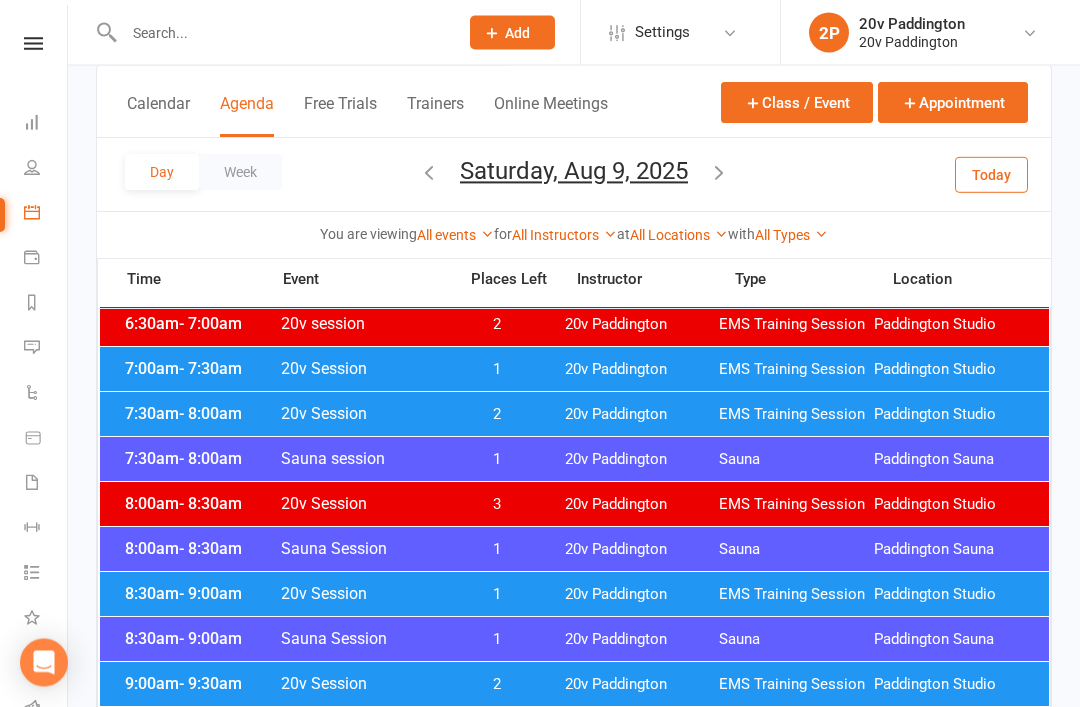 click on "8:30am  - 9:00am 20v Session 1 20v Paddington EMS Training Session Paddington Studio" at bounding box center (574, 595) 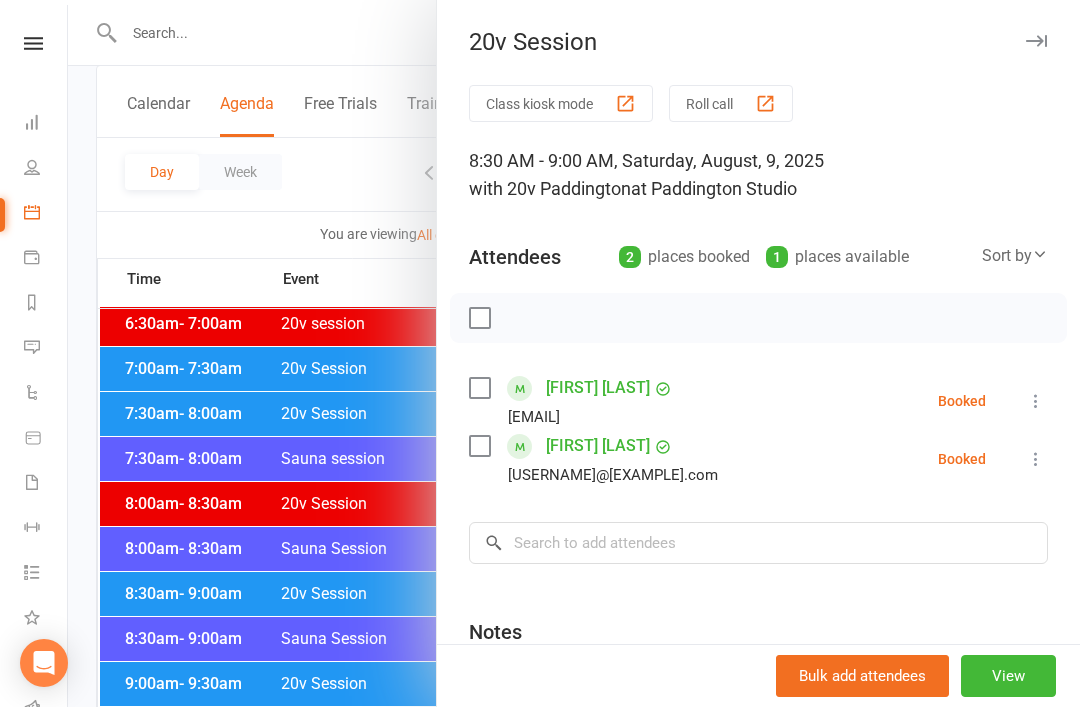 scroll, scrollTop: 179, scrollLeft: 0, axis: vertical 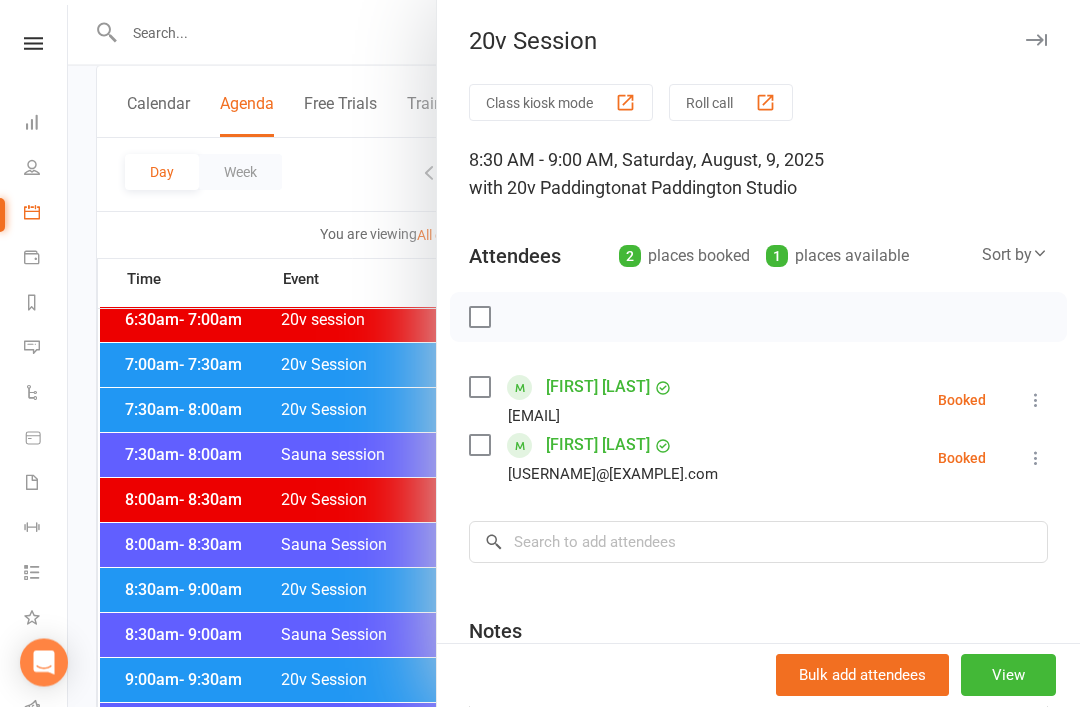 click at bounding box center [574, 353] 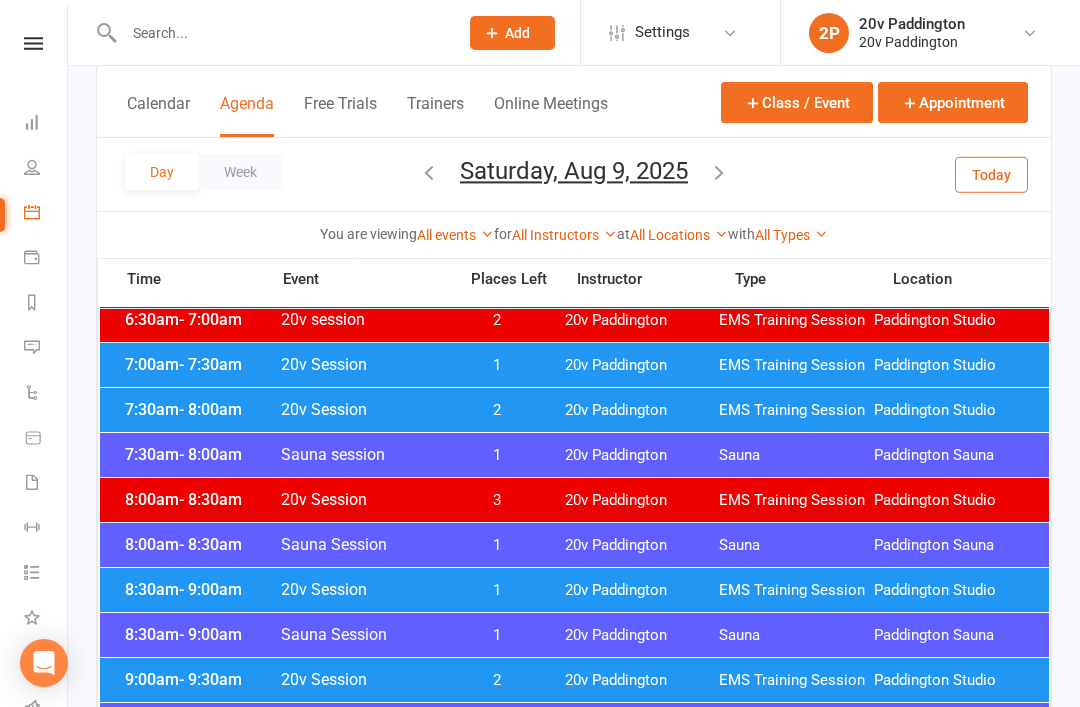 click on "7:00am  - 7:30am 20v Session 1 20v Paddington EMS Training Session Paddington Studio" at bounding box center [574, 365] 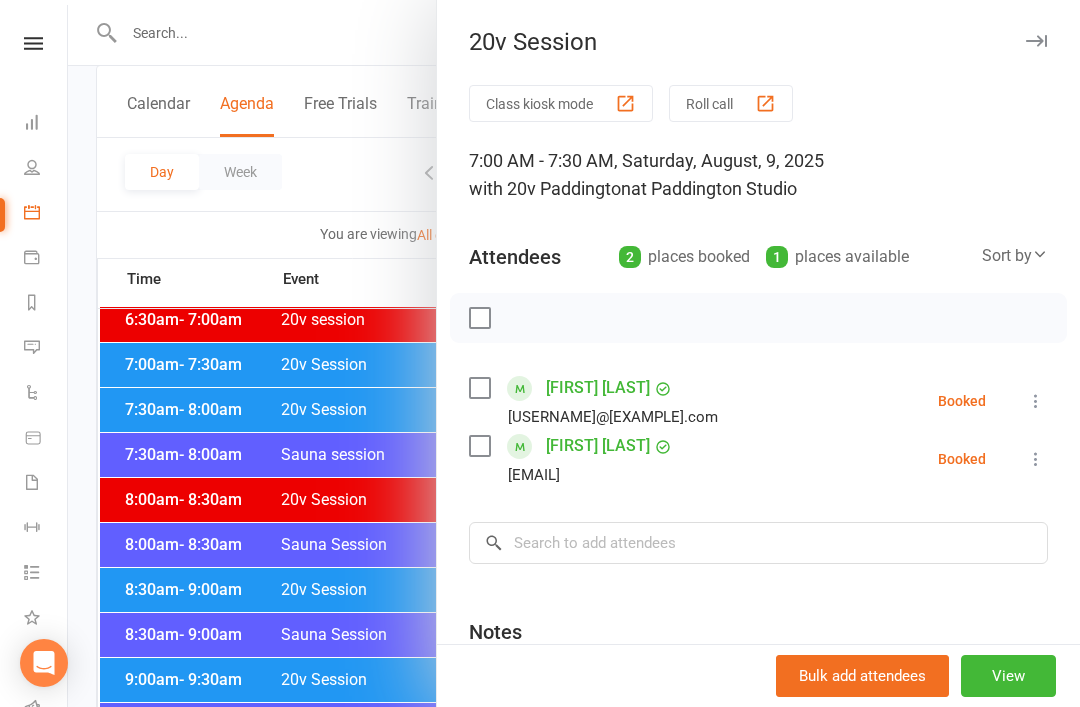 click at bounding box center (574, 353) 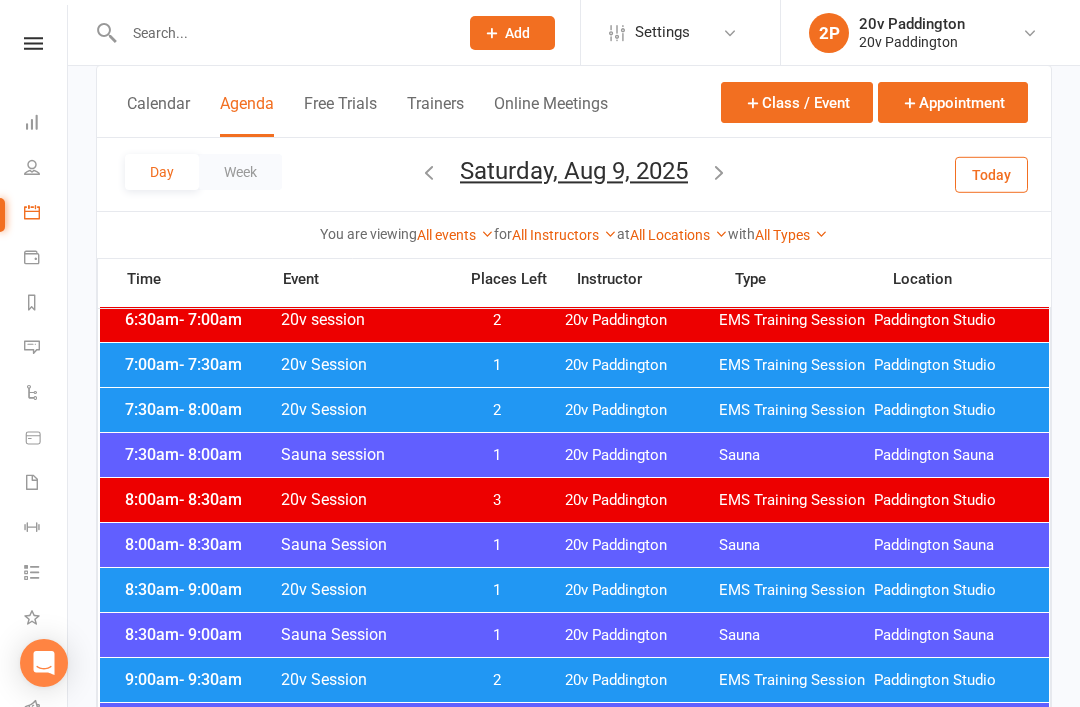 click on "20v Paddington" at bounding box center (642, 410) 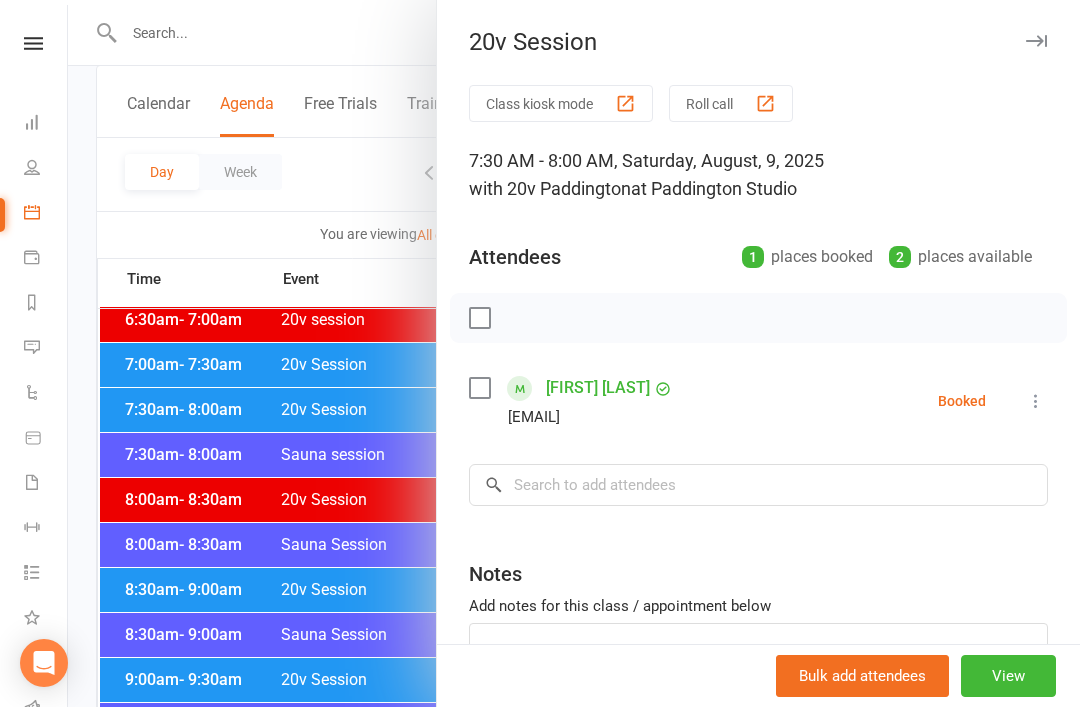click at bounding box center (574, 353) 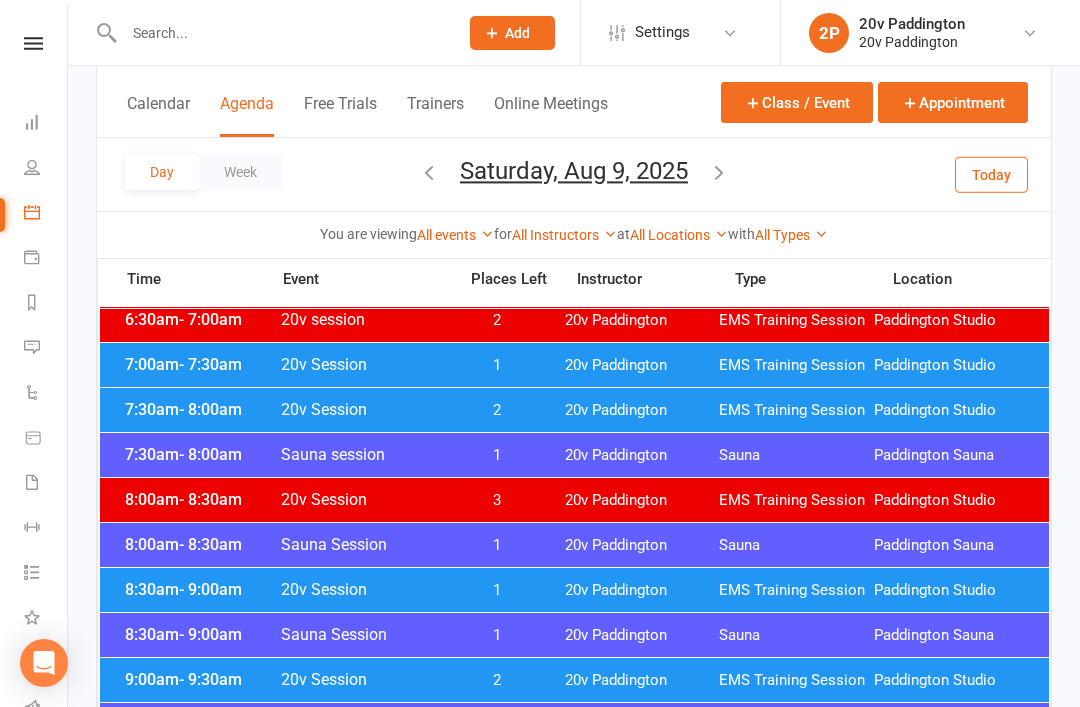 click on "Saturday, Aug 9, 2025" at bounding box center [574, 171] 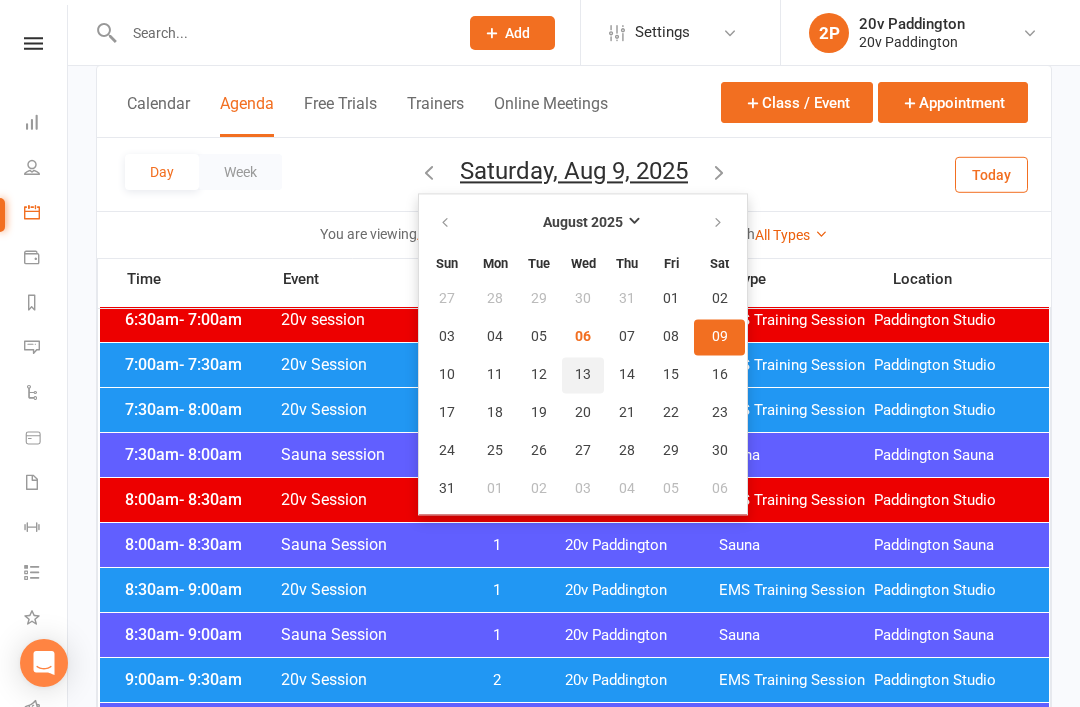 click on "13" at bounding box center (583, 375) 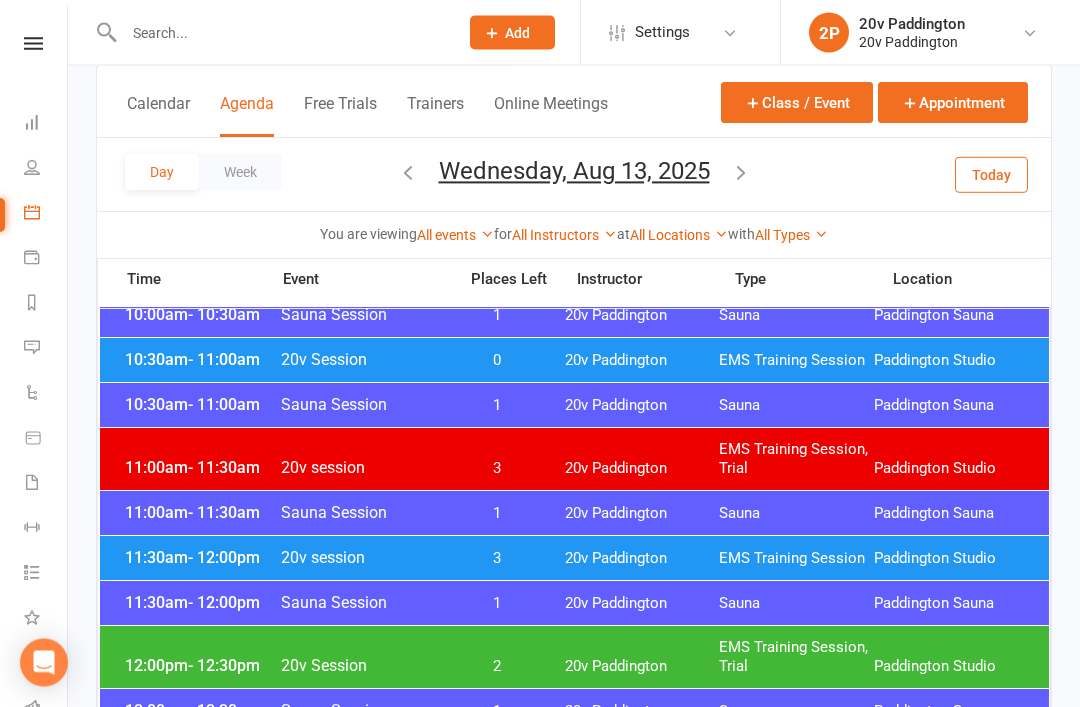 click on "3" at bounding box center (497, 559) 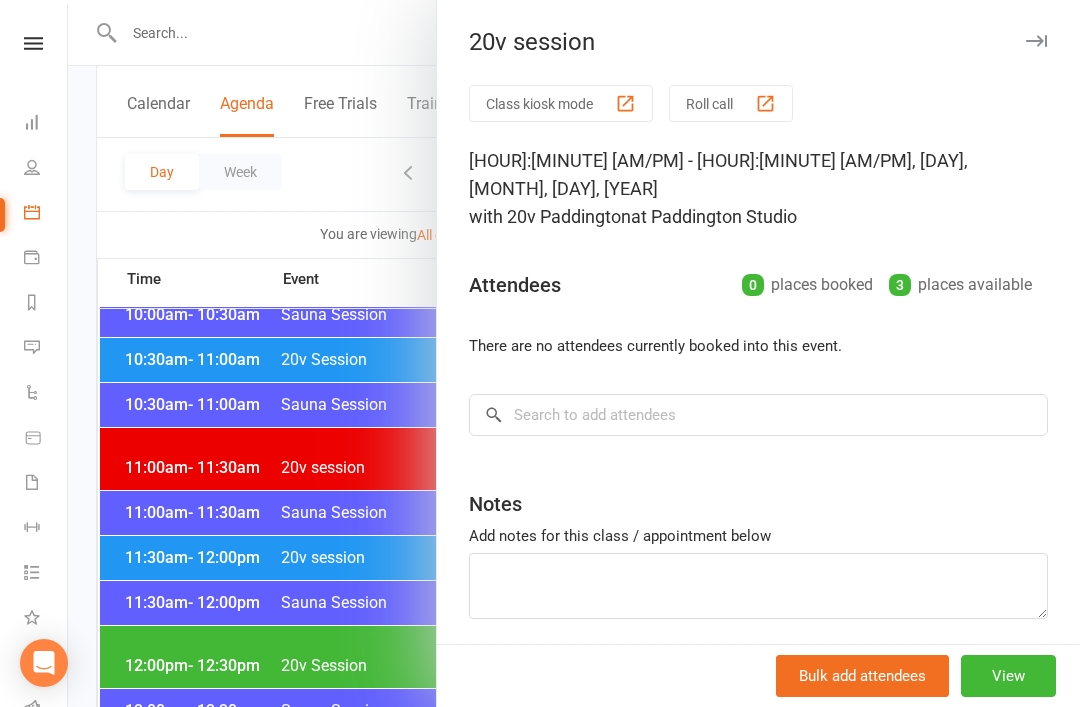 click at bounding box center [574, 353] 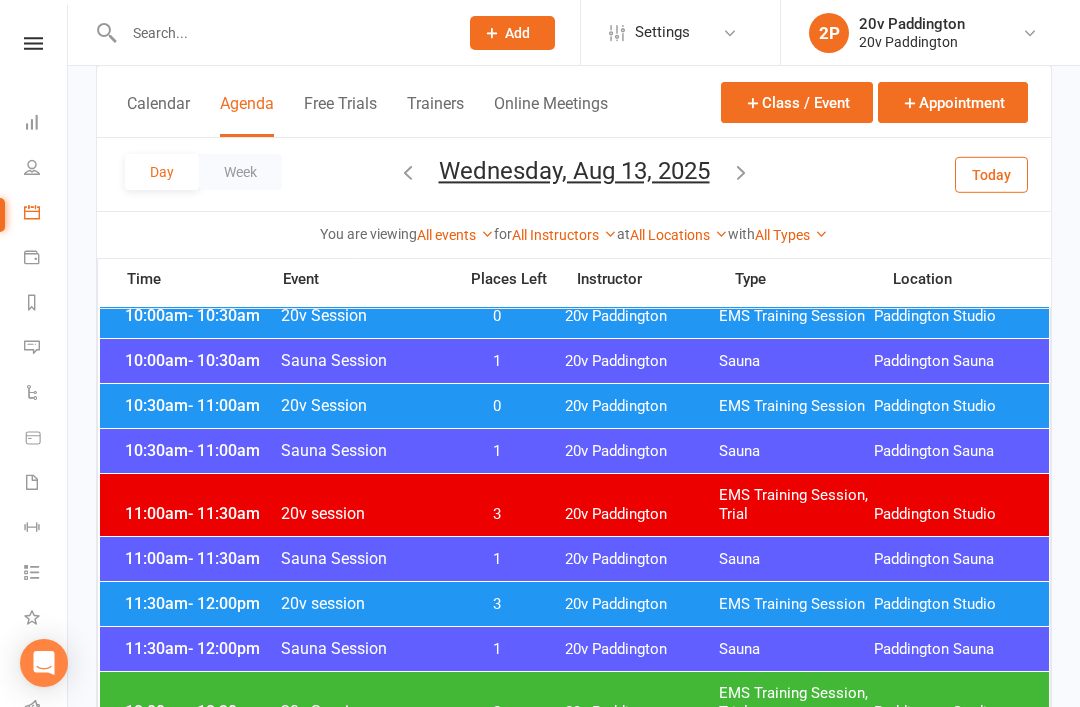 scroll, scrollTop: 818, scrollLeft: 0, axis: vertical 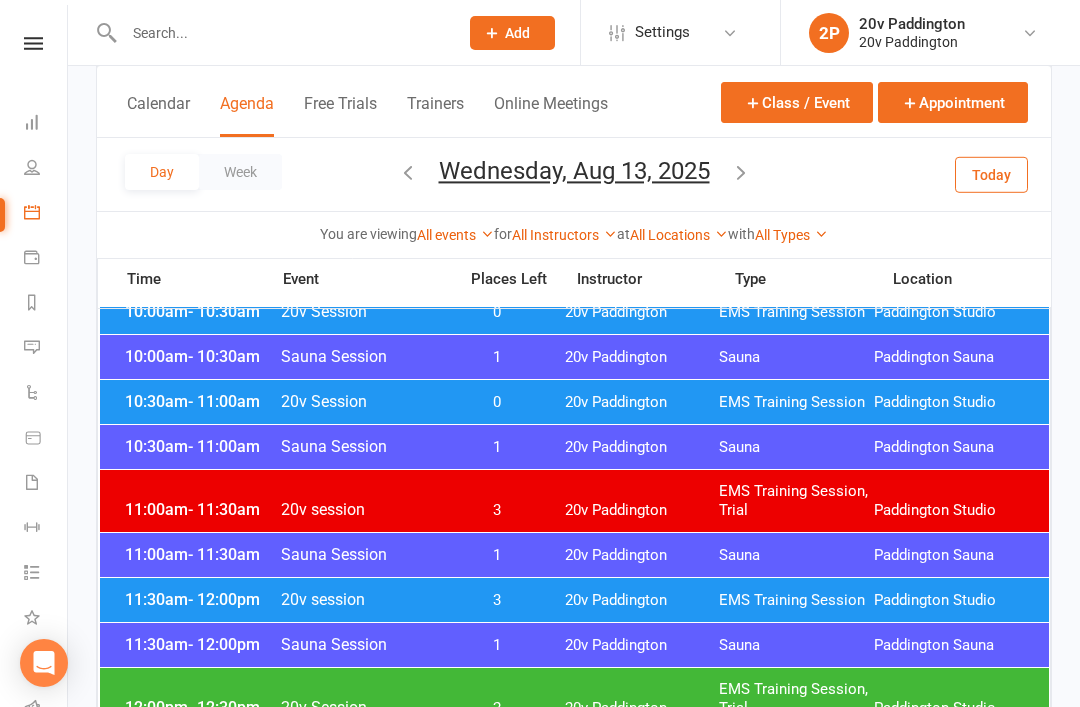 click at bounding box center (741, 172) 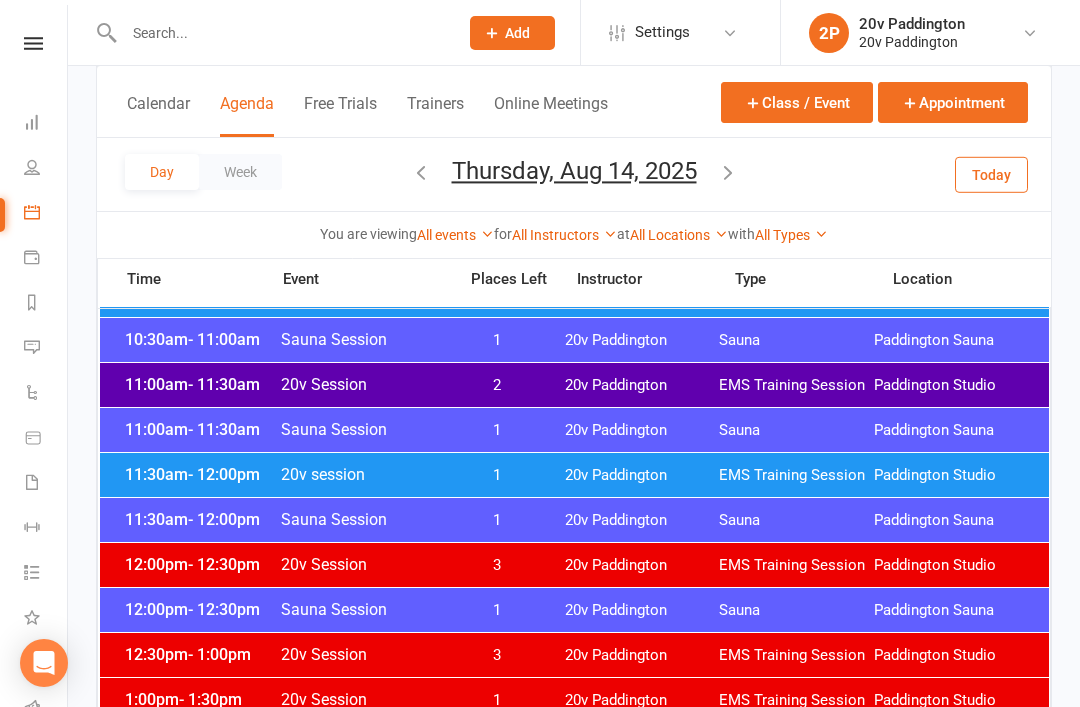 scroll, scrollTop: 922, scrollLeft: 0, axis: vertical 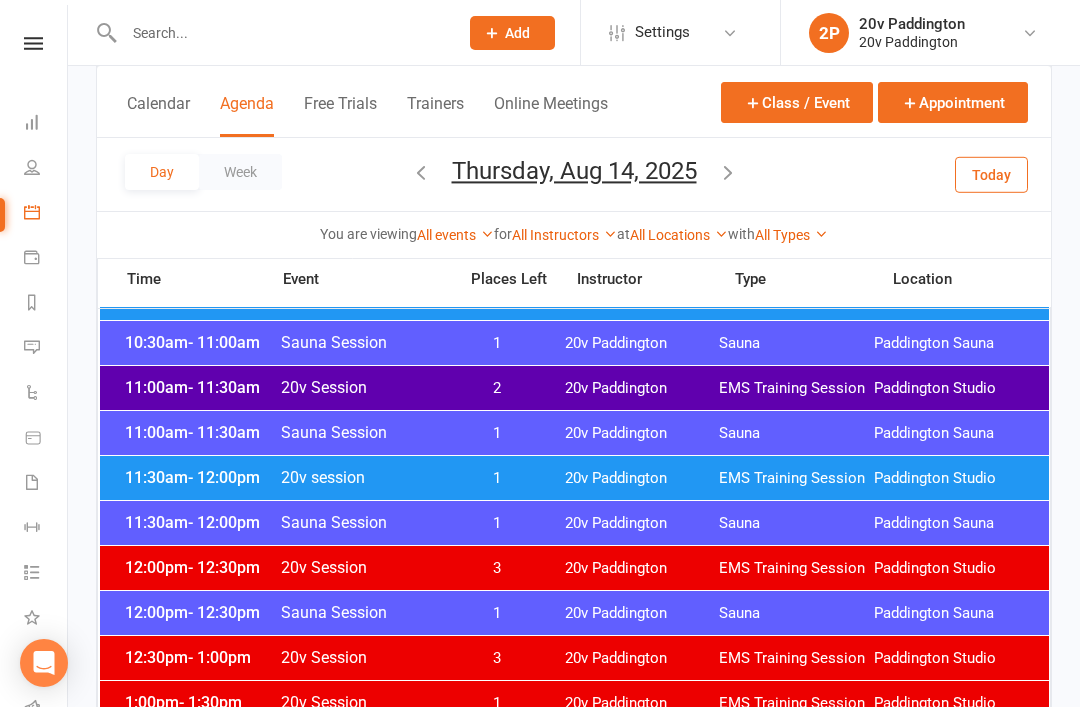 click on "11:30am  - 12:00pm 20v session 1 20v Paddington EMS Training Session Paddington Studio" at bounding box center [574, 478] 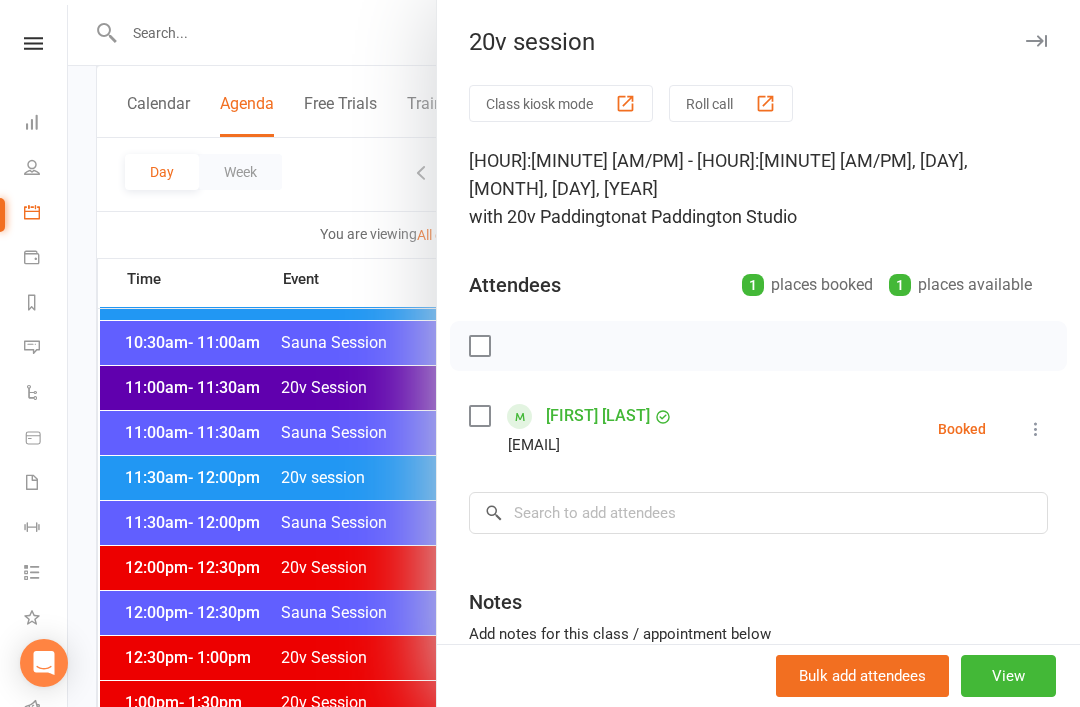 click at bounding box center (574, 353) 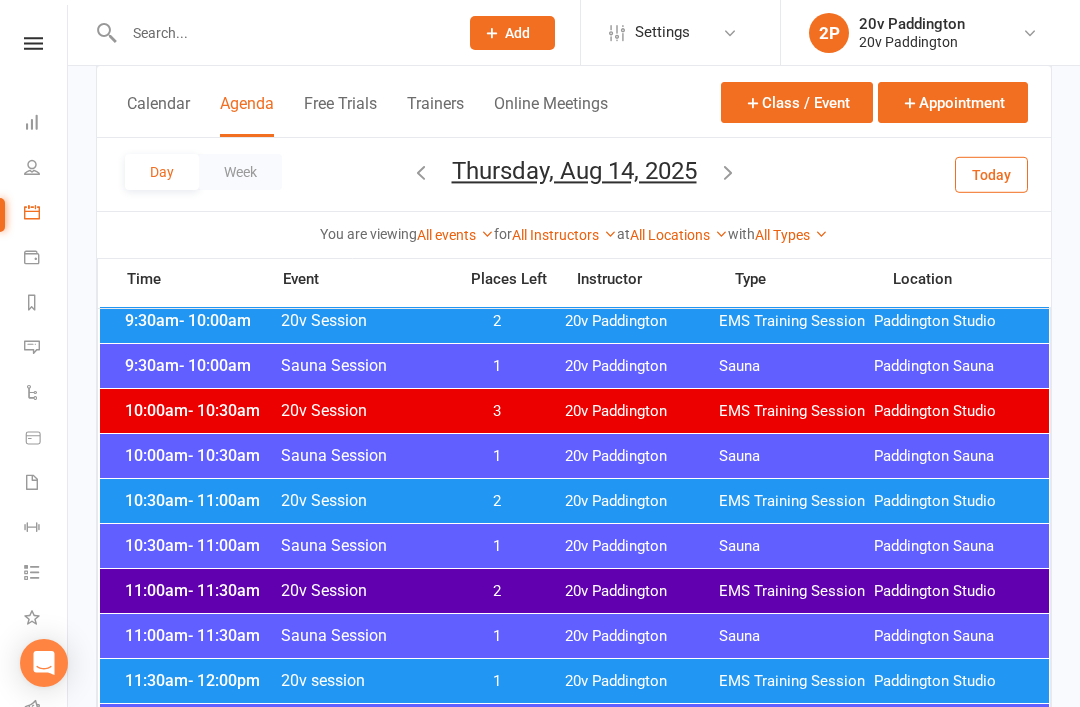 scroll, scrollTop: 725, scrollLeft: 0, axis: vertical 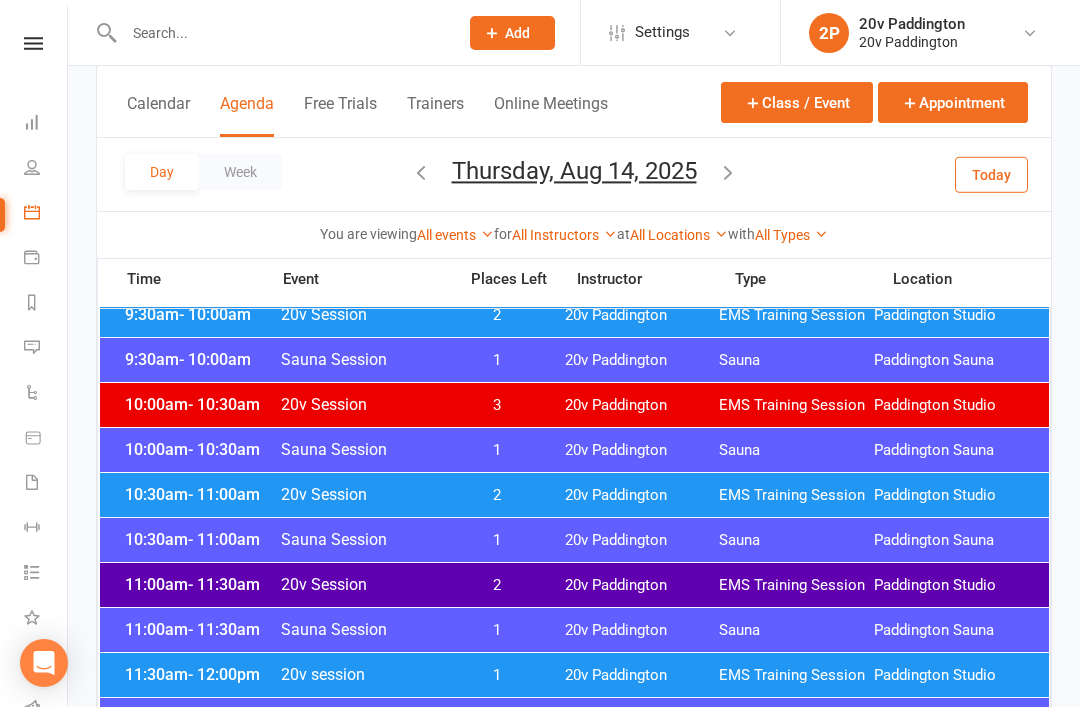 click at bounding box center [421, 172] 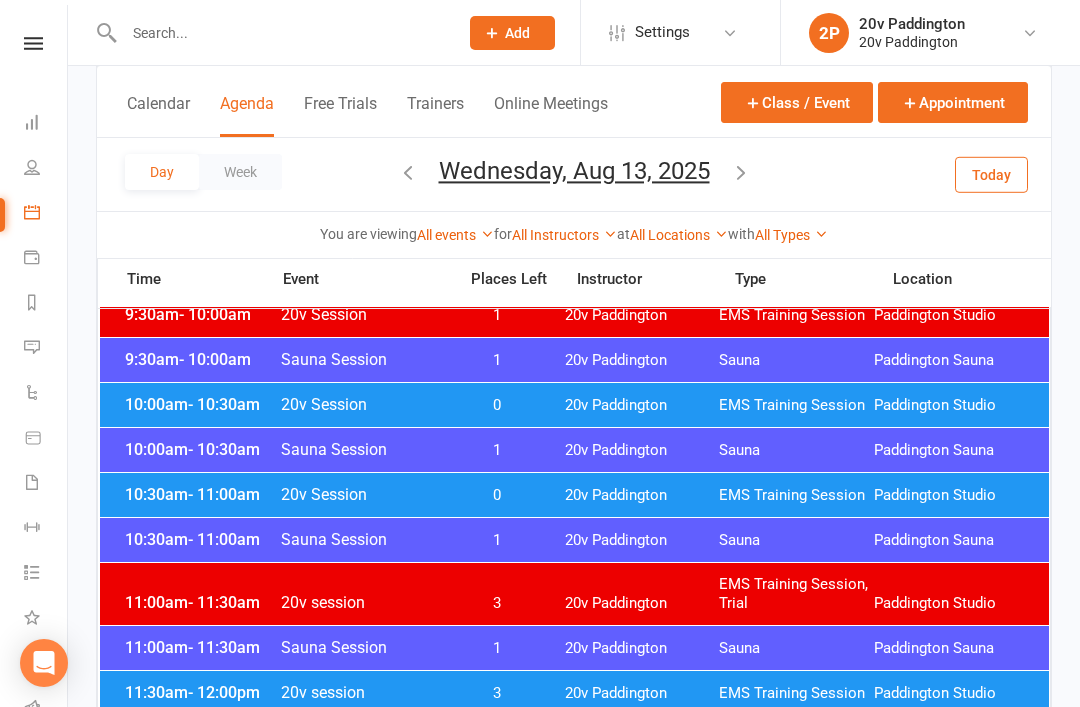 click on "Today" at bounding box center [991, 174] 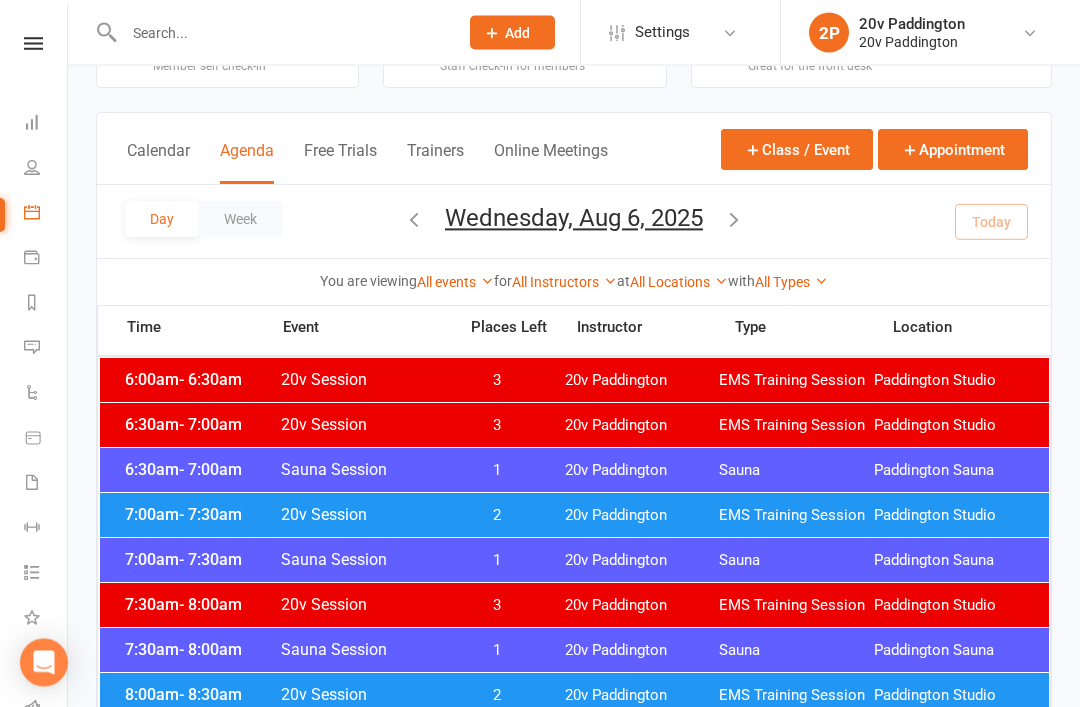 scroll, scrollTop: 77, scrollLeft: 0, axis: vertical 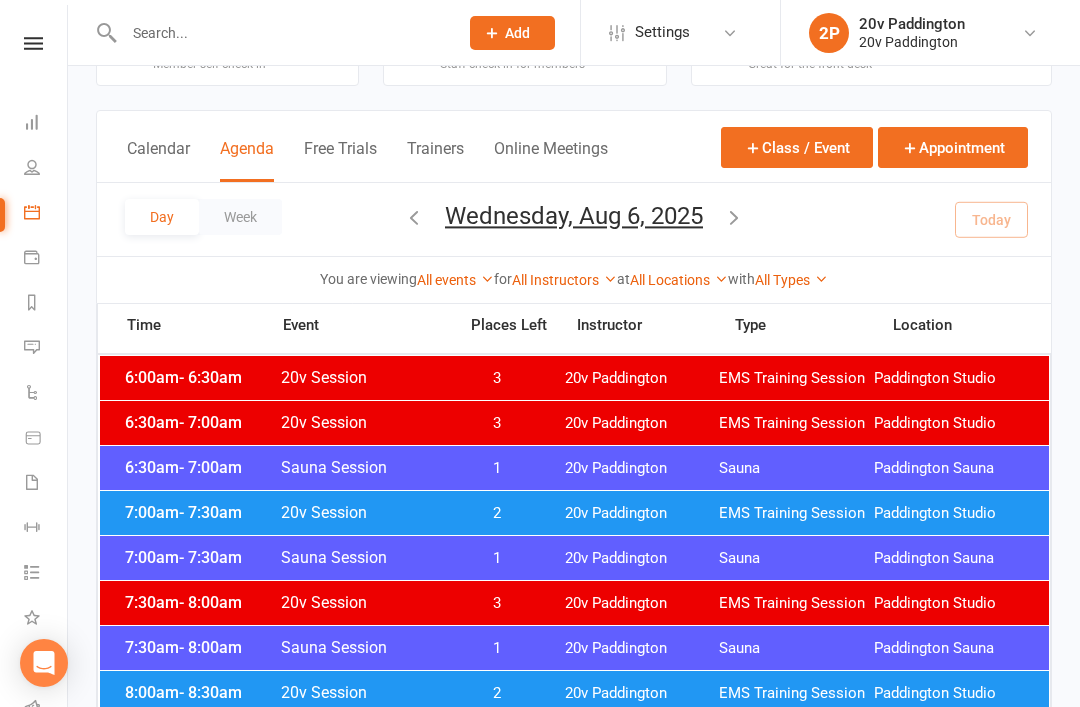 click on "Wednesday, Aug 6, 2025" at bounding box center (574, 216) 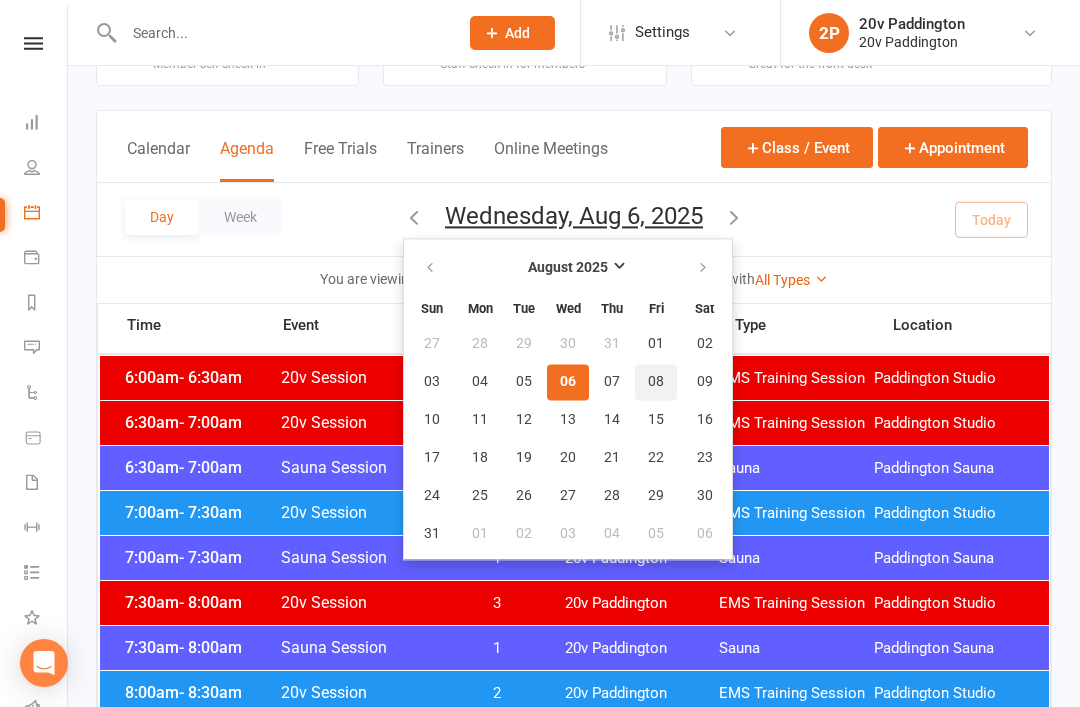 click on "08" at bounding box center (656, 382) 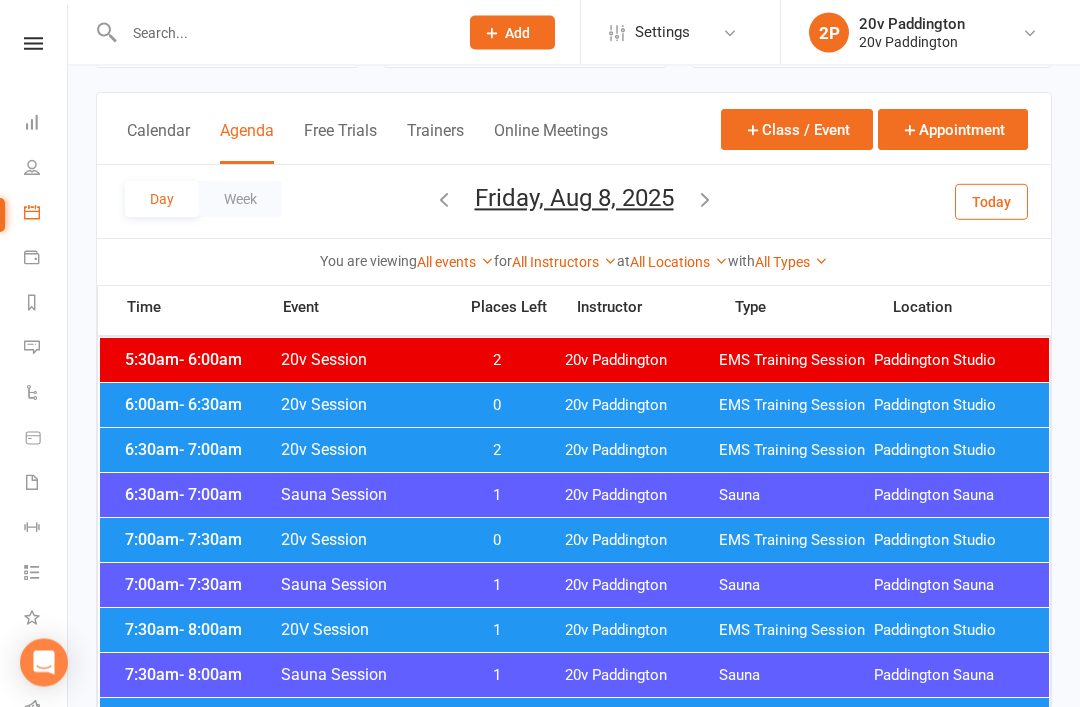 scroll, scrollTop: 101, scrollLeft: 0, axis: vertical 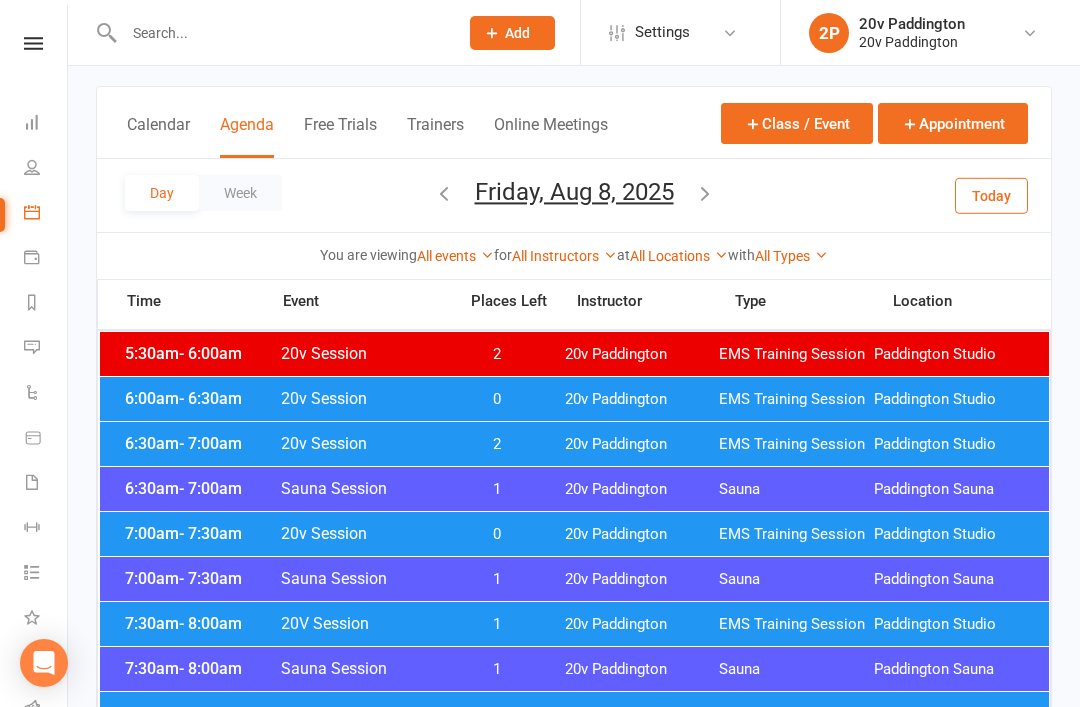 click on "Friday, Aug 8, 2025
August 2025
Sun Mon Tue Wed Thu Fri Sat
27
28
29
30
31
01
02
03
04
05
06
07
08
09
10
11
12
13
14
15
16
17
18
19
20
21
22
23
24
25
26
27
28
29
30
31 01" at bounding box center (574, 195) 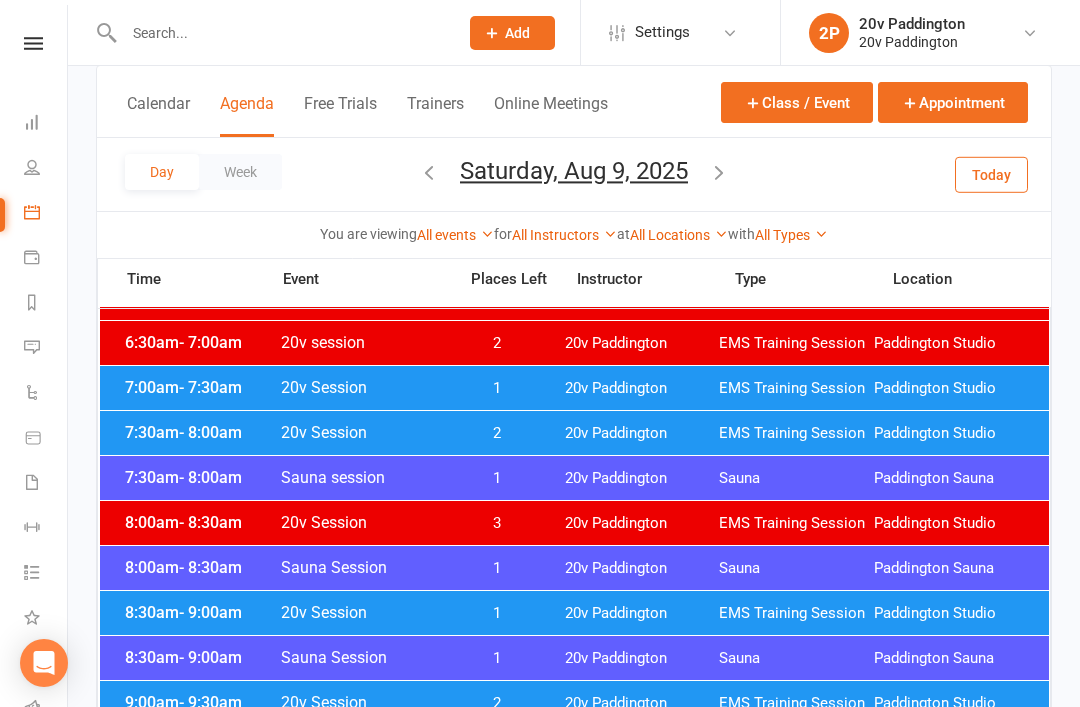scroll, scrollTop: 158, scrollLeft: 0, axis: vertical 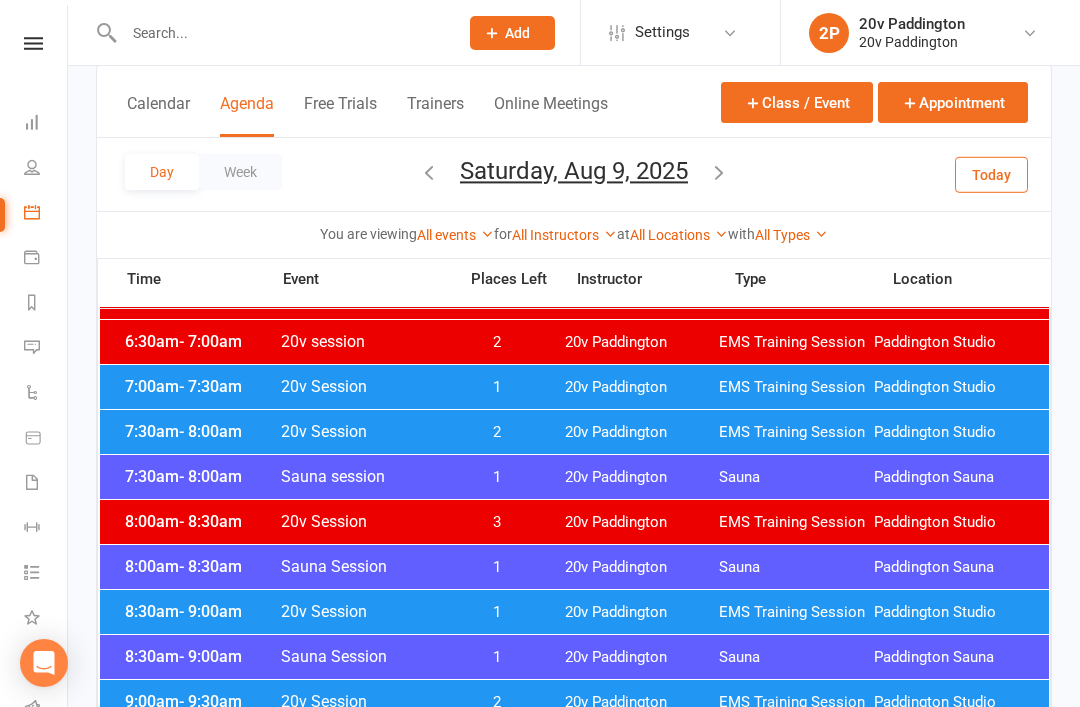click on "7:30am  - 8:00am 20v Session 2 20v Paddington EMS Training Session Paddington Studio" at bounding box center [574, 432] 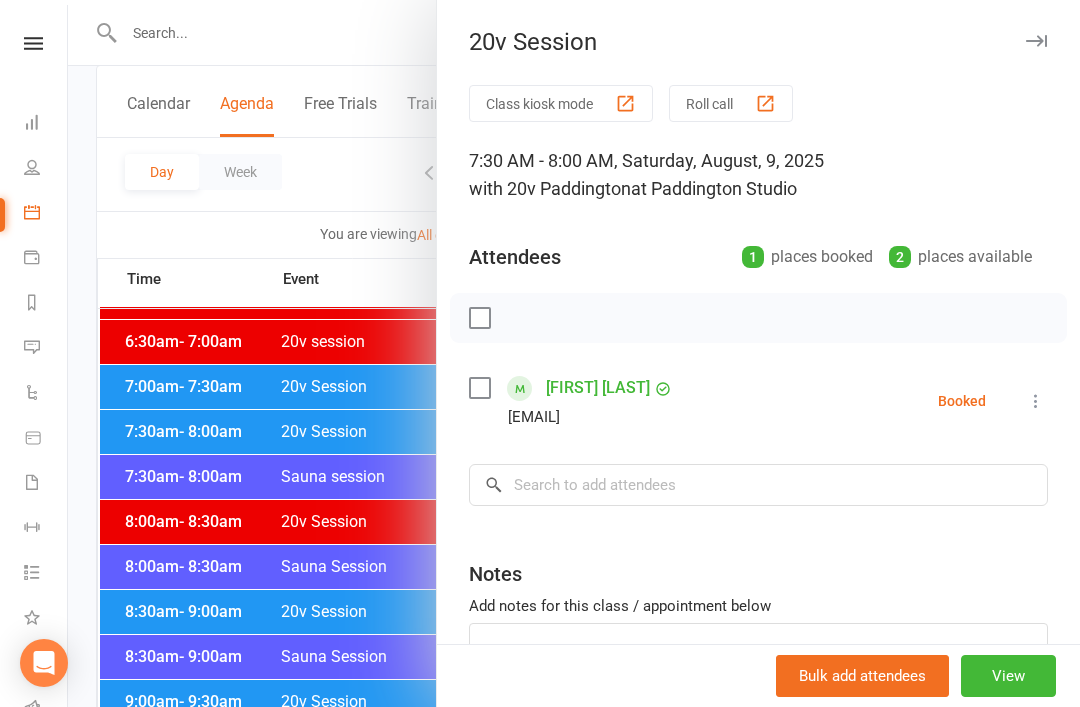 click on "View" at bounding box center [1008, 676] 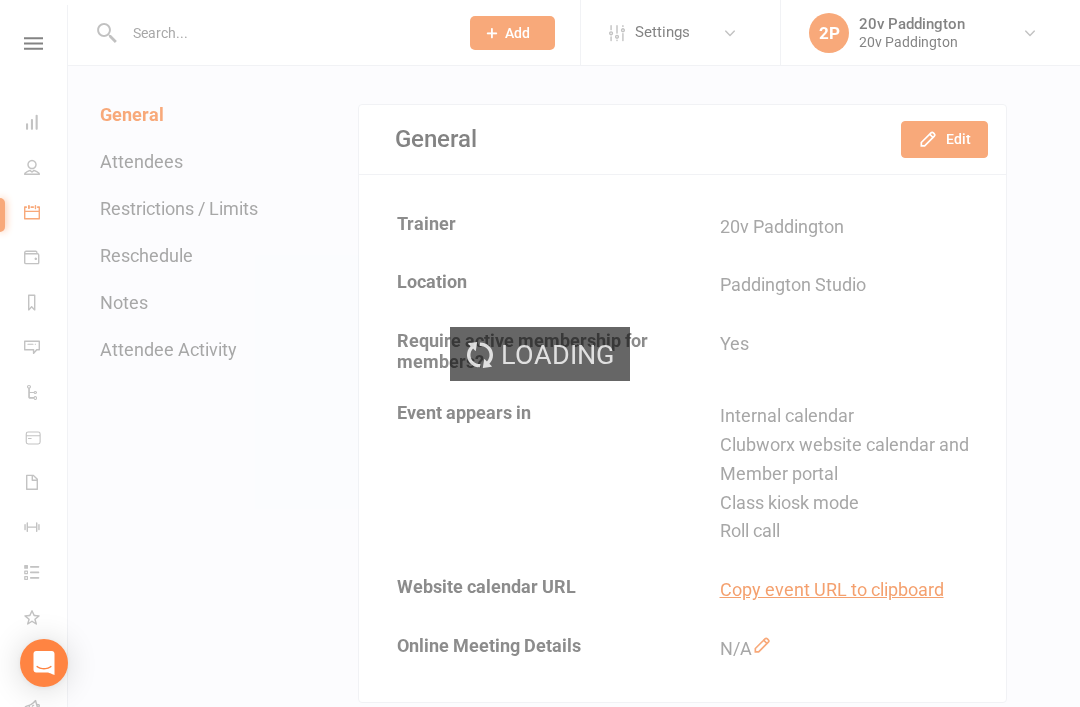 scroll, scrollTop: 0, scrollLeft: 0, axis: both 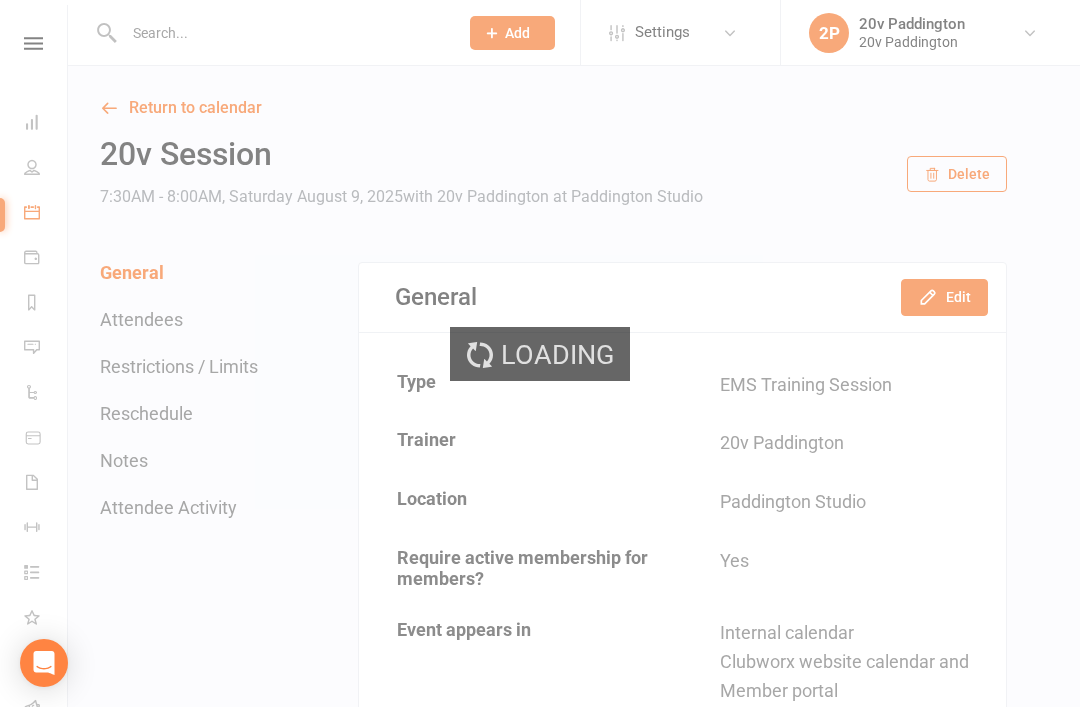 click 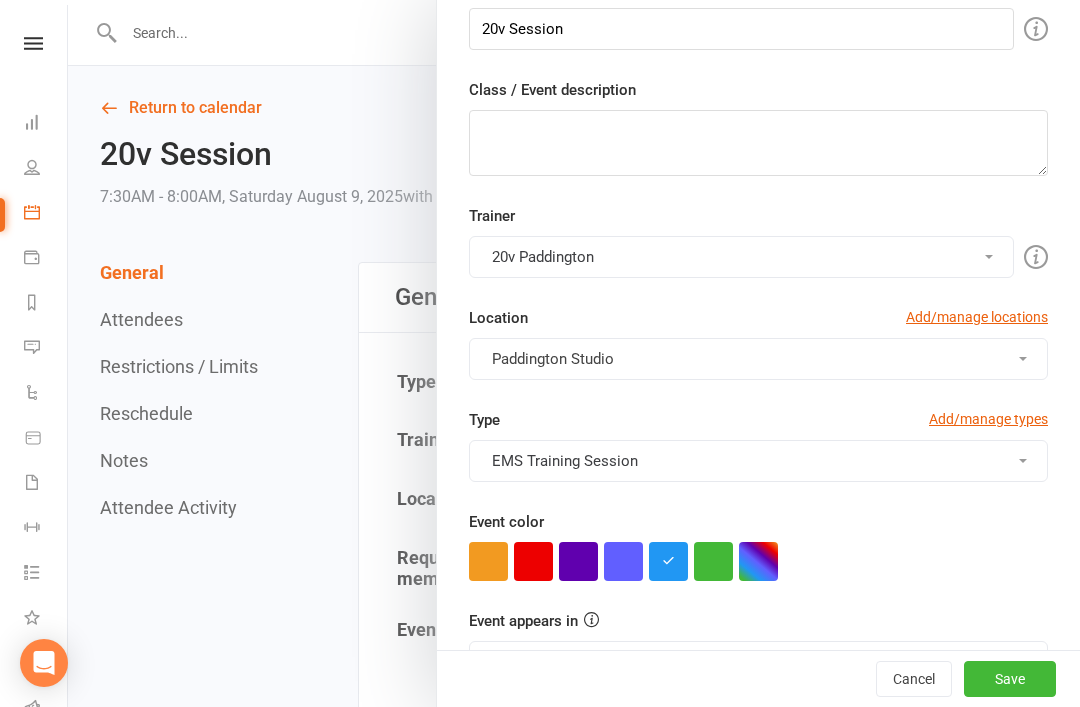 scroll, scrollTop: 254, scrollLeft: 0, axis: vertical 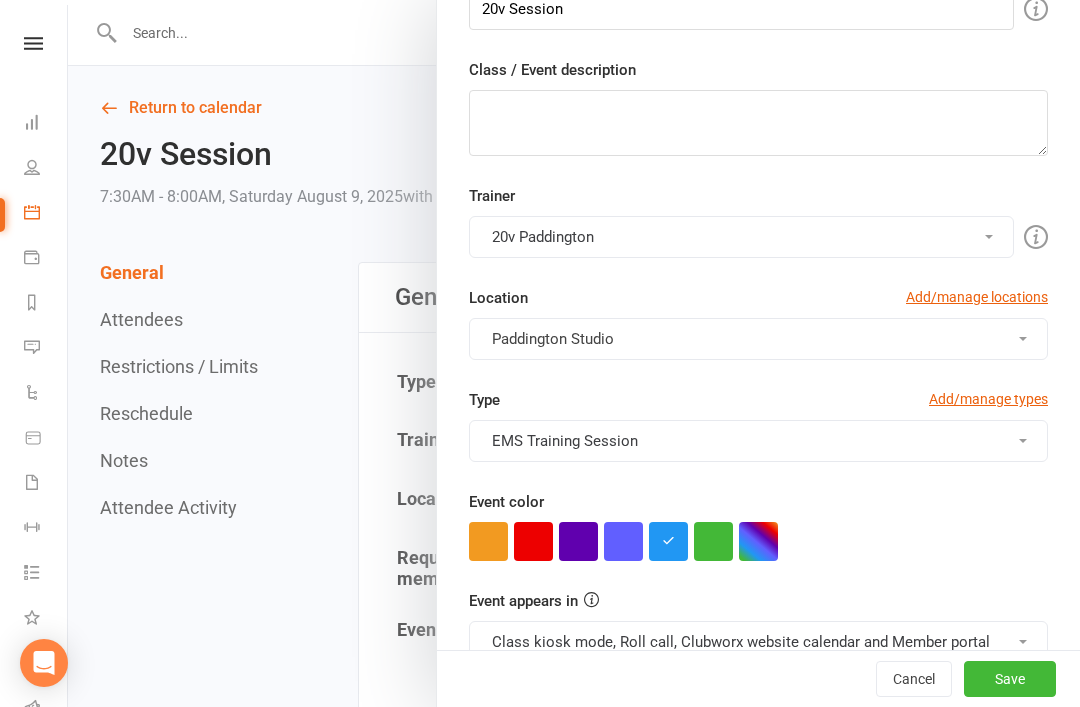 click on "Class kiosk mode, Roll call, Clubworx website calendar and Member portal" at bounding box center (758, 642) 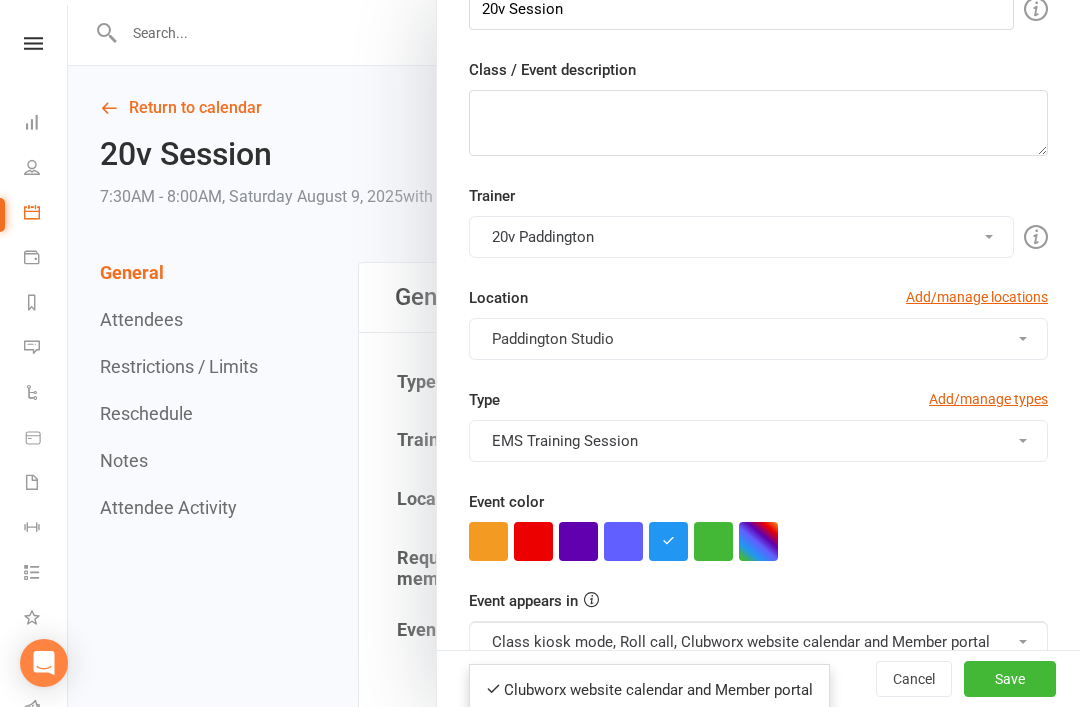 click on "Clubworx website calendar and Member portal" at bounding box center (649, 690) 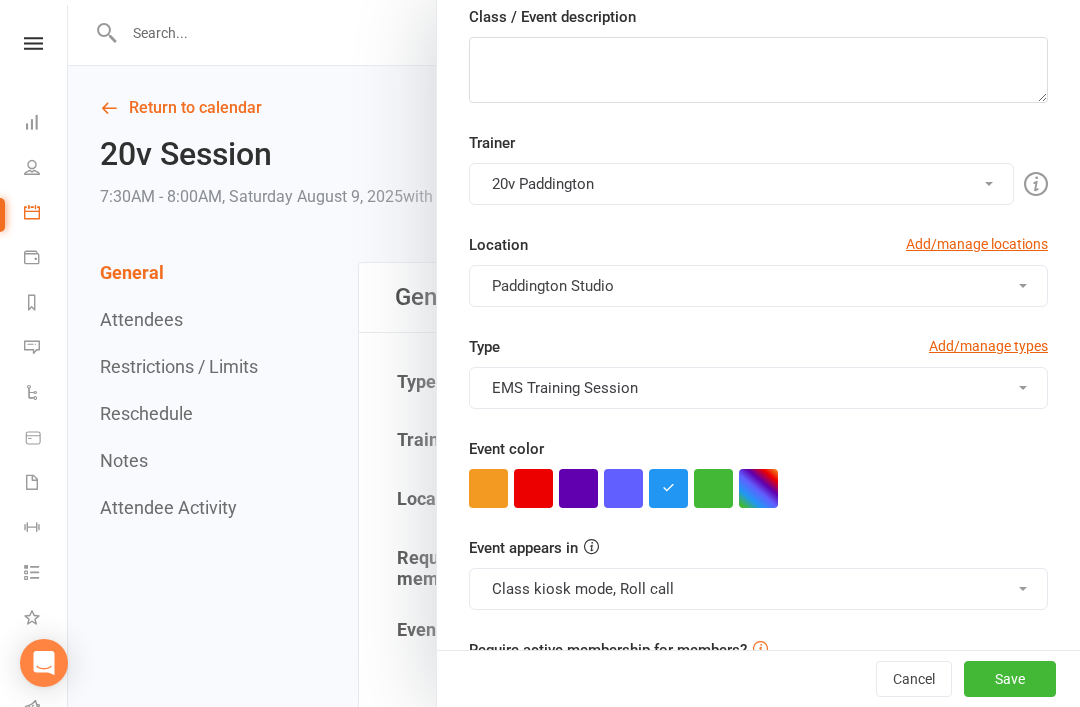 scroll, scrollTop: 306, scrollLeft: 0, axis: vertical 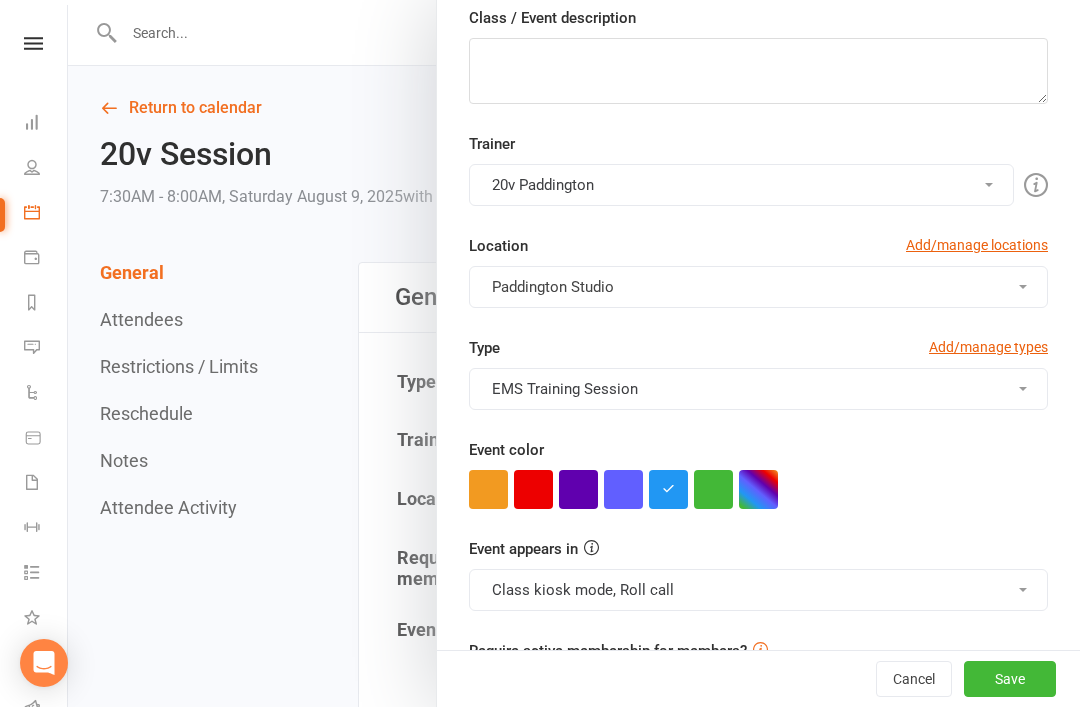 click on "Class kiosk mode, Roll call" at bounding box center (758, 590) 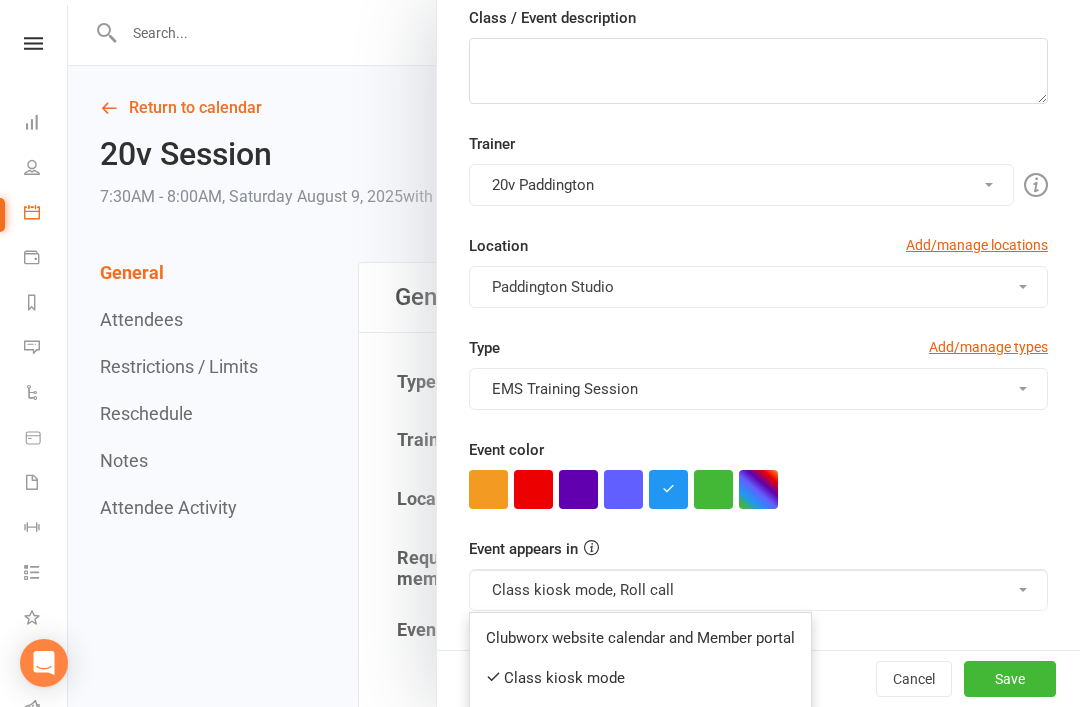 click on "Clubworx website calendar and Member portal" at bounding box center [640, 638] 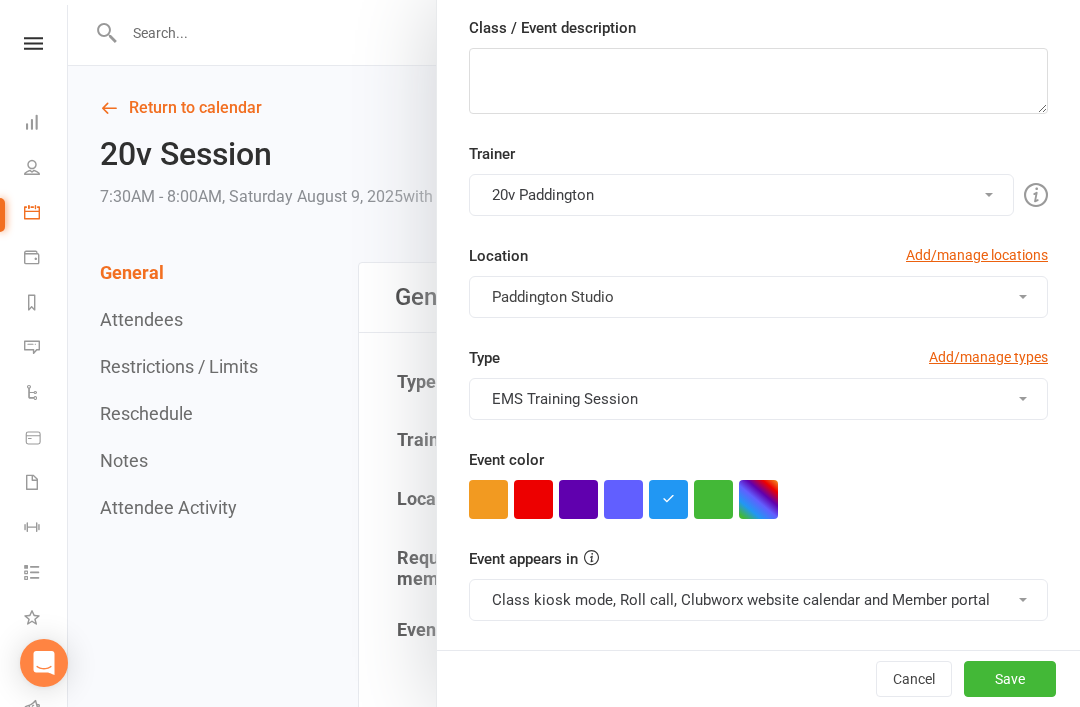 scroll, scrollTop: 293, scrollLeft: 0, axis: vertical 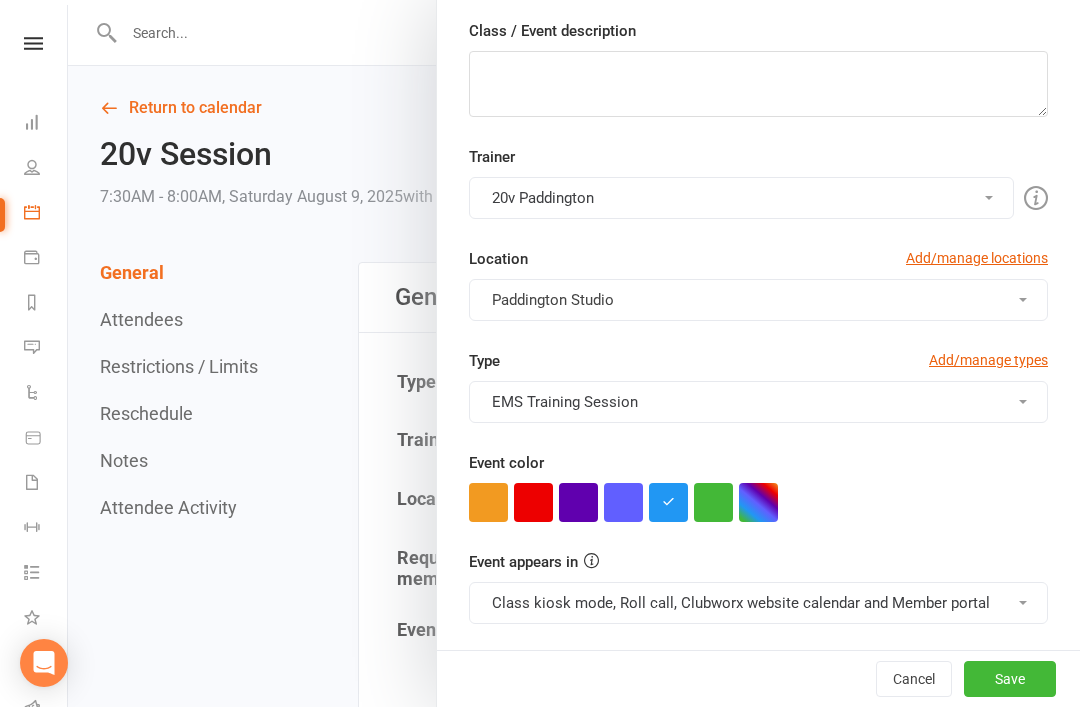 click on "Save" at bounding box center (1010, 679) 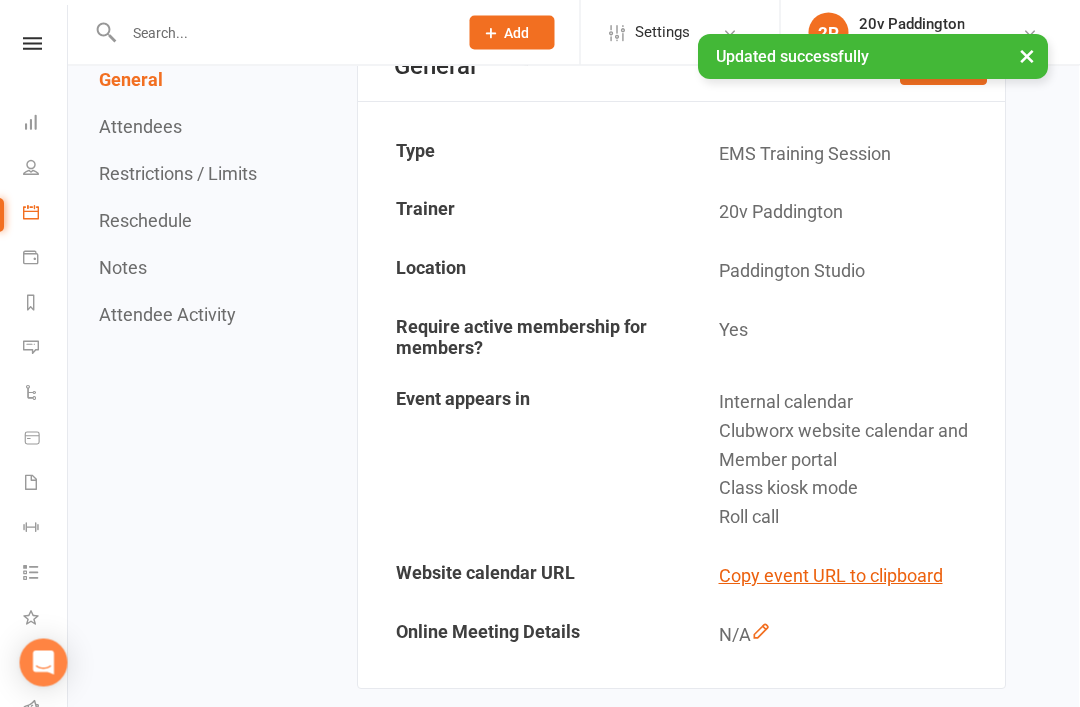 scroll, scrollTop: 424, scrollLeft: 4, axis: both 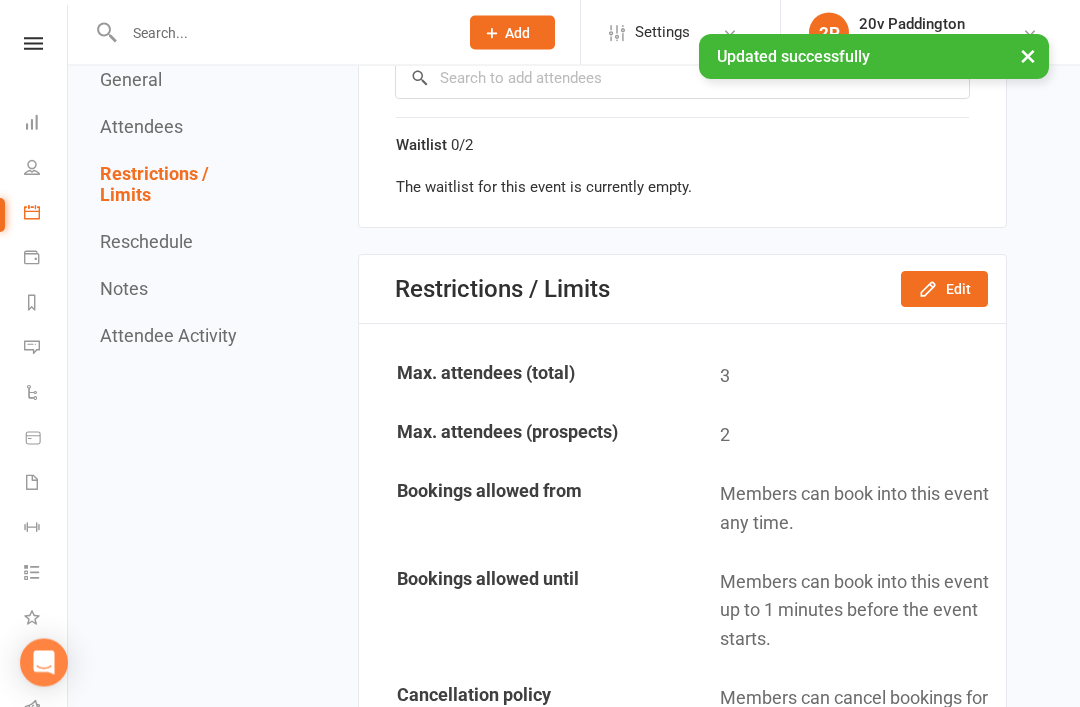 click on "Edit" 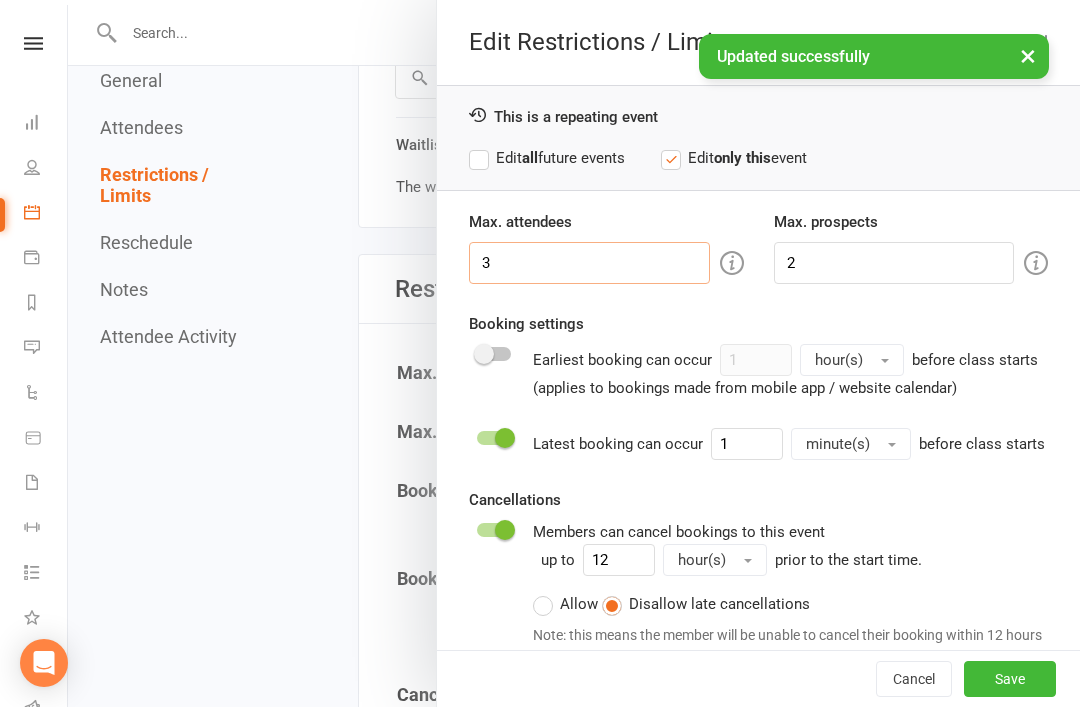 click on "3" at bounding box center [589, 263] 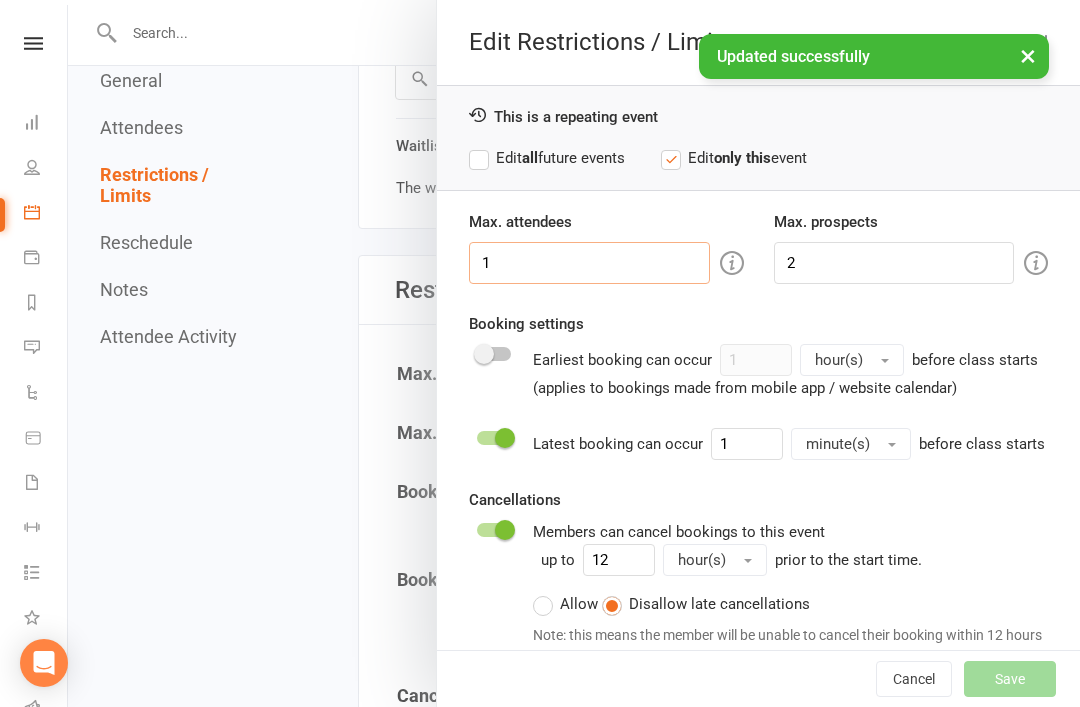 type on "1" 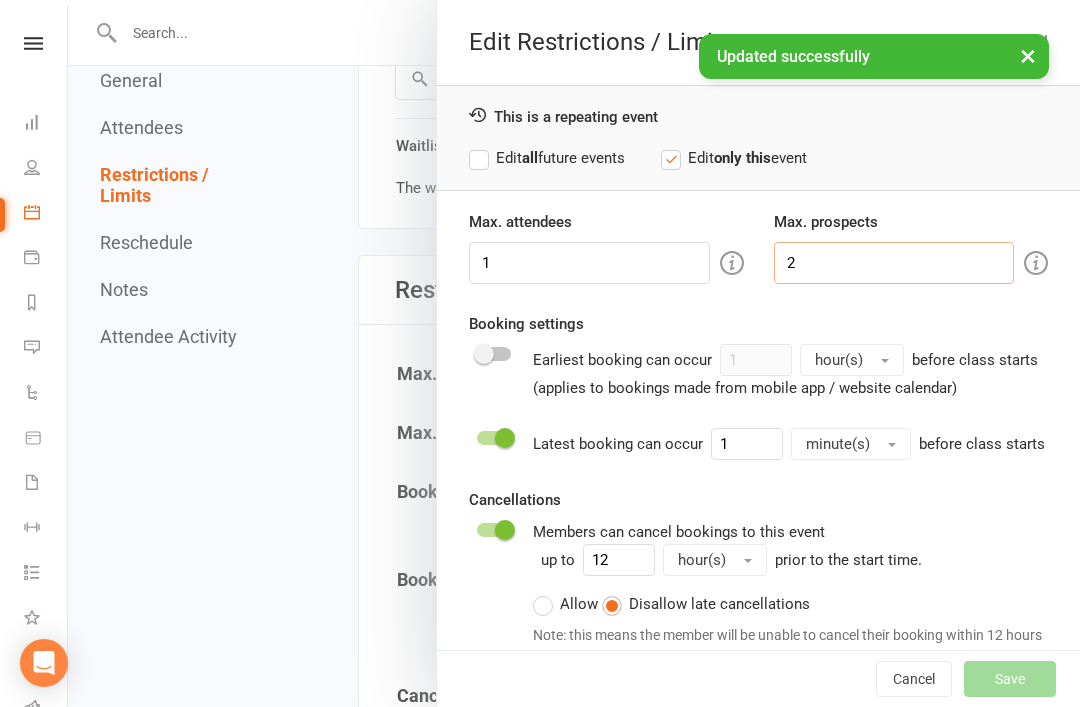 click on "2" at bounding box center (894, 263) 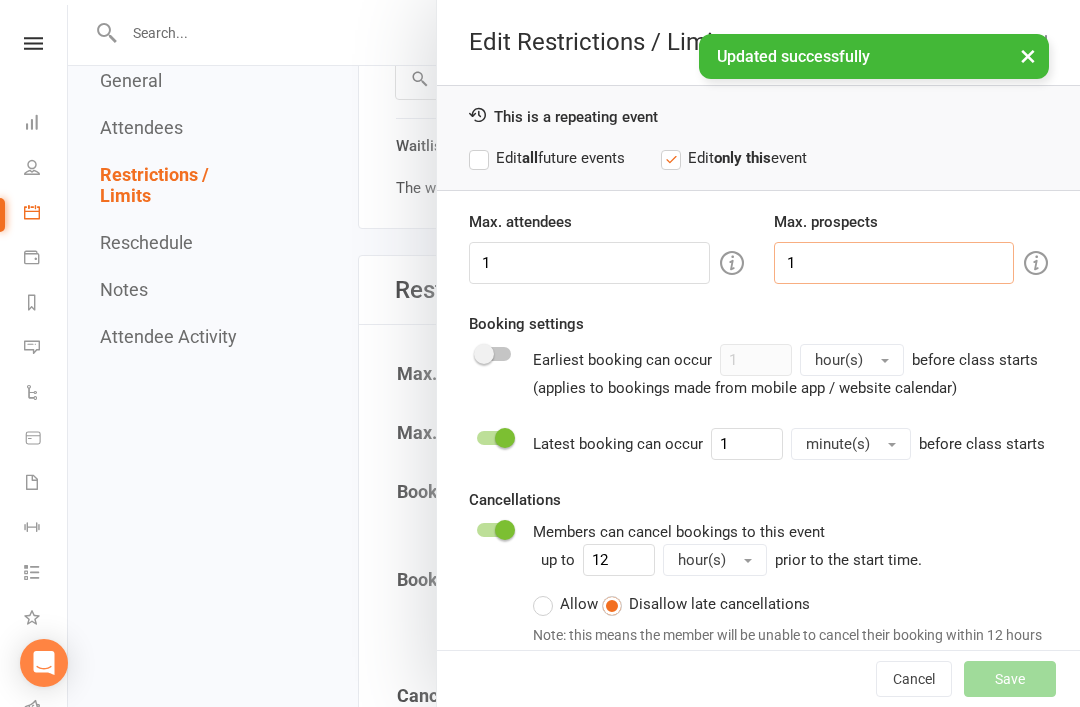 type on "1" 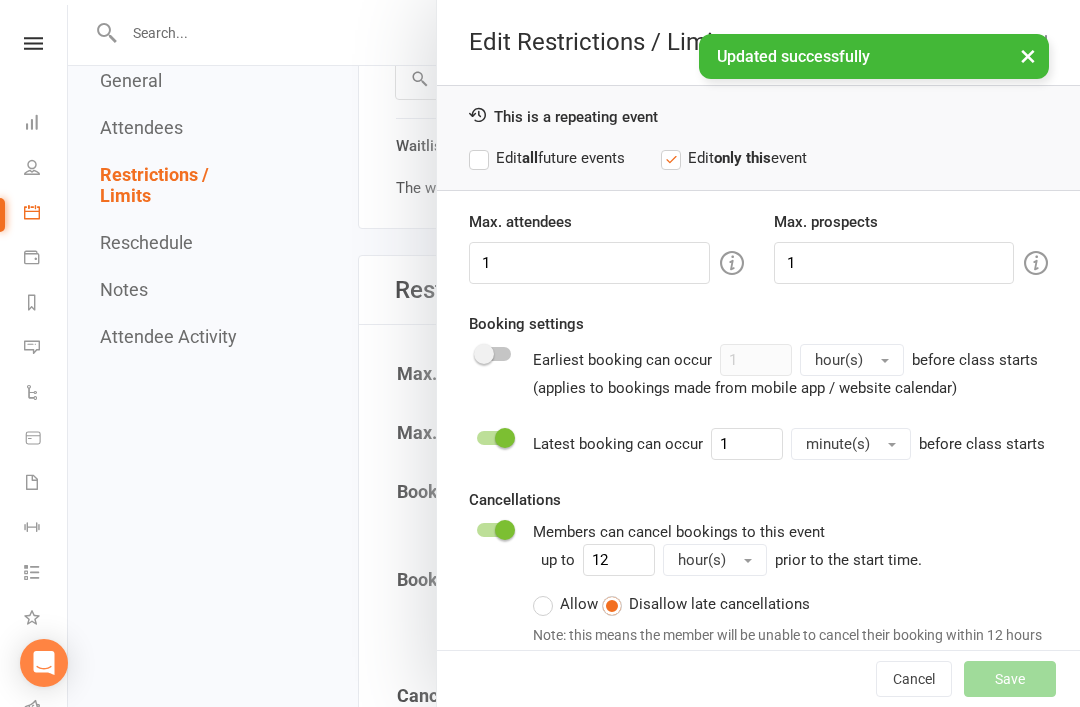 click on "Booking settings
Earliest booking can occur 1
hour(s)
before class starts (applies to bookings made from mobile app / website calendar)" at bounding box center [758, 356] 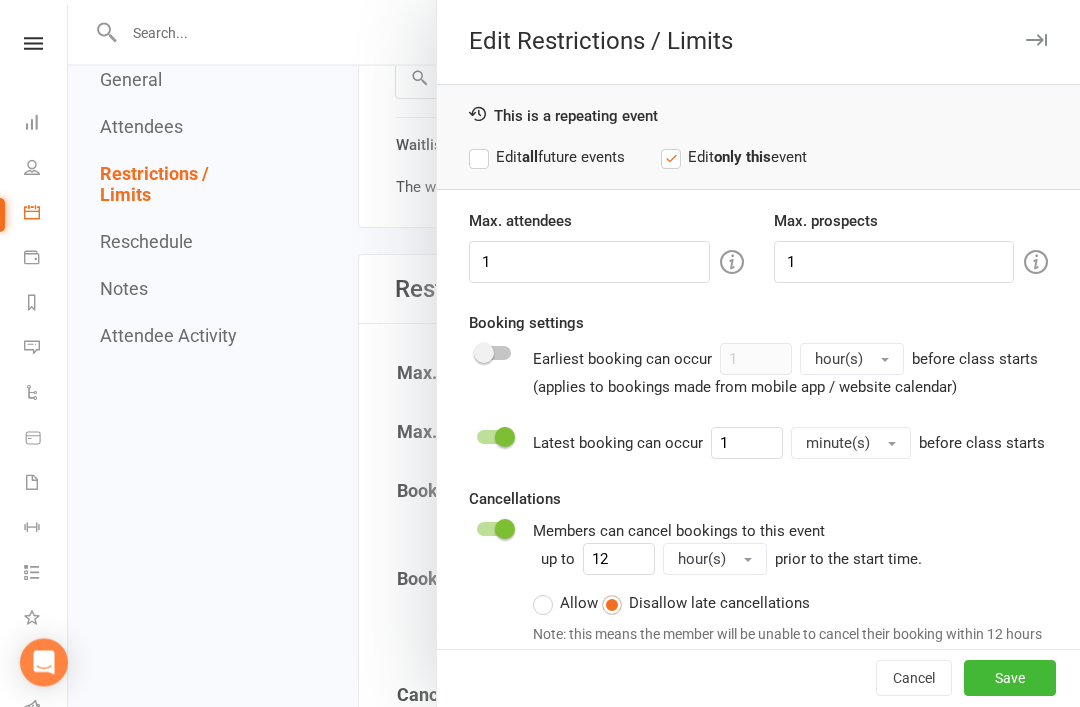 click on "Save" at bounding box center (1010, 679) 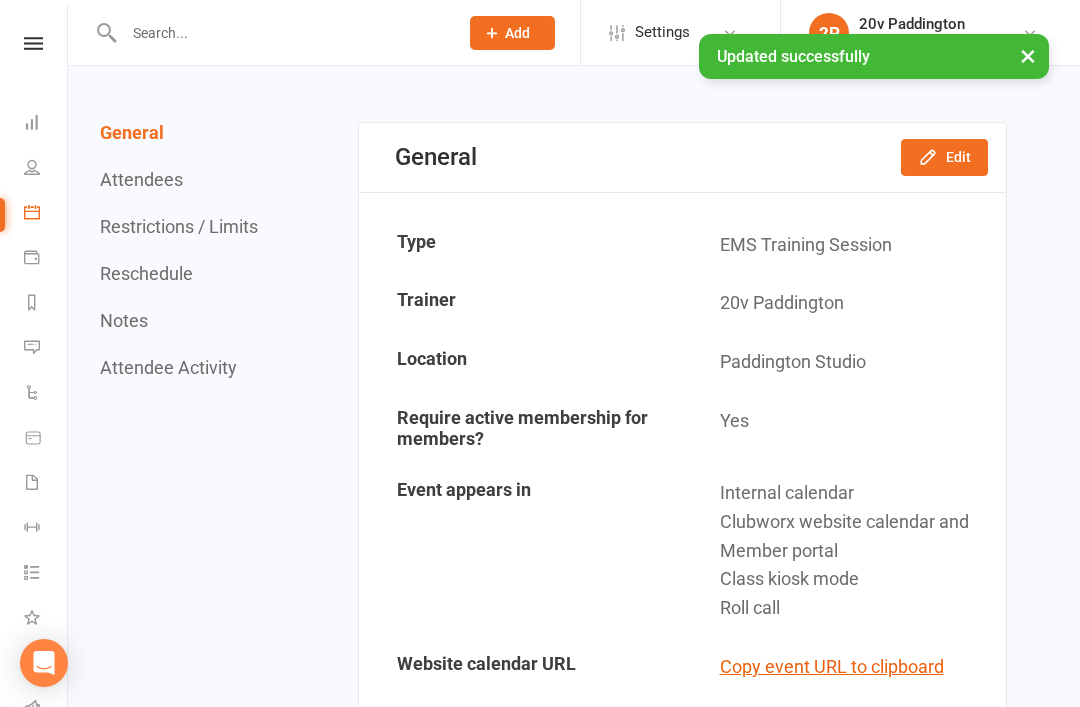 scroll, scrollTop: 0, scrollLeft: 0, axis: both 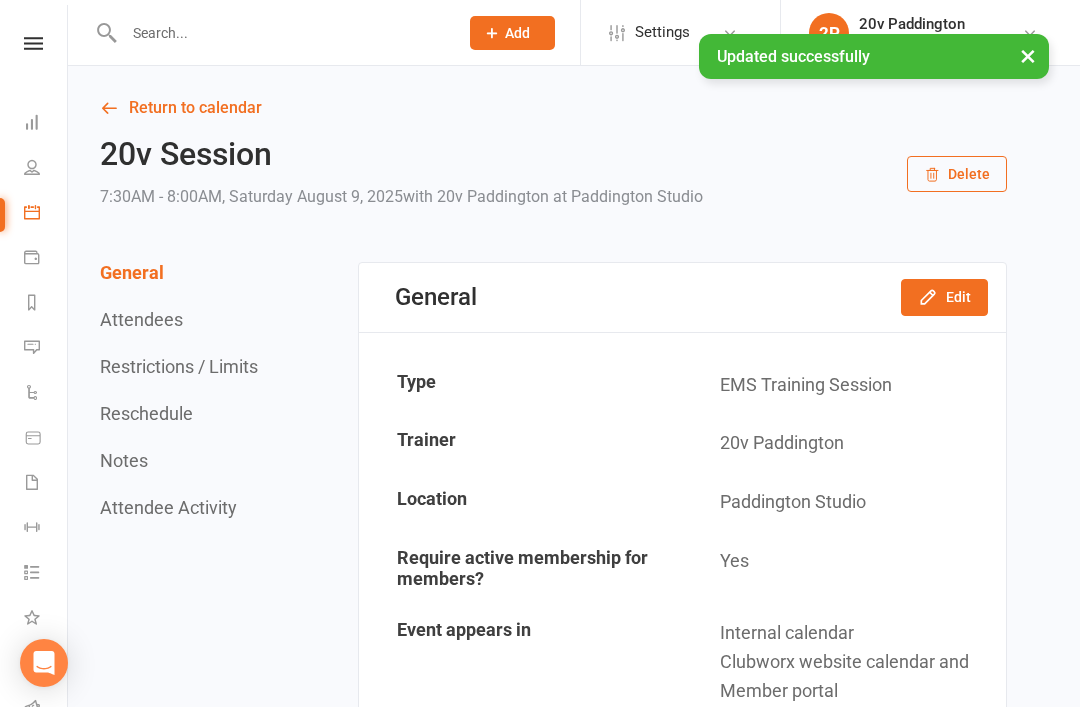 click on "Return to calendar" at bounding box center [553, 108] 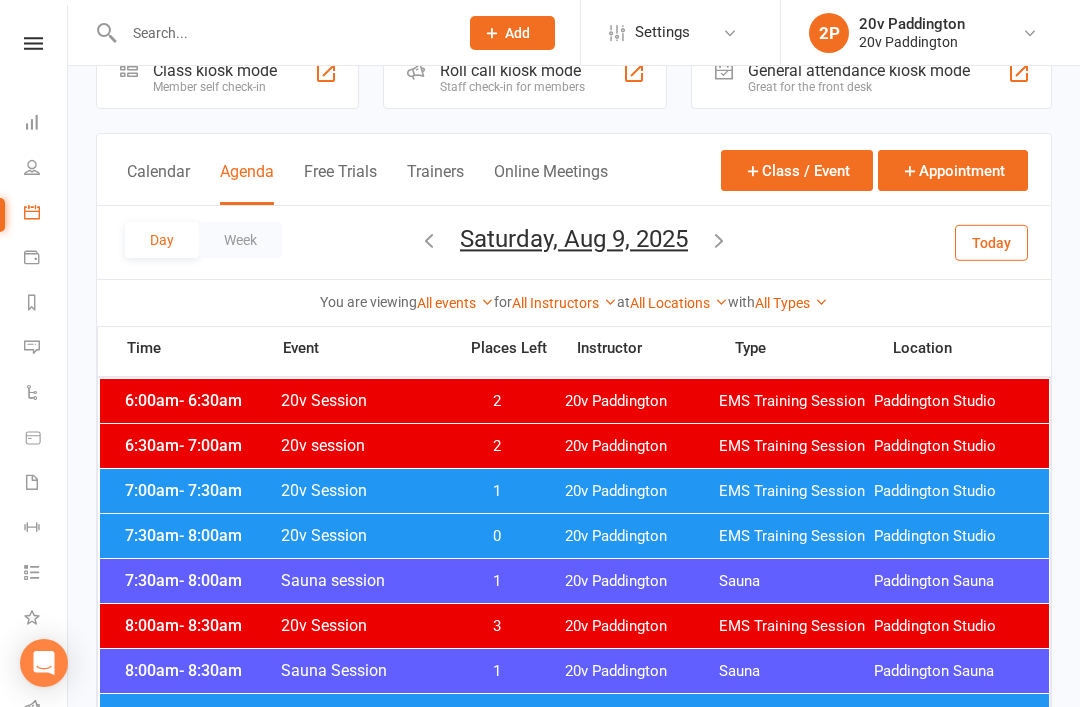 scroll, scrollTop: 53, scrollLeft: 0, axis: vertical 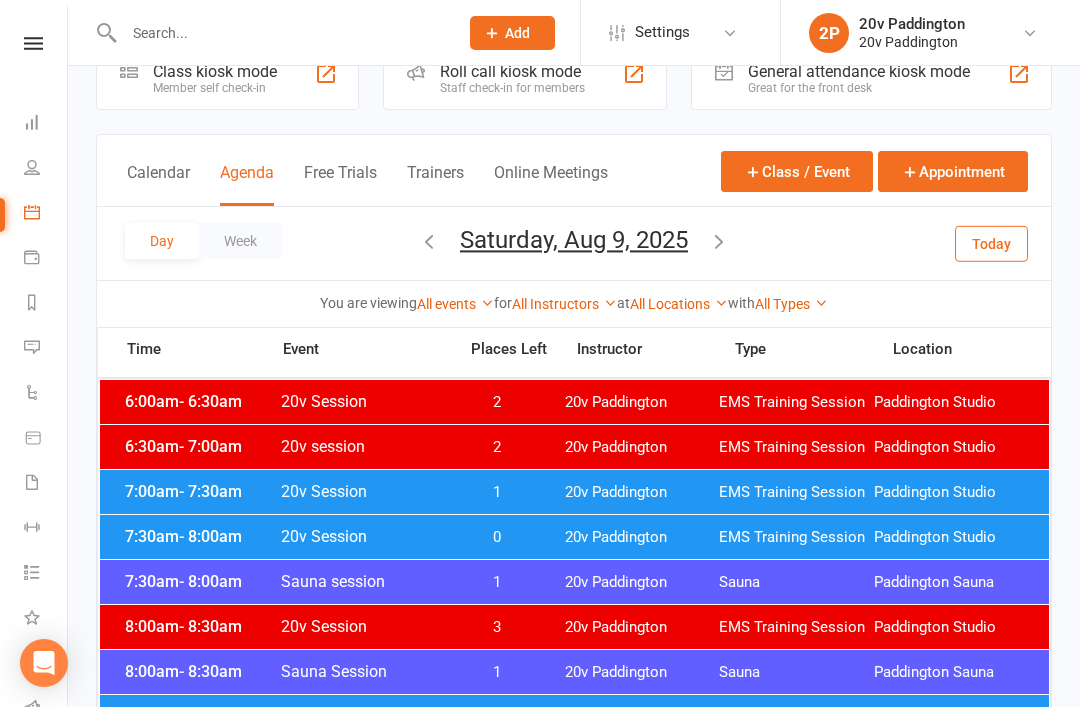 click on "- 8:30am" at bounding box center [210, 626] 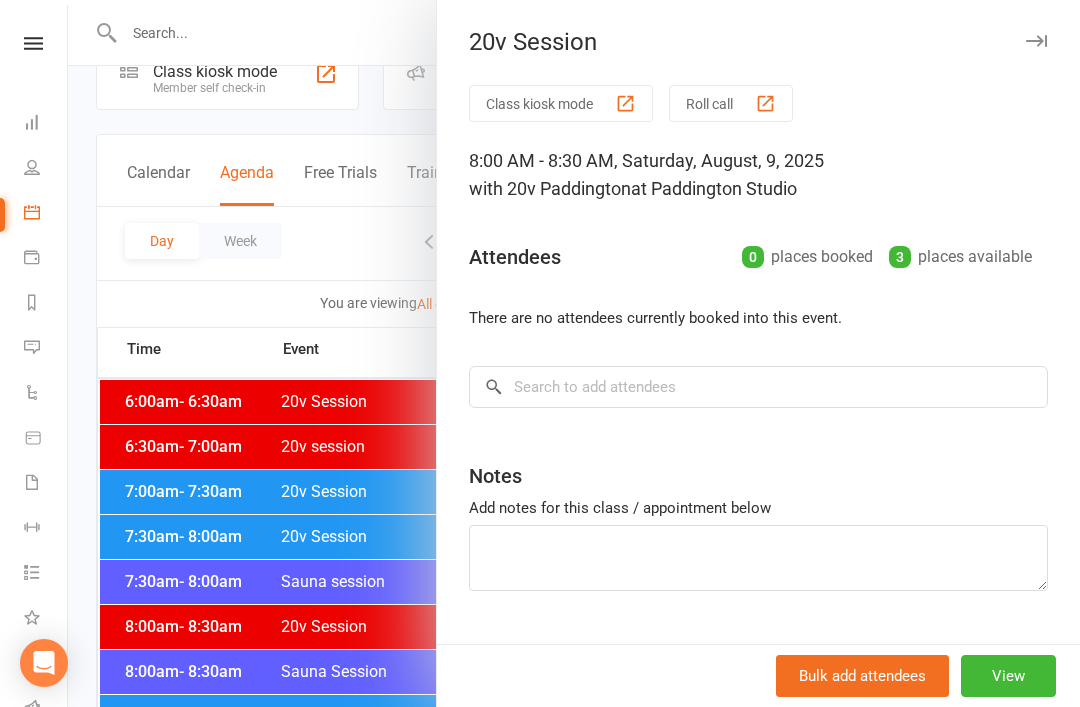 click on "View" at bounding box center (1008, 676) 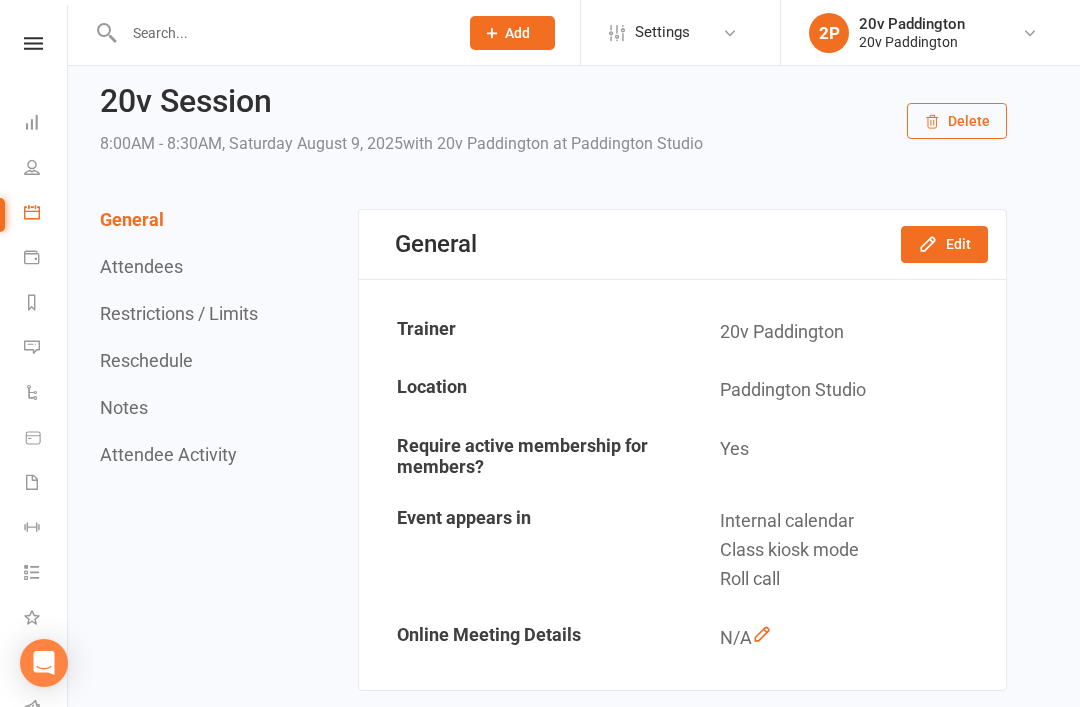 scroll, scrollTop: 0, scrollLeft: 0, axis: both 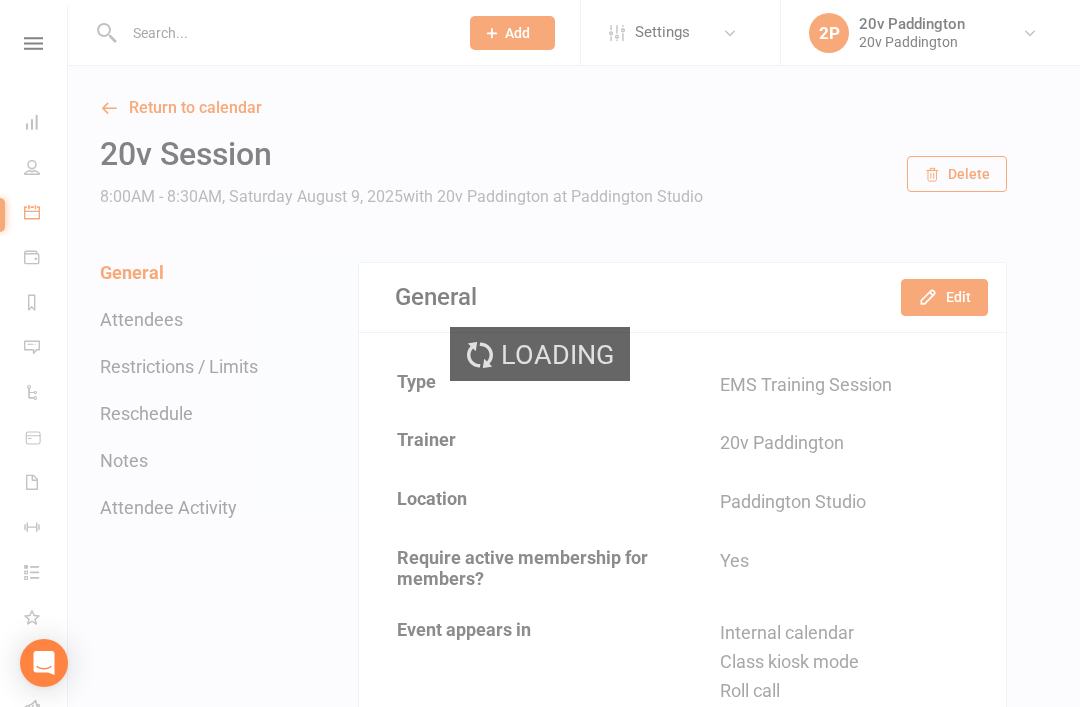 click on "Edit" at bounding box center [944, 297] 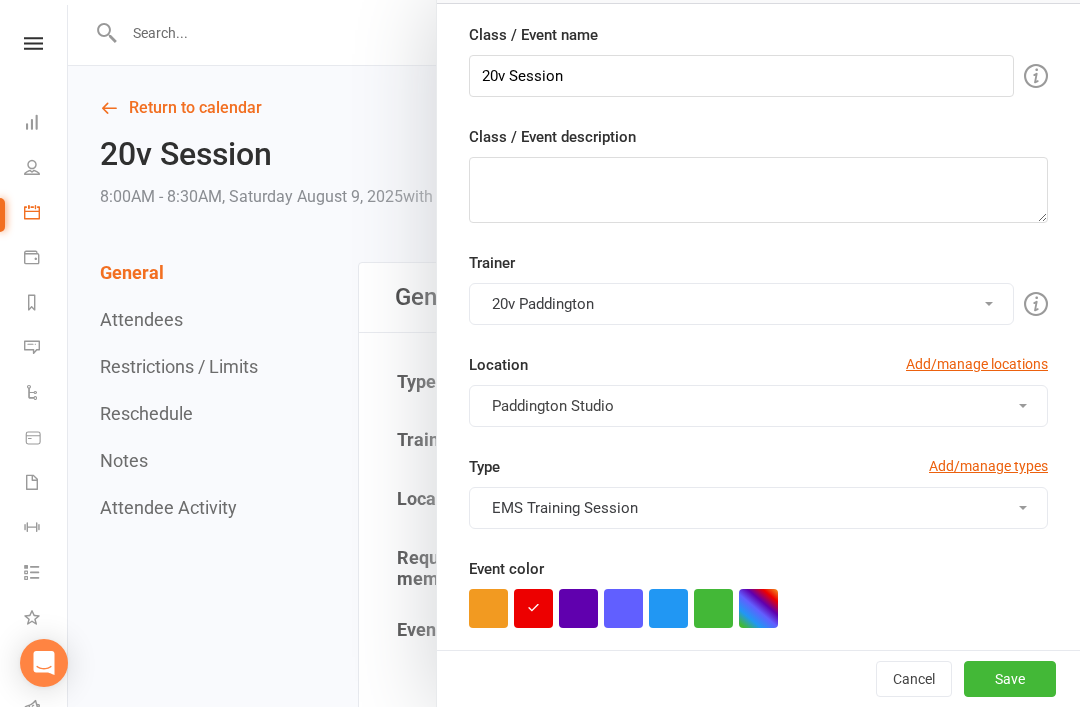 scroll, scrollTop: 232, scrollLeft: 0, axis: vertical 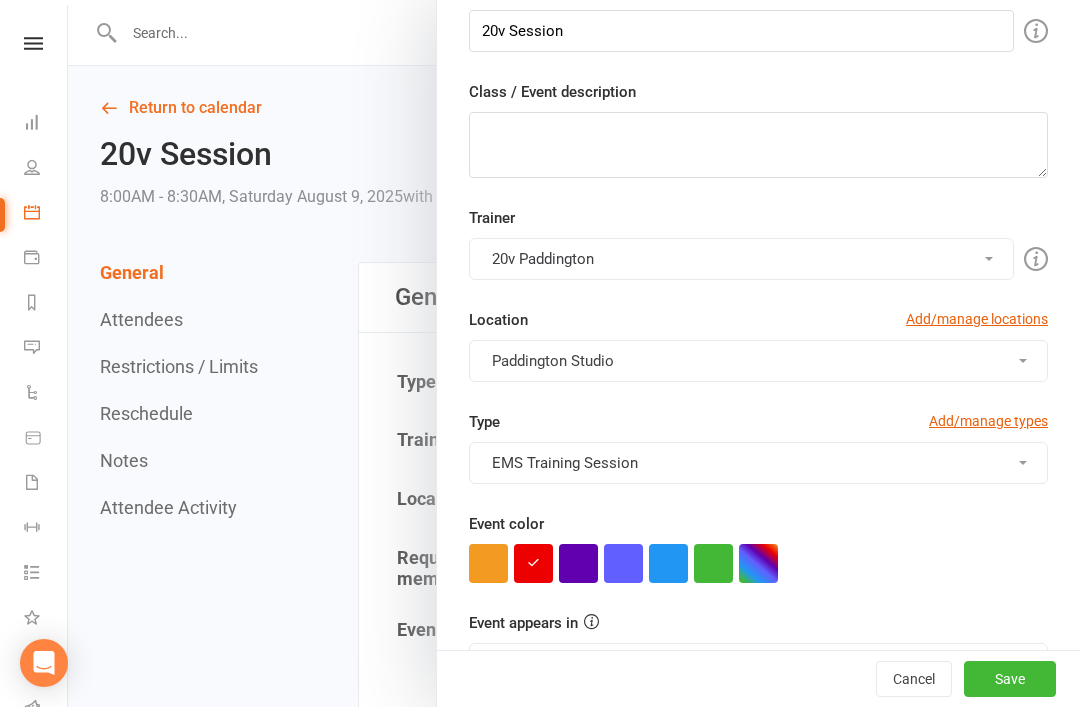 click at bounding box center (668, 563) 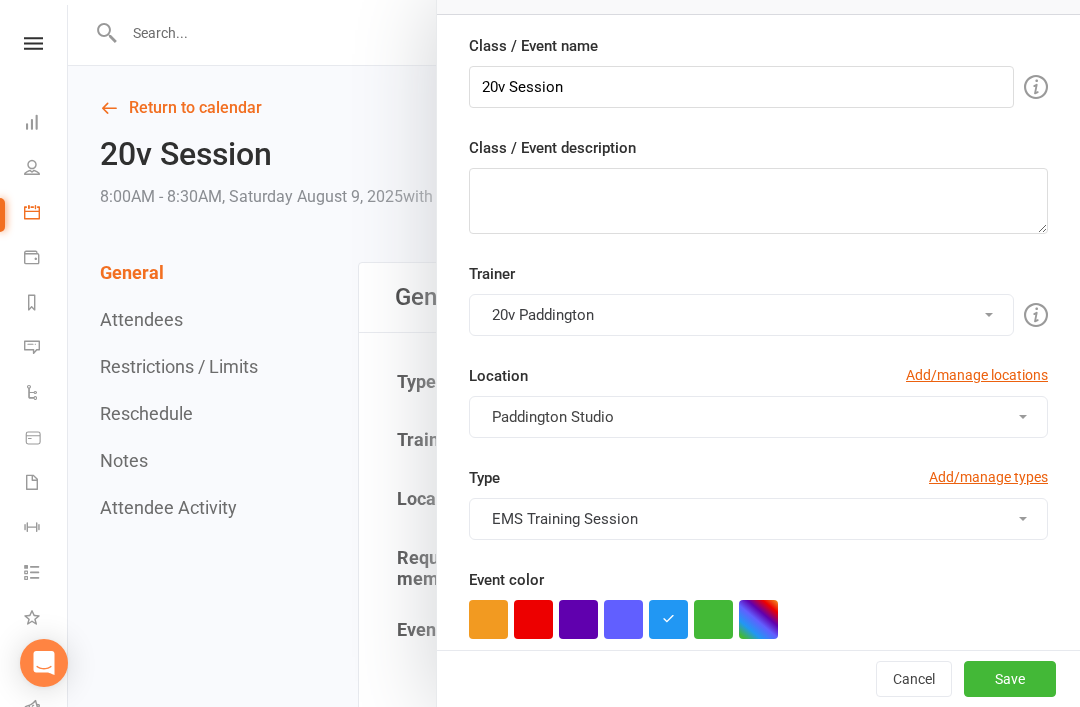 scroll, scrollTop: 172, scrollLeft: 0, axis: vertical 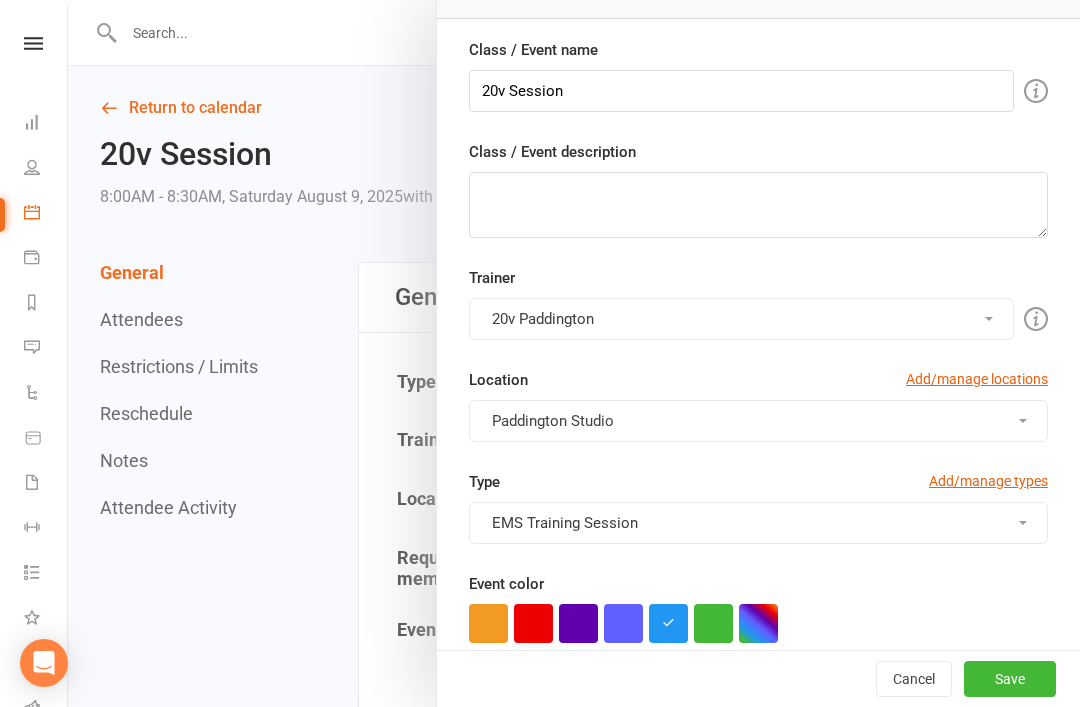 click at bounding box center (623, 623) 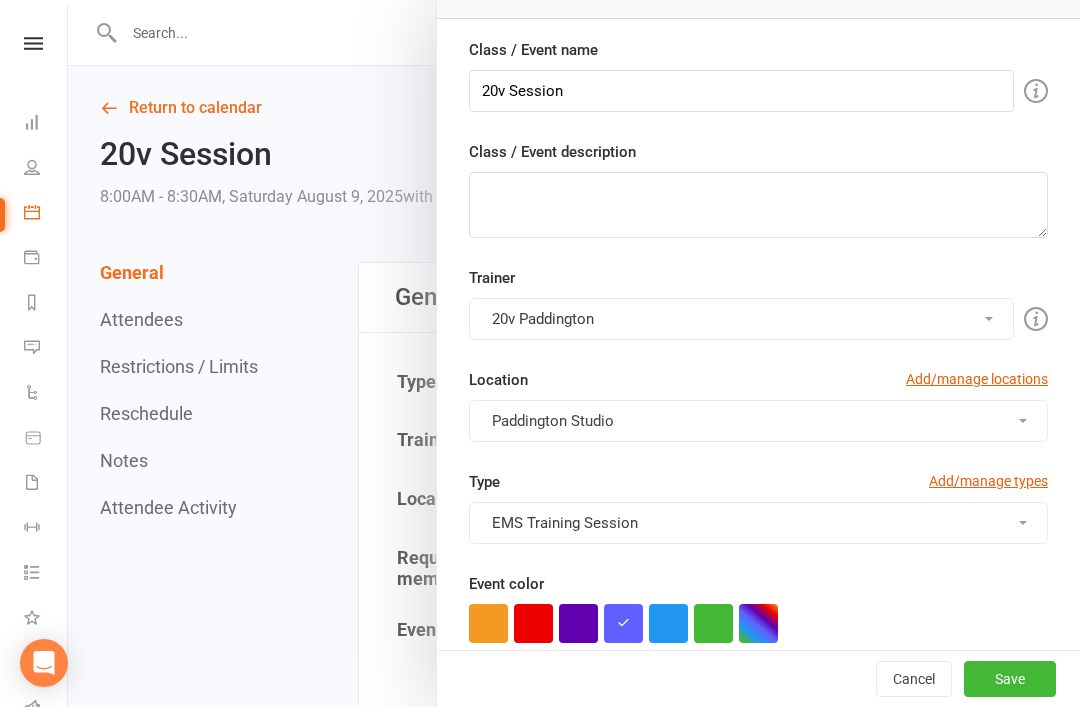 click at bounding box center [578, 623] 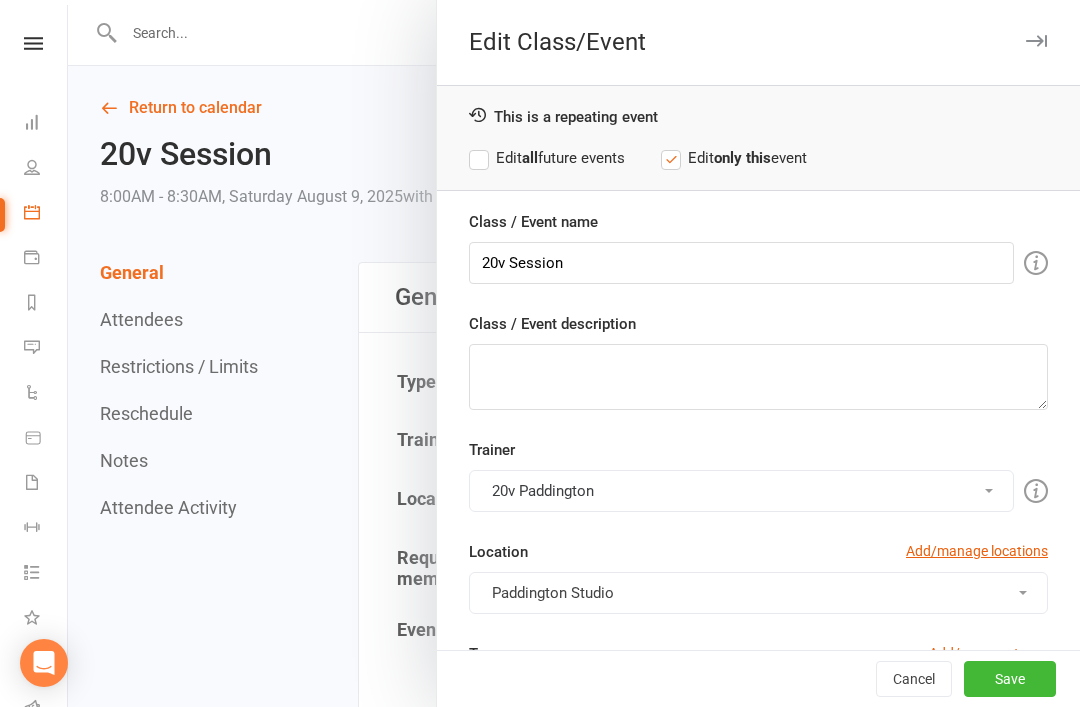 scroll, scrollTop: -1, scrollLeft: 0, axis: vertical 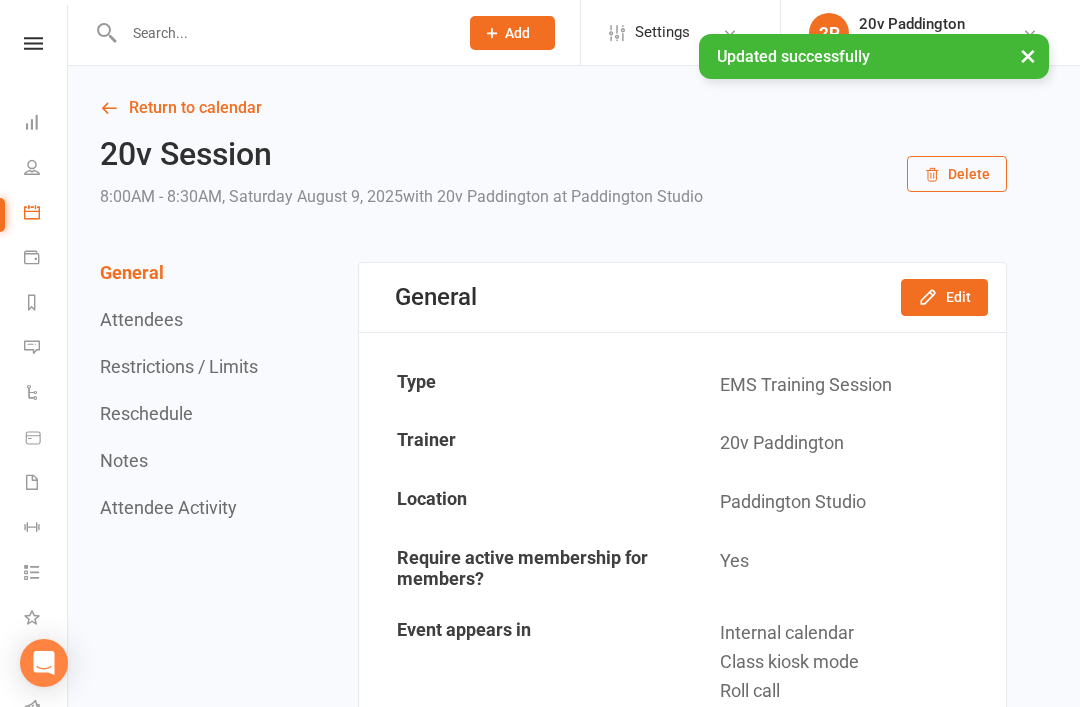 click on "Return to calendar" at bounding box center (553, 108) 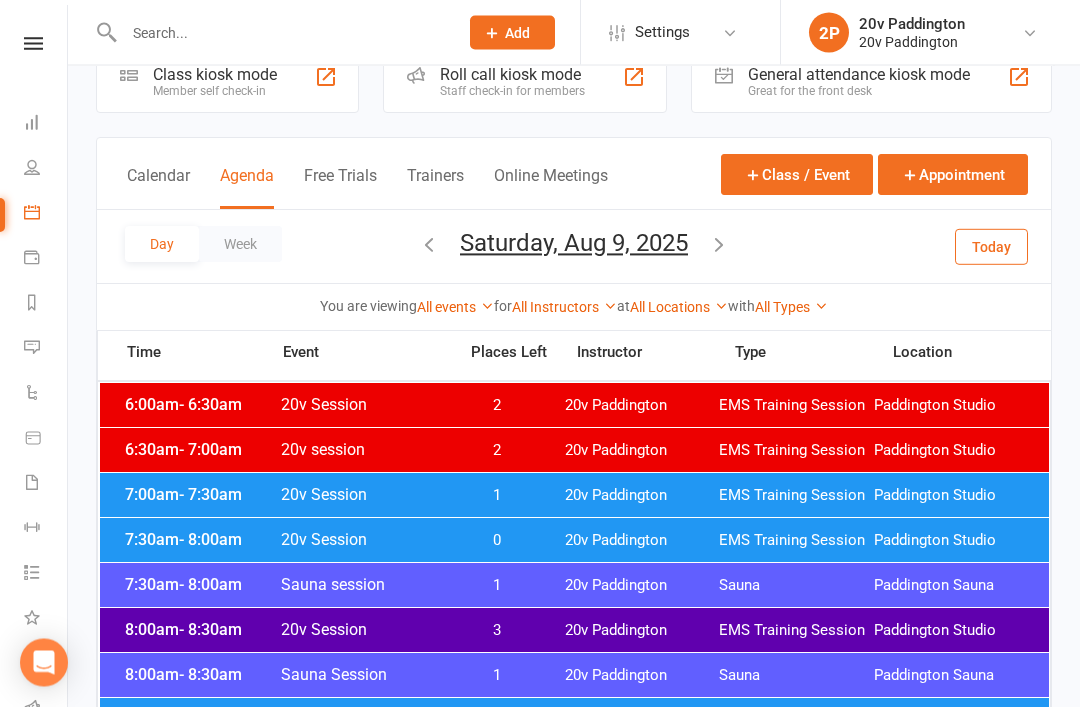 scroll, scrollTop: 55, scrollLeft: 0, axis: vertical 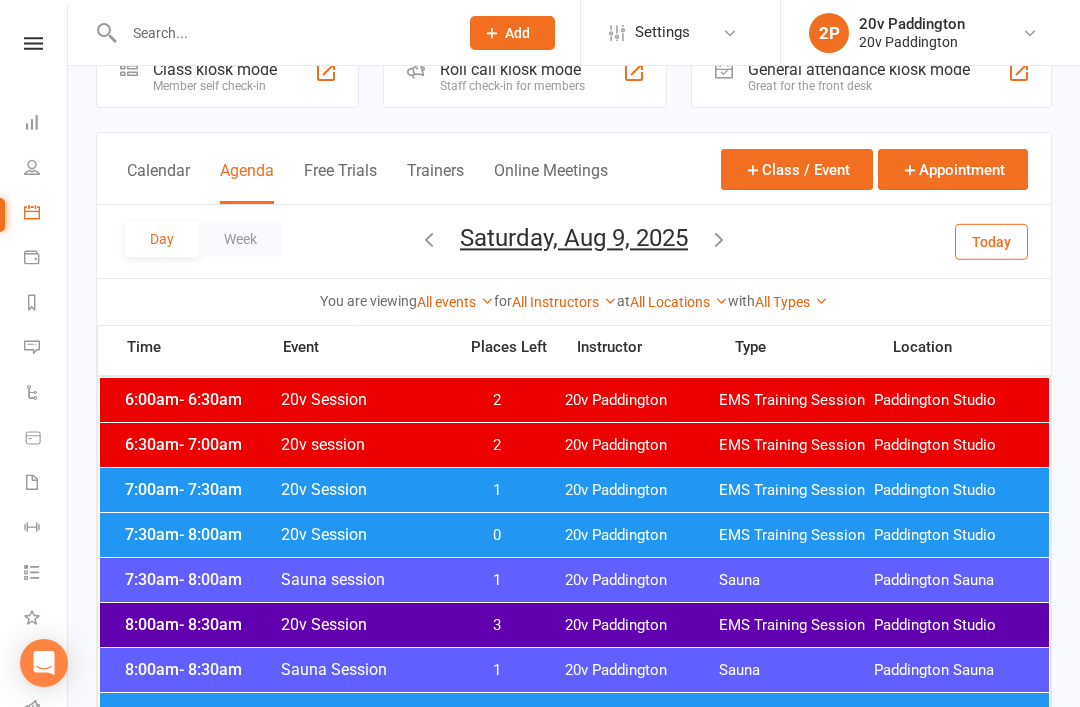 click on "8:00am  - 8:30am 20v Session 3 20v Paddington EMS Training Session Paddington Studio" at bounding box center (574, 625) 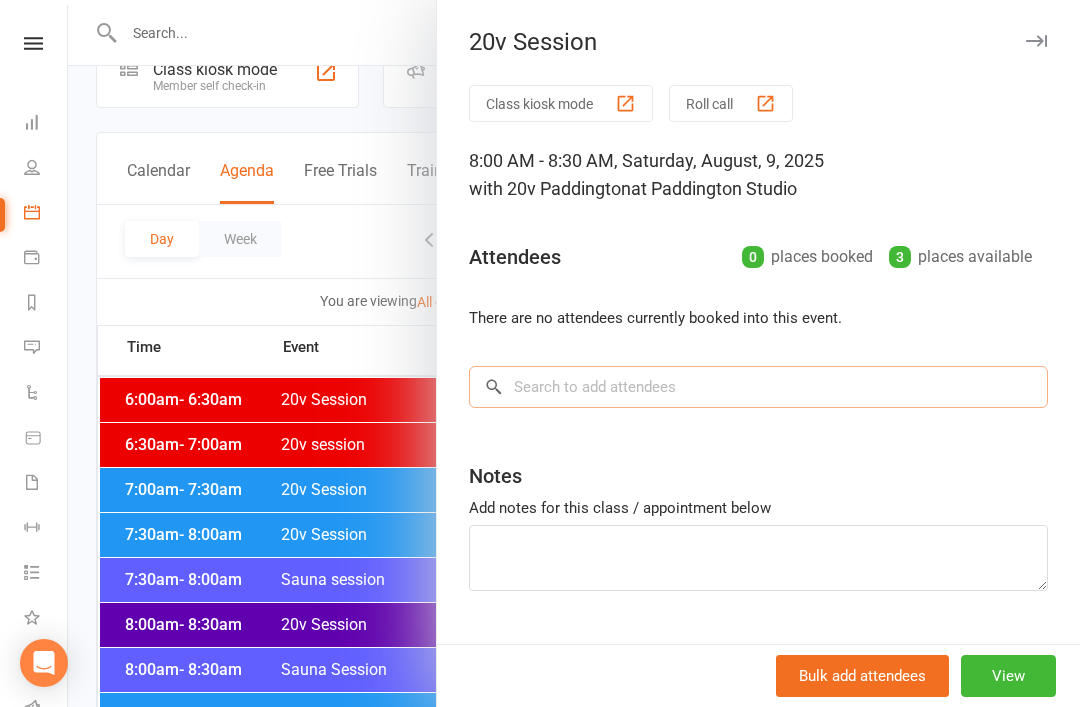 click at bounding box center [758, 387] 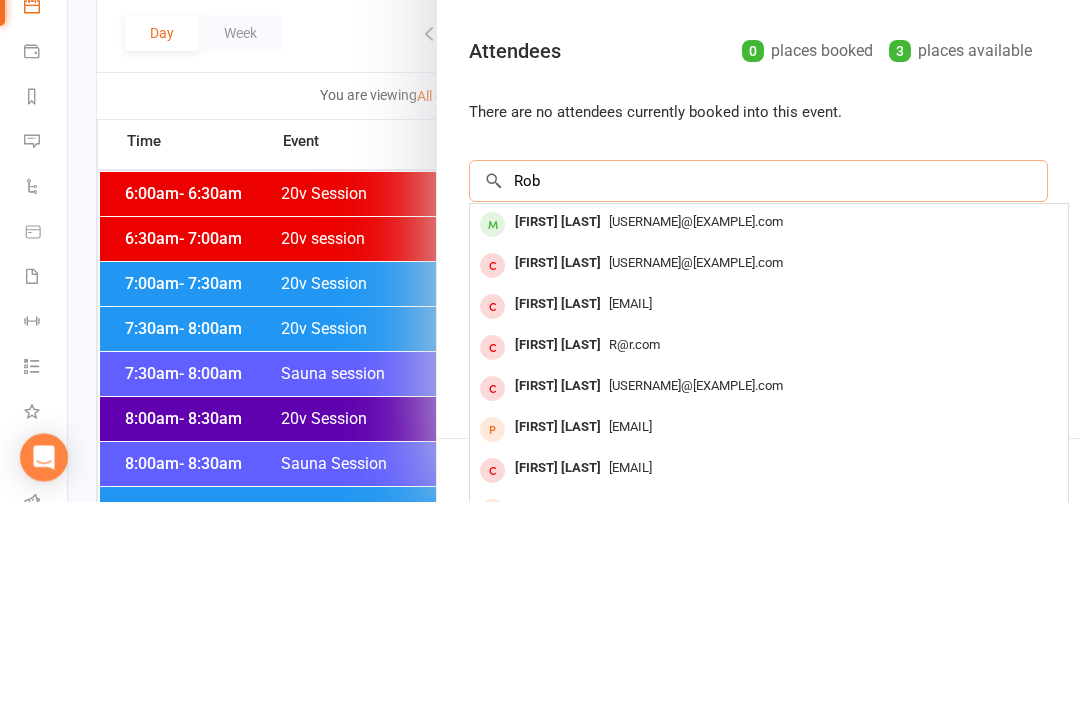 type on "Rob" 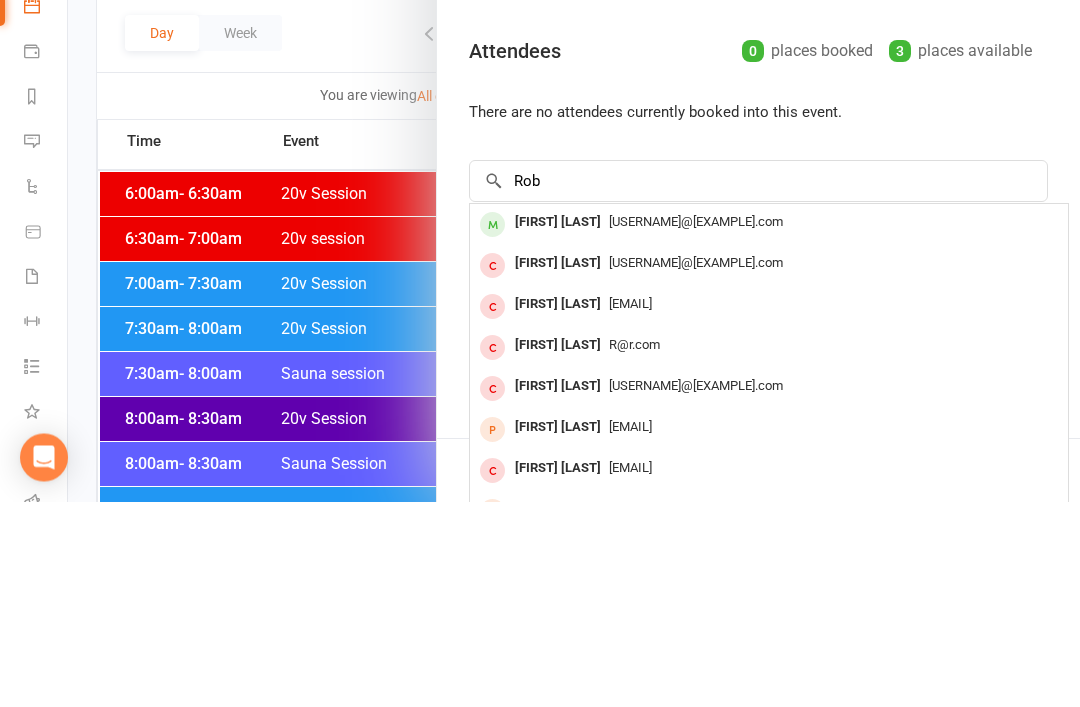 click on "Rob Drozdowski Rob_droz@hotmail.com" at bounding box center [769, 430] 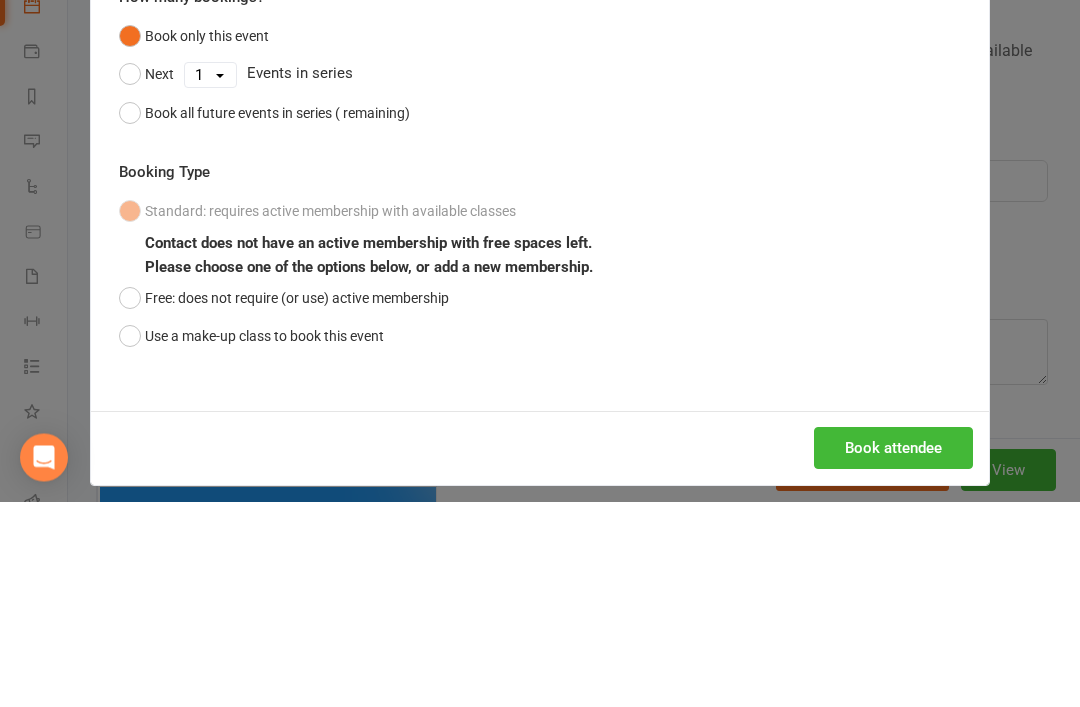 scroll, scrollTop: 261, scrollLeft: 0, axis: vertical 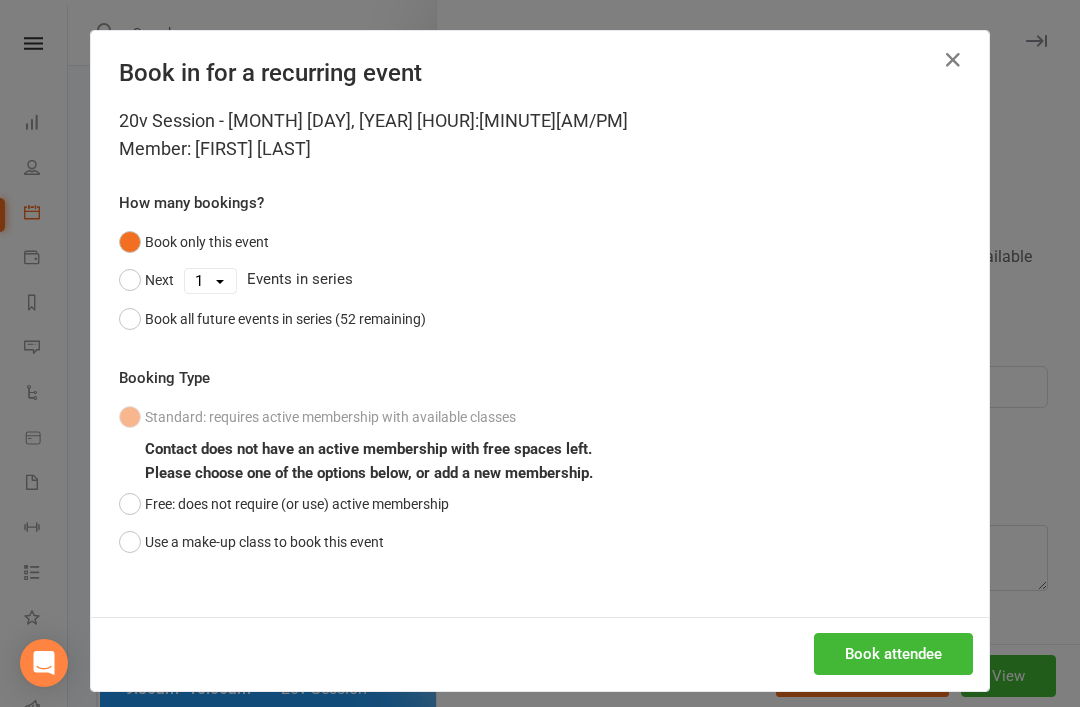click on "Book in for a recurring event" at bounding box center [540, 73] 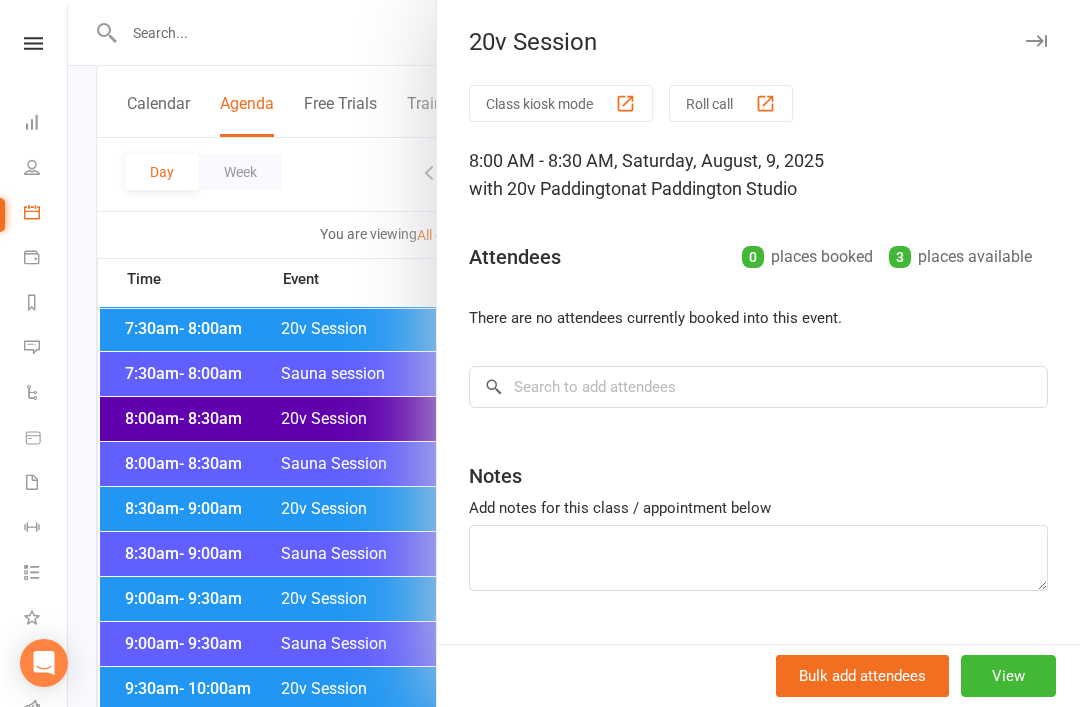 click on "20v Session Class kiosk mode  Roll call  8:00 AM - 8:30 AM, Saturday, August, 9, 2025 with 20v Paddington  at  Paddington Studio  Attendees  0  places booked 3  places available There are no attendees currently booked into this event. × No results Rob Drozdowski Rob_droz@hotmail.com Robert Keldoulis rob@vivcourt.com Chris Roberts chris@ciroberts.com Rachel Robertshaw R@r.com Robert Wynn wynn.robert@gmail.com Gianna Robbers gianna_robbers@mac.com Robert de Burgh-Day rob@launchnet.works Robyn Foxx robyn.foxx20@gmail.com Kaiti Roberts kaiti.roberts@icloud.com
Notes  Add notes for this class / appointment below Bulk add attendees  View" at bounding box center [758, 353] 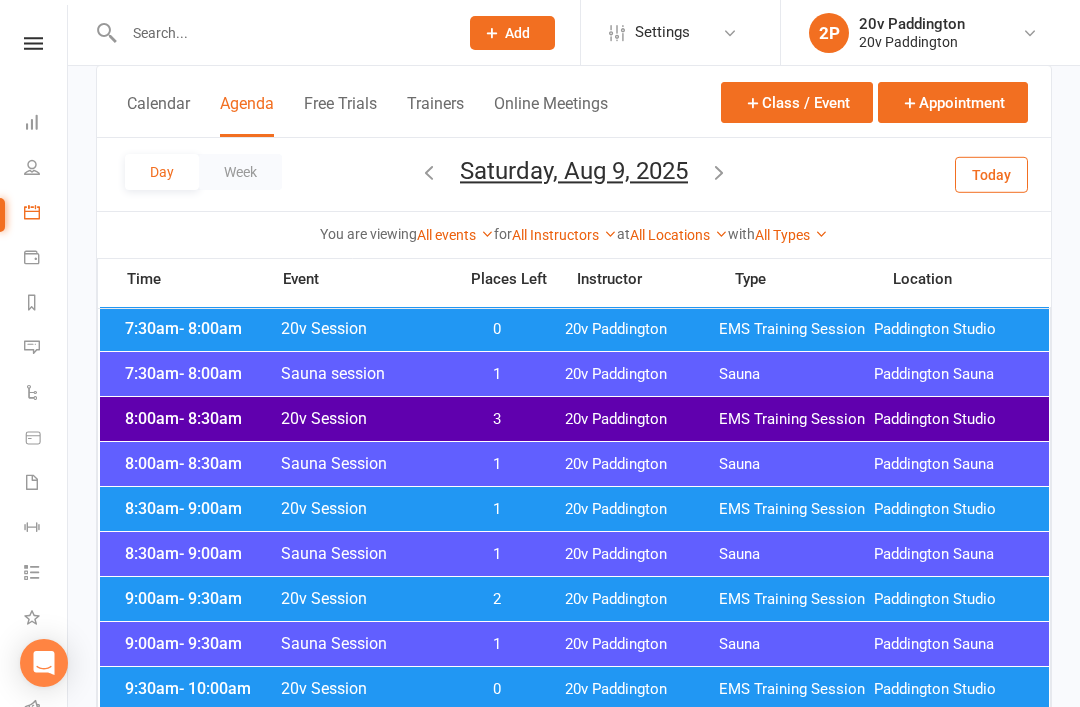 click on "Saturday, Aug 9, 2025" at bounding box center (574, 171) 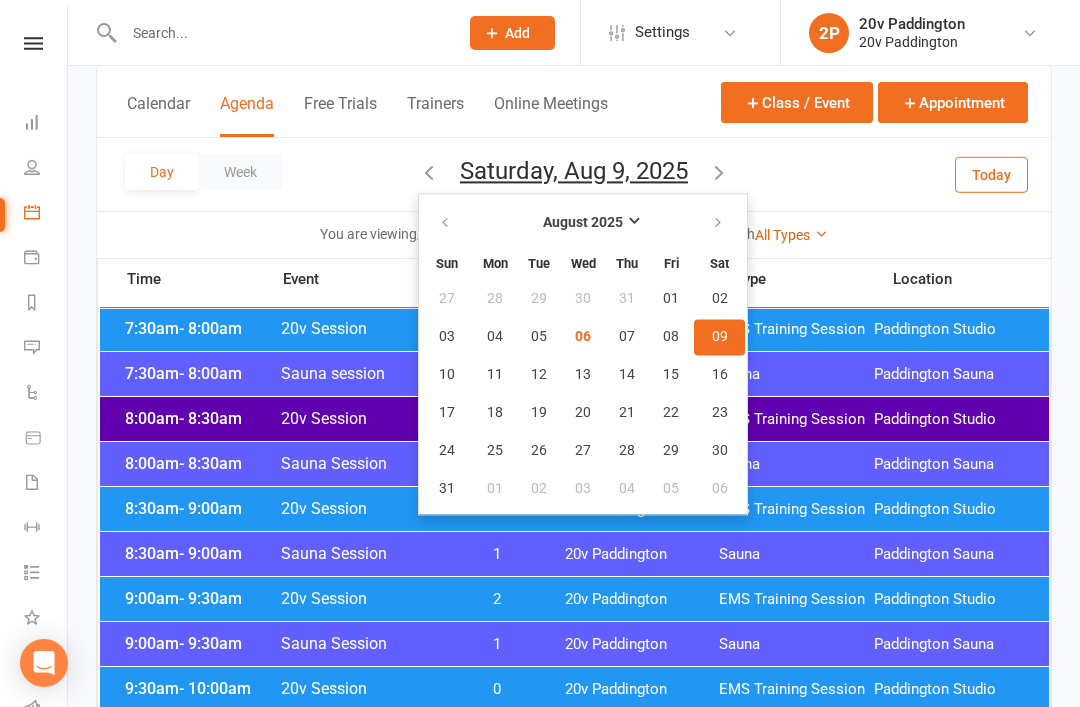 click on "06" at bounding box center [583, 337] 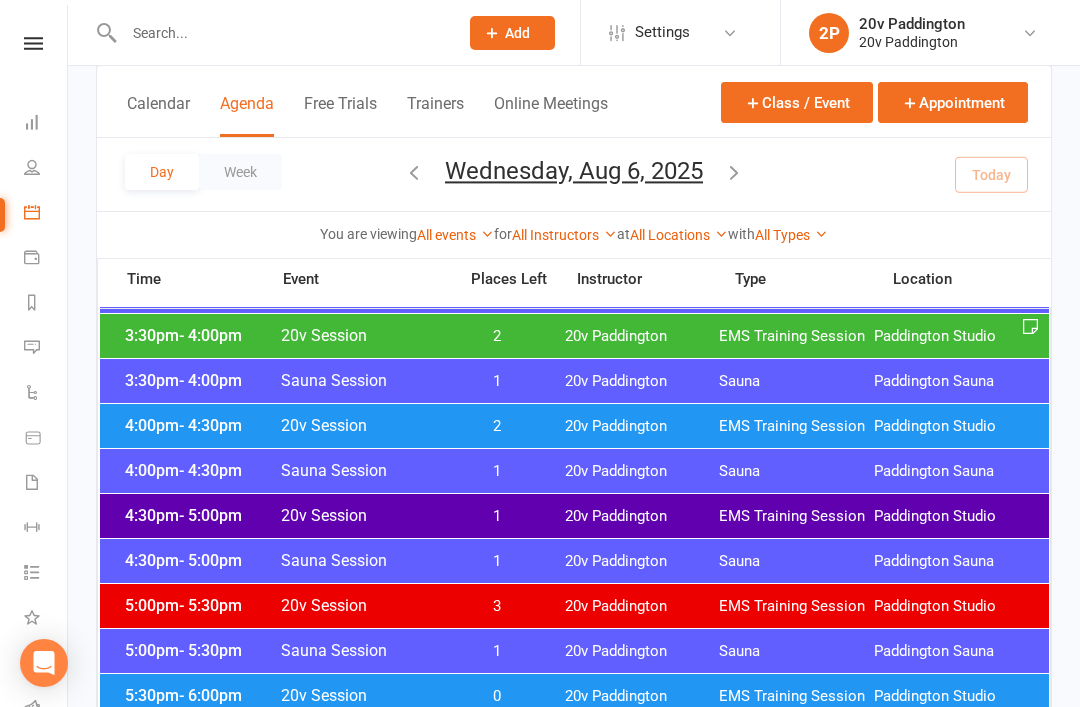 scroll, scrollTop: 1563, scrollLeft: 0, axis: vertical 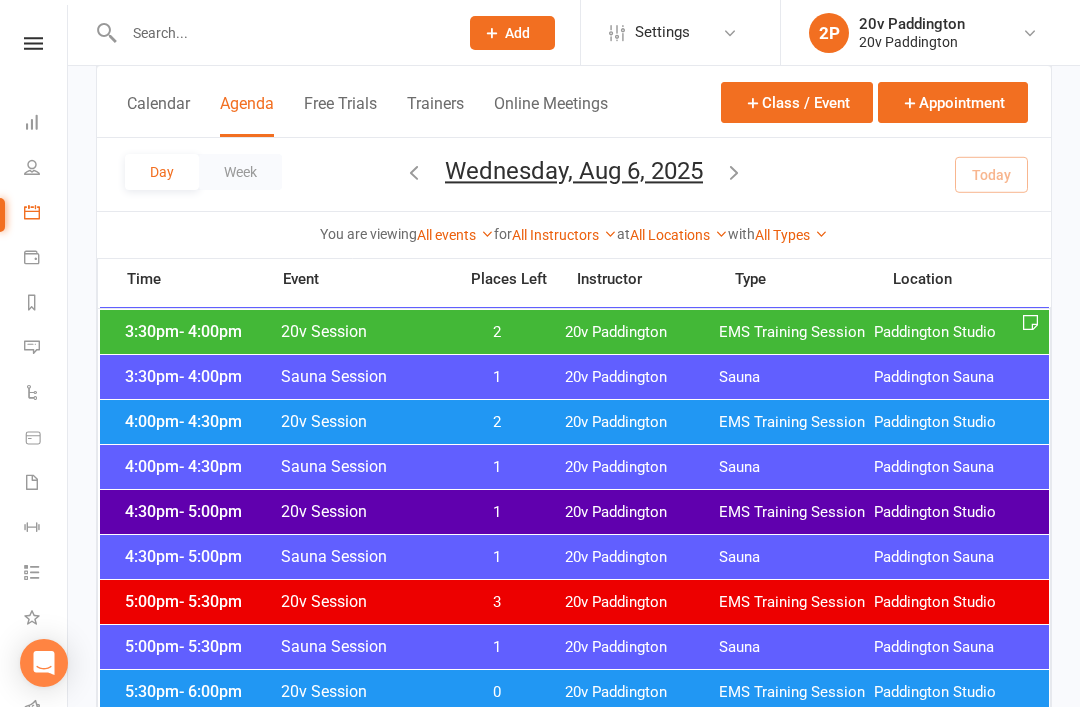 click on "4:30pm  - 5:00pm 20v Session 1 20v Paddington EMS Training Session Paddington Studio" at bounding box center [574, 512] 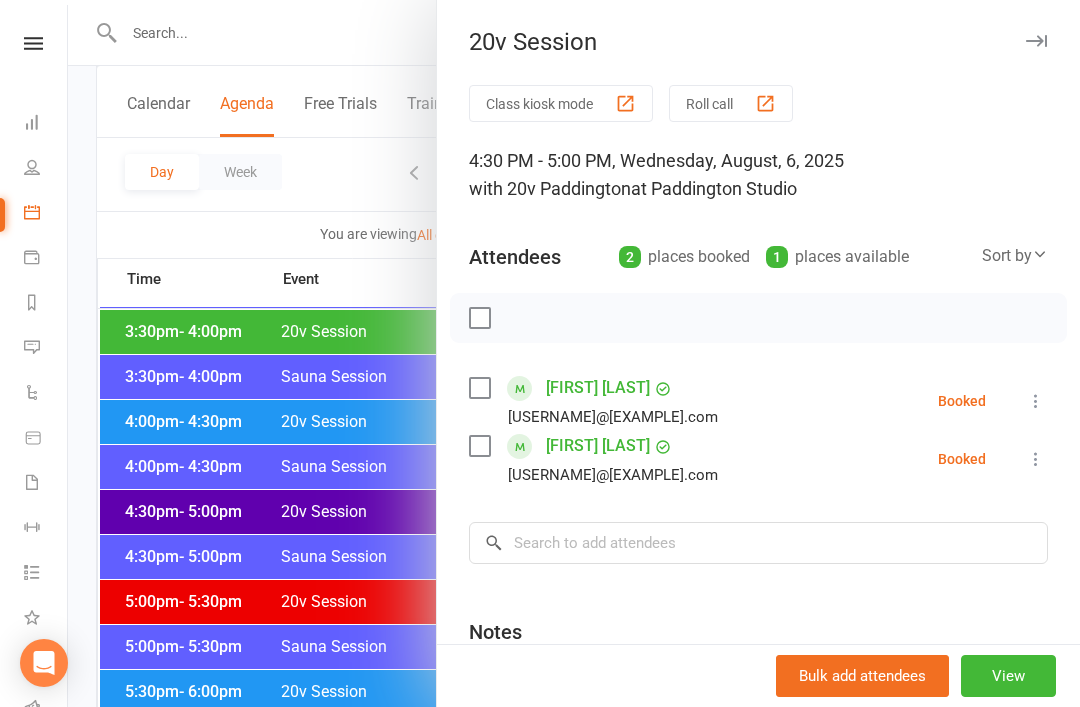 click at bounding box center (1036, 401) 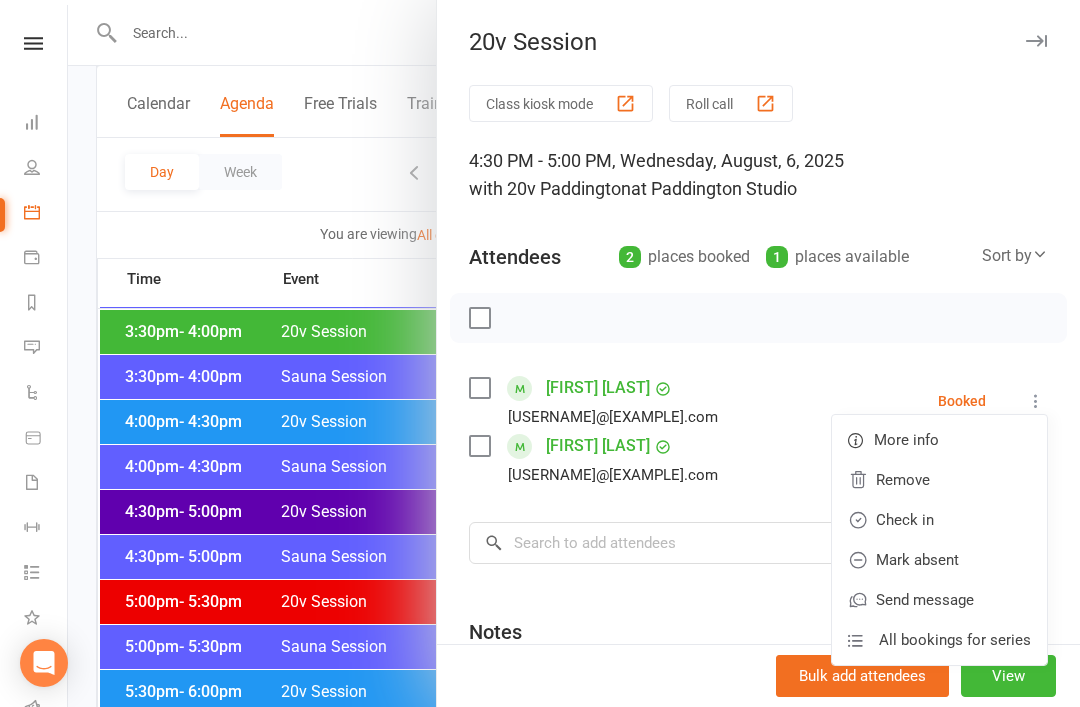 click on "Remove" at bounding box center (939, 480) 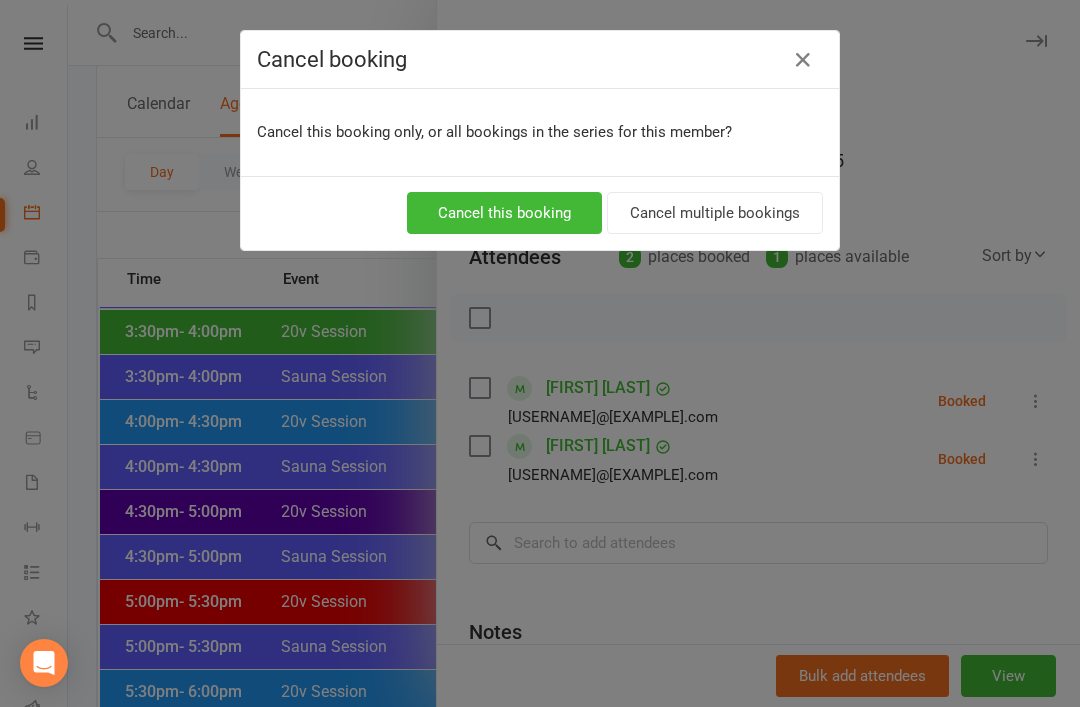 click on "Cancel this booking" at bounding box center [504, 213] 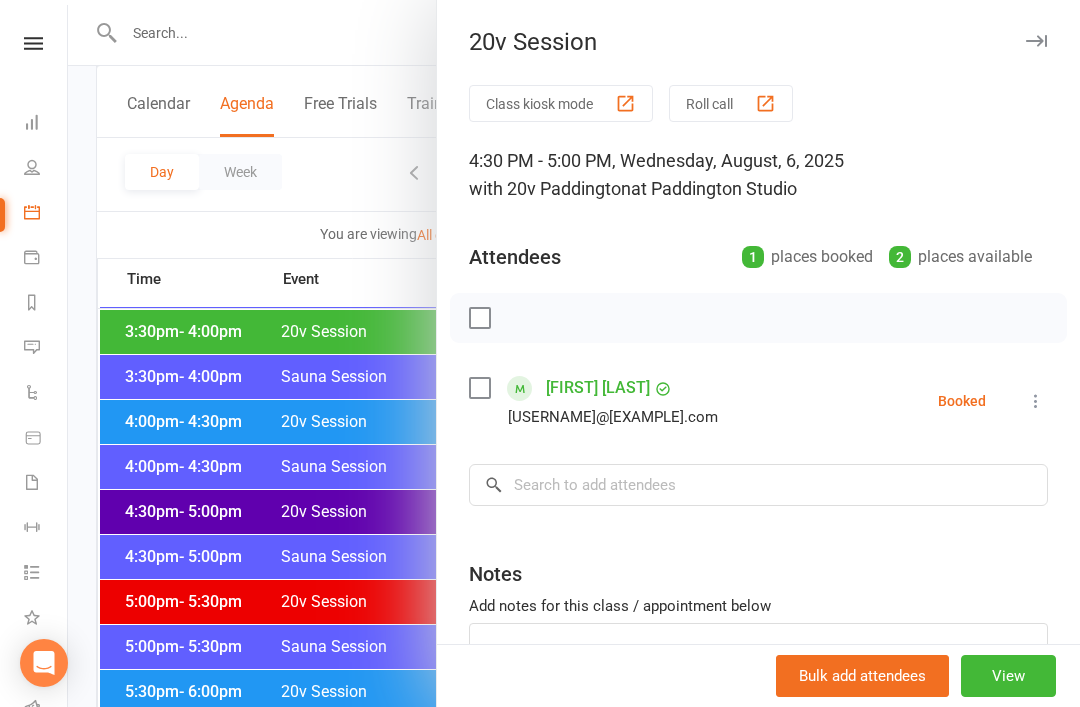 click at bounding box center (574, 353) 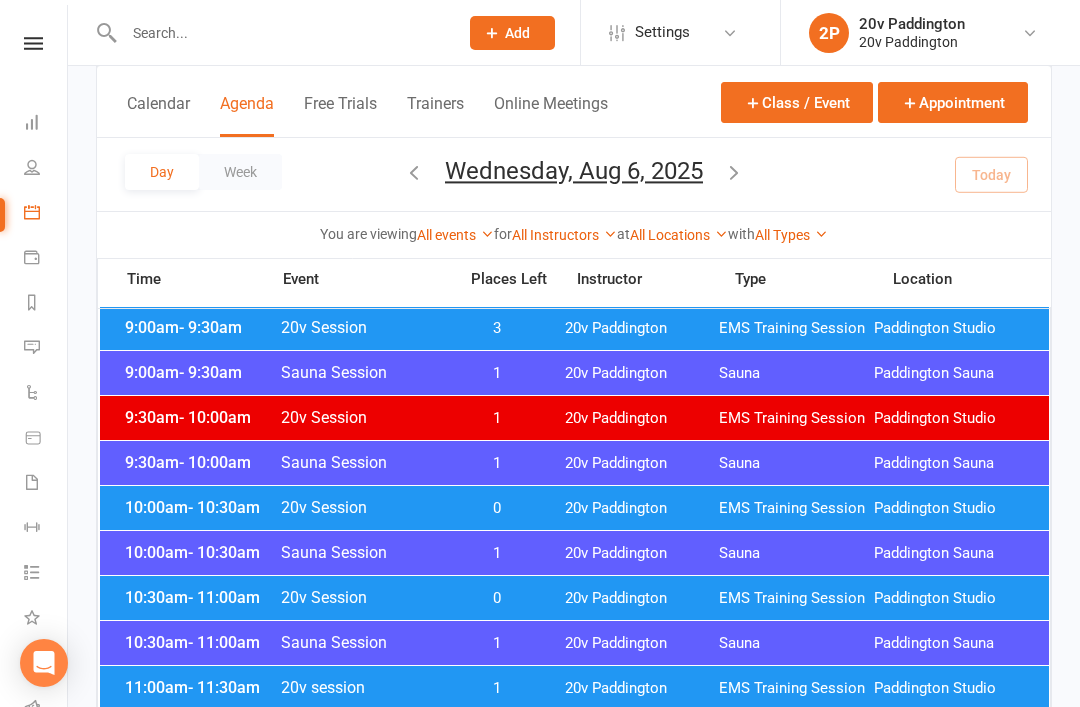 scroll, scrollTop: 604, scrollLeft: 0, axis: vertical 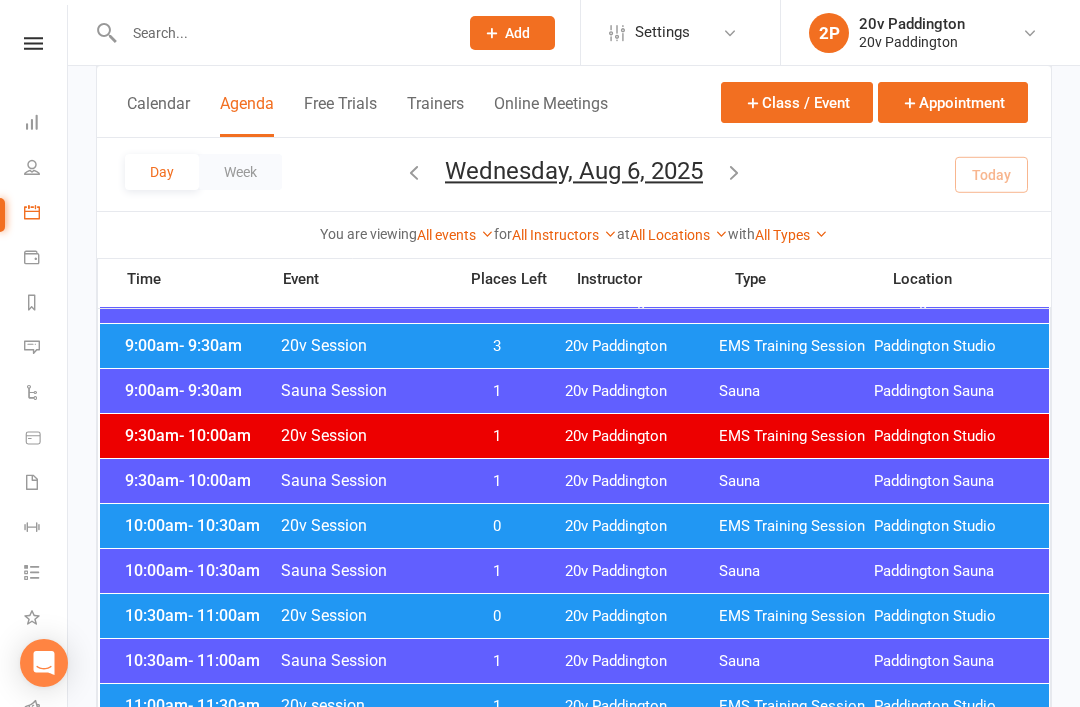 click at bounding box center [734, 172] 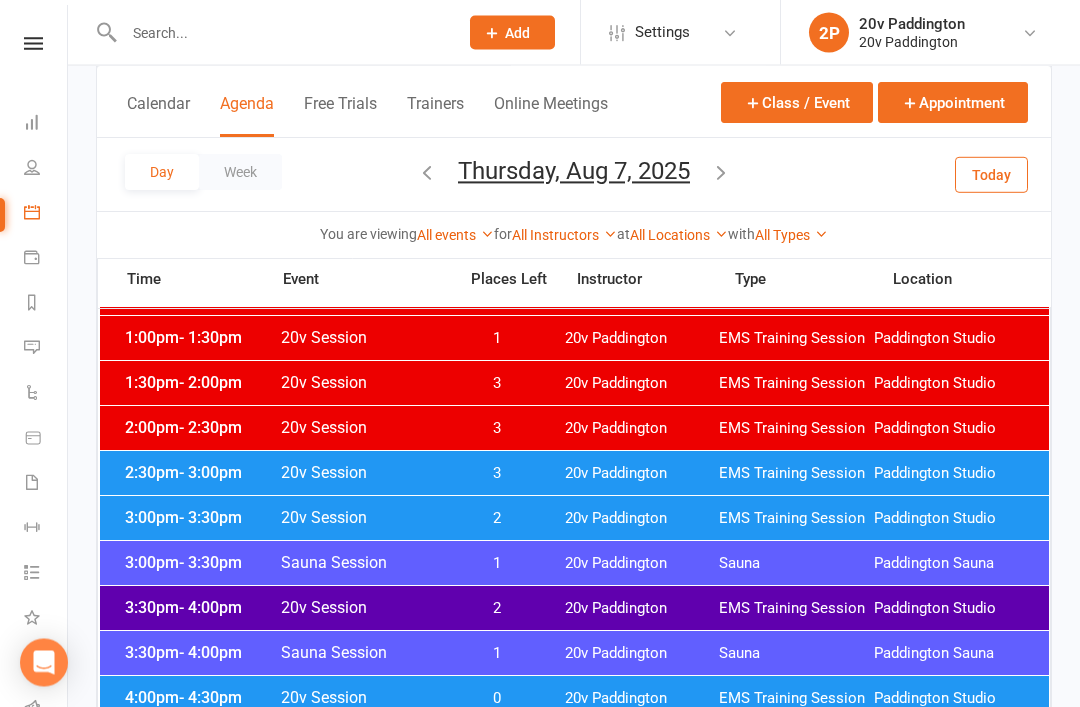 scroll, scrollTop: 1287, scrollLeft: 0, axis: vertical 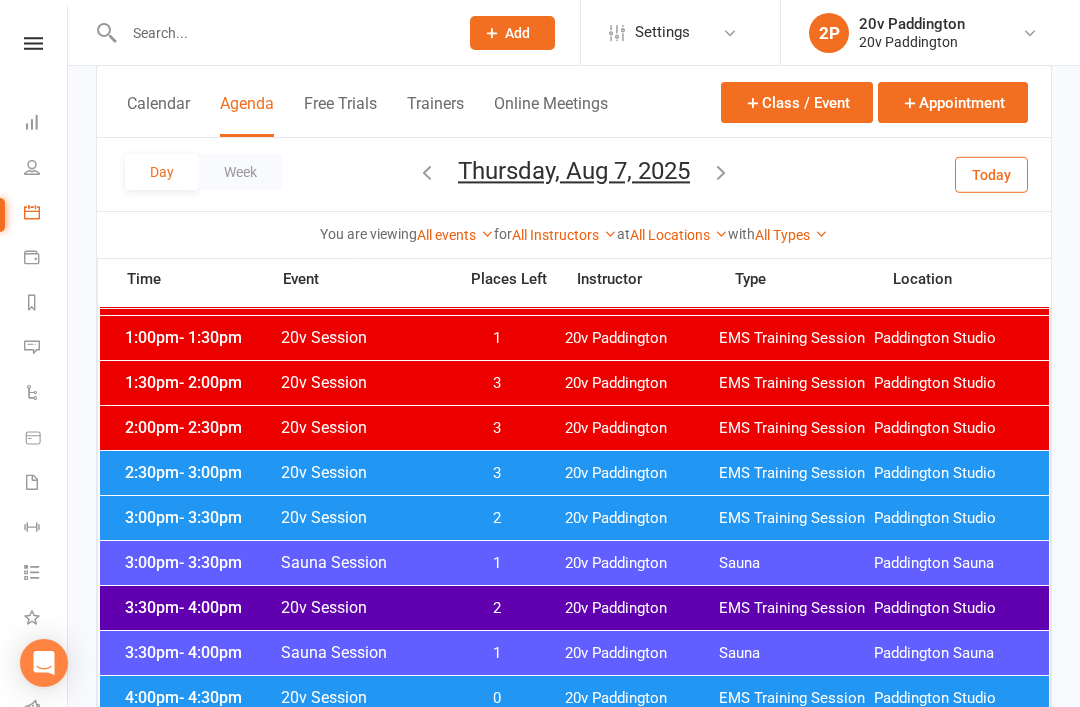 click on "Thursday, Aug 7, 2025" at bounding box center (574, 171) 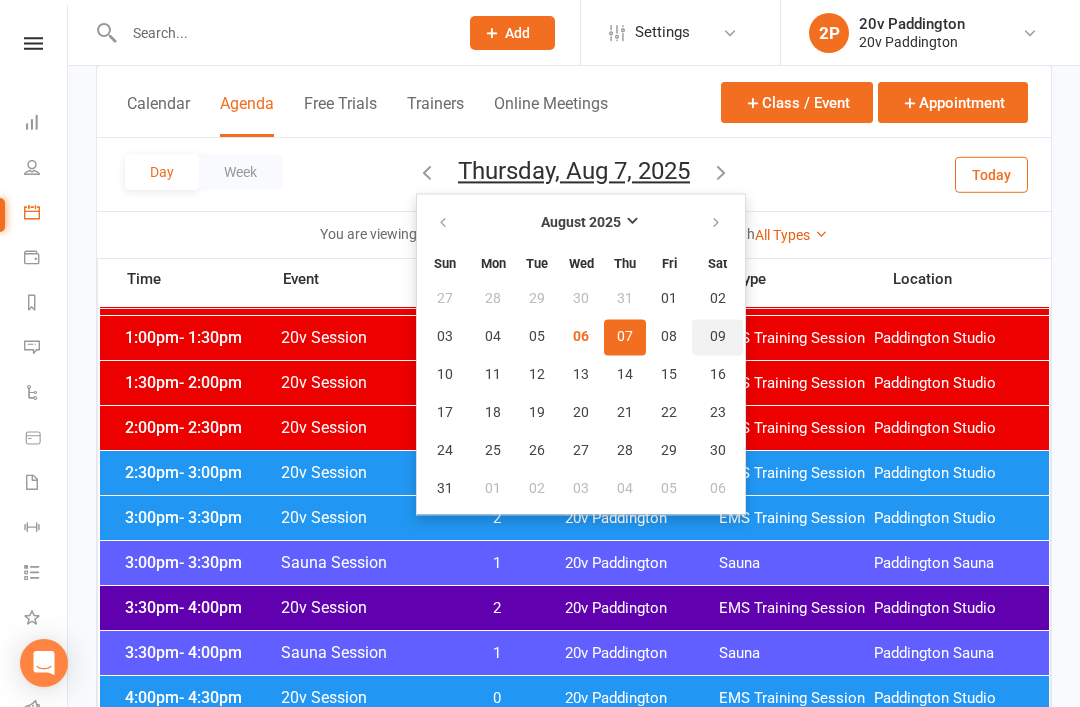 click on "09" at bounding box center [717, 337] 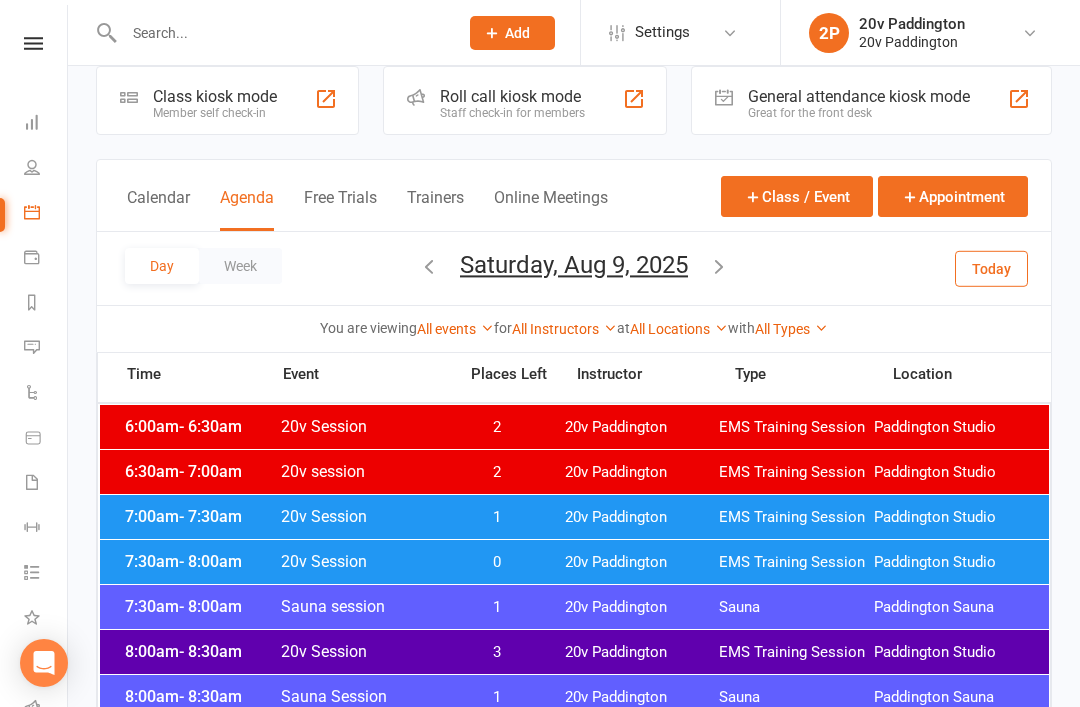 scroll, scrollTop: 27, scrollLeft: 0, axis: vertical 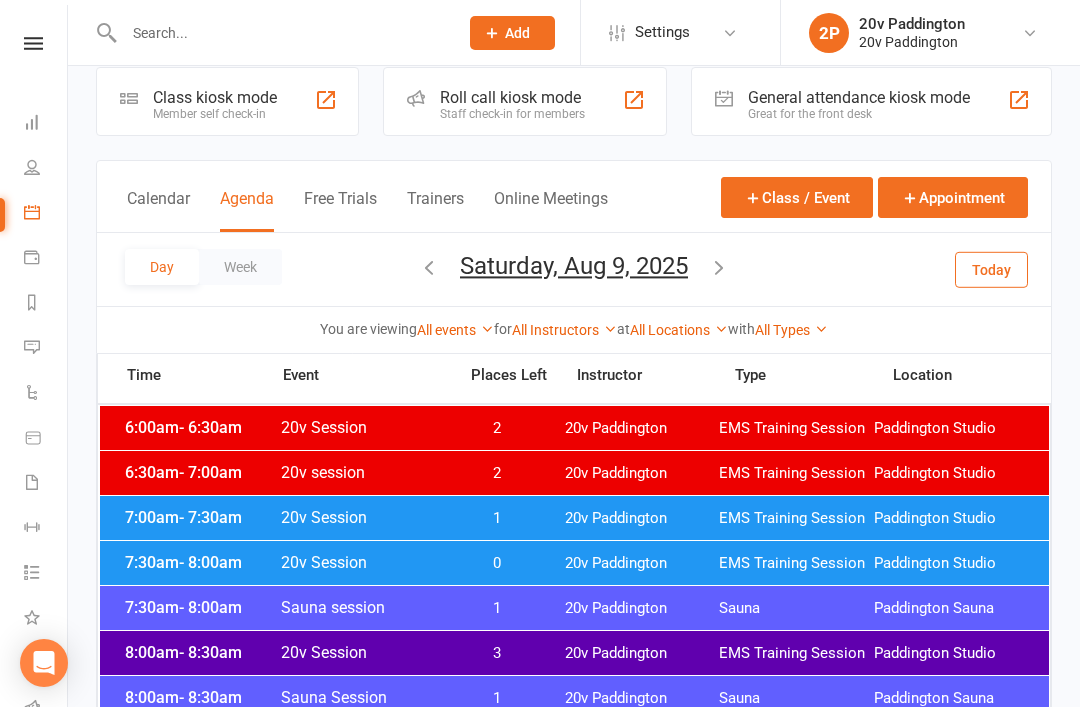 click on "- 8:30am" at bounding box center [210, 652] 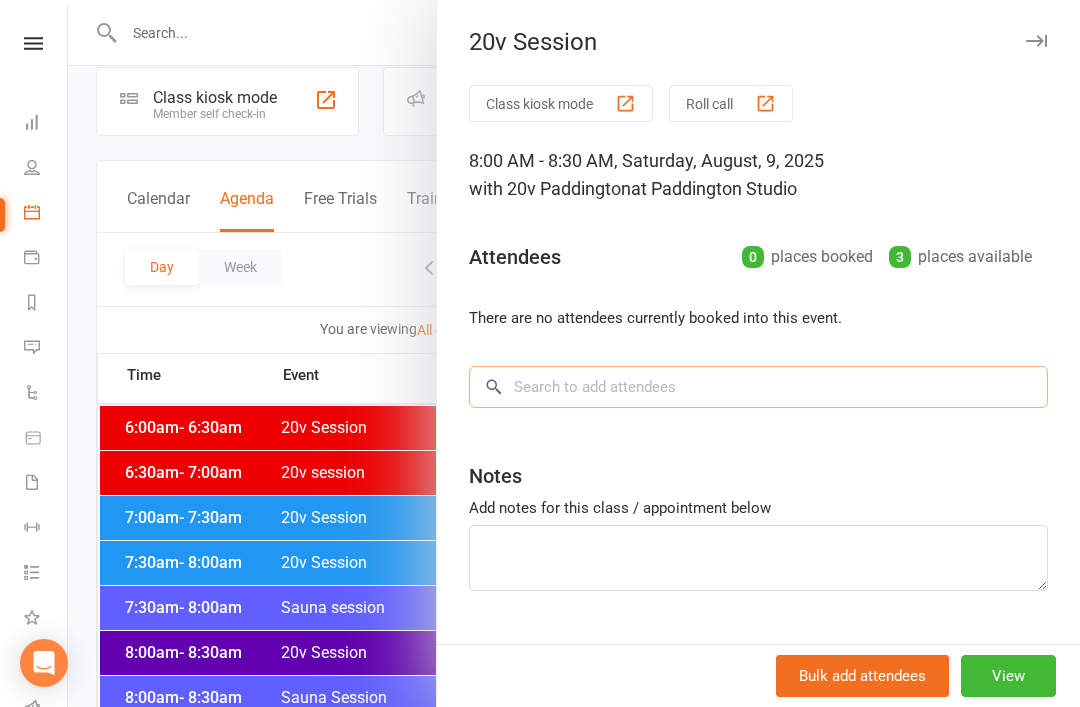 click at bounding box center [758, 387] 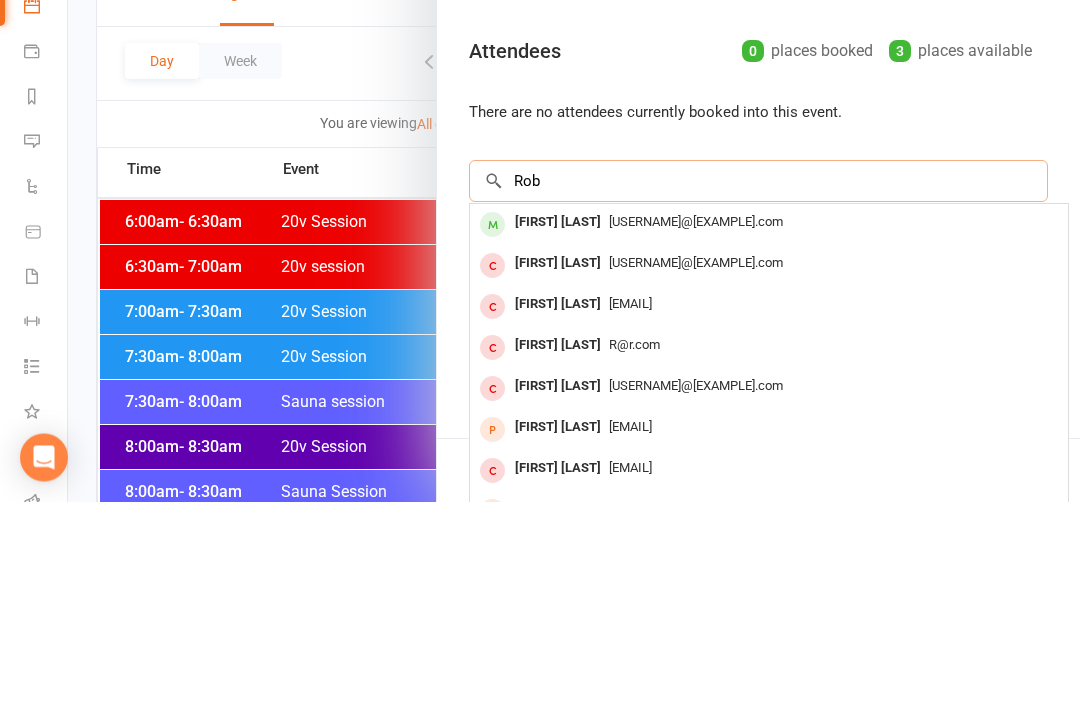 type on "Rob" 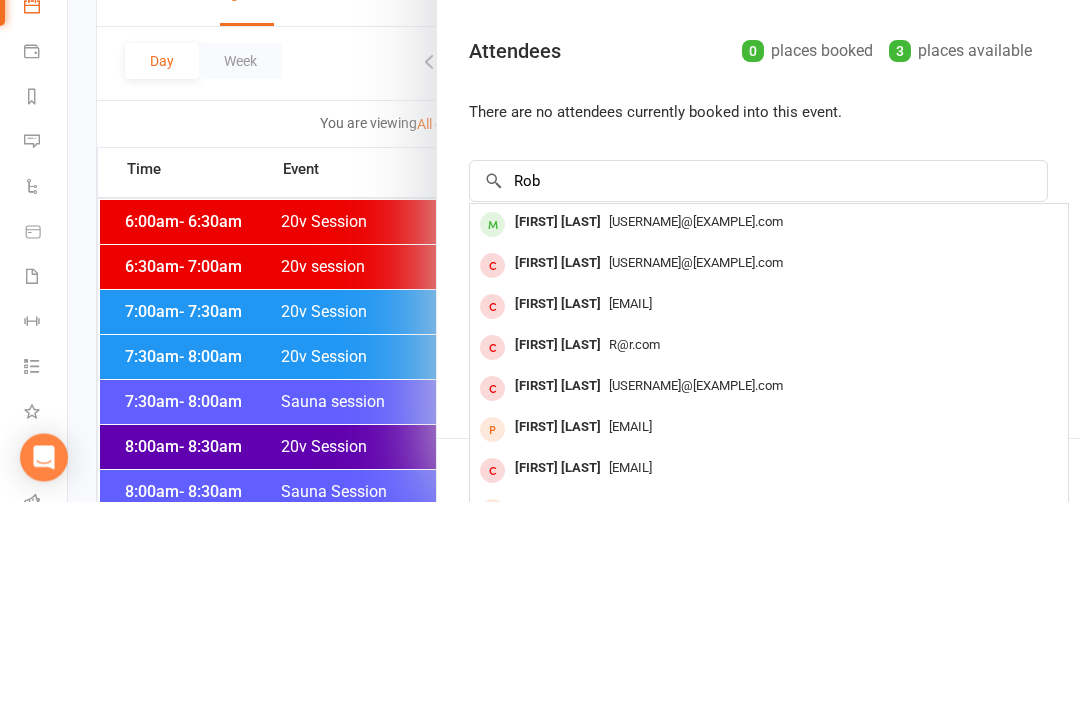click on "Rob_droz@hotmail.com" at bounding box center (696, 427) 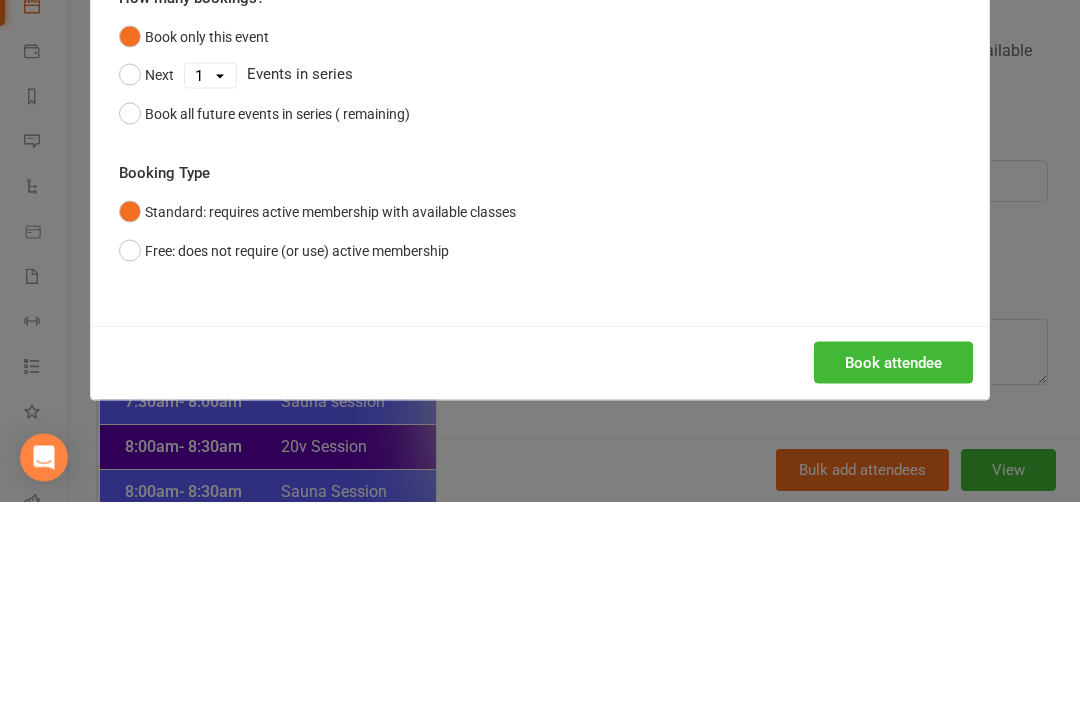 scroll, scrollTop: 233, scrollLeft: 0, axis: vertical 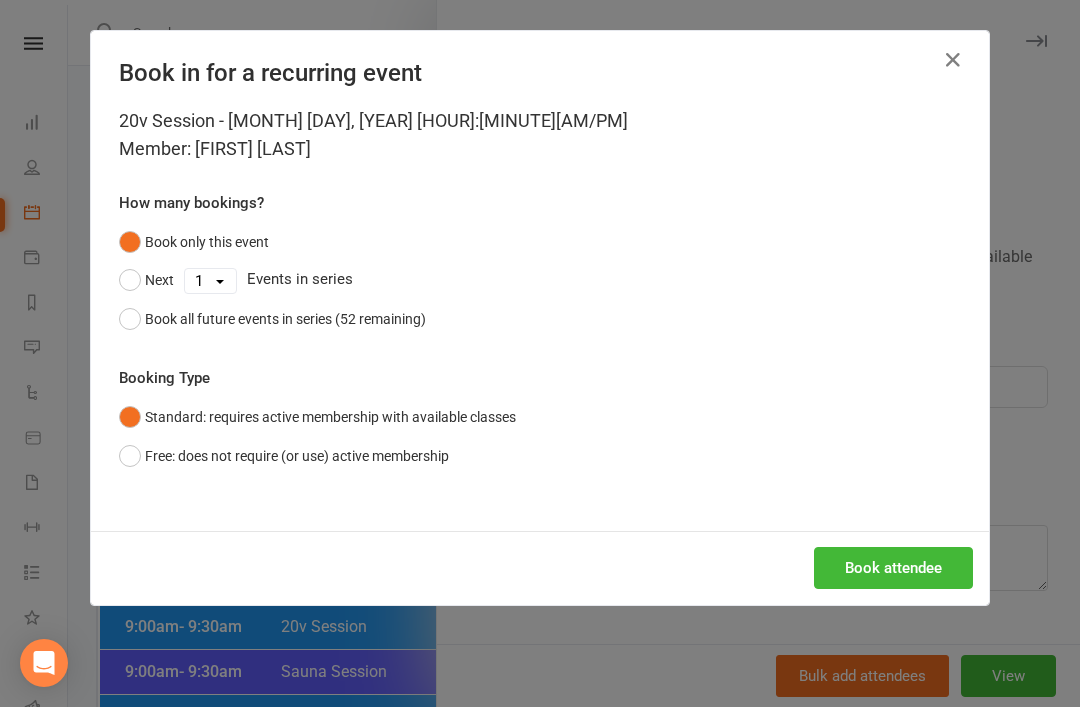 click on "Book attendee" at bounding box center (893, 568) 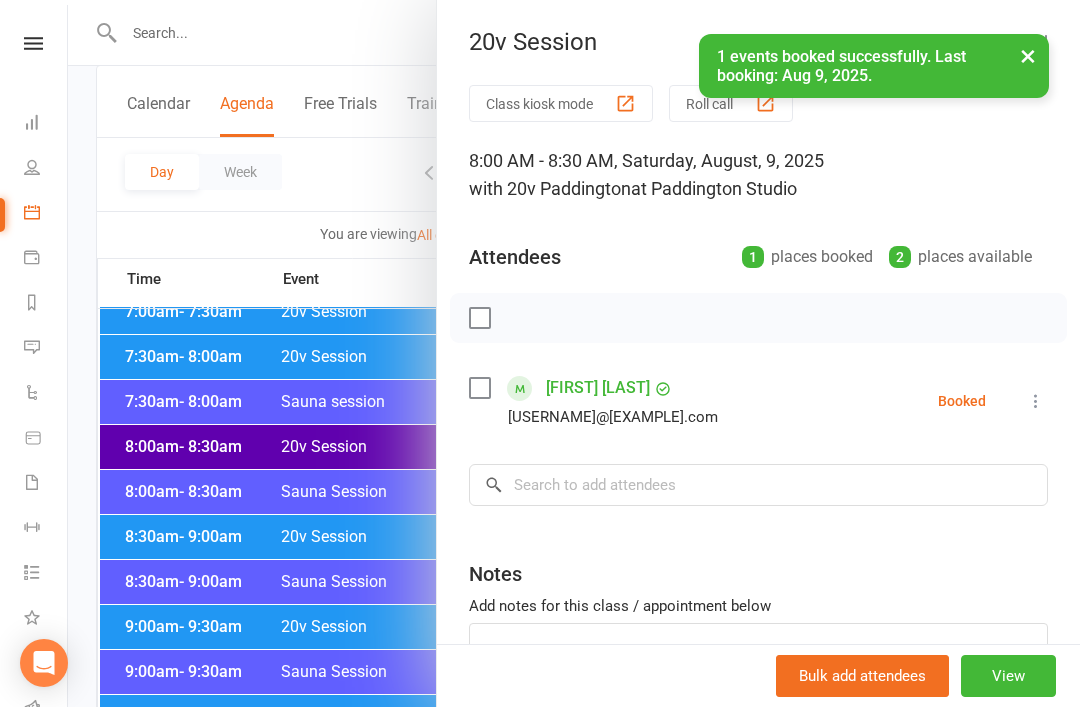 click on "View" at bounding box center [1008, 676] 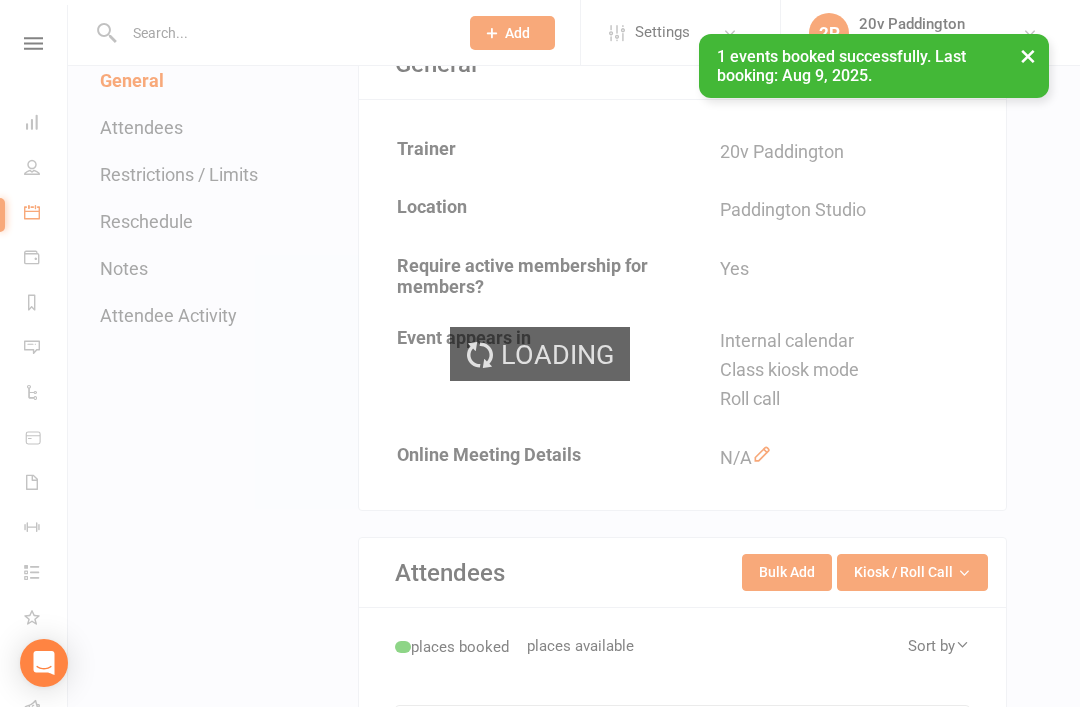 scroll, scrollTop: 0, scrollLeft: 0, axis: both 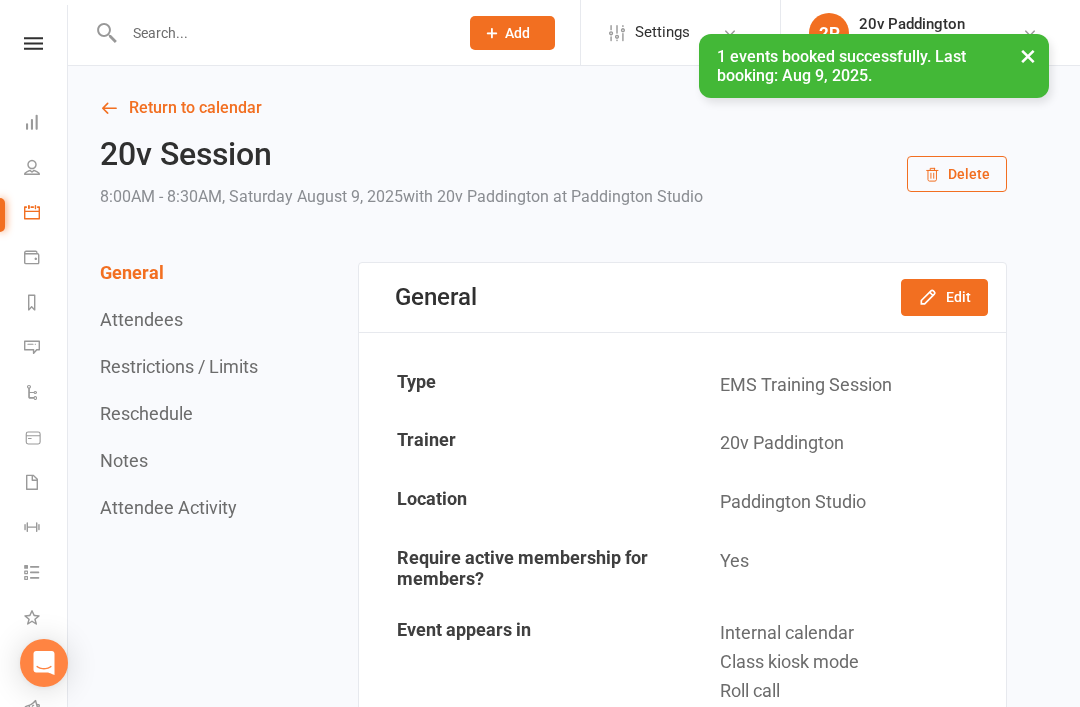 click on "Edit" at bounding box center [944, 297] 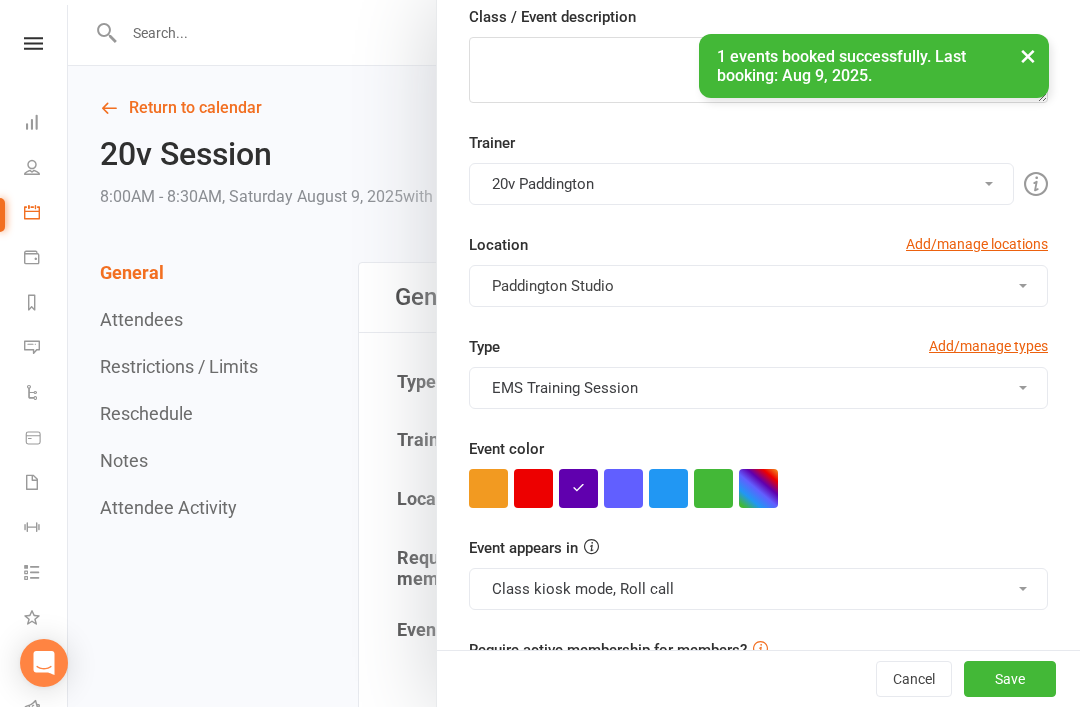 scroll, scrollTop: 306, scrollLeft: 0, axis: vertical 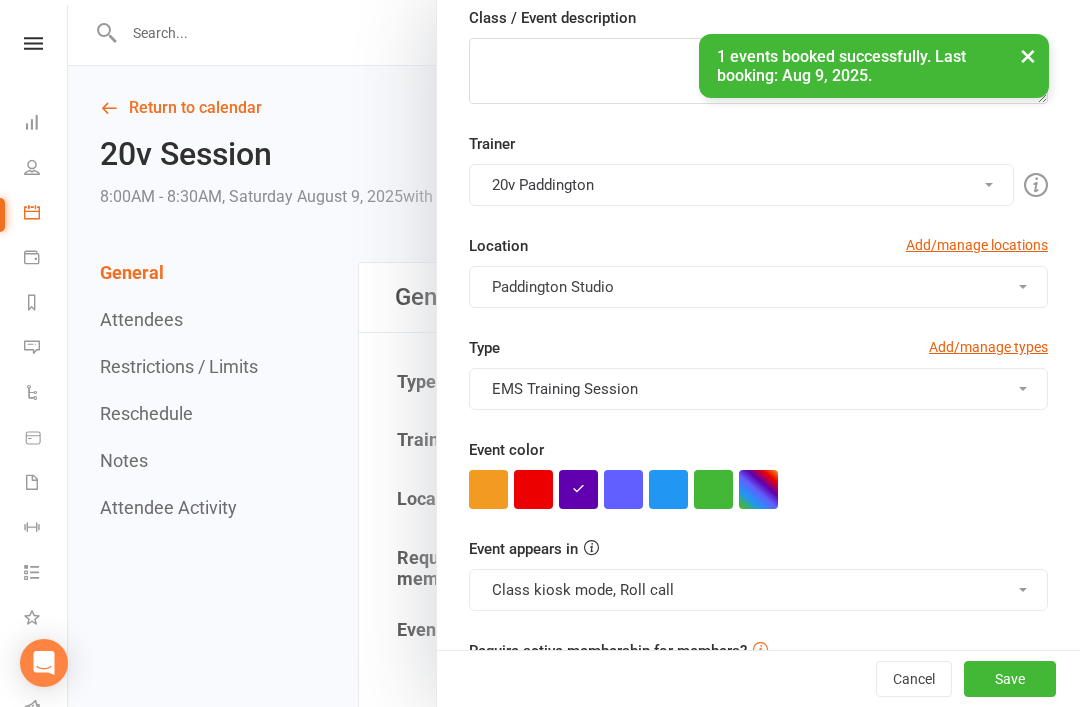 click on "Cancel" at bounding box center (914, 679) 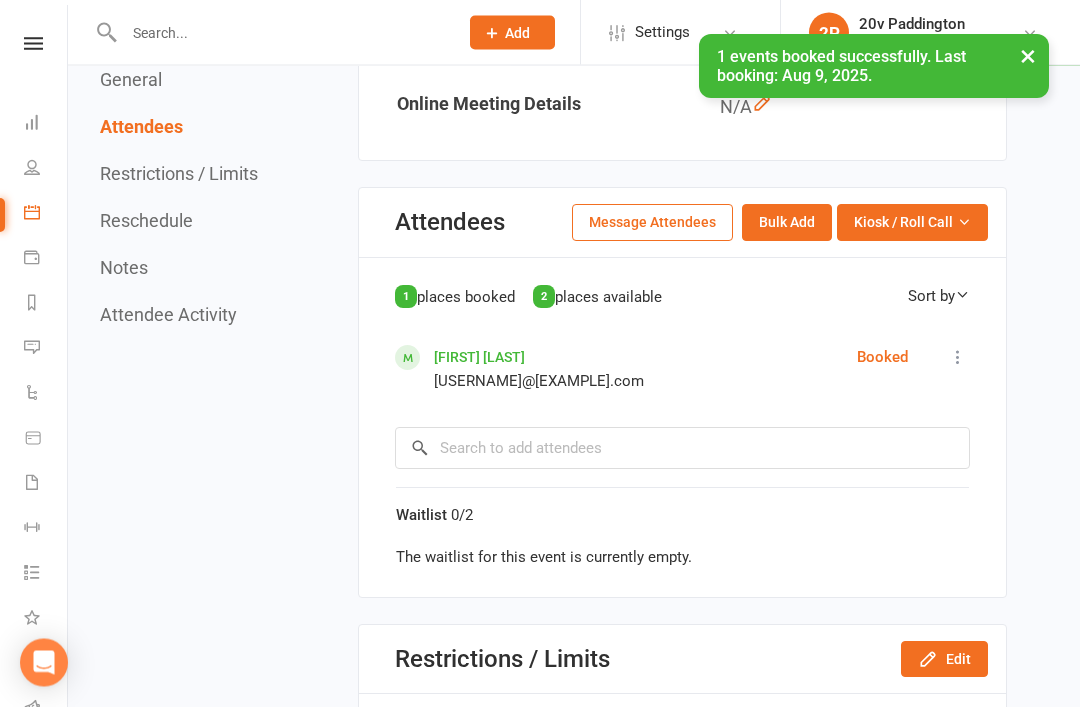 scroll, scrollTop: 839, scrollLeft: 0, axis: vertical 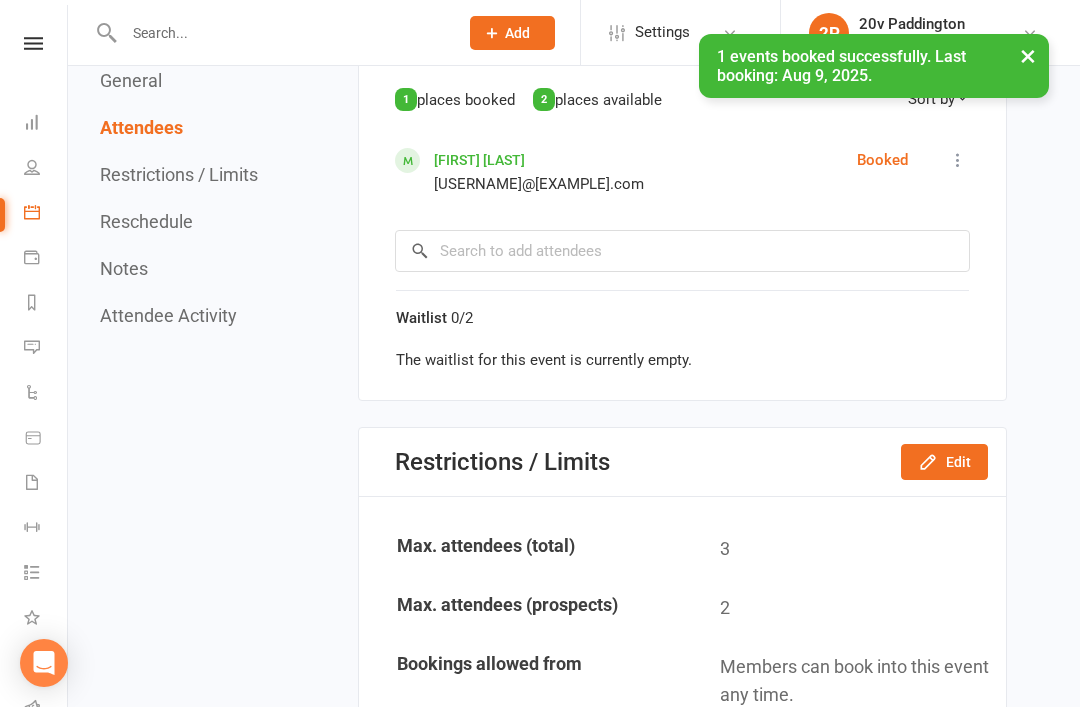 click on "Edit" 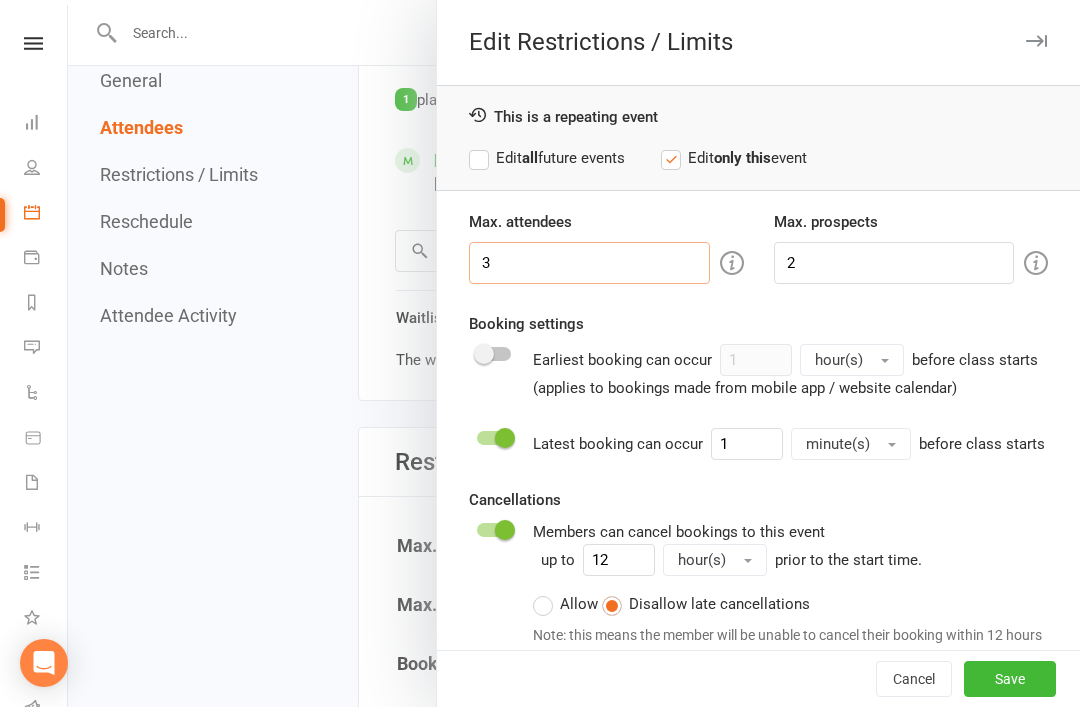 click on "3" at bounding box center (589, 263) 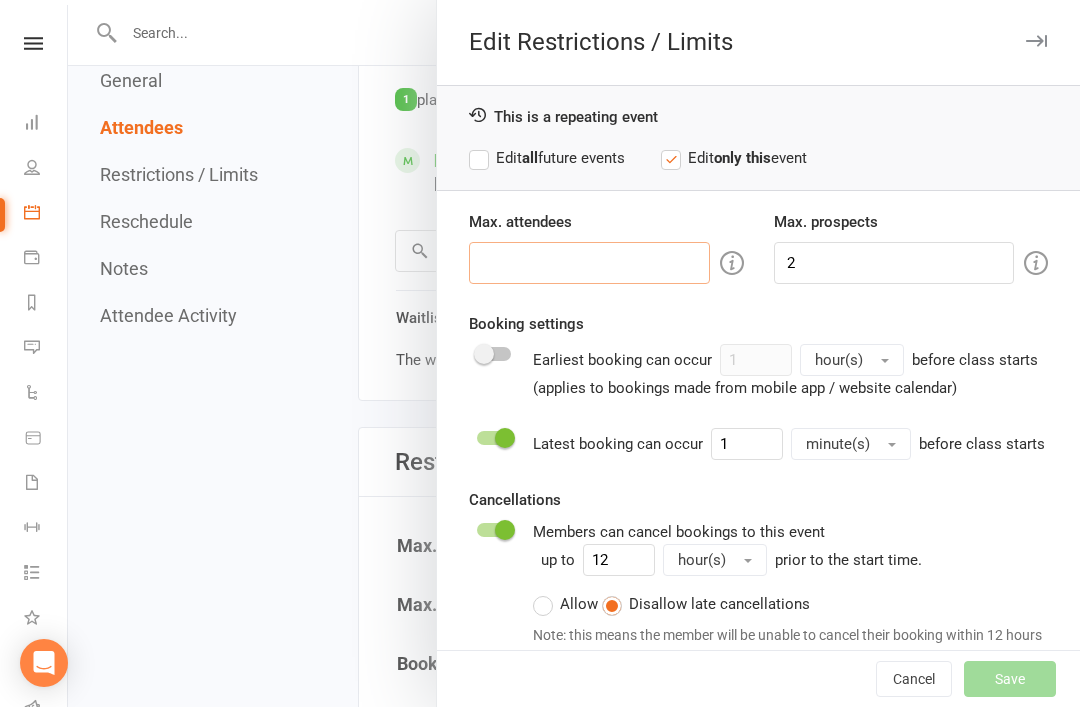 type 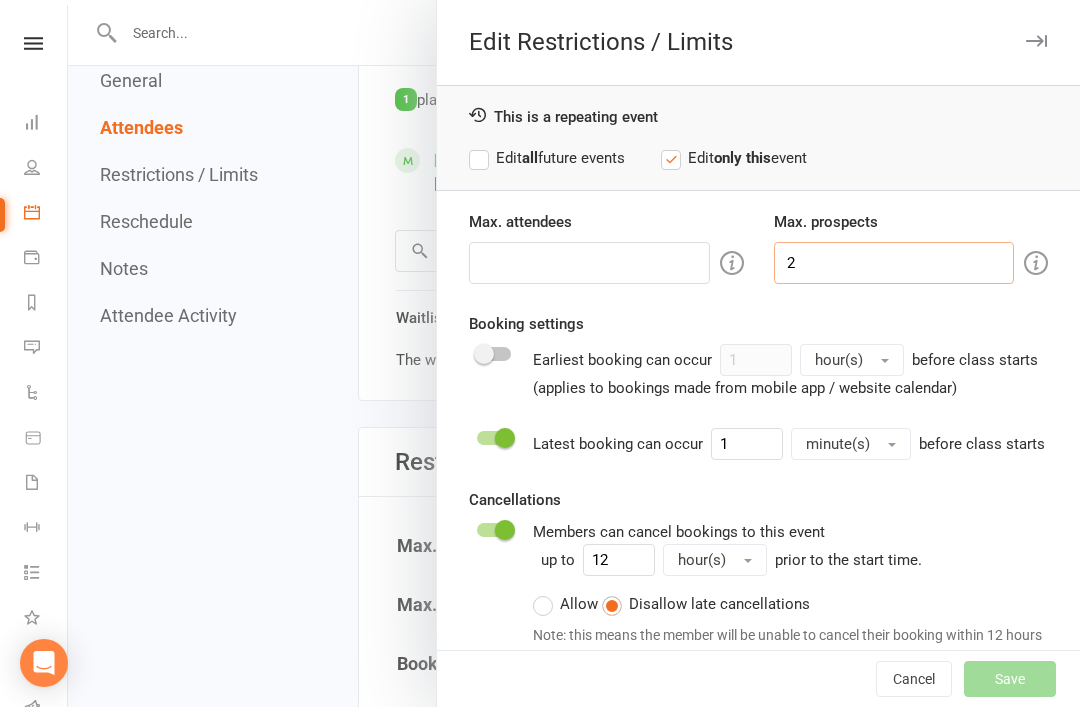 click on "2" at bounding box center (894, 263) 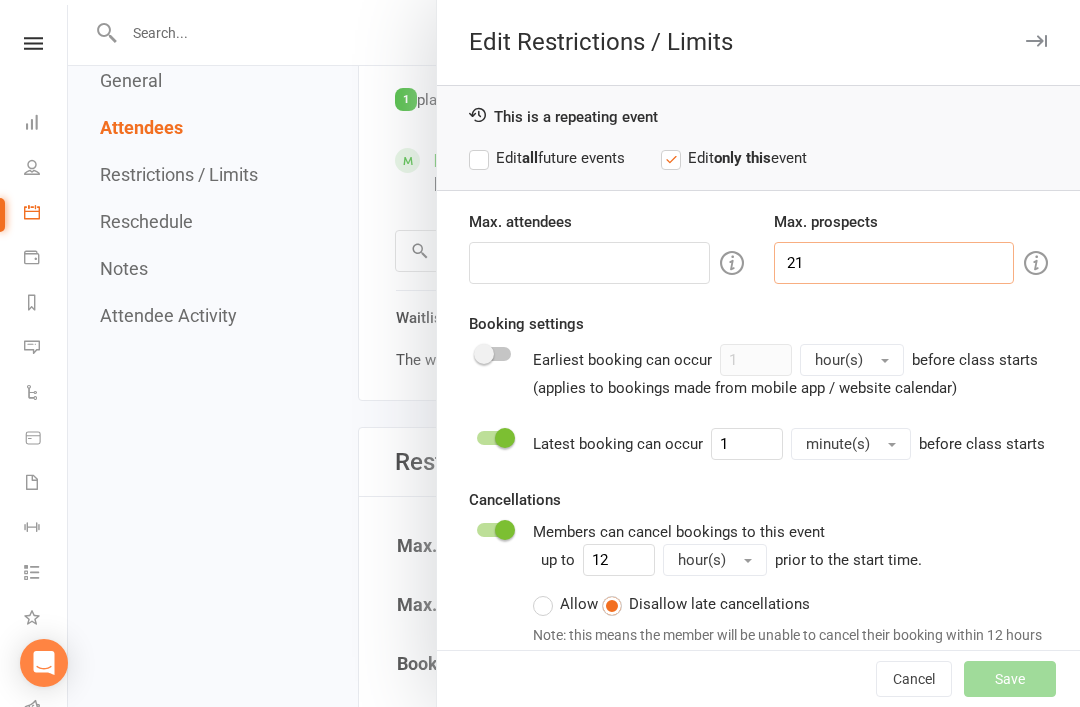type on "2" 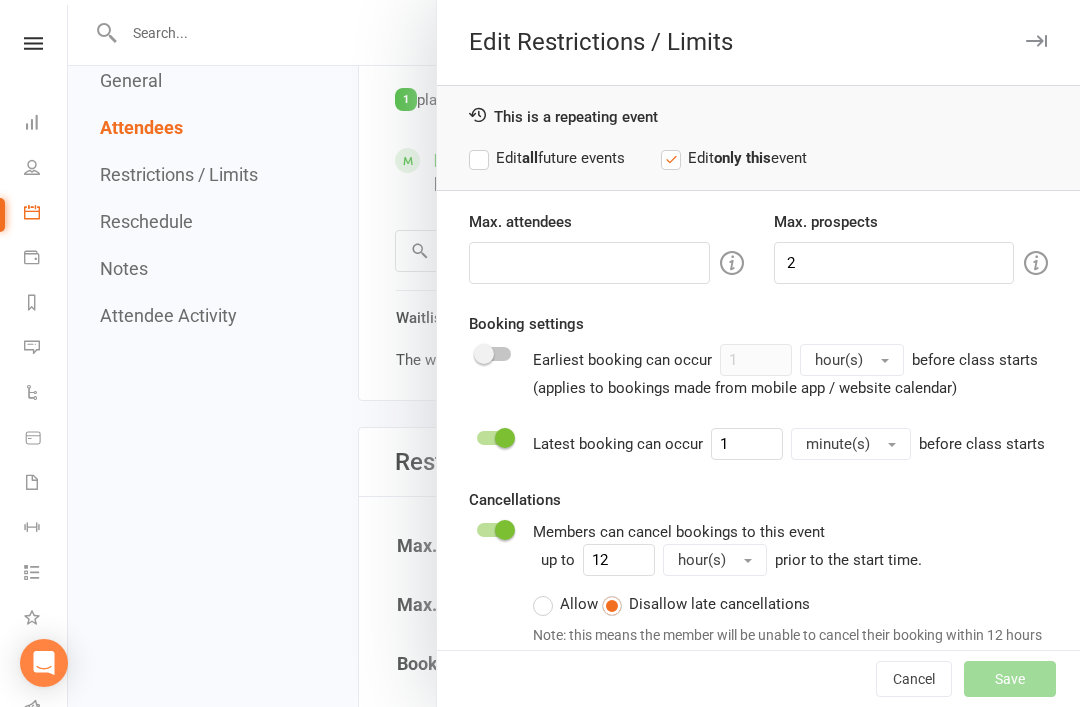 click on "Max. attendees Max. prospects 2 Booking settings
Earliest booking can occur 1
hour(s)
before class starts (applies to bookings made from mobile app / website calendar)
Latest booking can occur 1
minute(s)
before class starts Cancellations
Members can cancel bookings to this event up to 12
hour(s)
prior to the start time. Allow   Disallow late cancellations Note: this means the member will be unable to cancel their booking within 12 hours of this event.
Enable waitlist for this event
Maximum waitlist size (leave blank for no limit):  2" at bounding box center (758, 503) 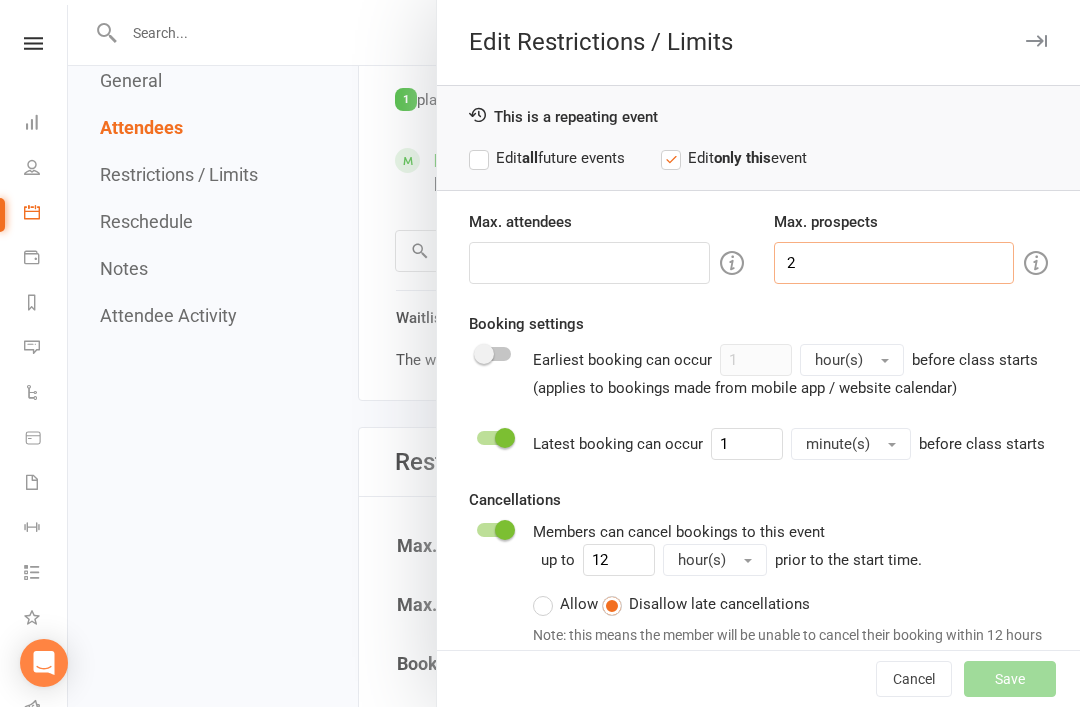 click on "2" at bounding box center (894, 263) 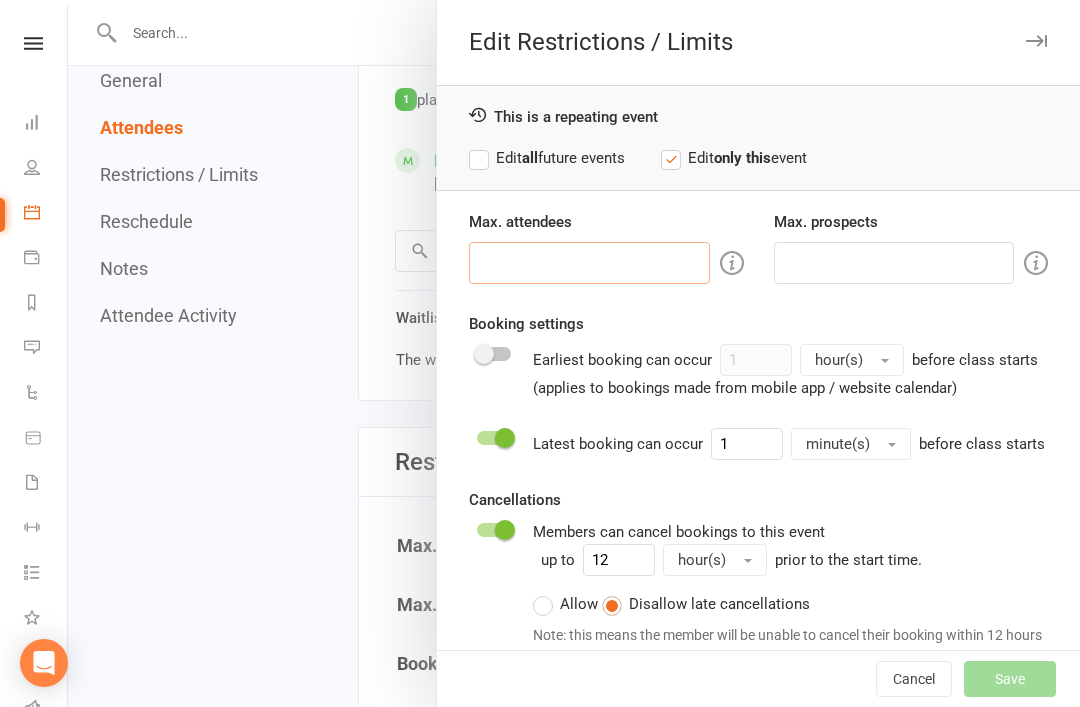 click at bounding box center (589, 263) 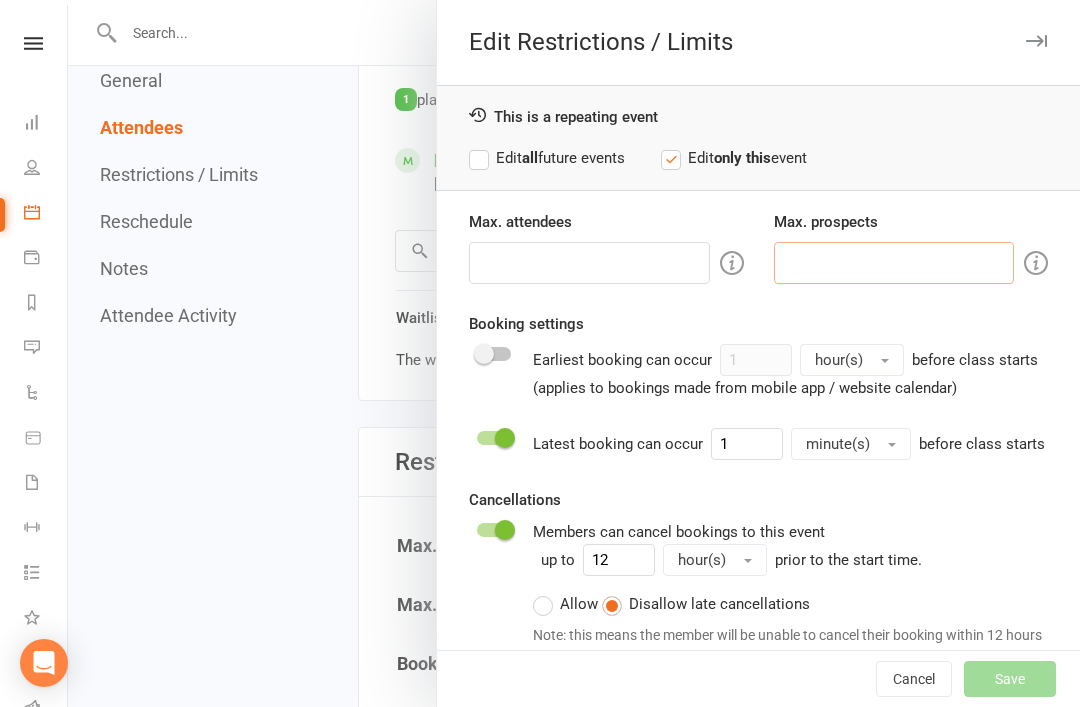click at bounding box center (894, 263) 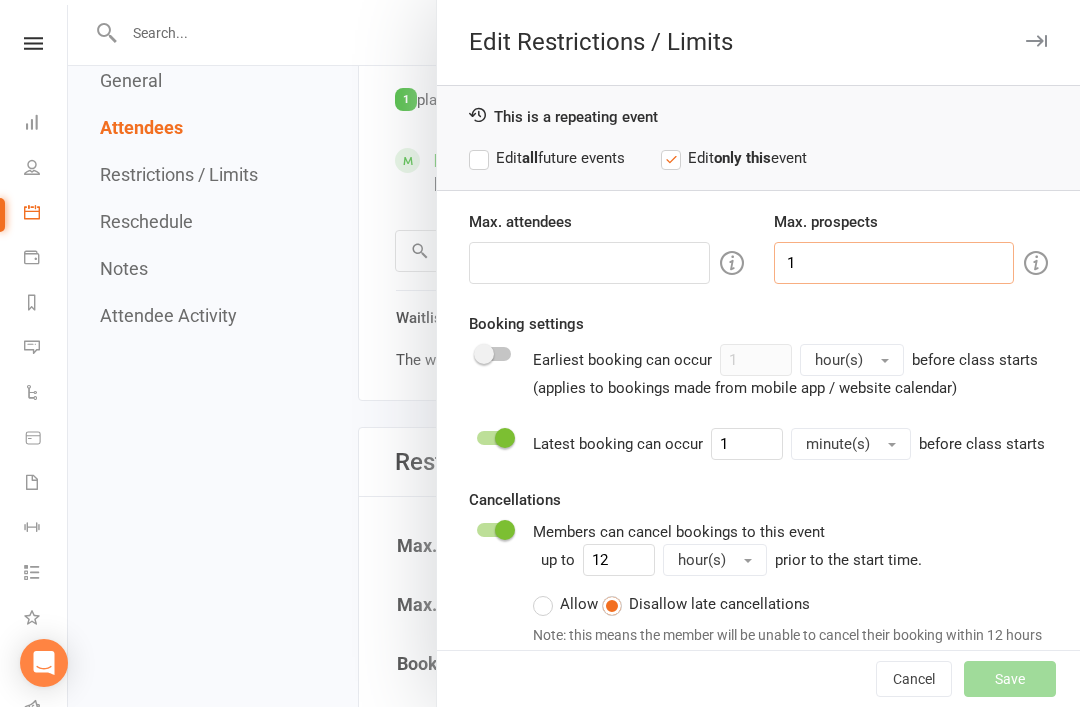 type on "1" 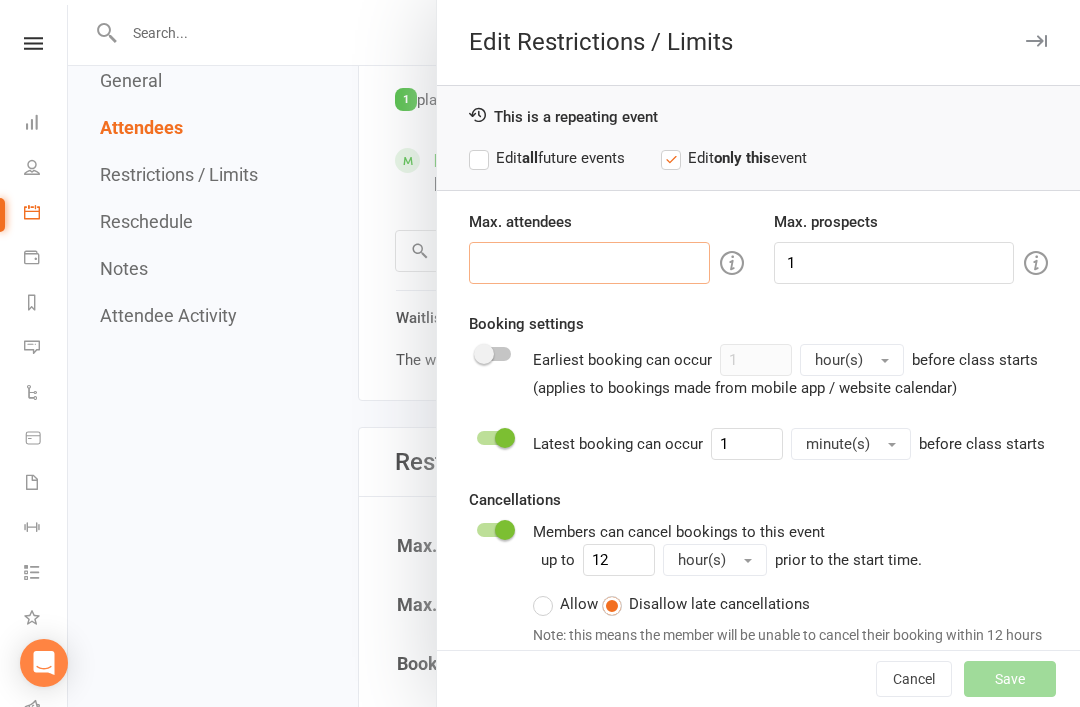 click at bounding box center (589, 263) 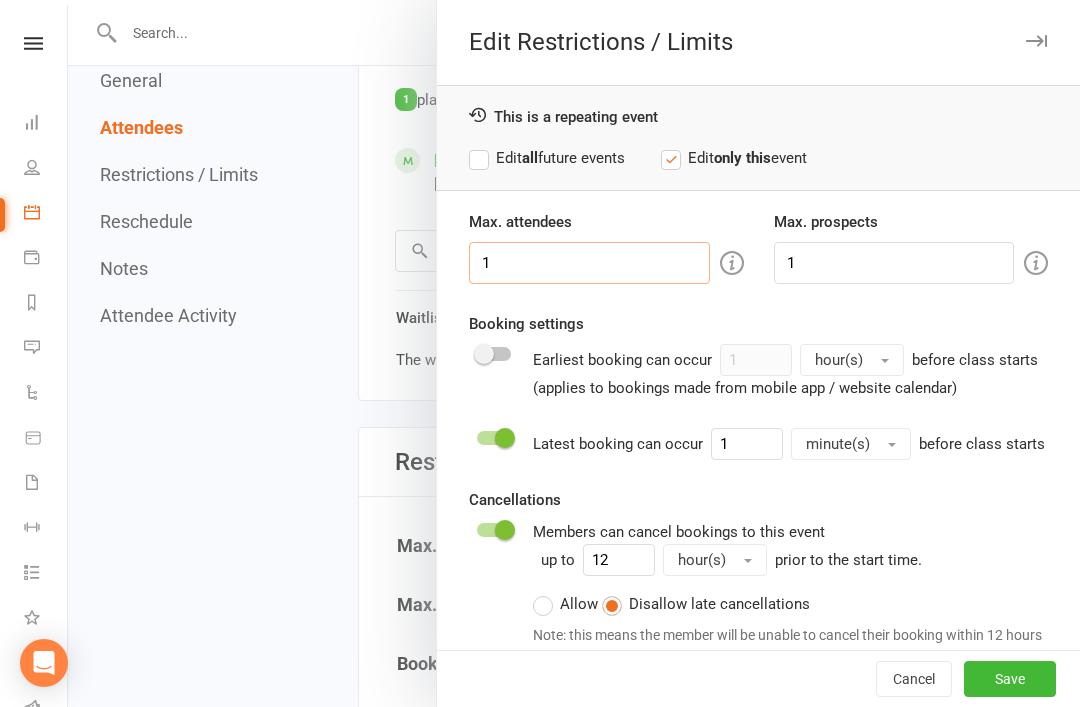 type on "1" 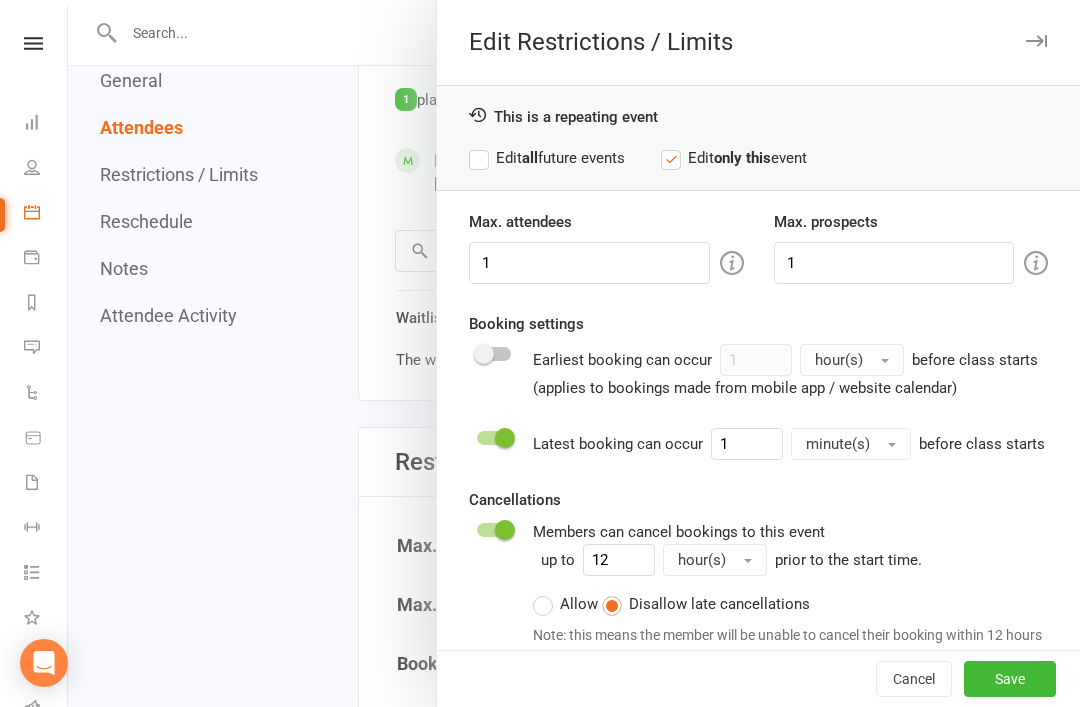 click on "Max. attendees 1 Max. prospects 1 Booking settings
Earliest booking can occur 1
hour(s)
before class starts (applies to bookings made from mobile app / website calendar)
Latest booking can occur 1
minute(s)
before class starts Cancellations
Members can cancel bookings to this event up to 12
hour(s)
prior to the start time. Allow   Disallow late cancellations Note: this means the member will be unable to cancel their booking within 12 hours of this event.
Enable waitlist for this event
Maximum waitlist size (leave blank for no limit):  2" at bounding box center [758, 503] 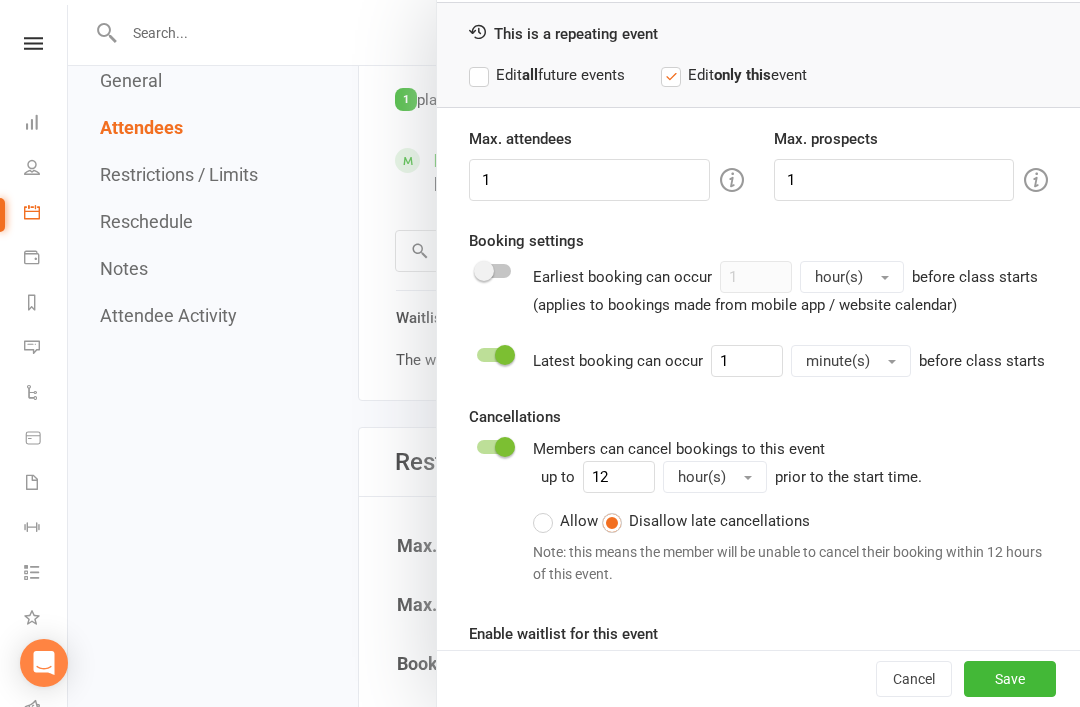 scroll, scrollTop: 81, scrollLeft: 0, axis: vertical 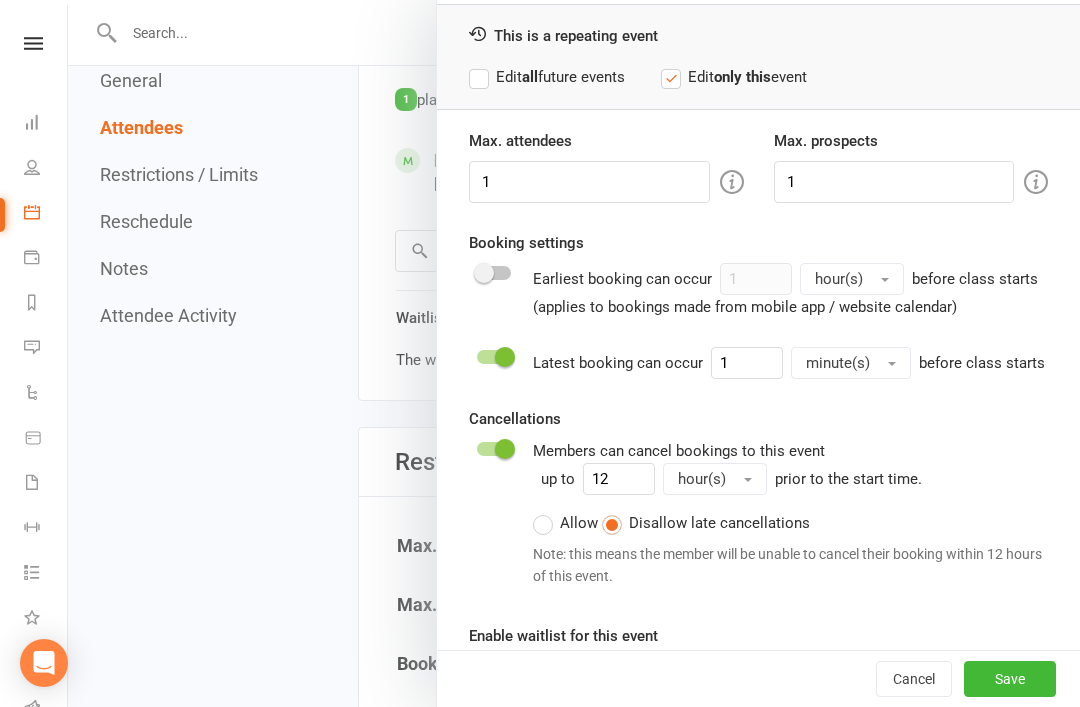 click on "Save" at bounding box center [1010, 679] 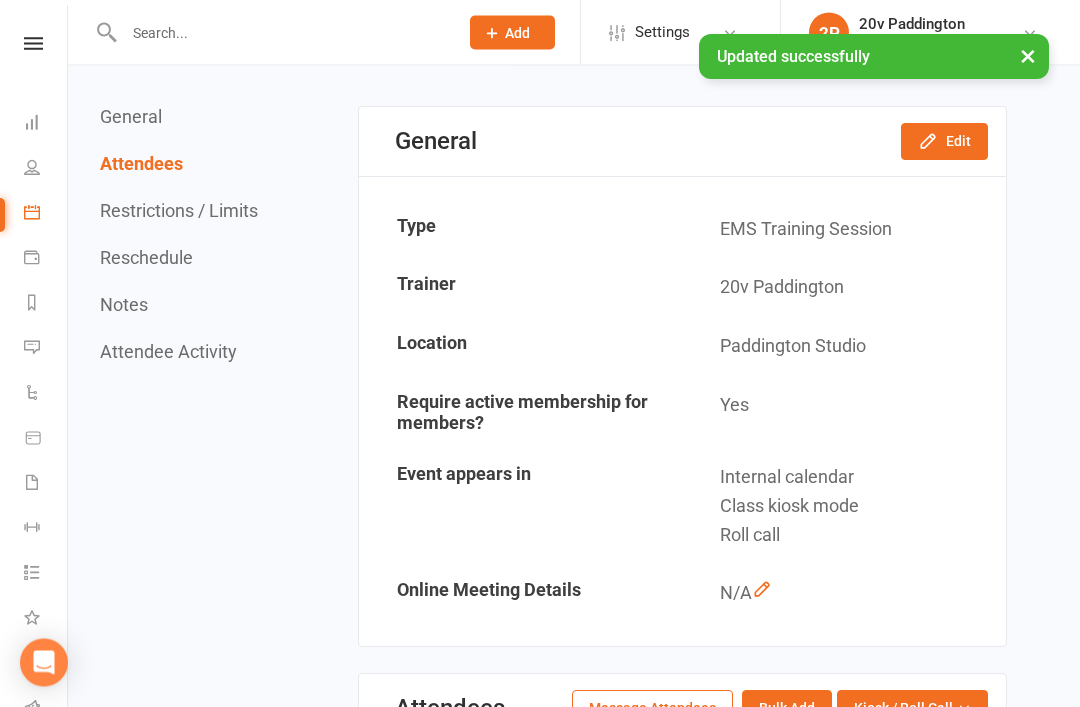 scroll, scrollTop: 0, scrollLeft: 0, axis: both 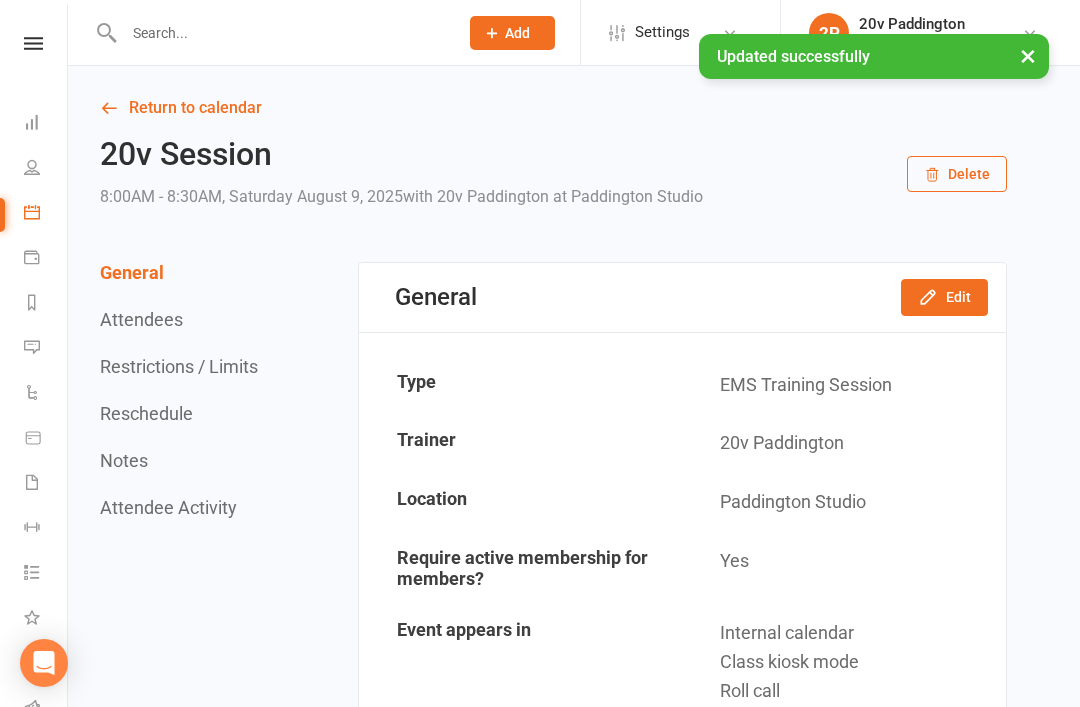 click on "Return to calendar" at bounding box center (553, 108) 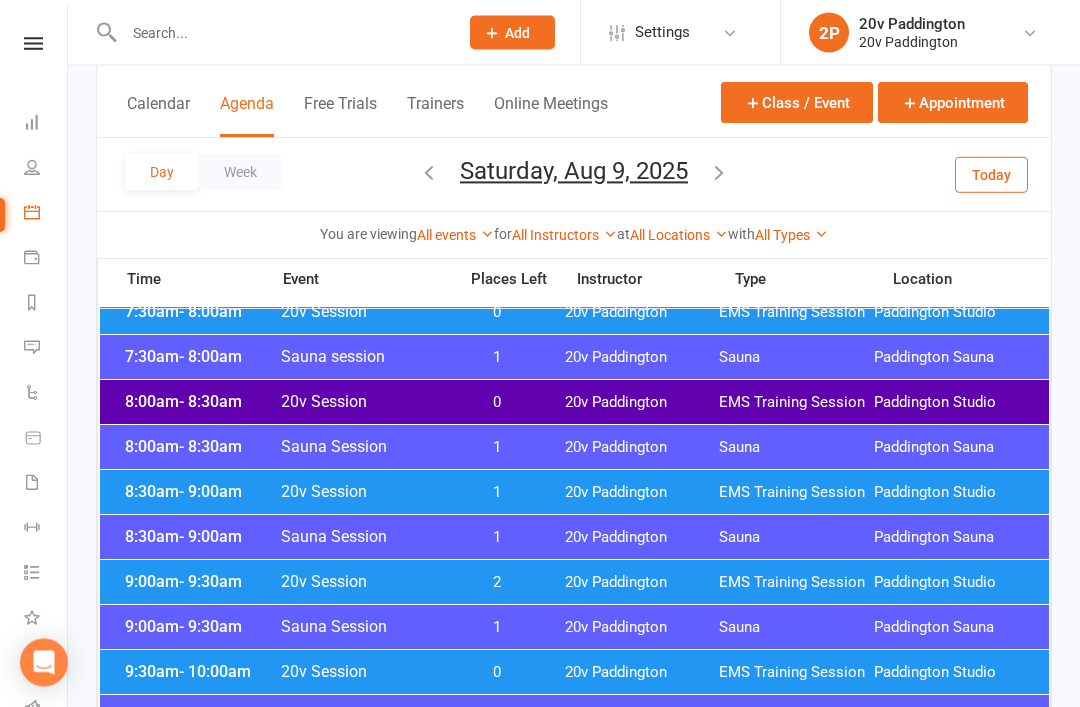 scroll, scrollTop: 276, scrollLeft: 0, axis: vertical 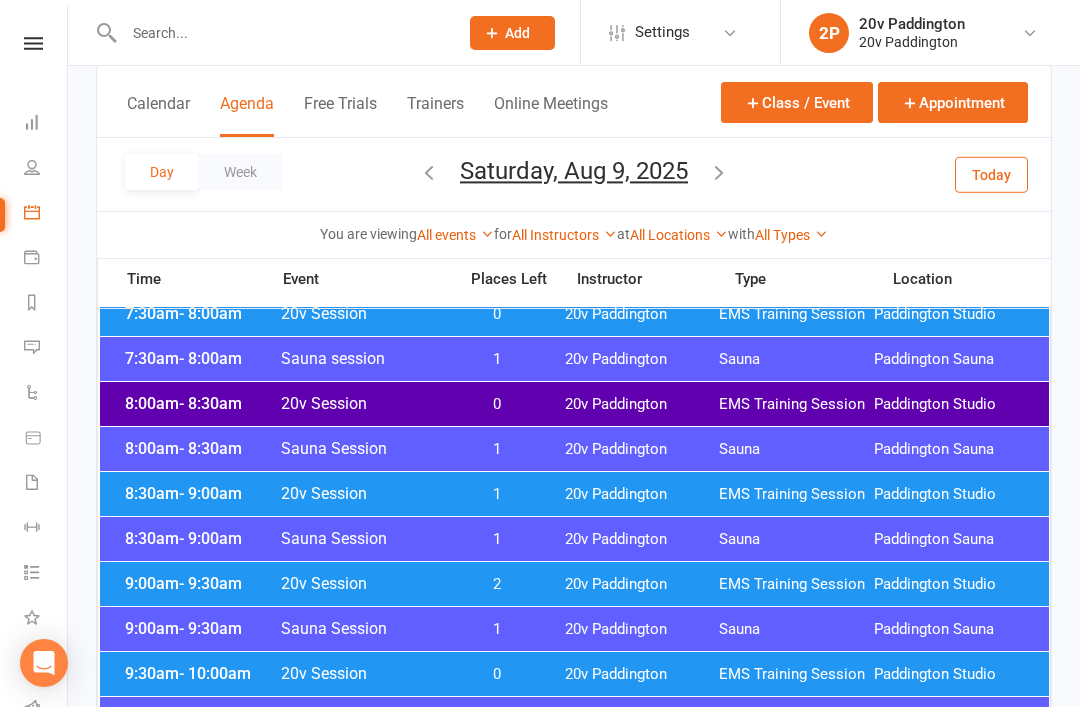 click on "20v Paddington" at bounding box center [642, 494] 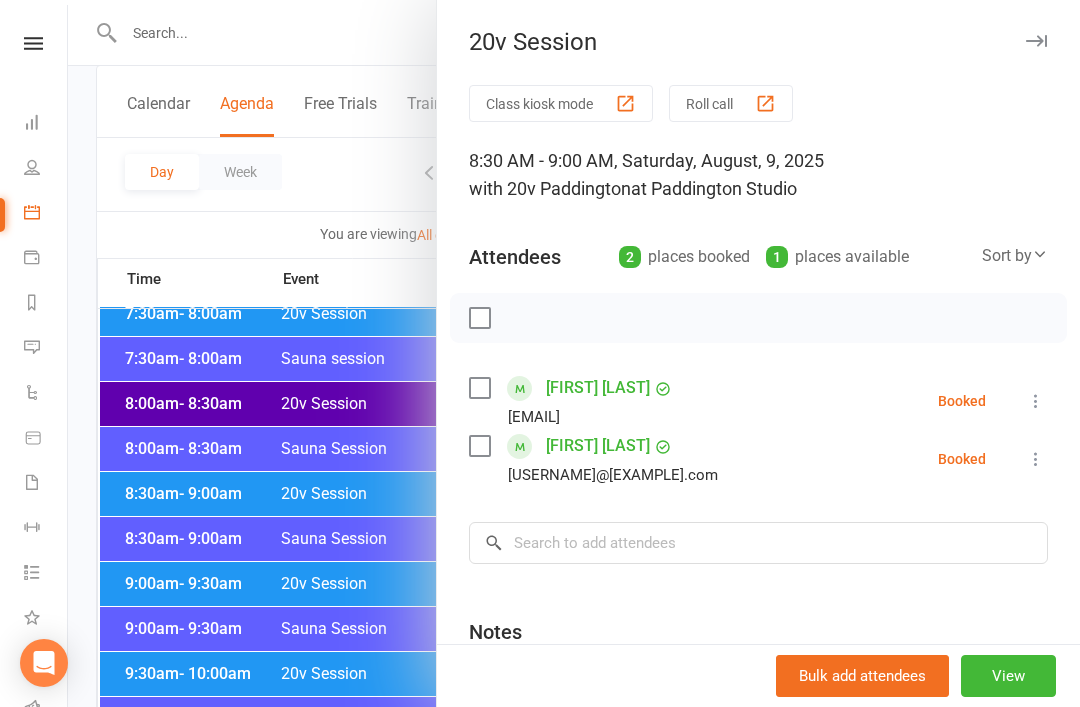 click on "View" at bounding box center [1008, 676] 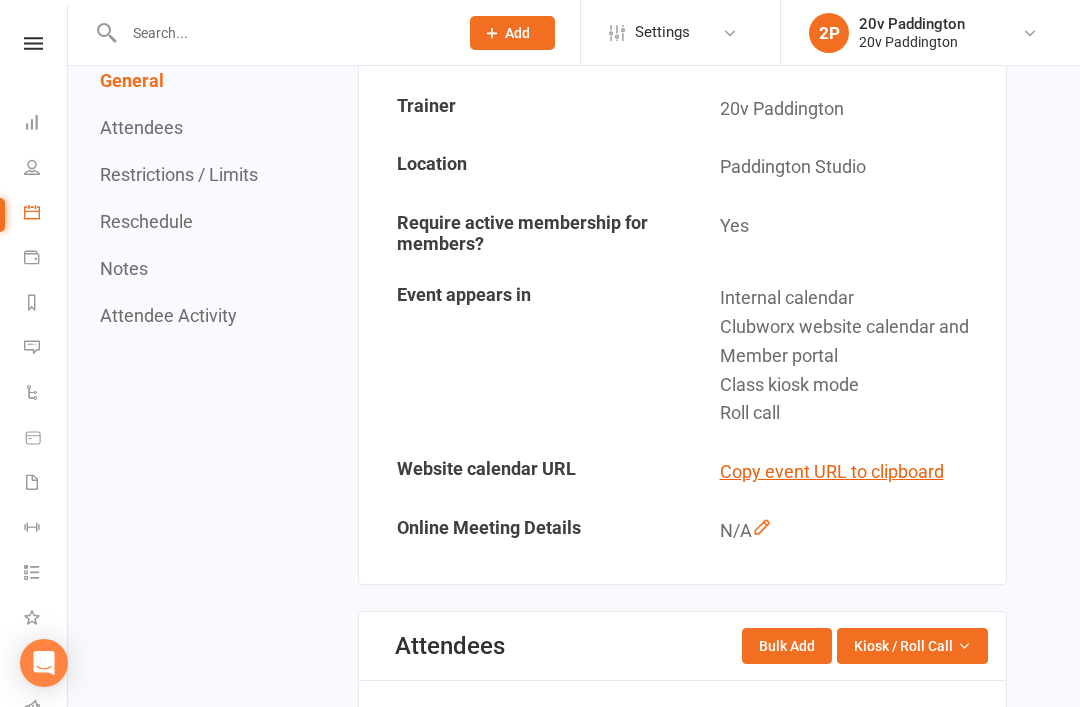 scroll, scrollTop: 0, scrollLeft: 0, axis: both 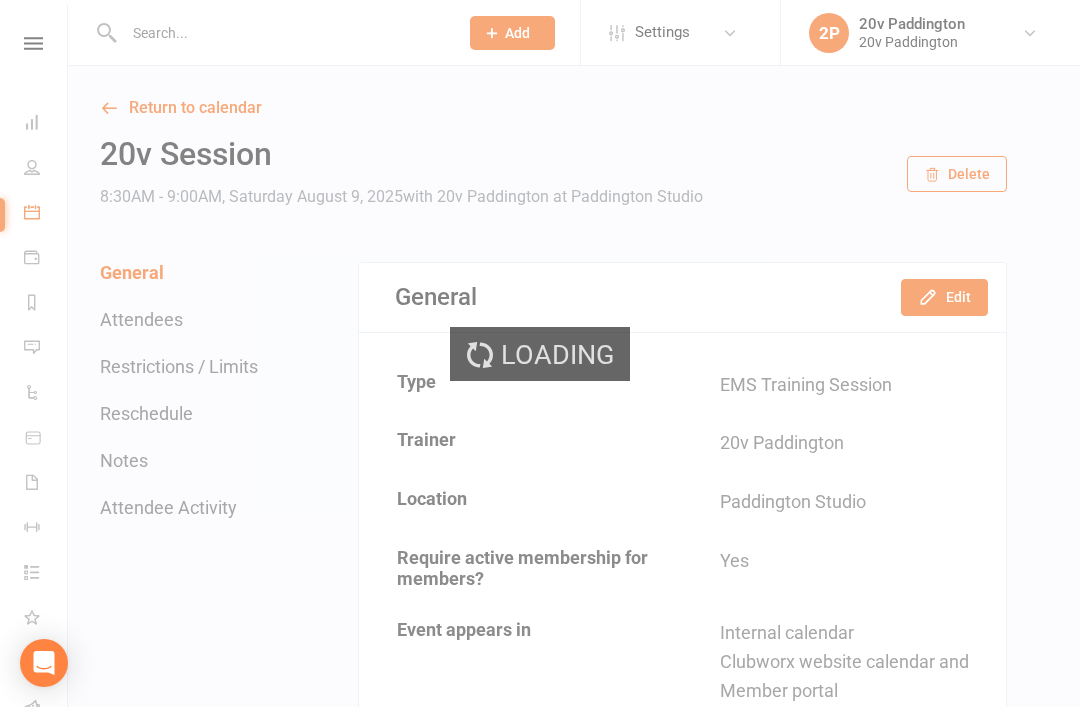 click on "General  Edit" at bounding box center [682, 297] 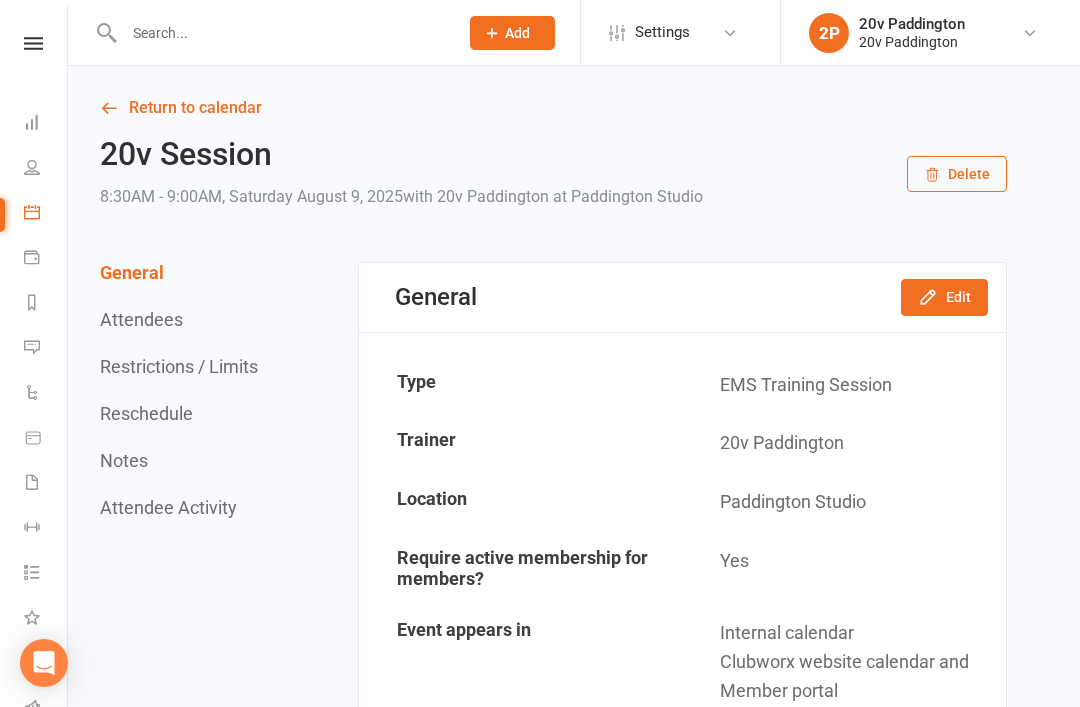 click on "Edit" at bounding box center [944, 297] 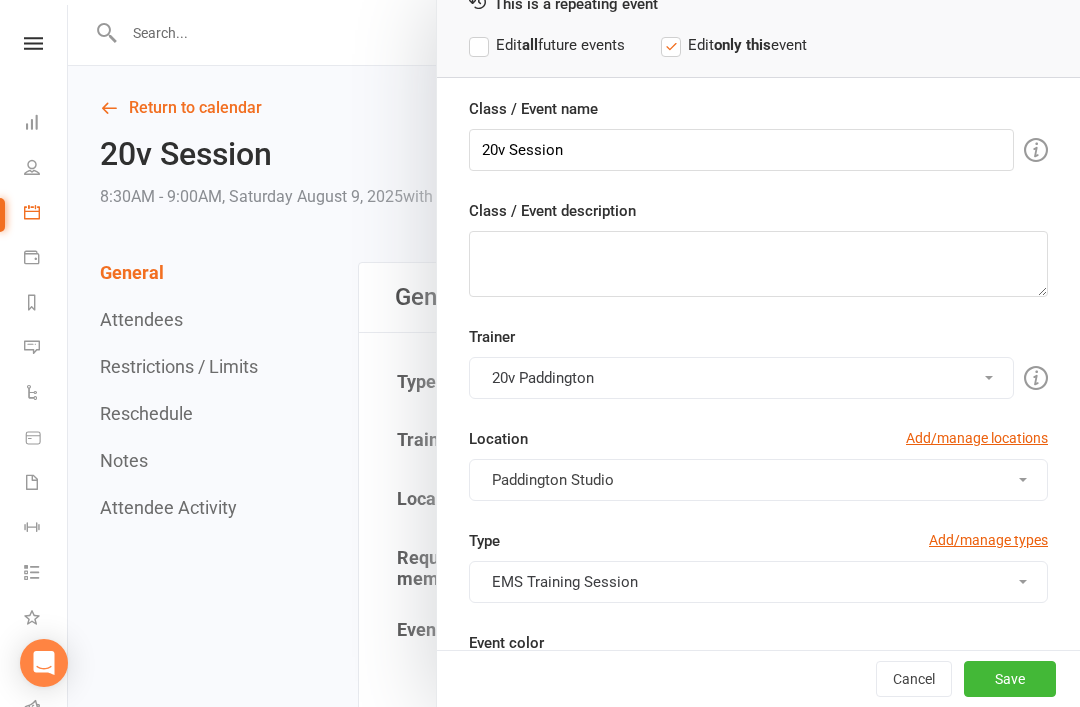 scroll, scrollTop: 113, scrollLeft: 0, axis: vertical 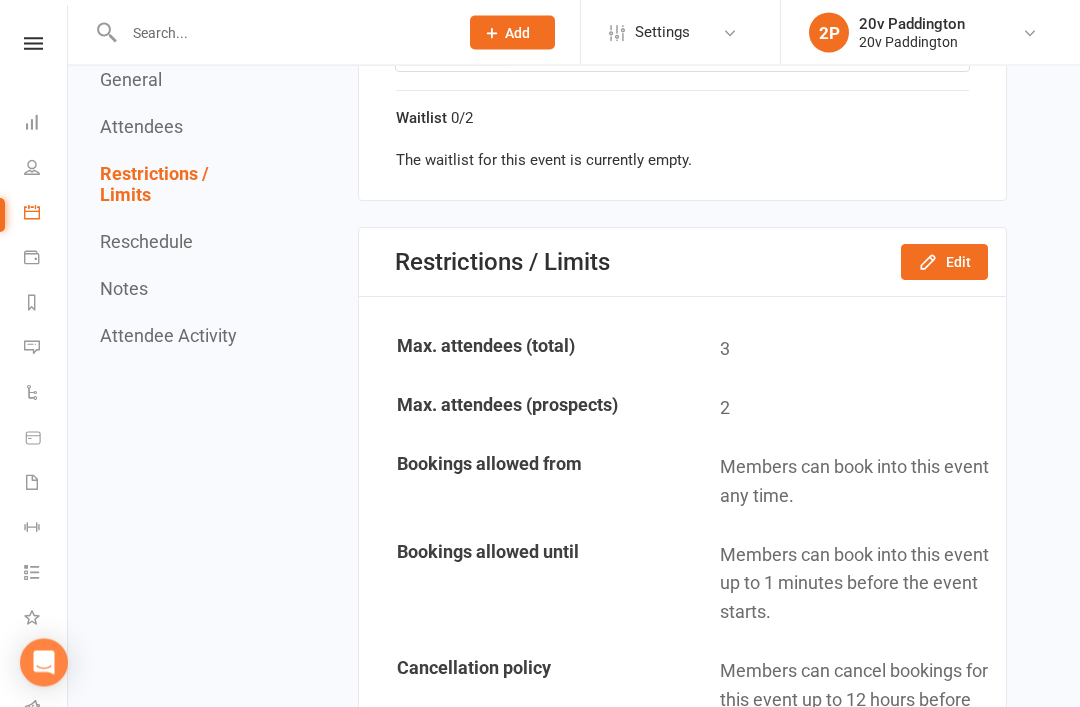 click 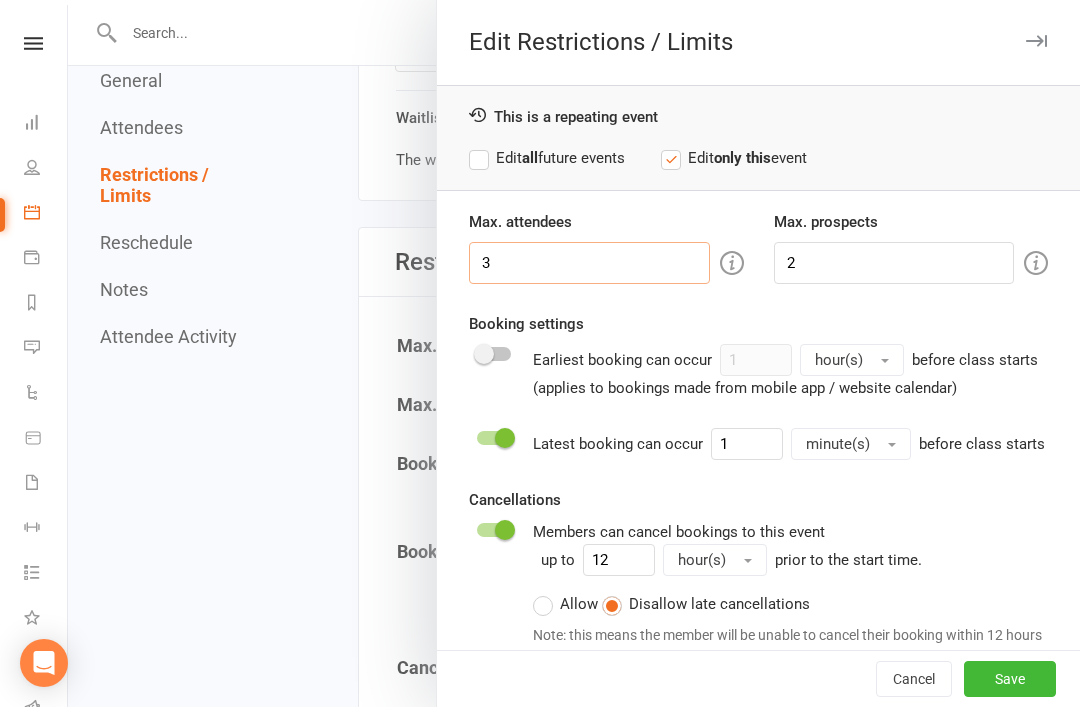 click on "3" at bounding box center (589, 263) 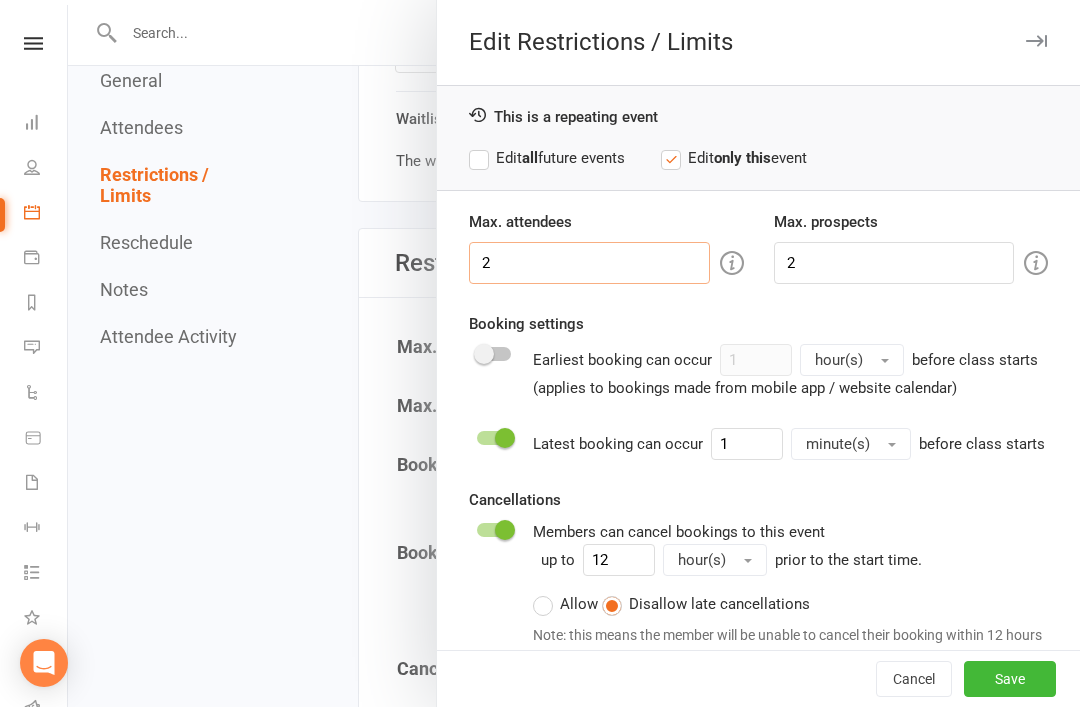 type on "2" 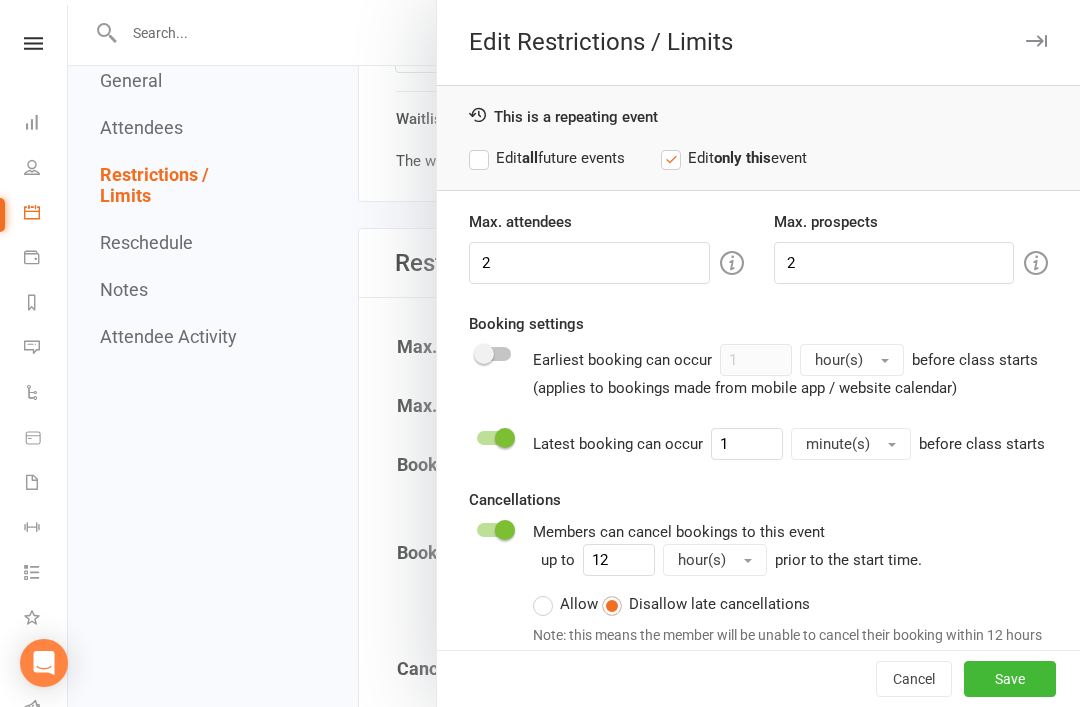 click on "Max. attendees 2 Max. prospects 2 Booking settings
Earliest booking can occur 1
hour(s)
before class starts (applies to bookings made from mobile app / website calendar)
Latest booking can occur 1
minute(s)
before class starts Cancellations
Members can cancel bookings to this event up to 12
hour(s)
prior to the start time. Allow   Disallow late cancellations Note: this means the member will be unable to cancel their booking within 12 hours of this event.
Enable waitlist for this event
Maximum waitlist size (leave blank for no limit):  2" at bounding box center (758, 503) 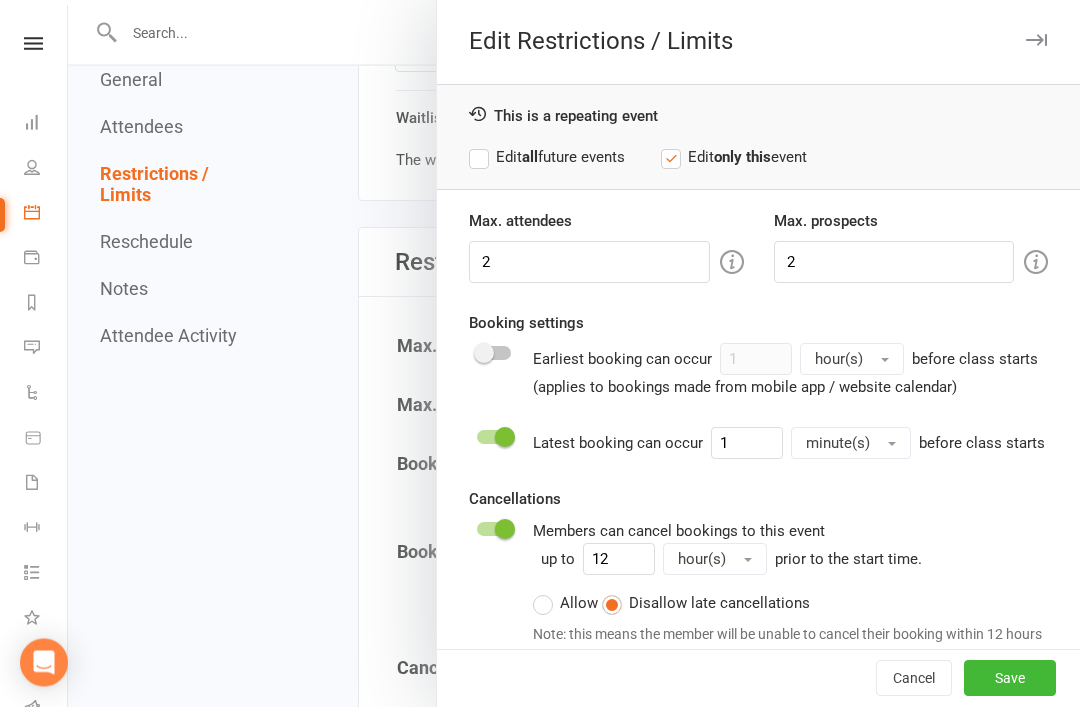 click on "Save" at bounding box center (1010, 679) 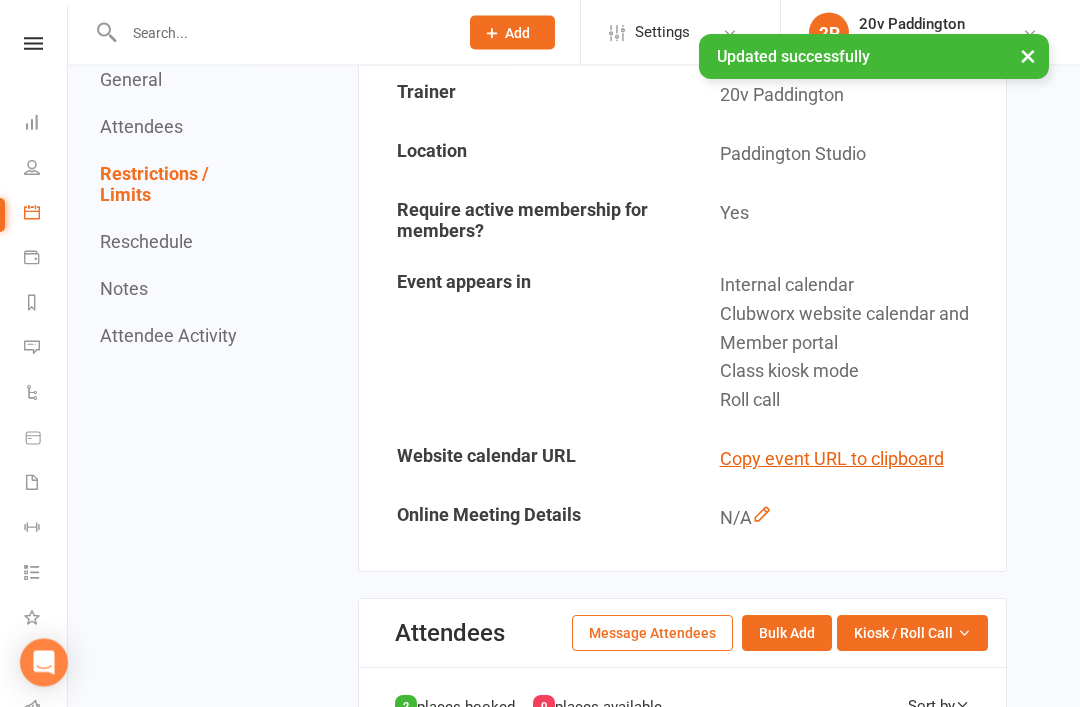 scroll, scrollTop: 0, scrollLeft: 0, axis: both 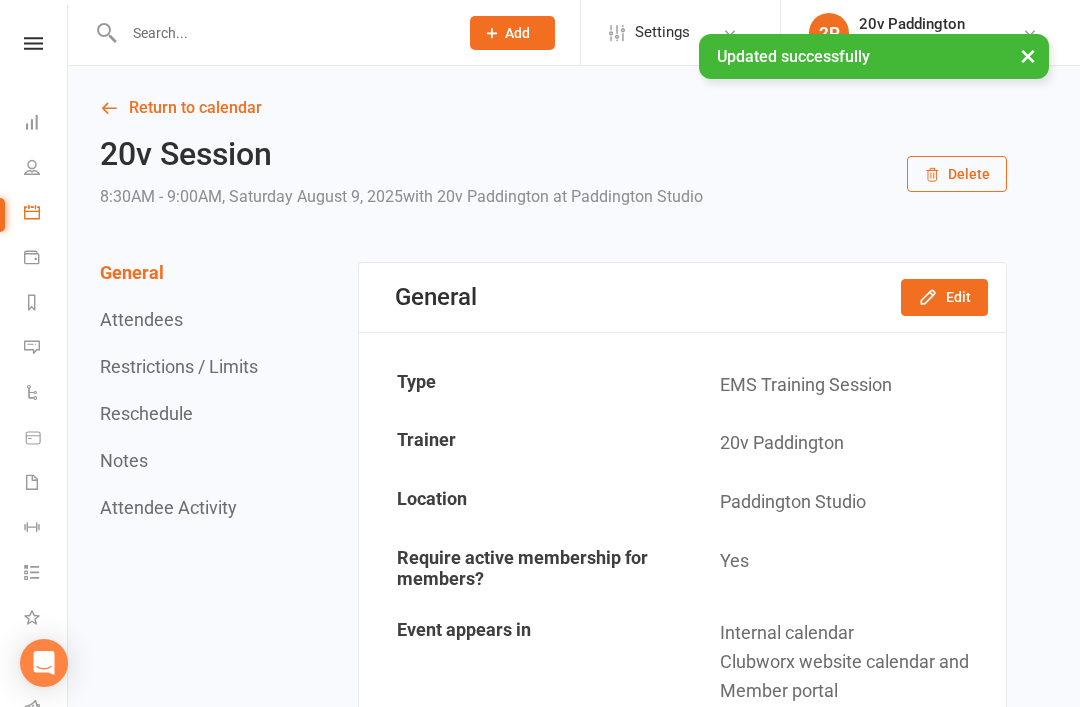 click on "Return to calendar" at bounding box center [553, 108] 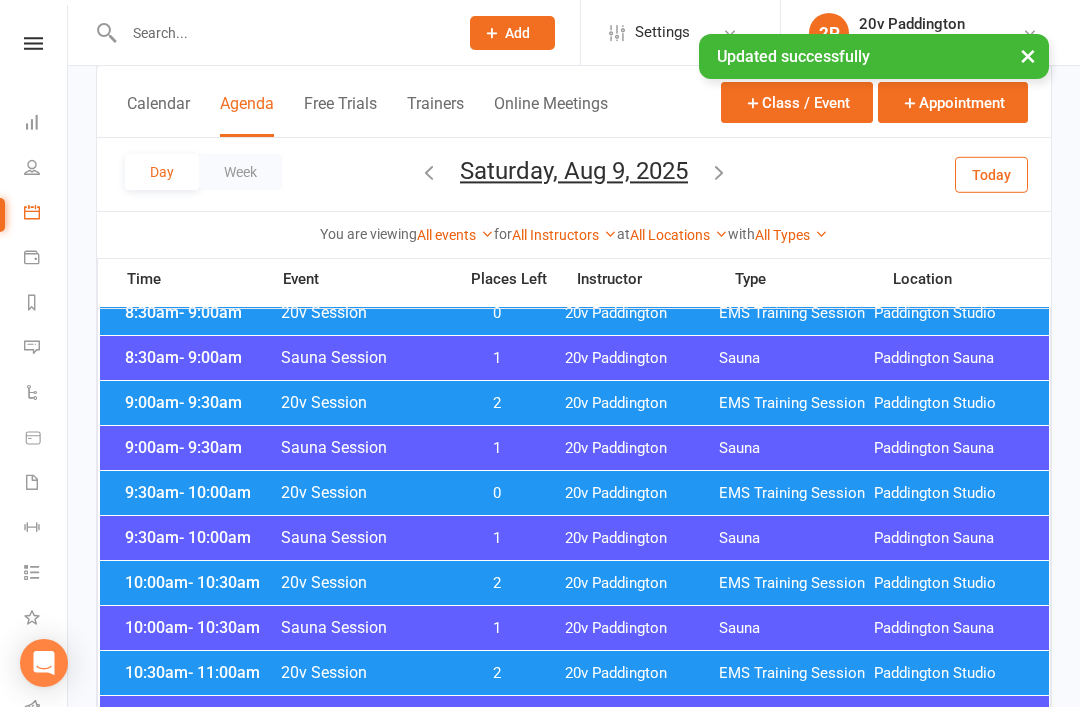 scroll, scrollTop: 454, scrollLeft: 0, axis: vertical 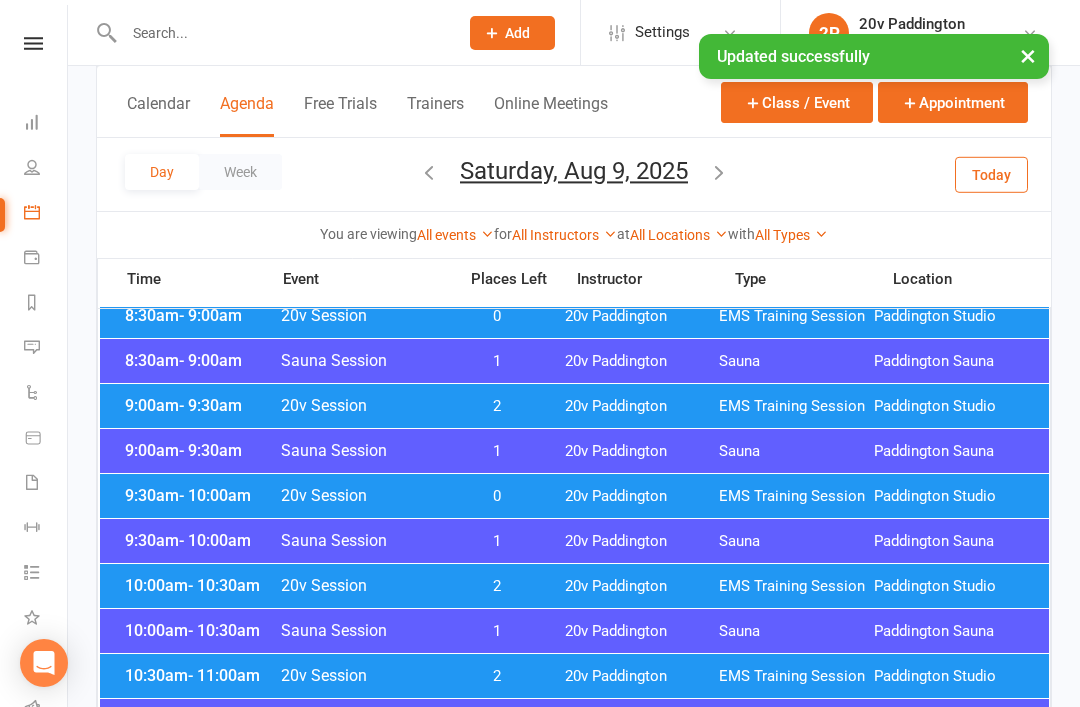 click on "20v Paddington" at bounding box center (642, 406) 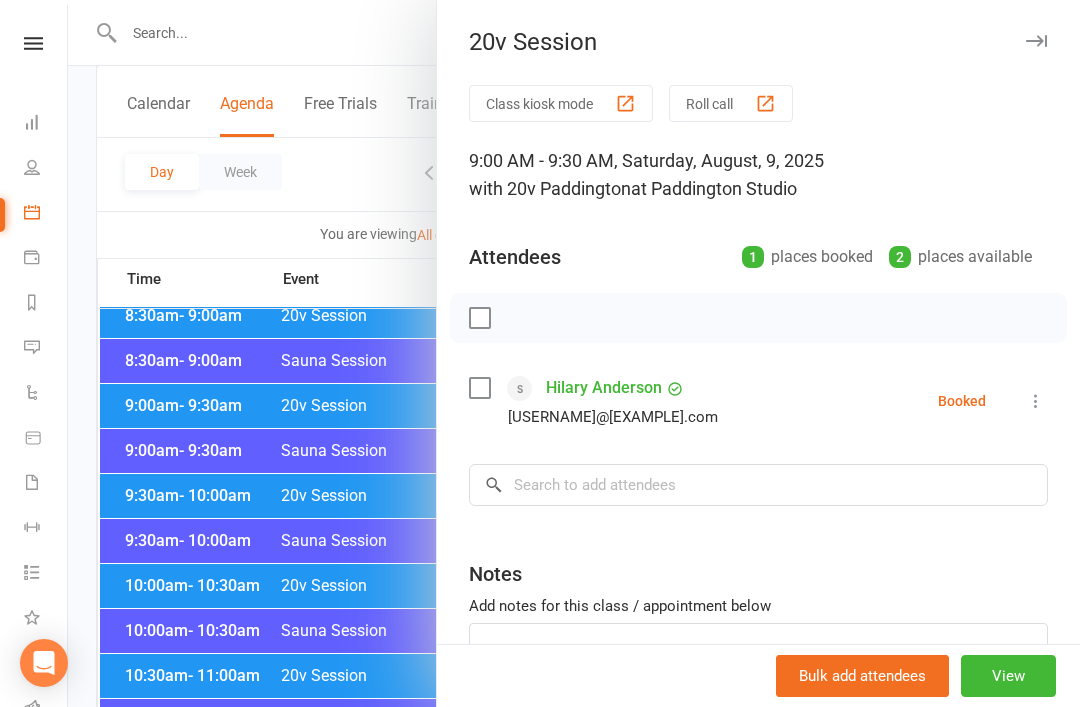 click on "Hilary Anderson" at bounding box center [604, 388] 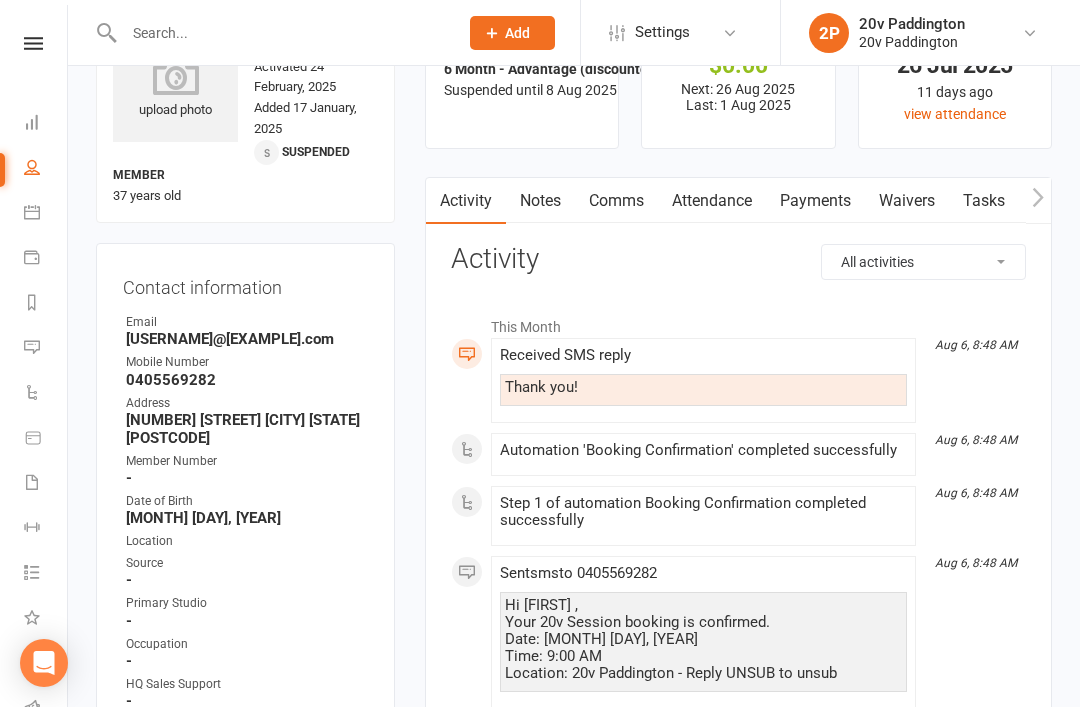 scroll, scrollTop: 0, scrollLeft: 0, axis: both 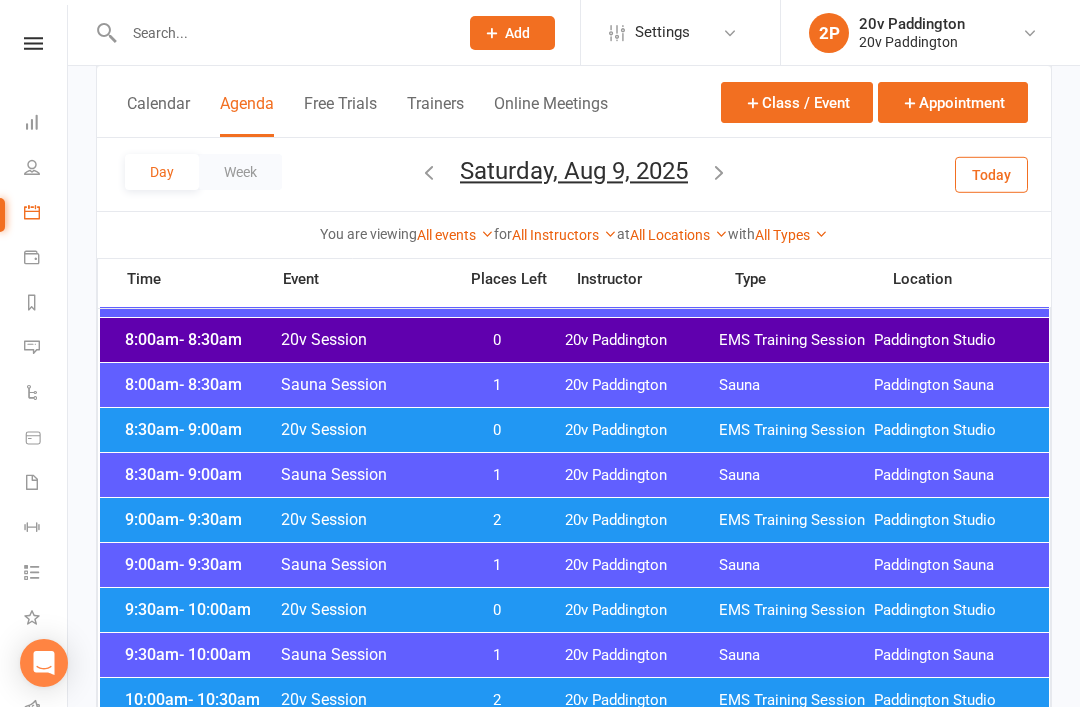click on "9:00am  - 9:30am 20v Session 2 20v Paddington EMS Training Session Paddington Studio" at bounding box center [574, 520] 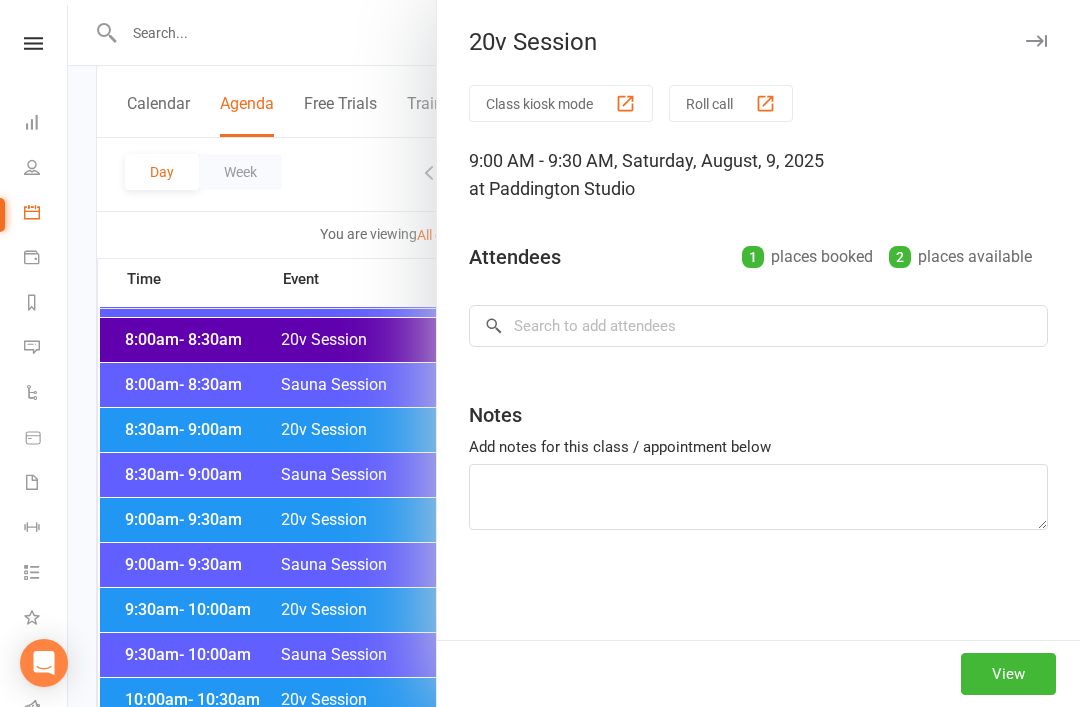 click at bounding box center (574, 353) 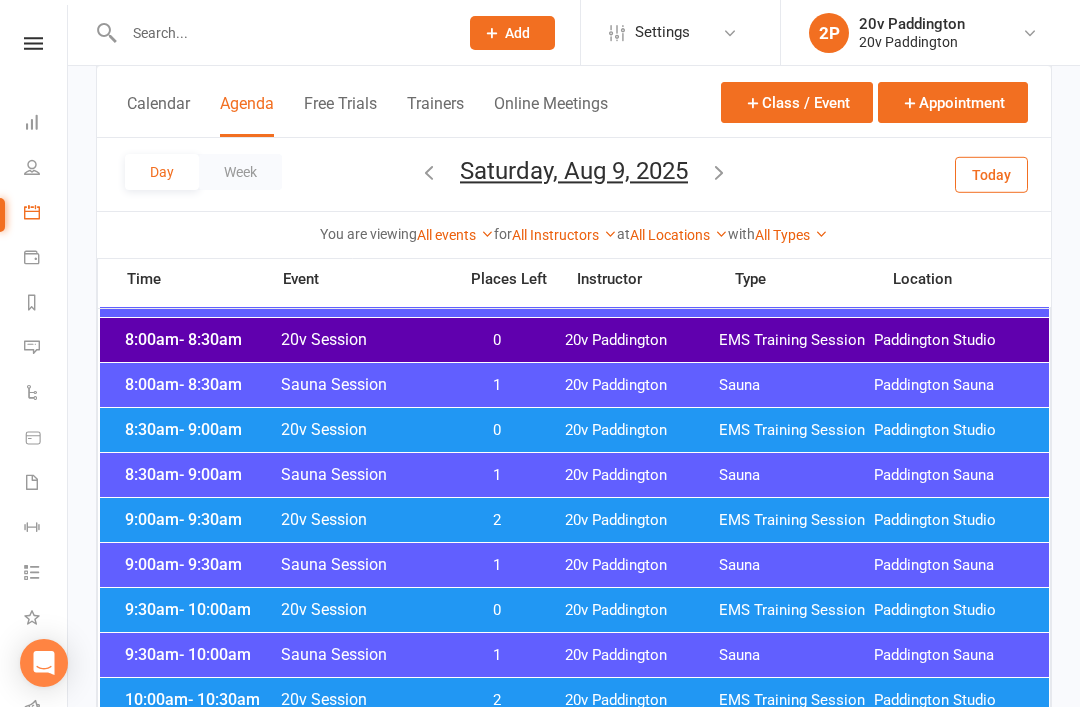 click on "0" at bounding box center [497, 610] 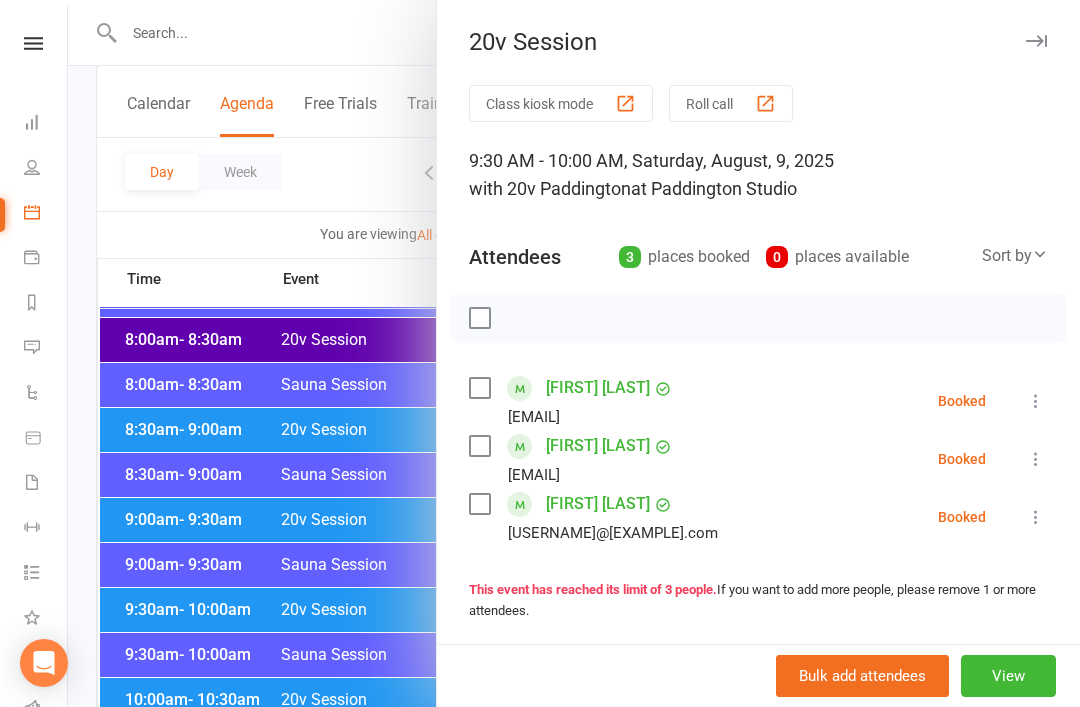 click at bounding box center [574, 353] 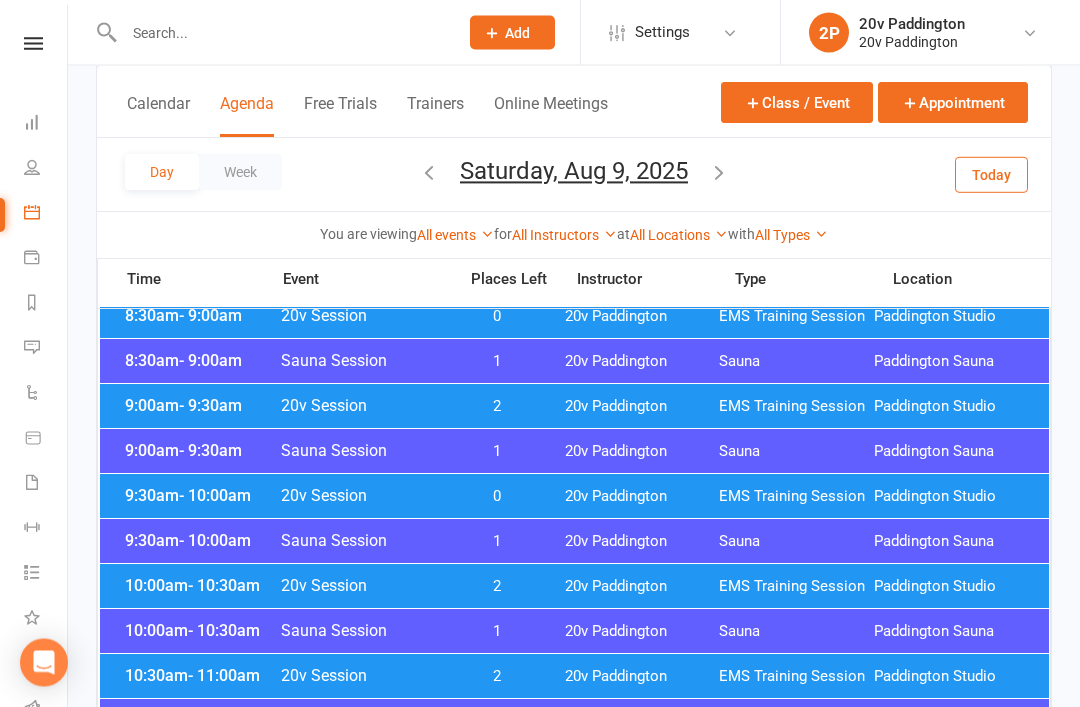 scroll, scrollTop: 454, scrollLeft: 0, axis: vertical 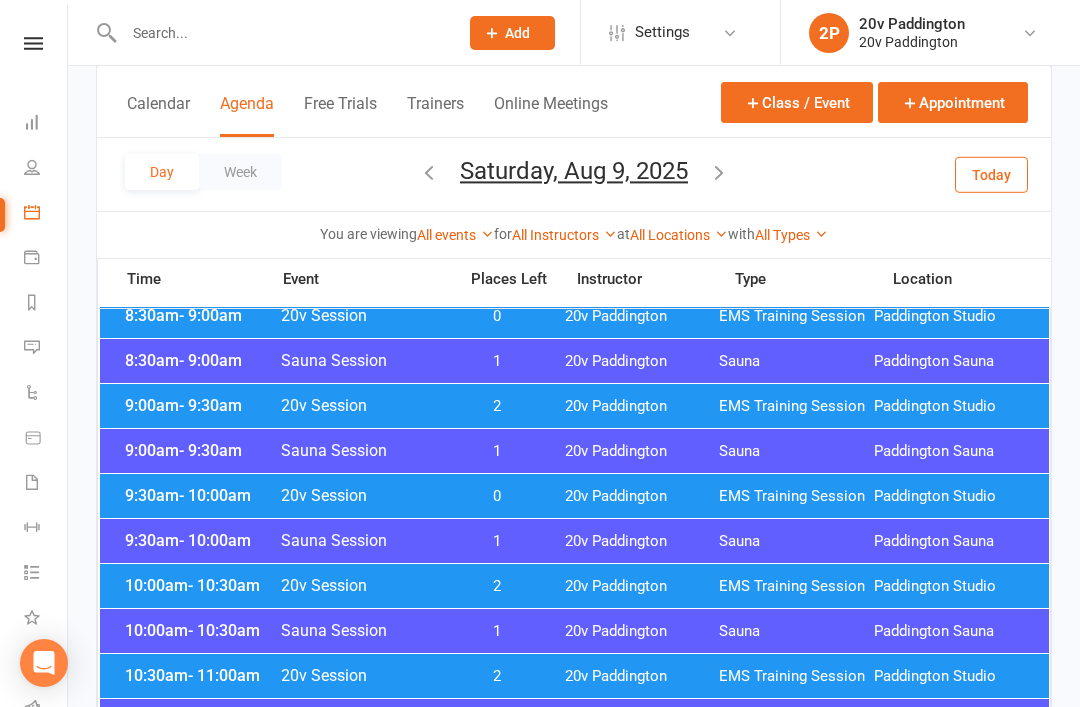 click on "10:00am  - 10:30am 20v Session 2 20v Paddington EMS Training Session Paddington Studio" at bounding box center [574, 586] 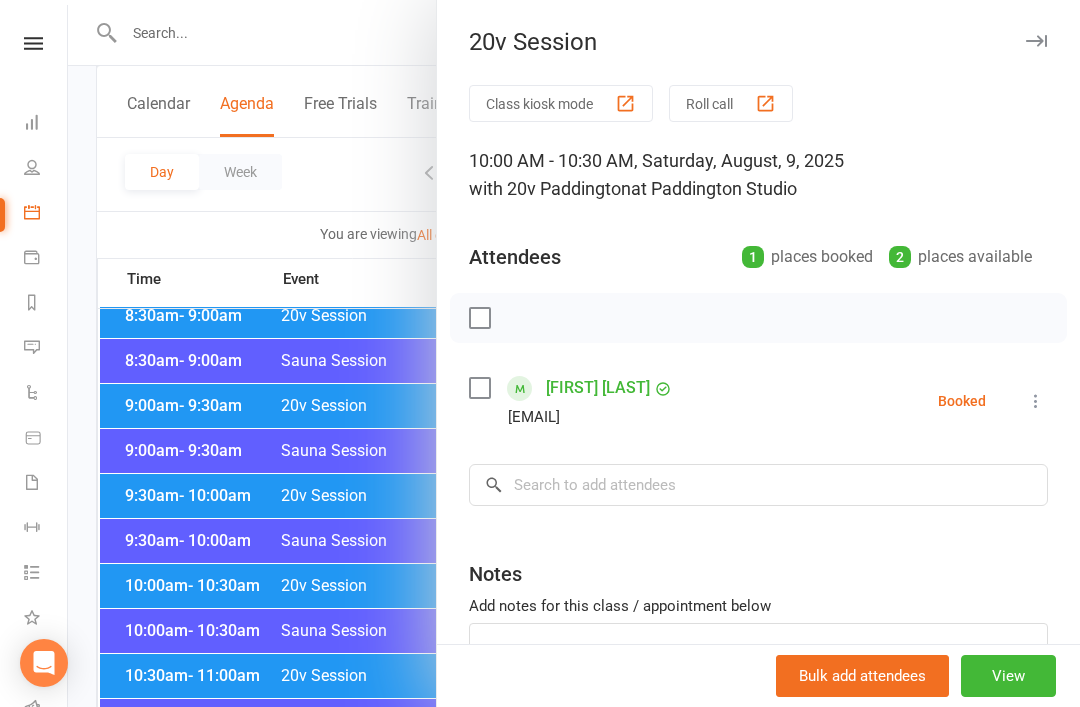 click at bounding box center [574, 353] 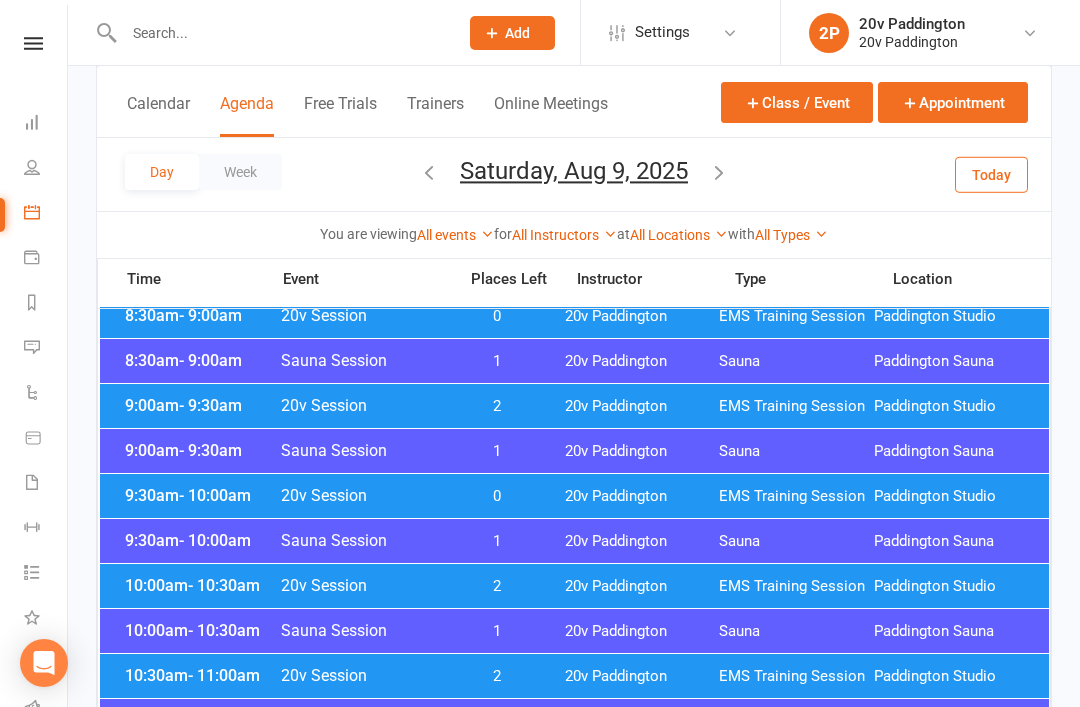 click on "2" at bounding box center (497, 676) 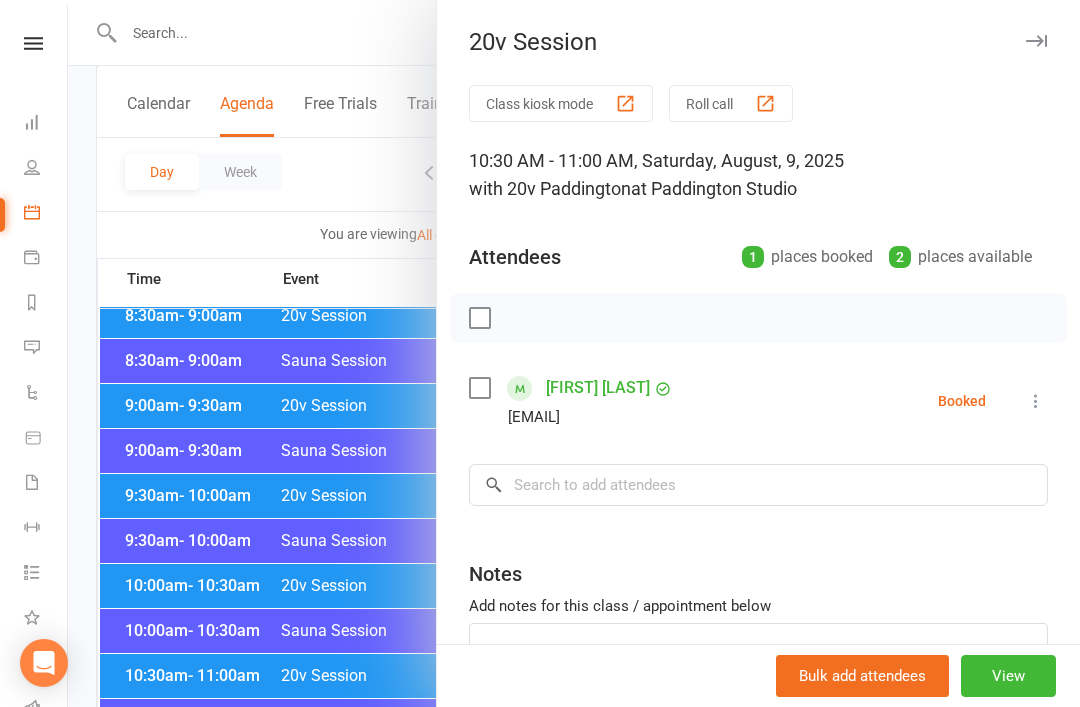 click at bounding box center (574, 353) 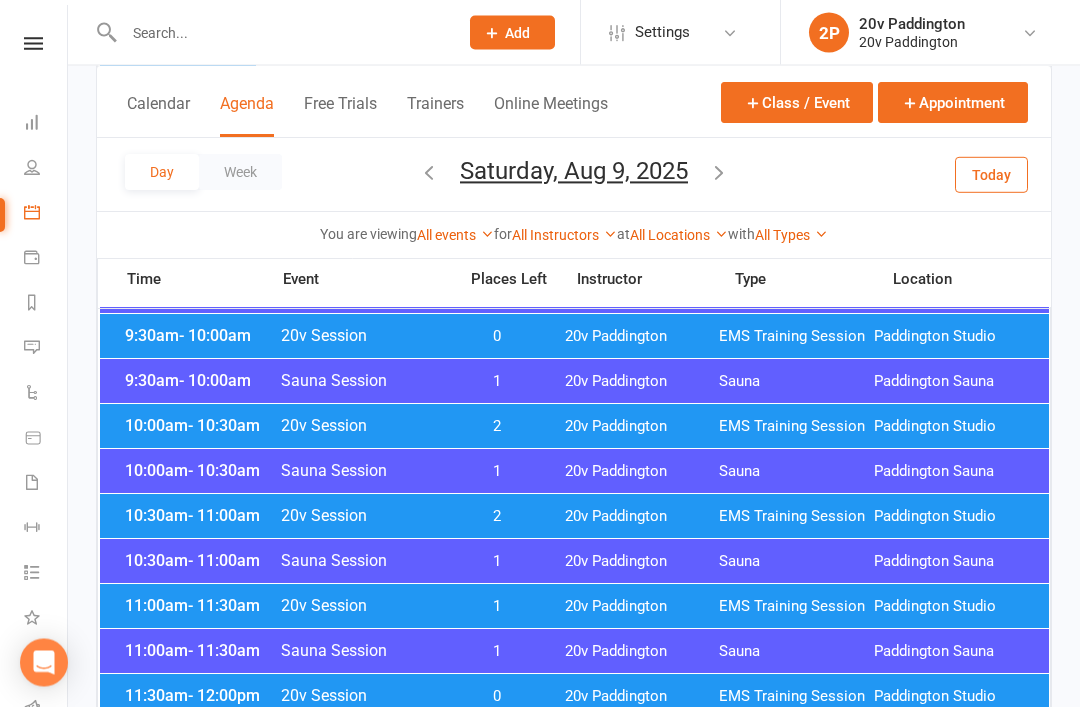 click on "11:00am  - 11:30am 20v Session 1 20v Paddington EMS Training Session Paddington Studio" at bounding box center [574, 607] 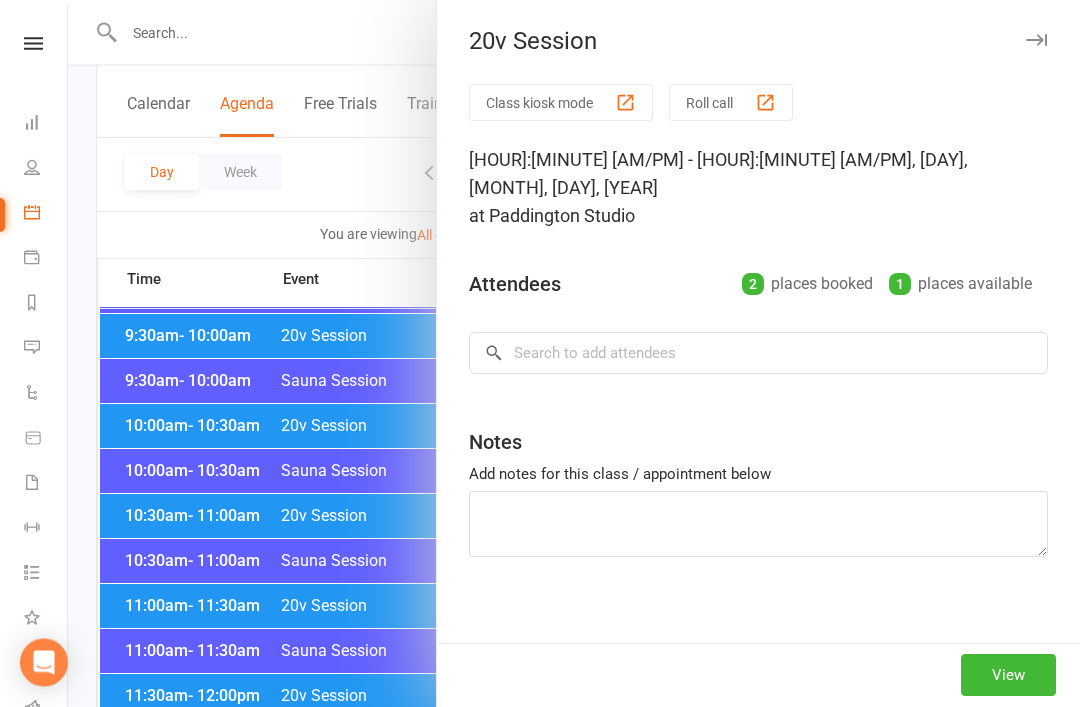 scroll, scrollTop: 614, scrollLeft: 0, axis: vertical 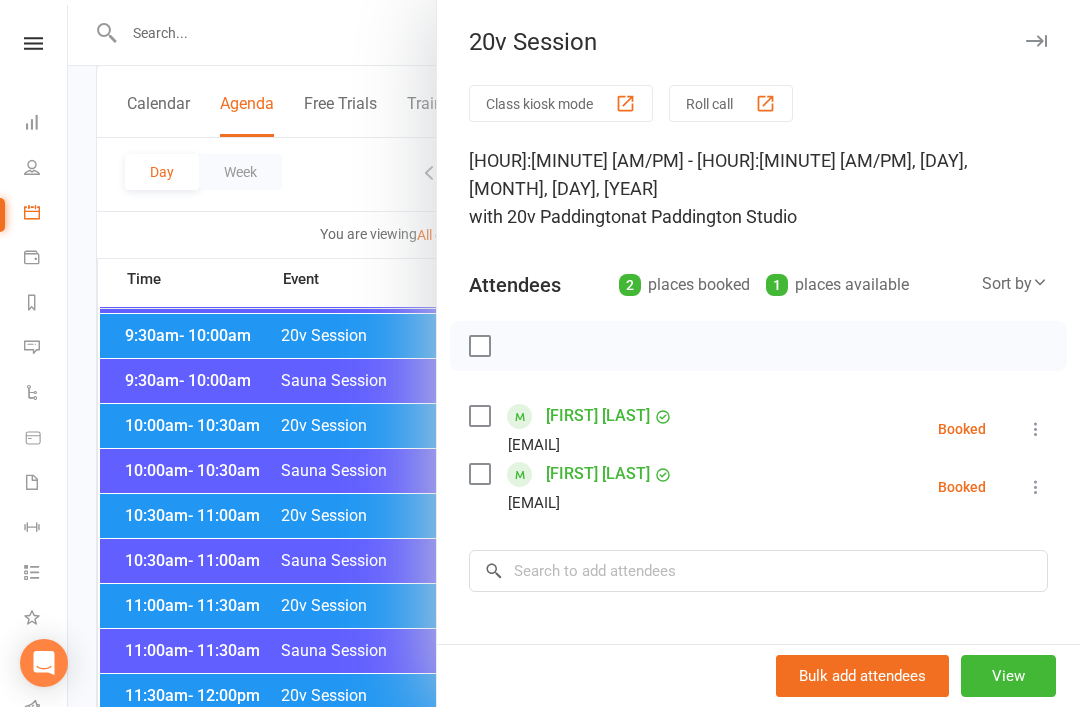 click at bounding box center (574, 353) 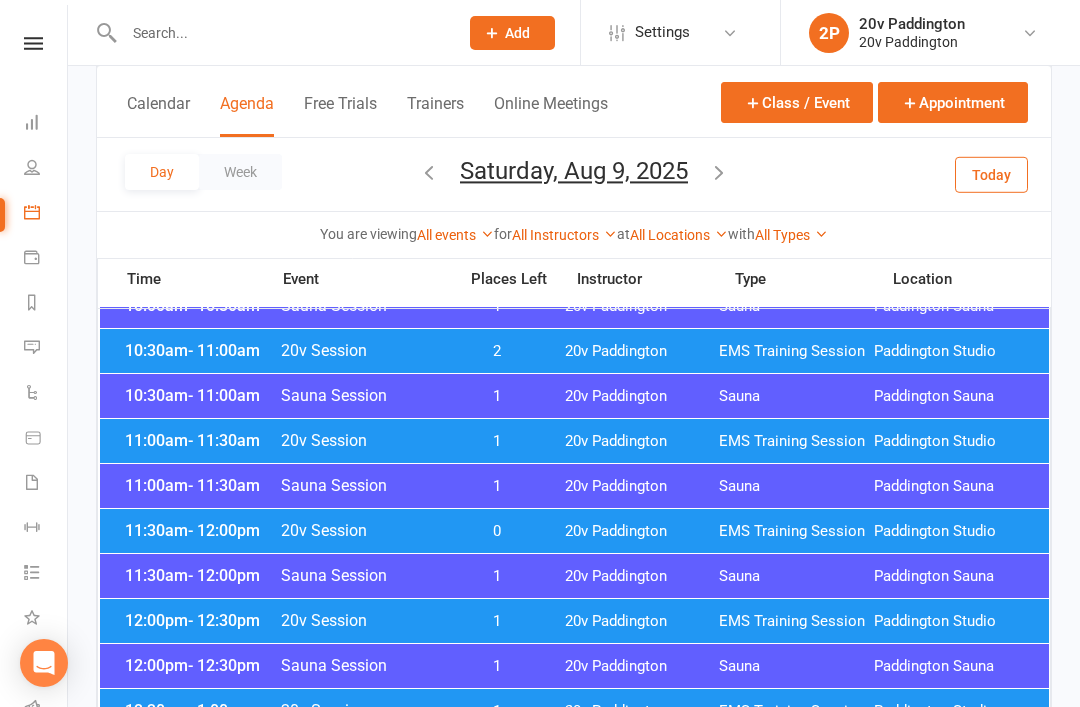 scroll, scrollTop: 780, scrollLeft: 0, axis: vertical 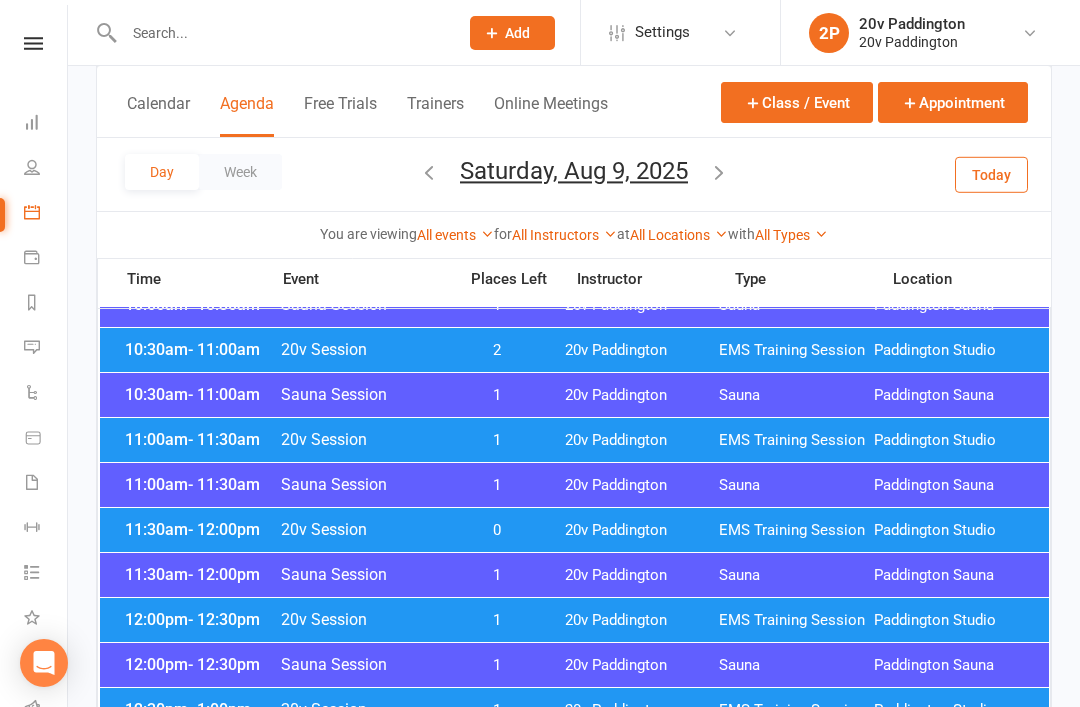 click on "11:30am  - 12:00pm 20v Session 0 20v Paddington EMS Training Session Paddington Studio" at bounding box center [574, 530] 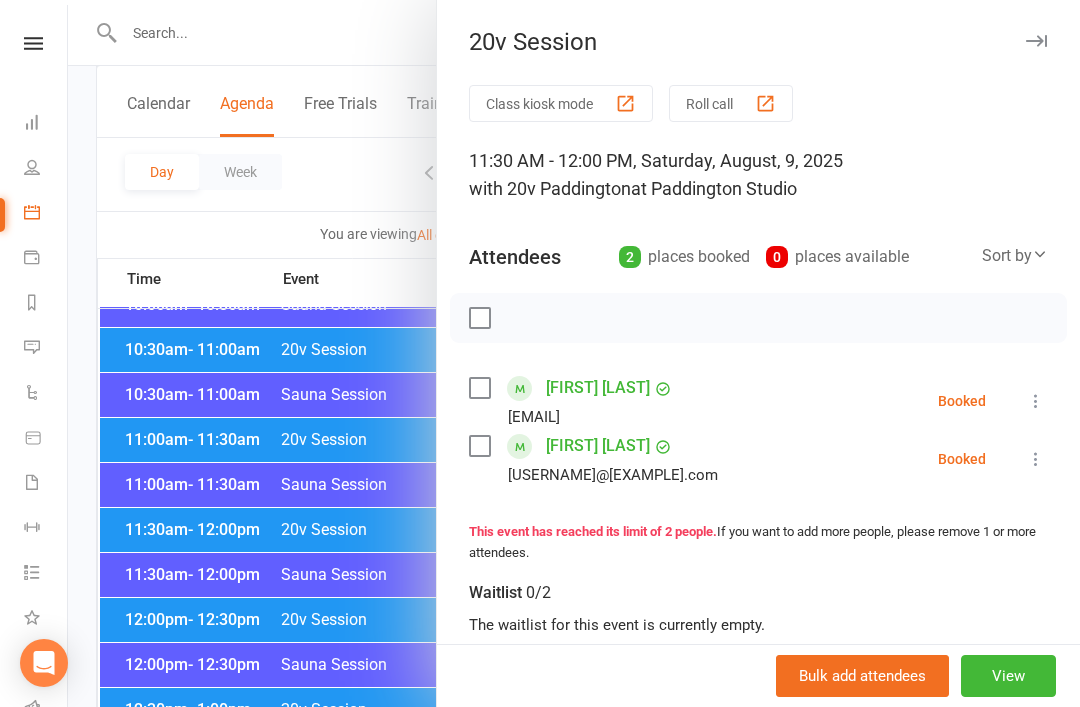 click at bounding box center [574, 353] 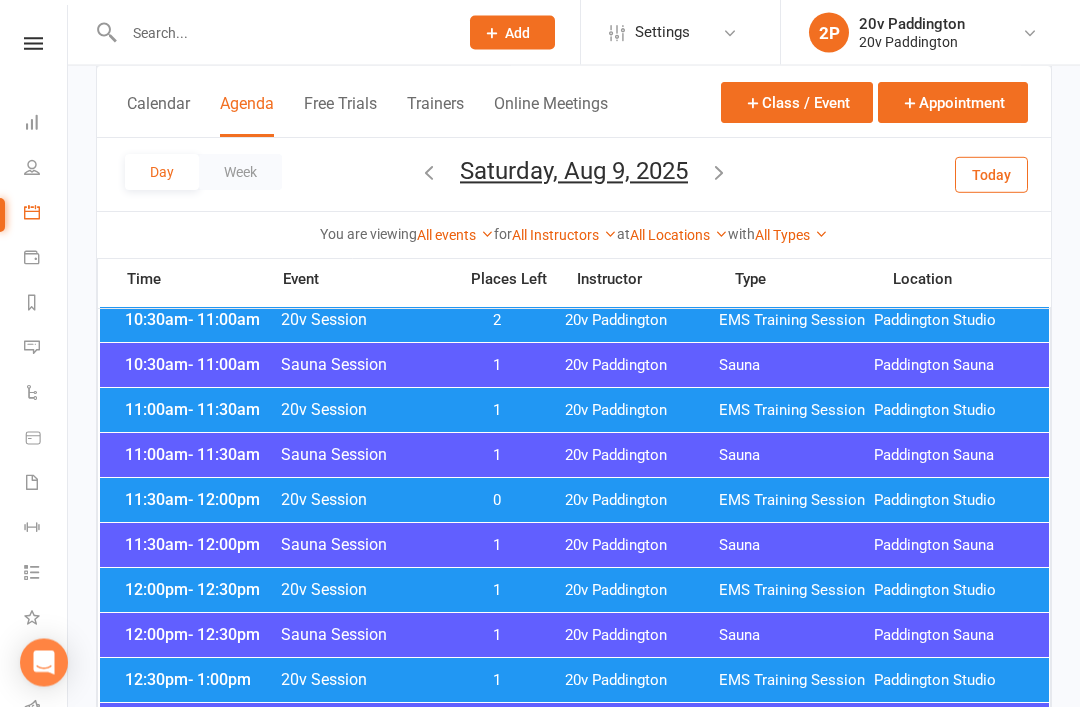 scroll, scrollTop: 967, scrollLeft: 0, axis: vertical 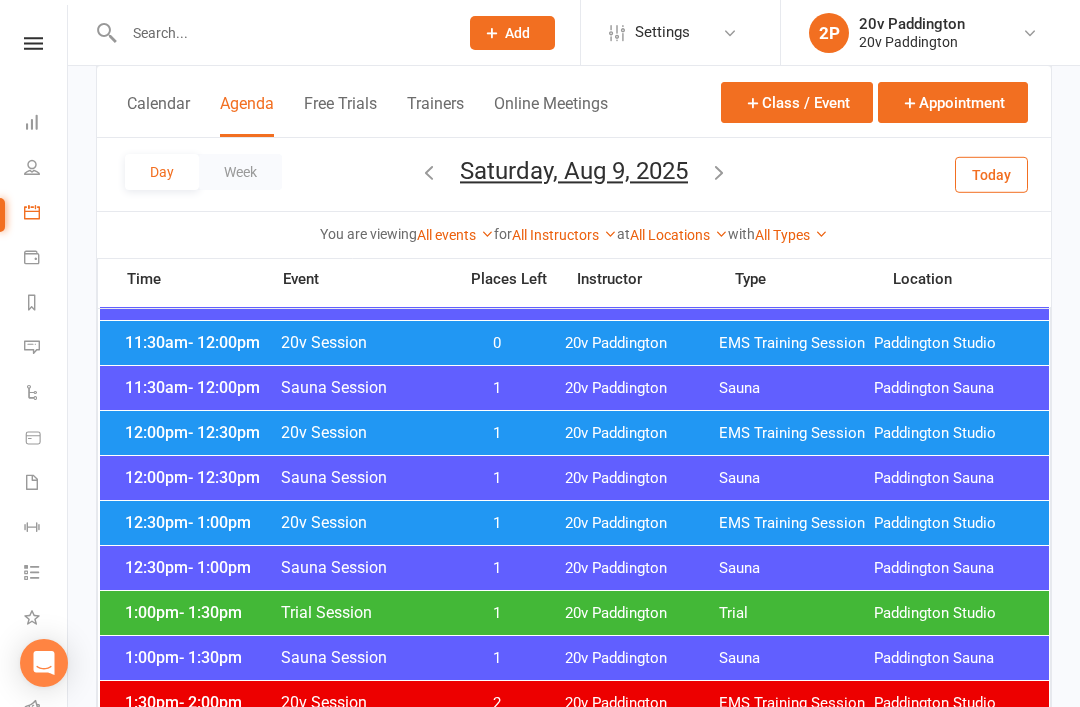 click on "12:30pm  - 1:00pm 20v Session 1 20v Paddington EMS Training Session Paddington Studio" at bounding box center [574, 523] 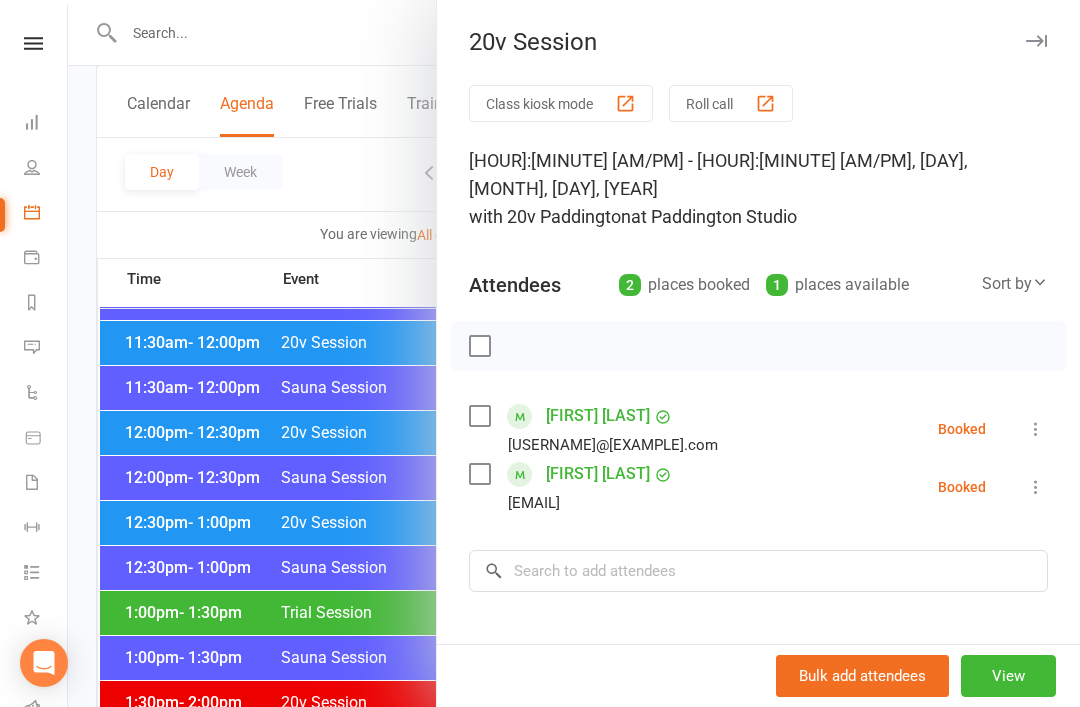 click at bounding box center [574, 353] 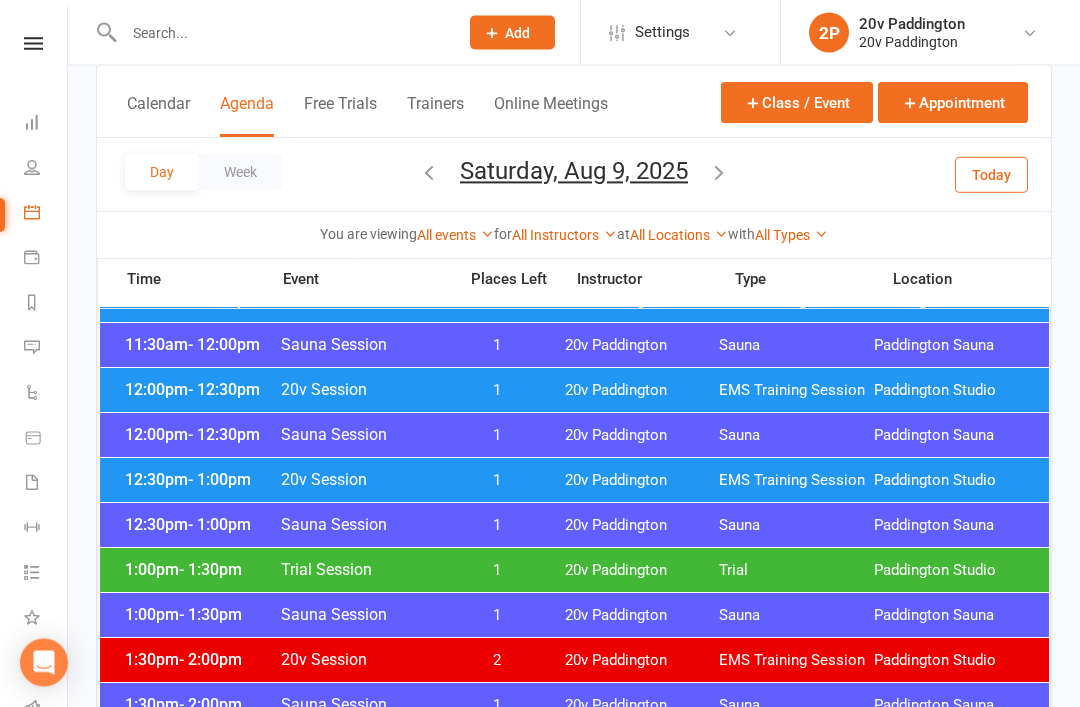 scroll, scrollTop: 1011, scrollLeft: 0, axis: vertical 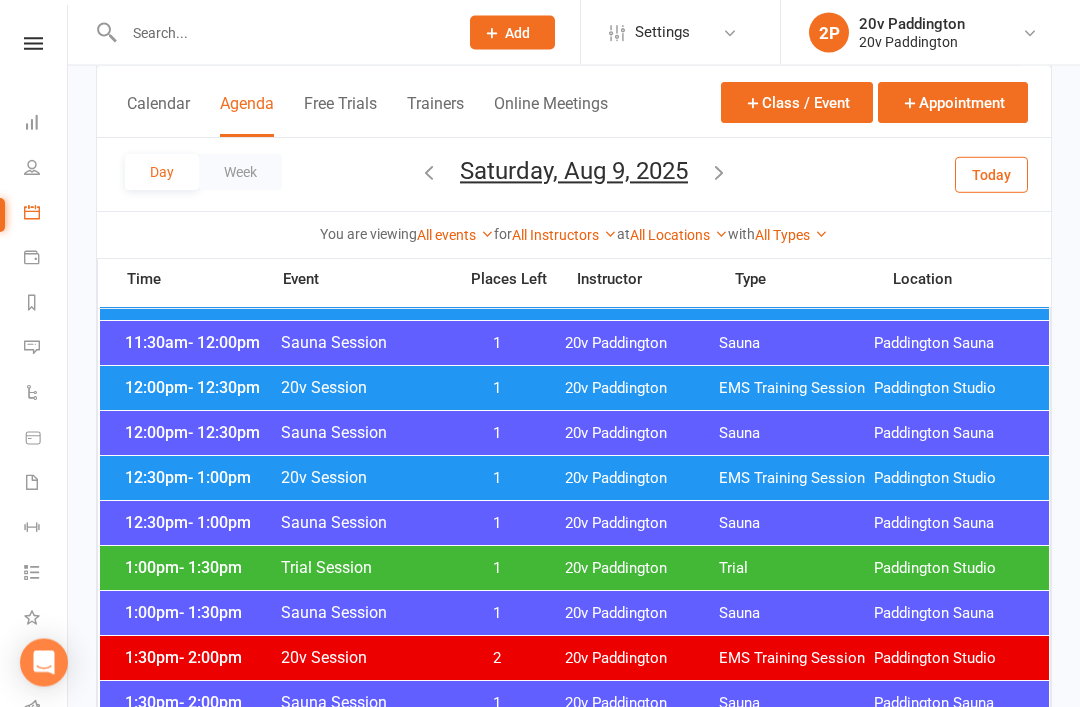 click at bounding box center [574, 209] 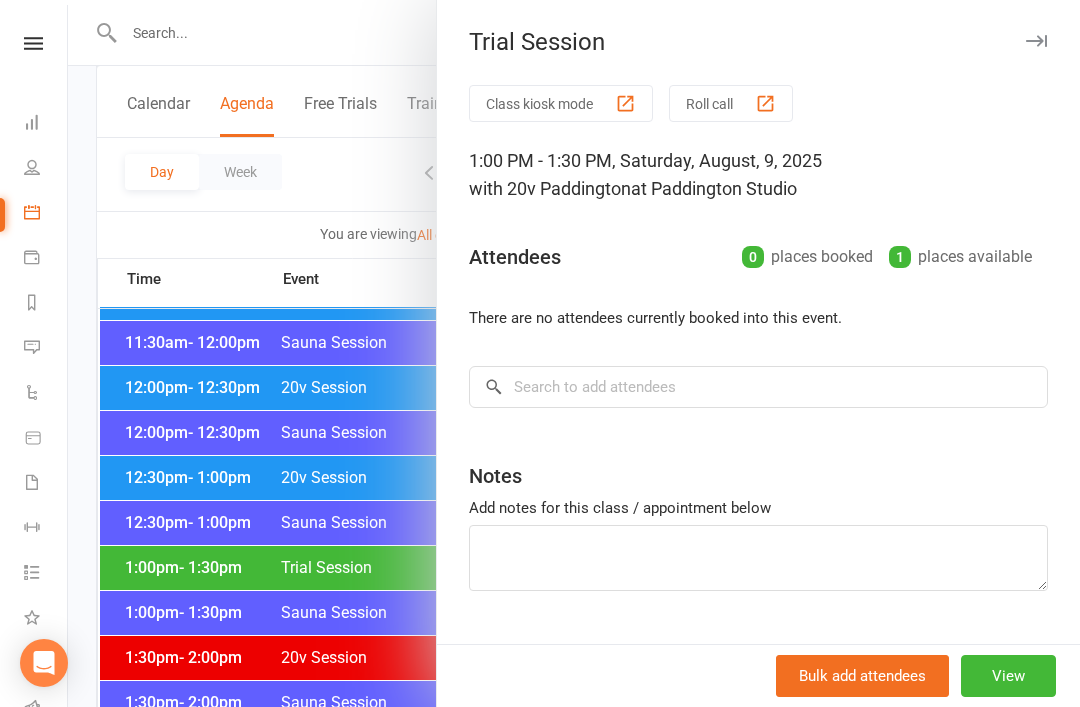 click at bounding box center (574, 353) 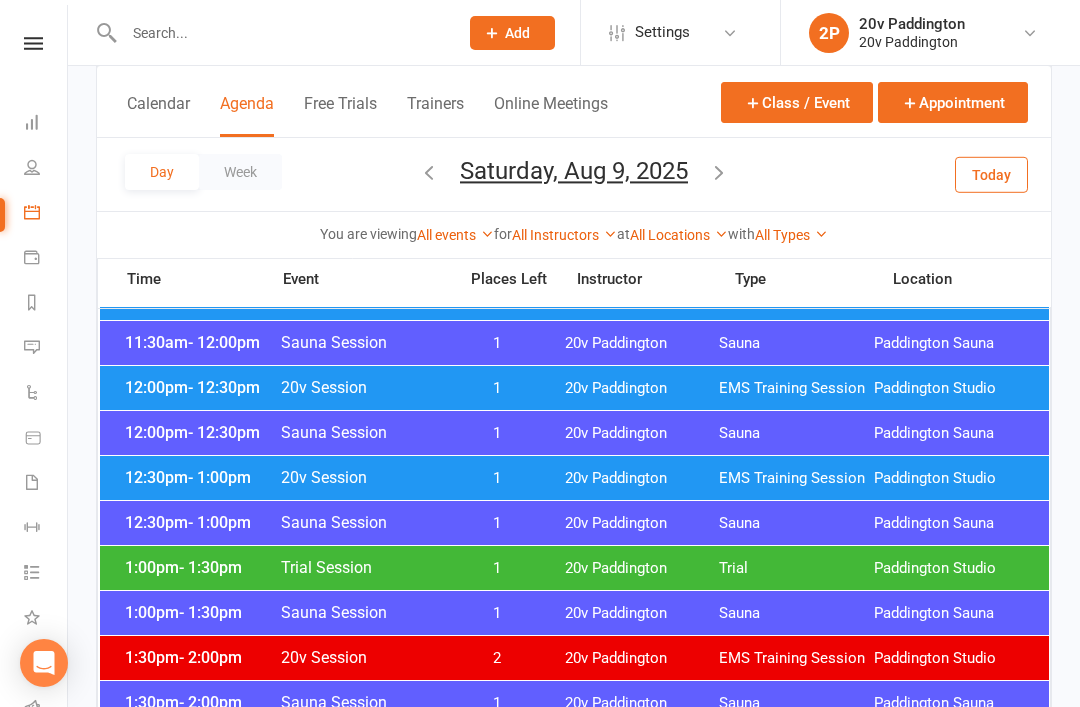 click on "20v Paddington" at bounding box center (642, 478) 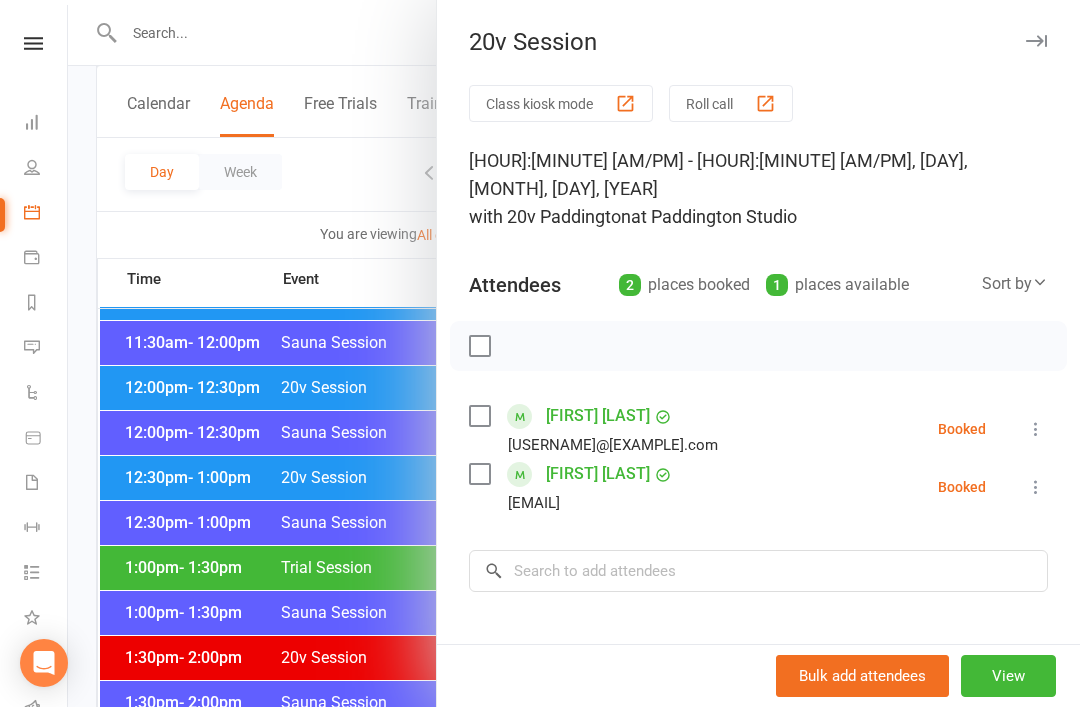 click at bounding box center [574, 353] 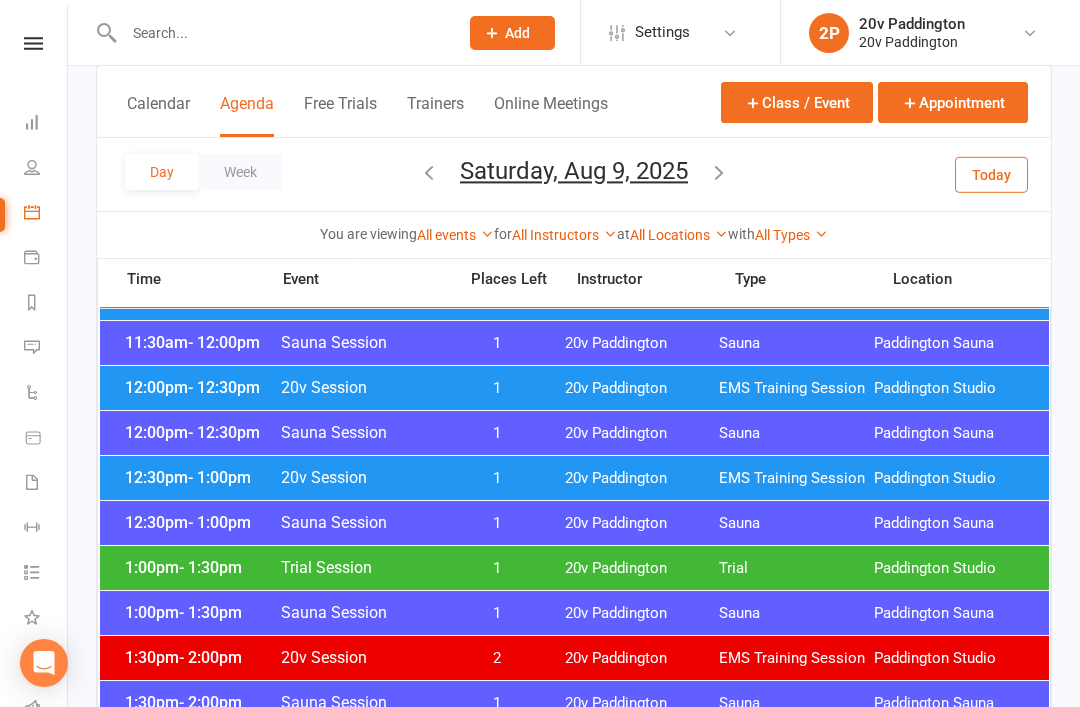 click on "1:00pm  - 1:30pm Trial Session 1 20v Paddington Trial Paddington Studio" at bounding box center (574, 568) 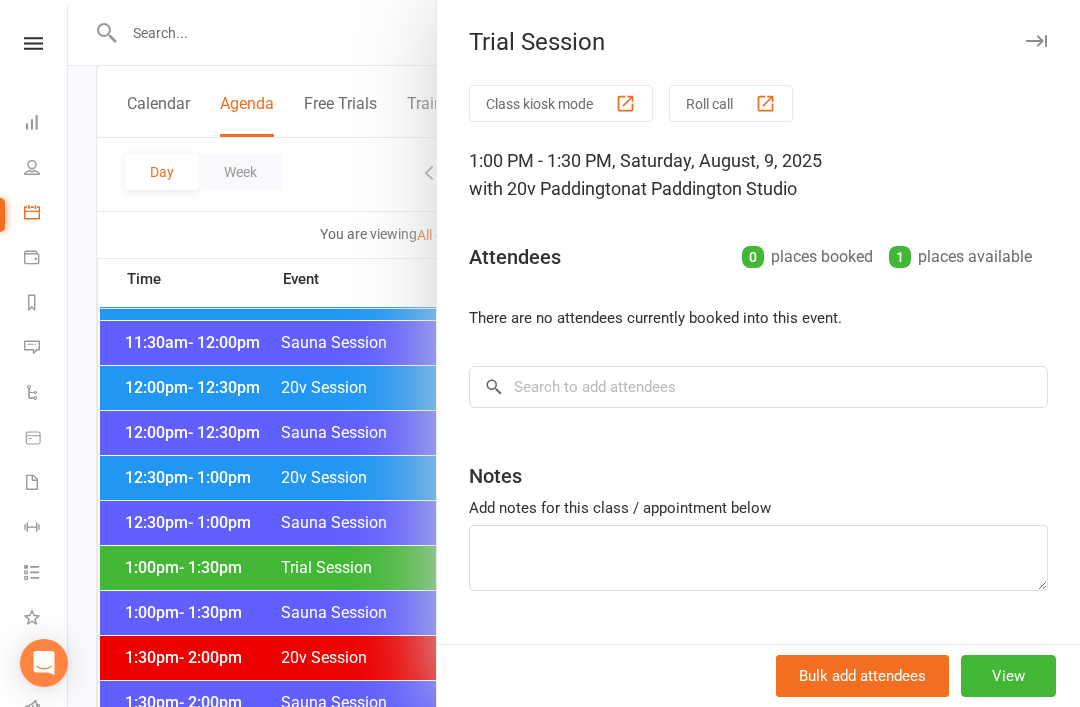 click at bounding box center (574, 353) 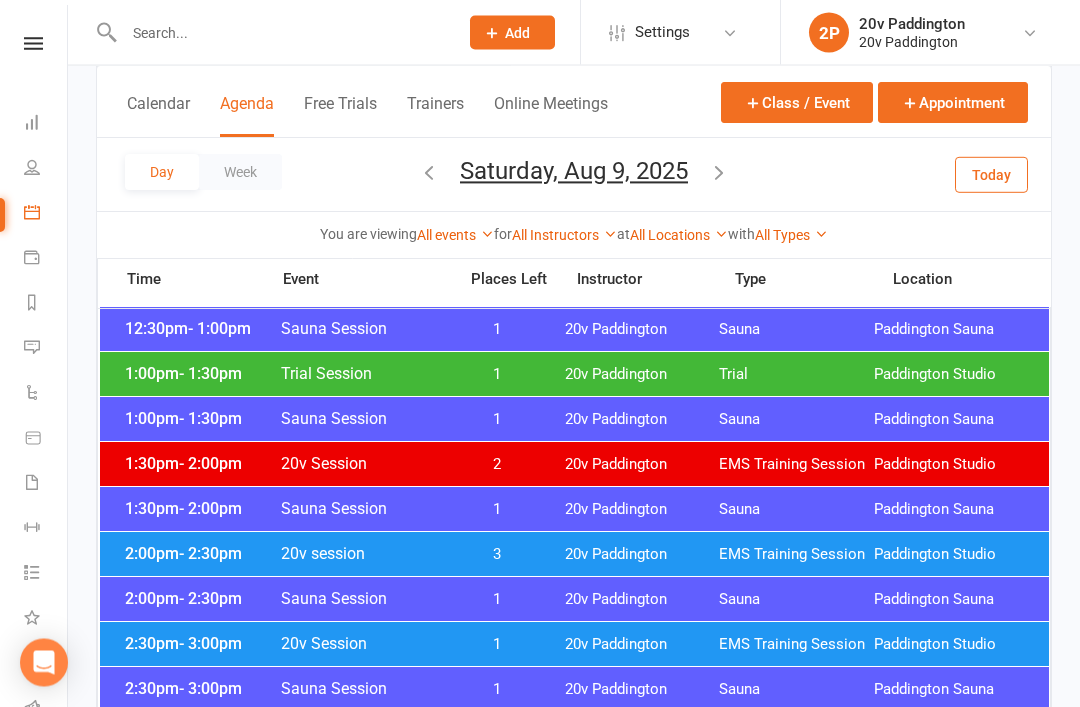 click on "20v Paddington" at bounding box center [642, 555] 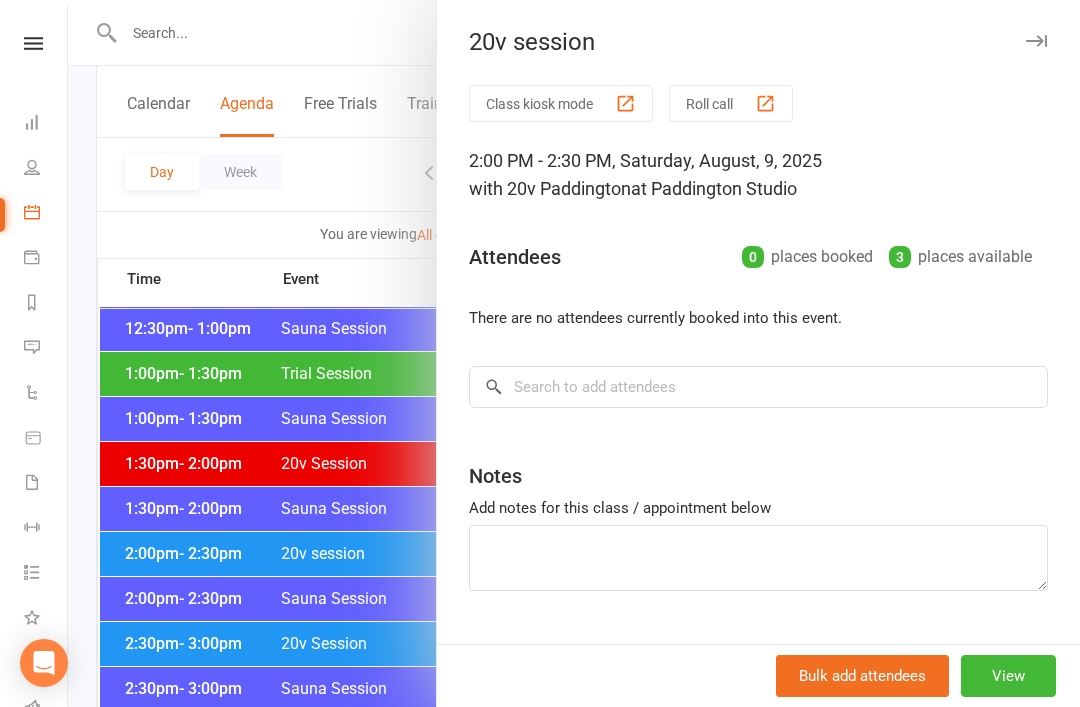 click at bounding box center (574, 353) 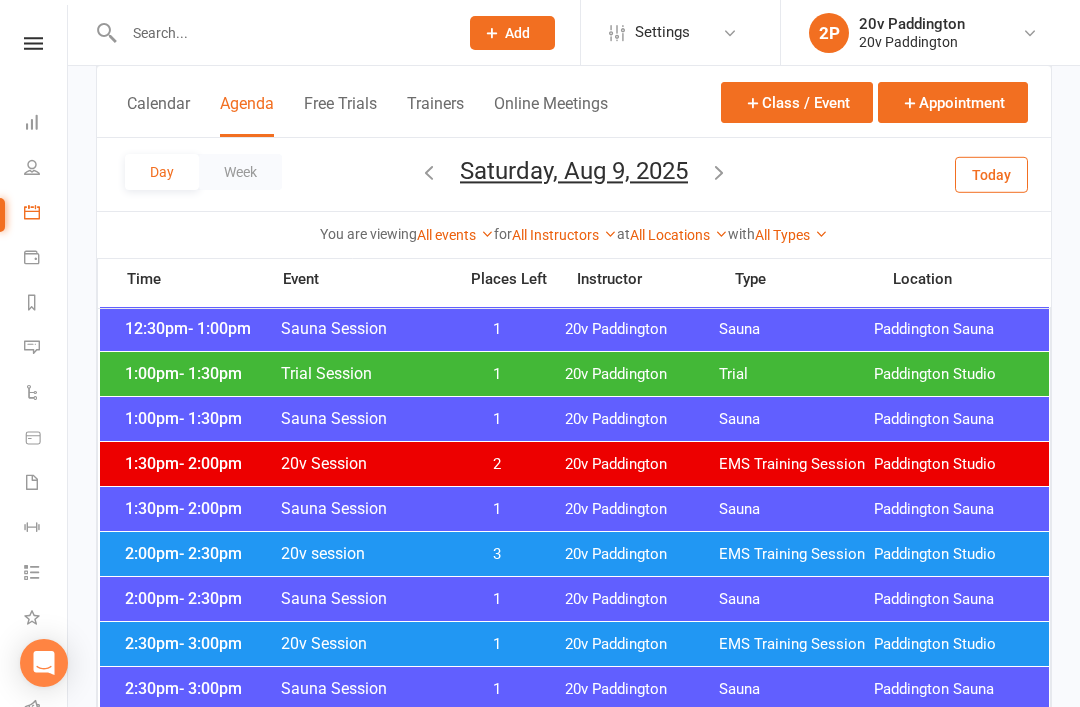 click on "1" at bounding box center (497, 644) 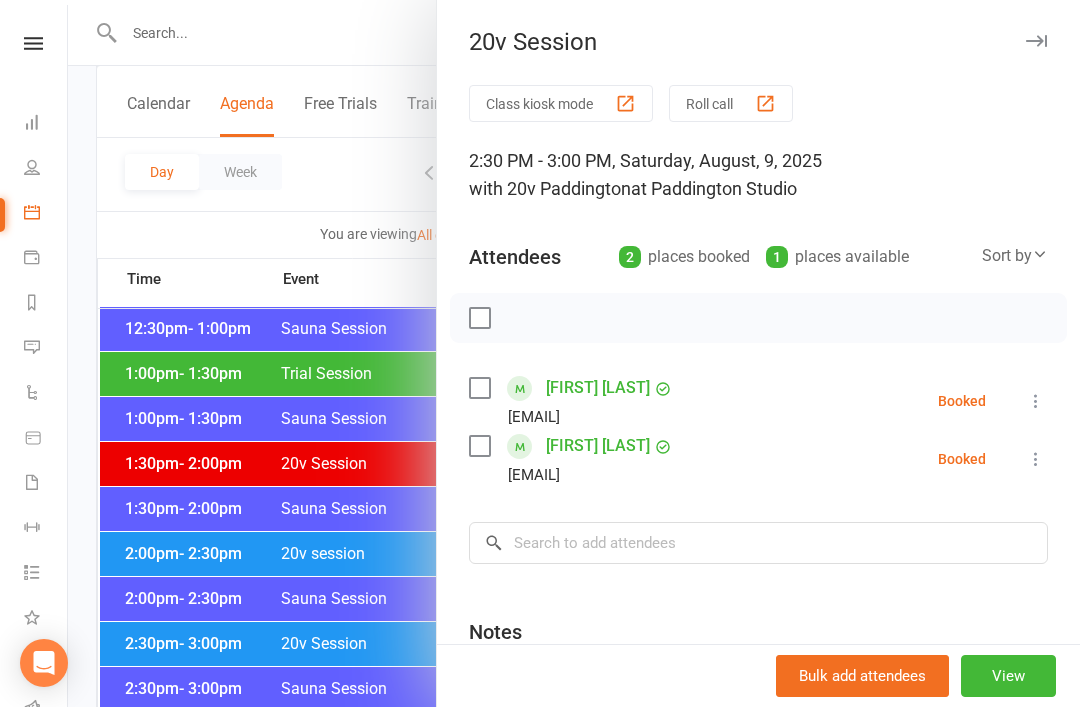 click at bounding box center (574, 353) 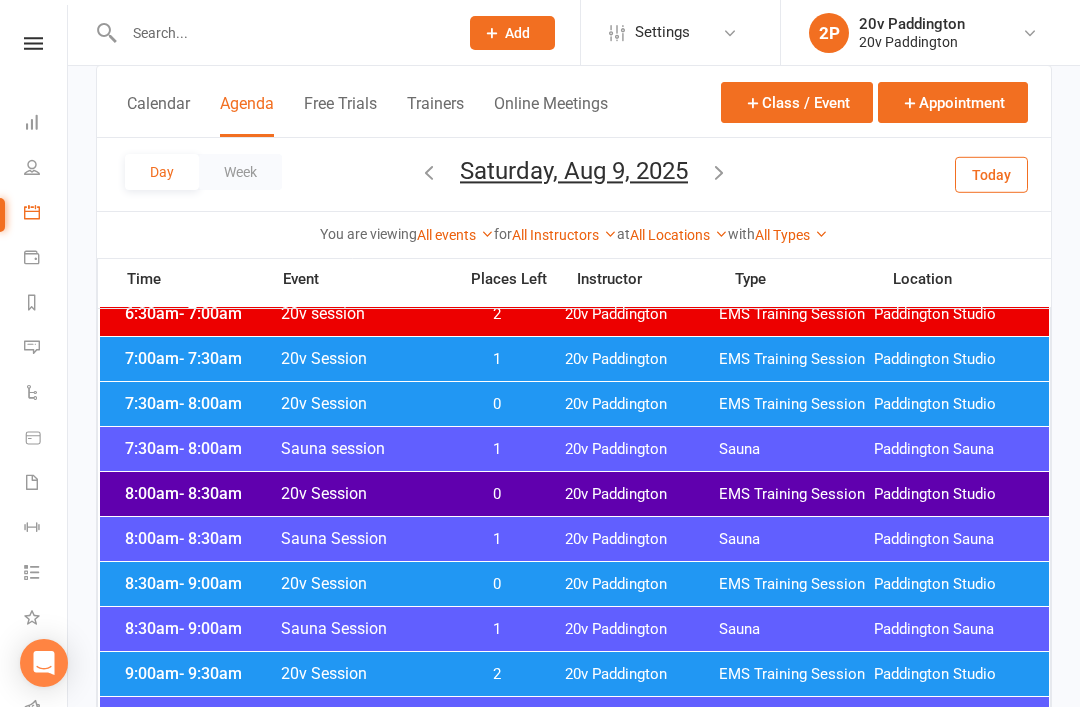 scroll, scrollTop: 0, scrollLeft: 0, axis: both 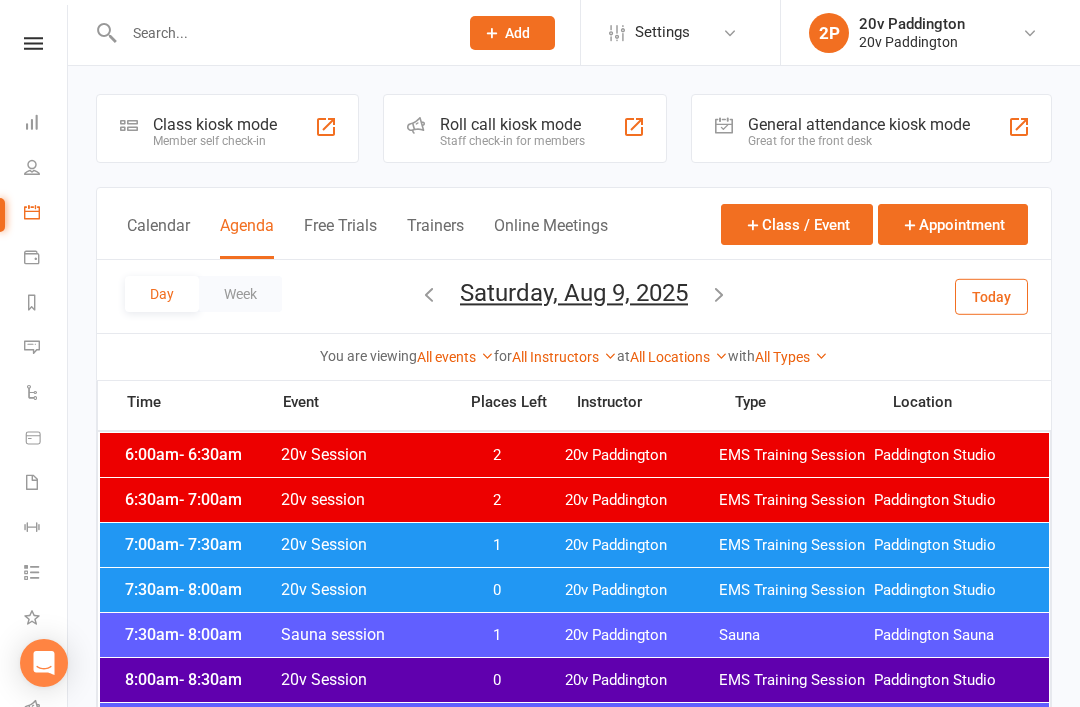 click on "Saturday, Aug 9, 2025" at bounding box center (574, 293) 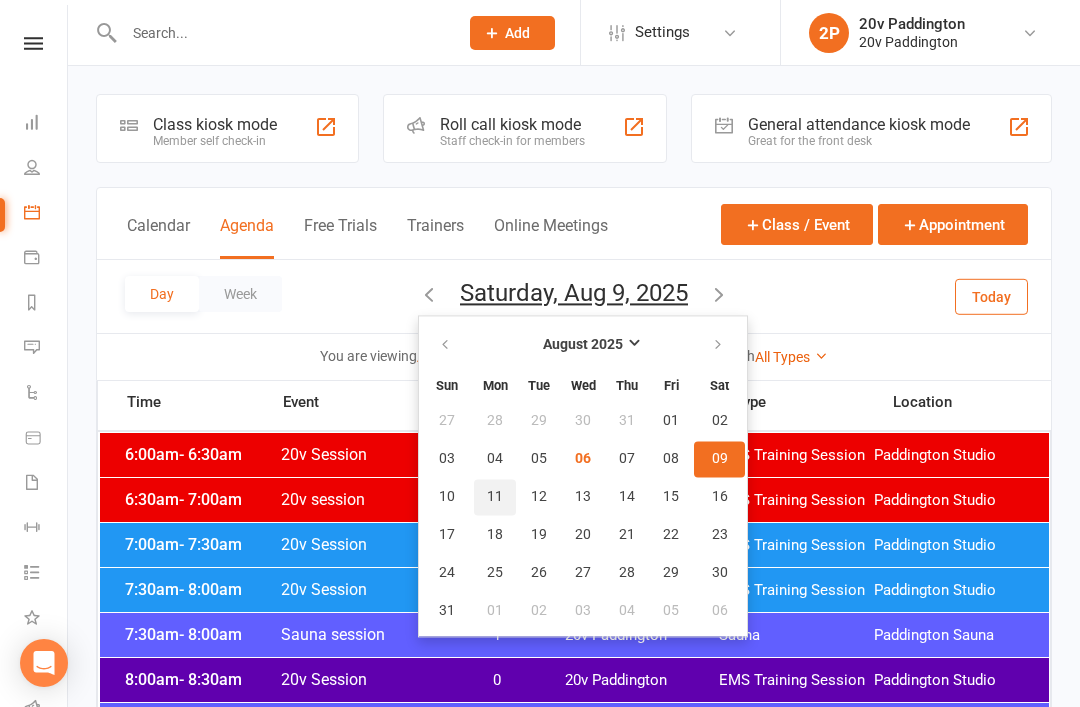 click on "11" at bounding box center (495, 497) 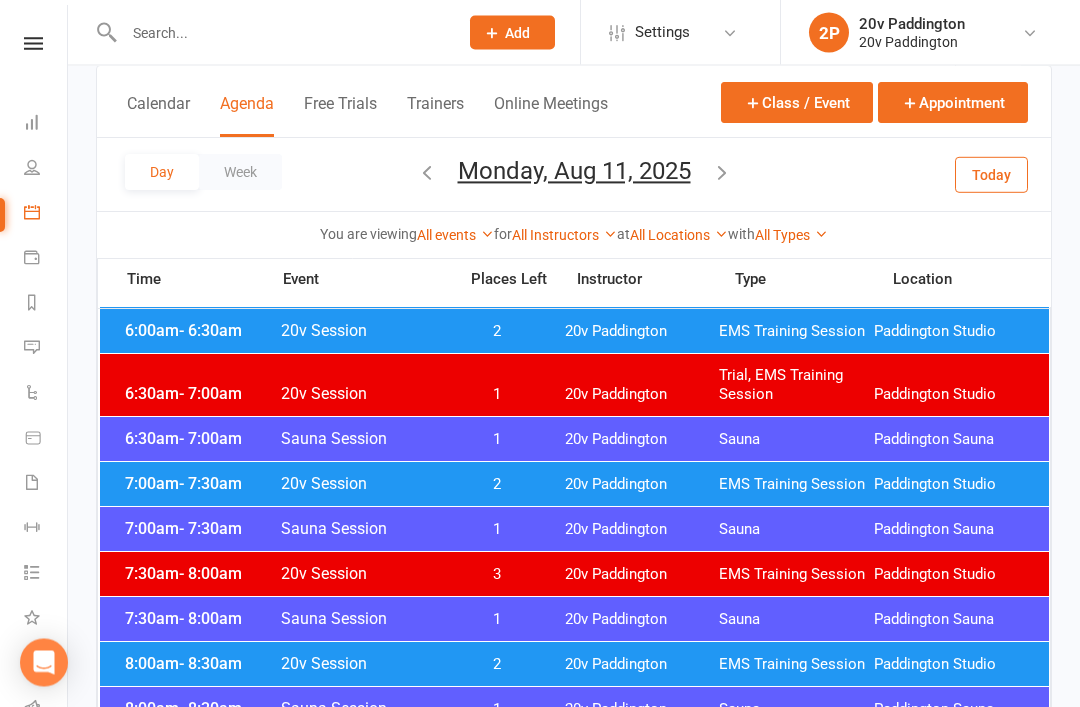 click on "7:00am  - 7:30am" at bounding box center (200, 484) 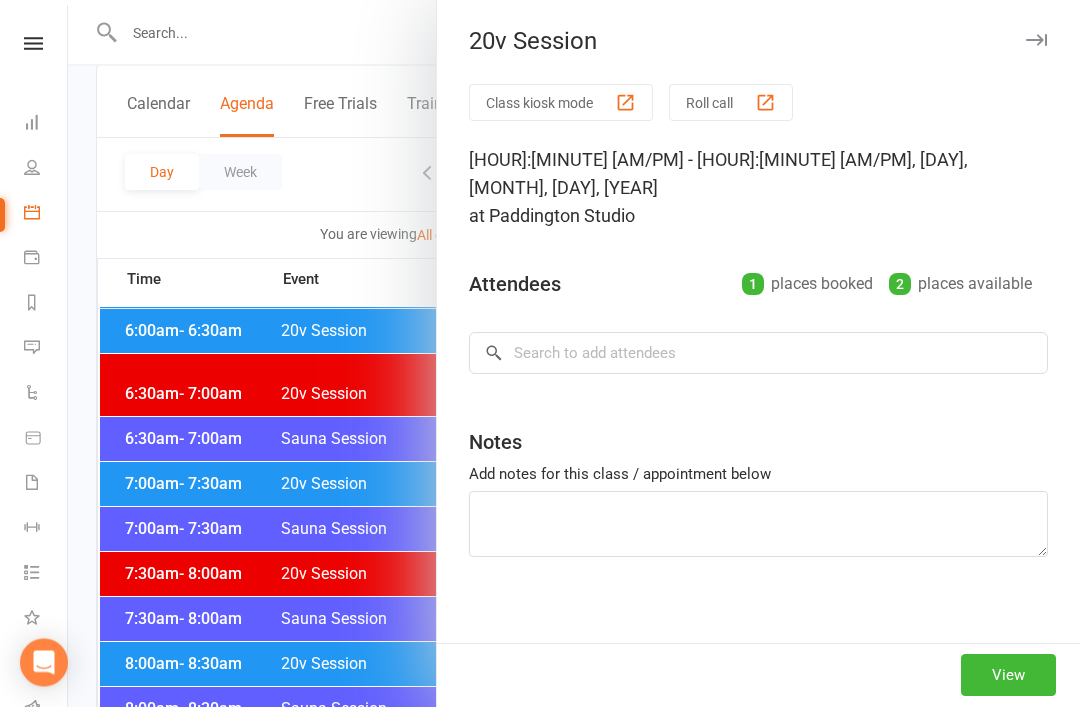 scroll, scrollTop: 169, scrollLeft: 0, axis: vertical 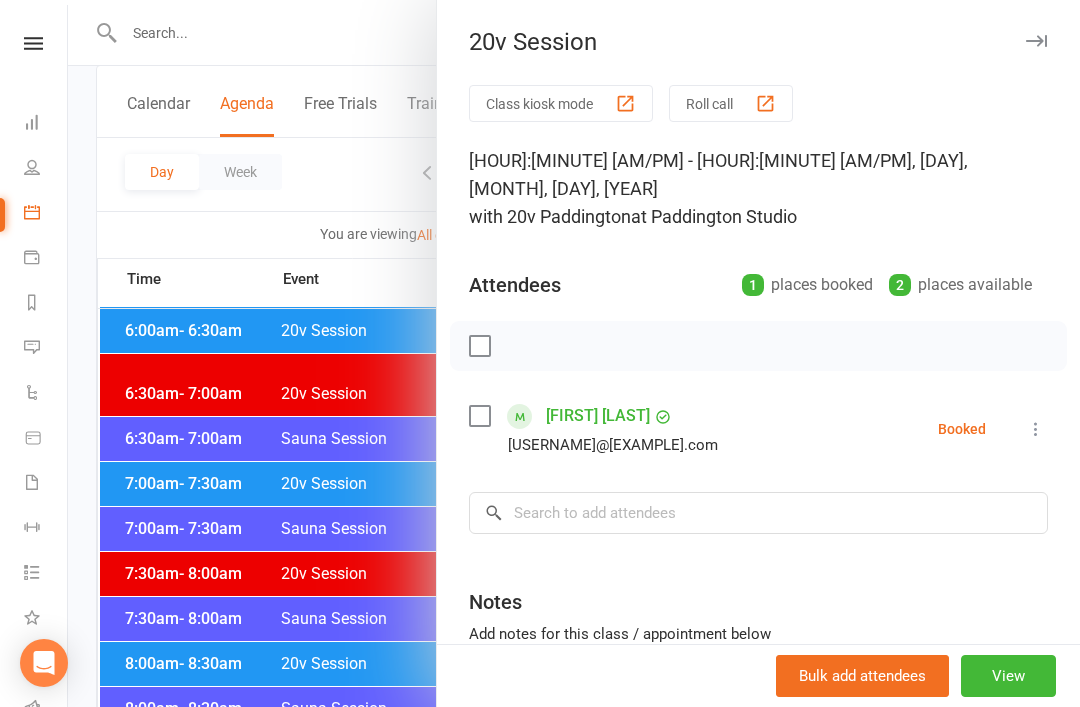 click at bounding box center [574, 353] 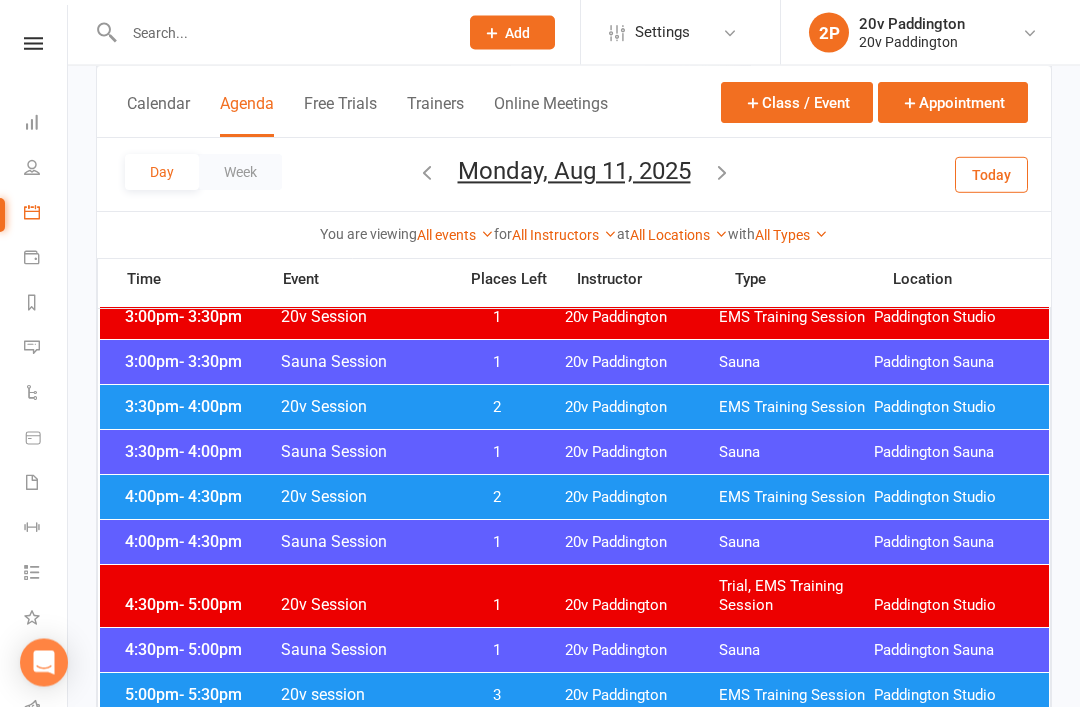 scroll, scrollTop: 1568, scrollLeft: 0, axis: vertical 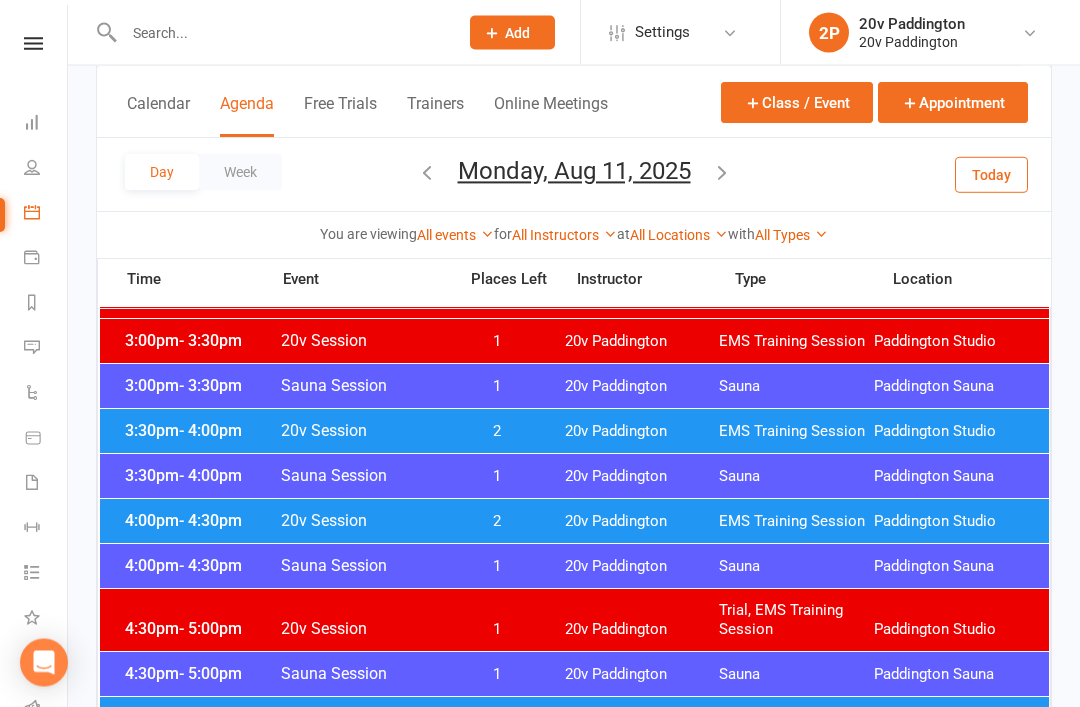 click on "4:00pm  - 4:30pm 20v Session 2 20v Paddington EMS Training Session Paddington Studio" at bounding box center [574, 522] 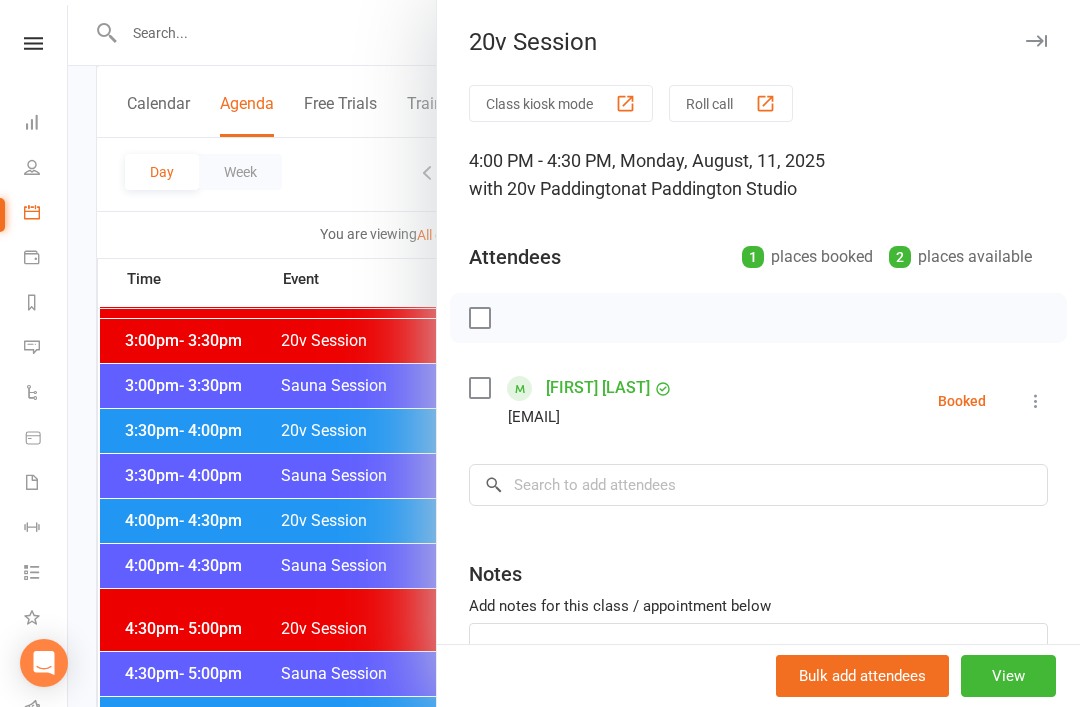click at bounding box center [574, 353] 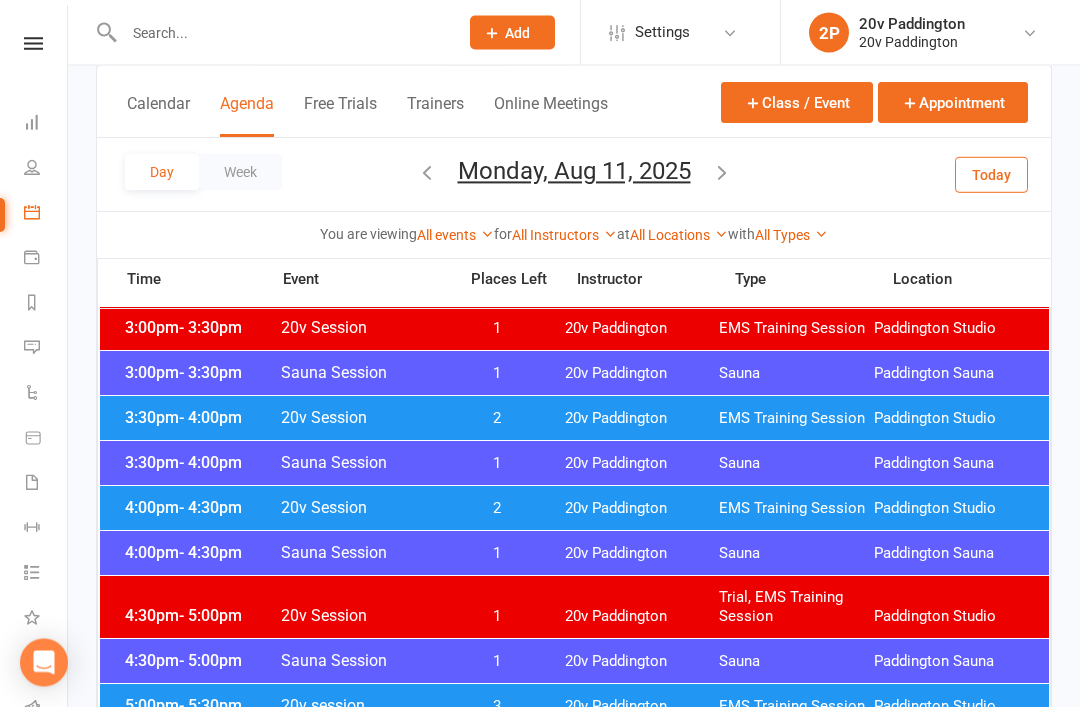 click on "4:00pm  - 4:30pm 20v Session 2 20v Paddington EMS Training Session Paddington Studio" at bounding box center [574, 509] 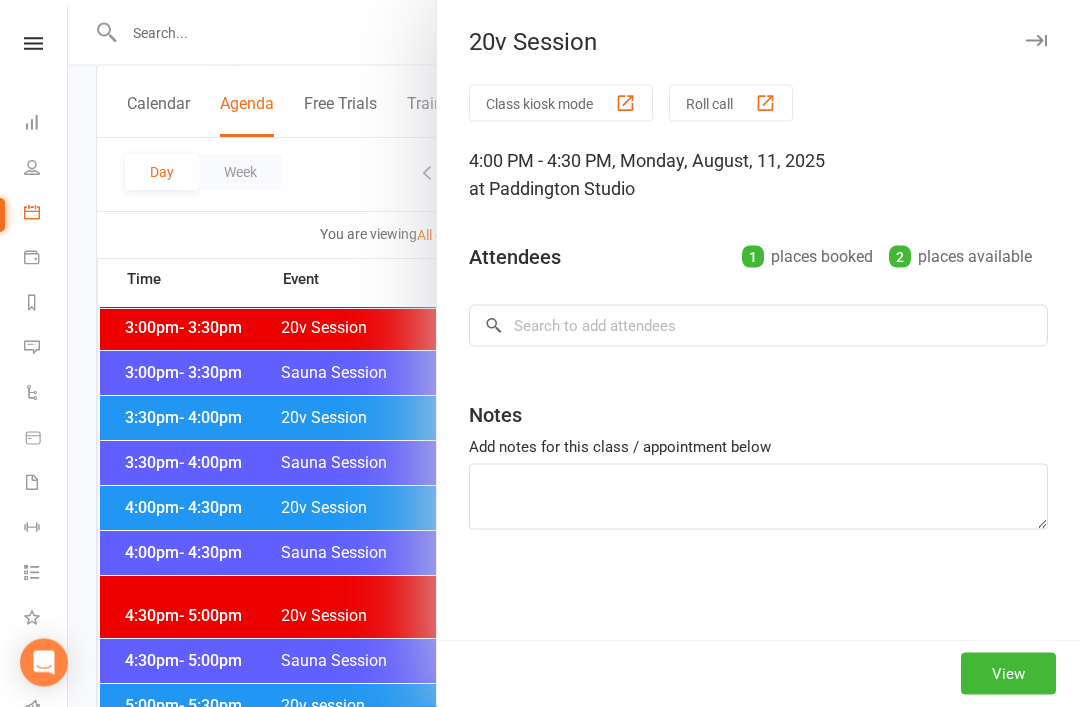 scroll, scrollTop: 1558, scrollLeft: 0, axis: vertical 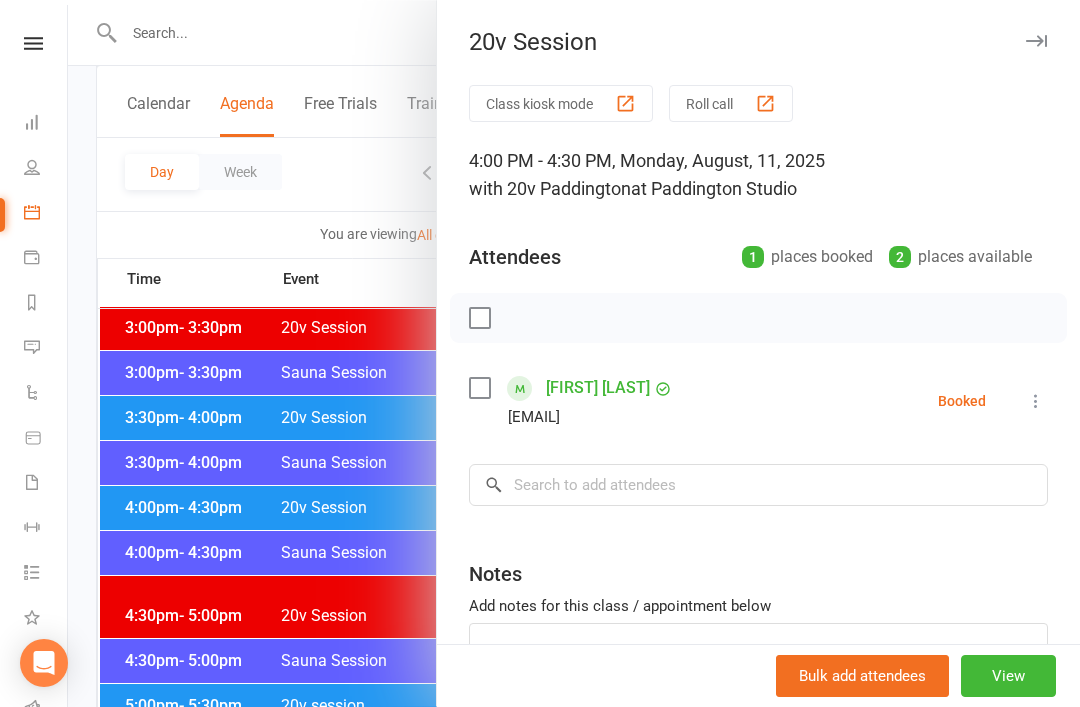 click at bounding box center [574, 353] 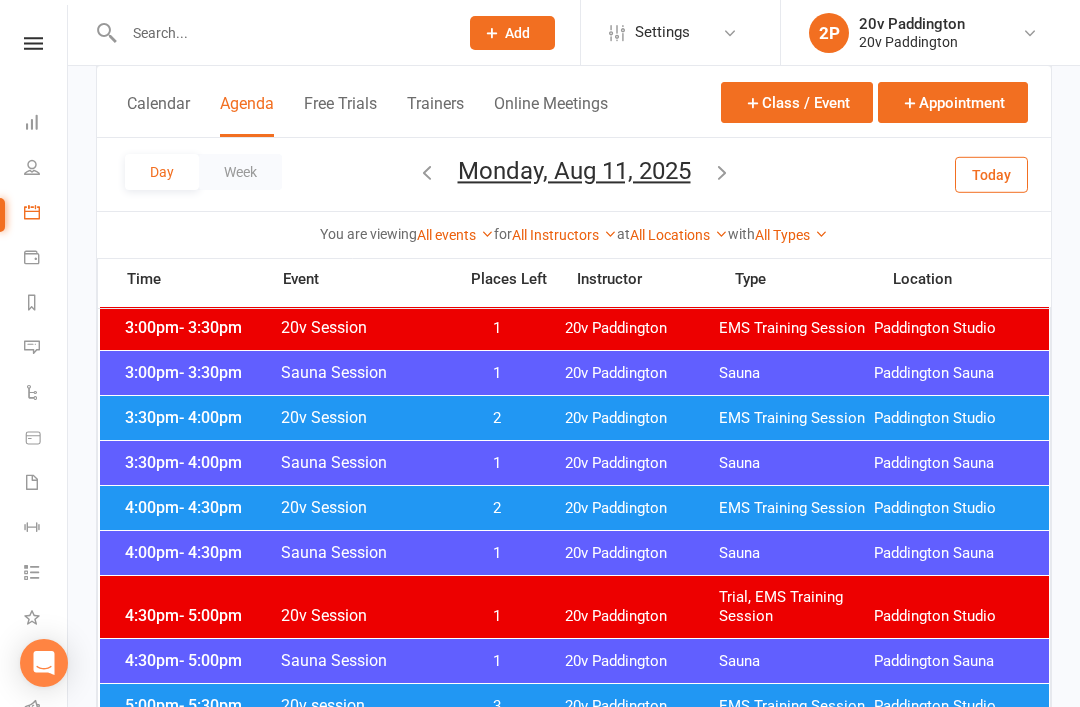click on "3:30pm  - 4:00pm 20v Session 2 20v Paddington EMS Training Session Paddington Studio" at bounding box center (574, 418) 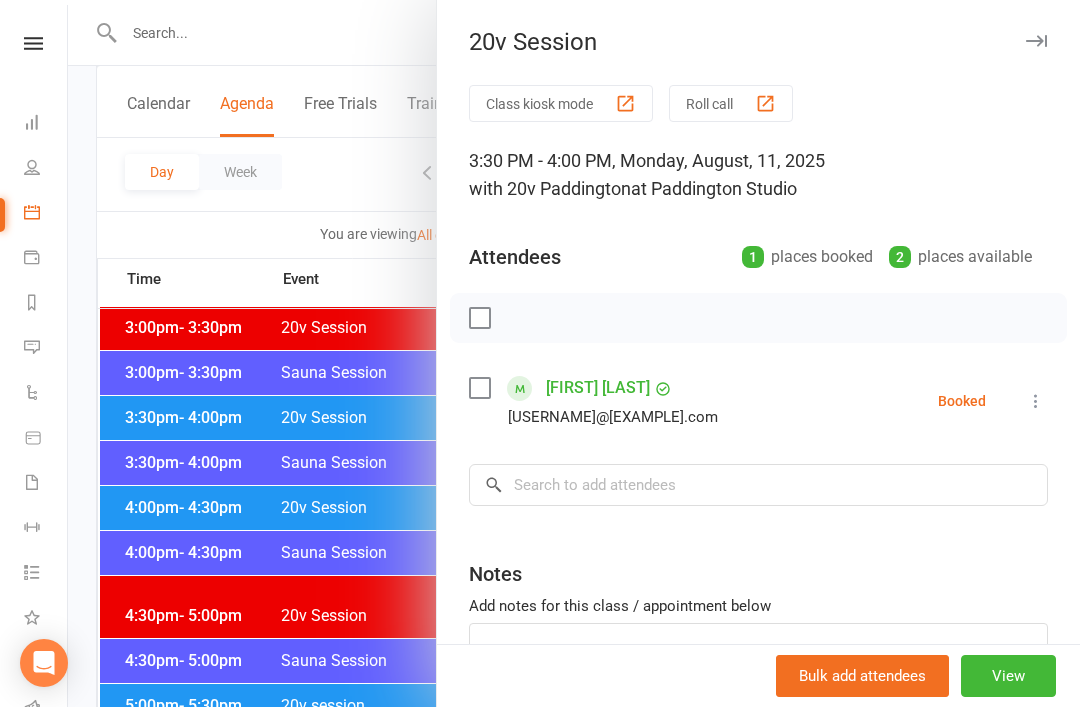 click at bounding box center (574, 353) 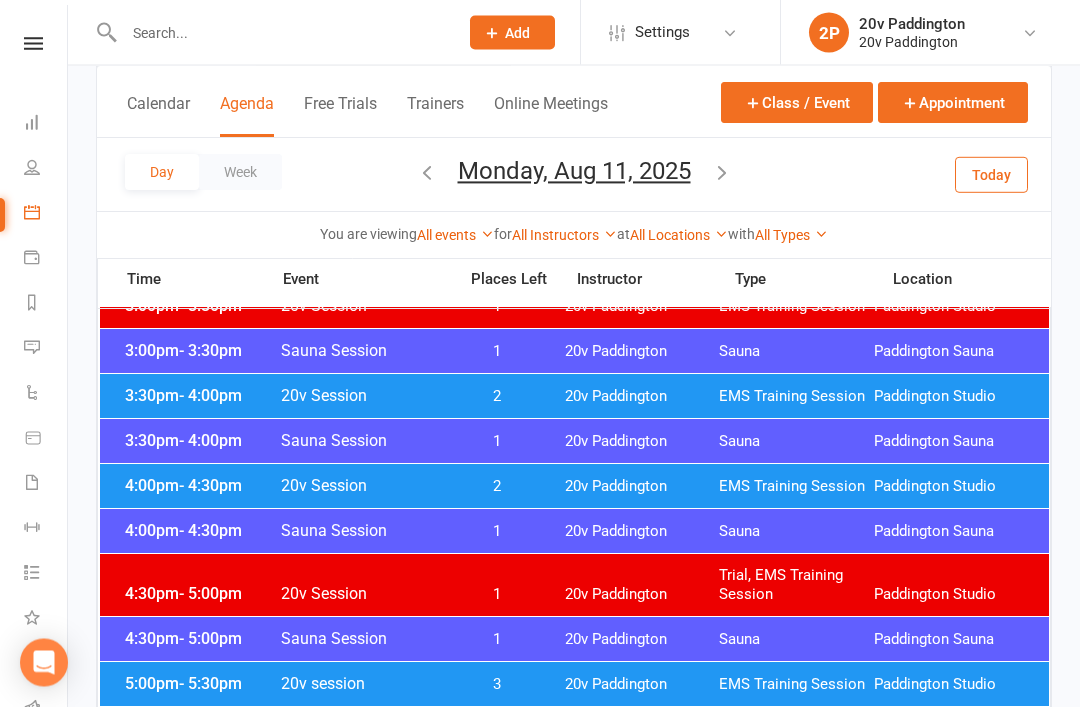 scroll, scrollTop: 1577, scrollLeft: 0, axis: vertical 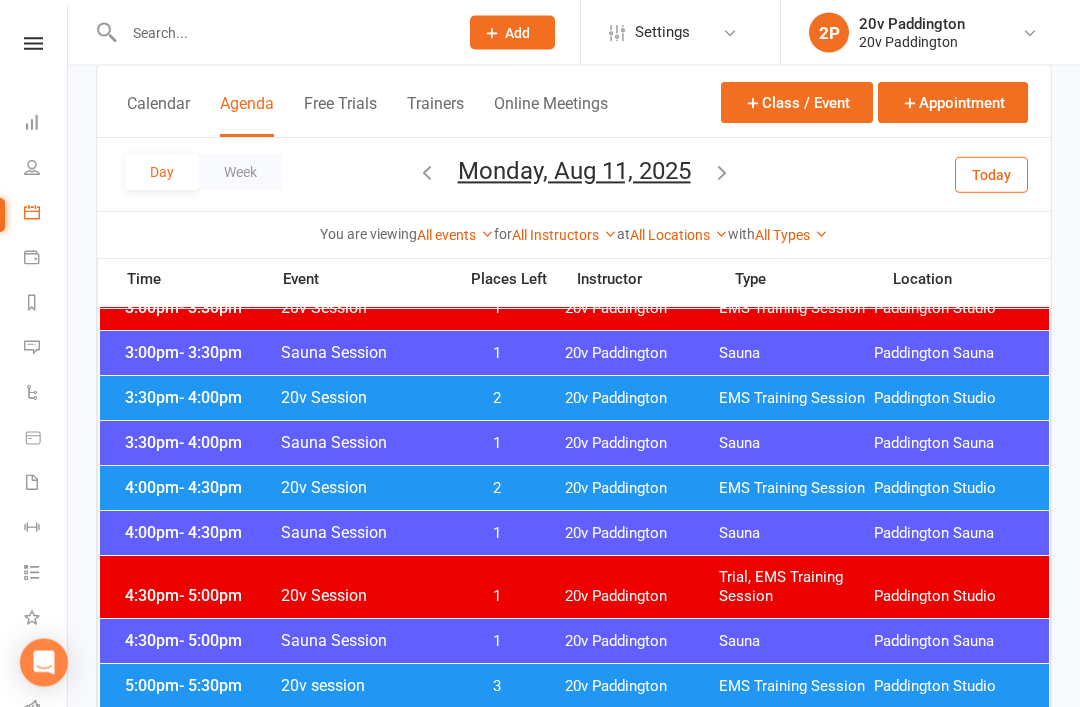 click on "4:00pm  - 4:30pm 20v Session 2 20v Paddington EMS Training Session Paddington Studio" at bounding box center (574, 489) 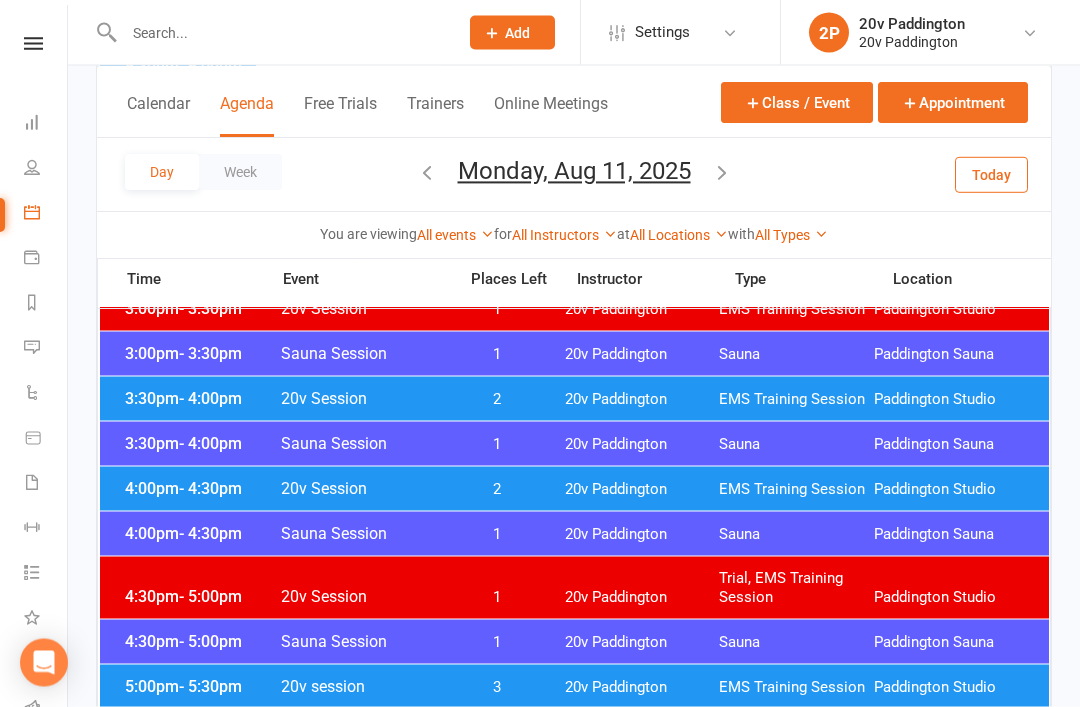 scroll, scrollTop: 1578, scrollLeft: 0, axis: vertical 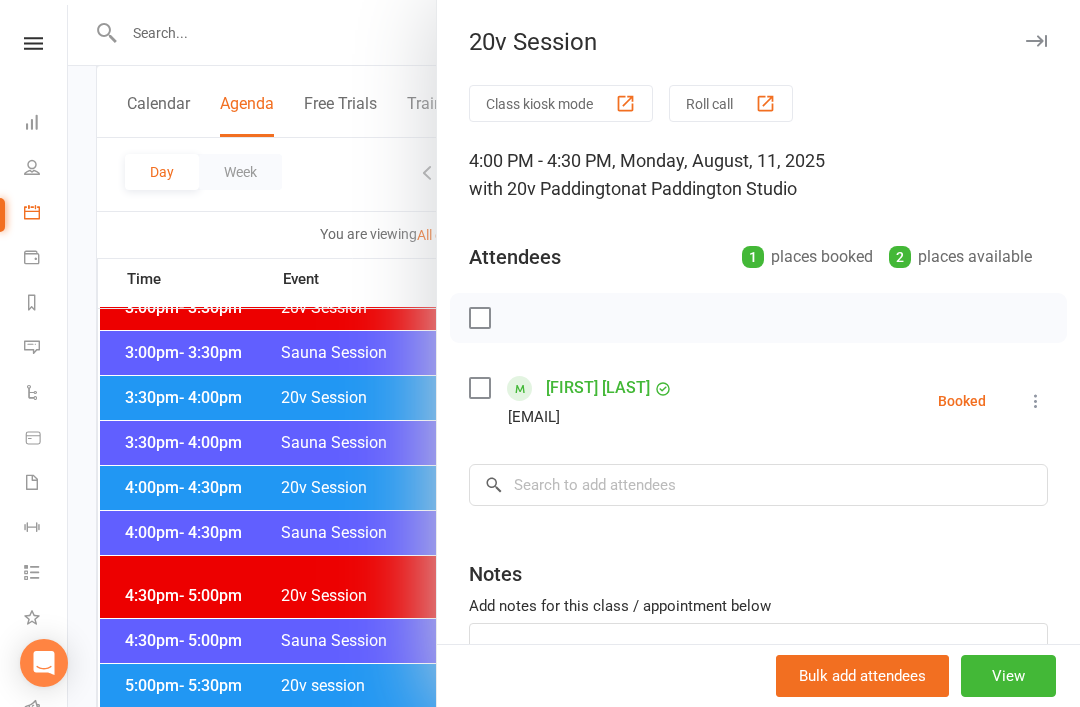 click at bounding box center (574, 353) 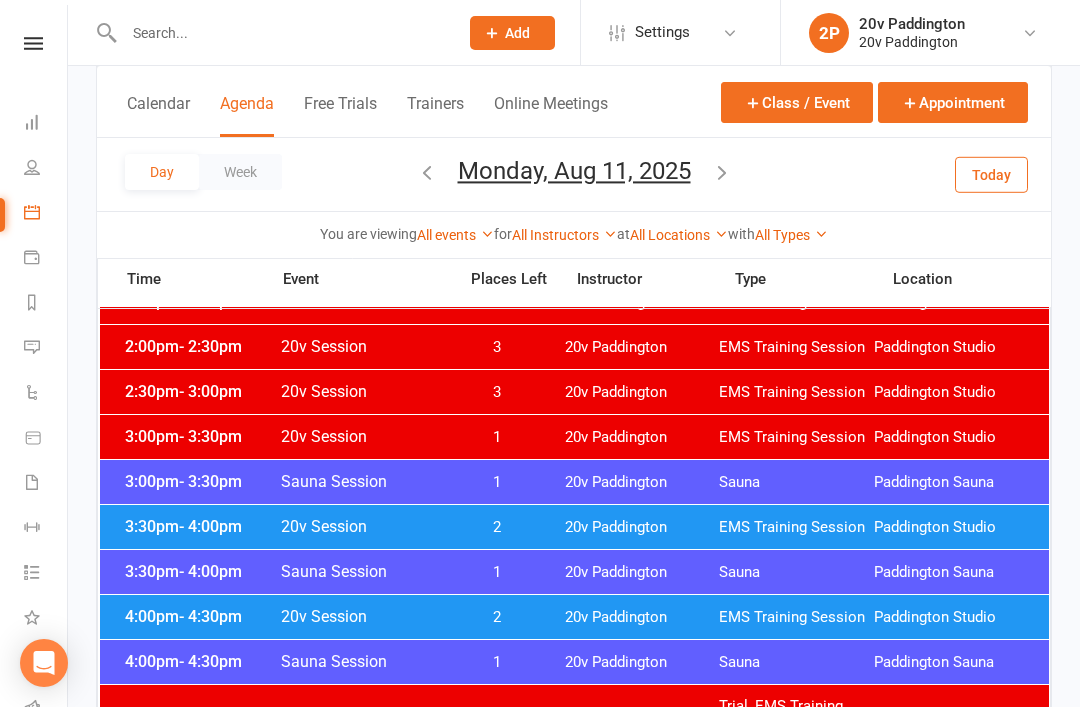 scroll, scrollTop: 1428, scrollLeft: 0, axis: vertical 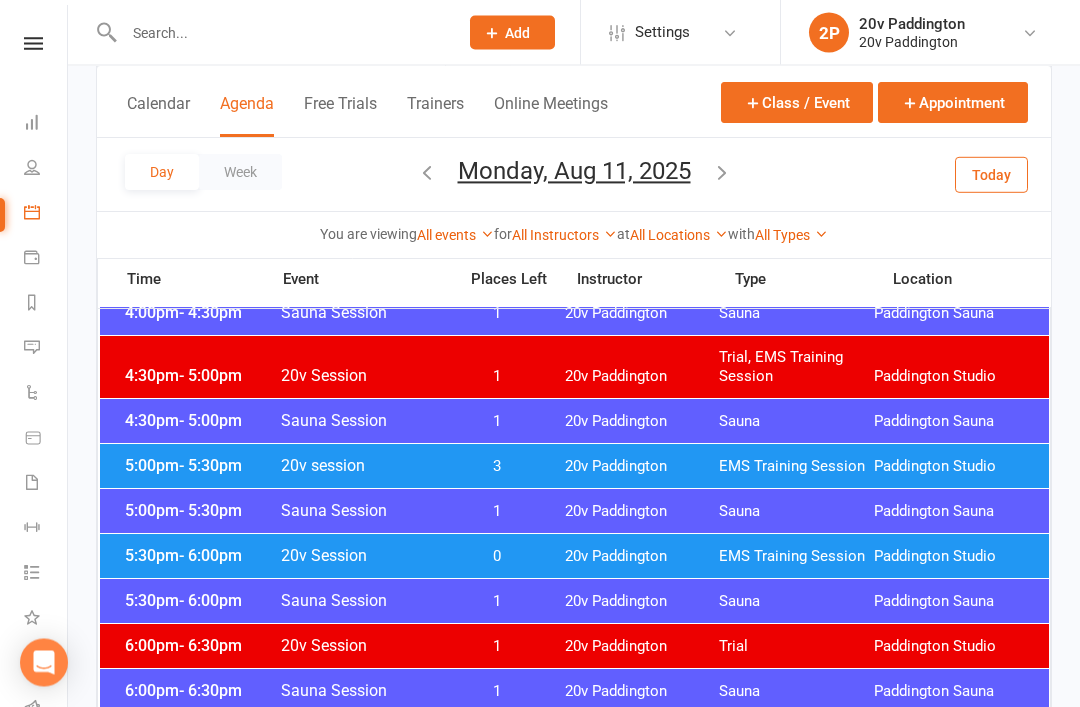 click on "5:00pm  - 5:30pm" at bounding box center [200, 466] 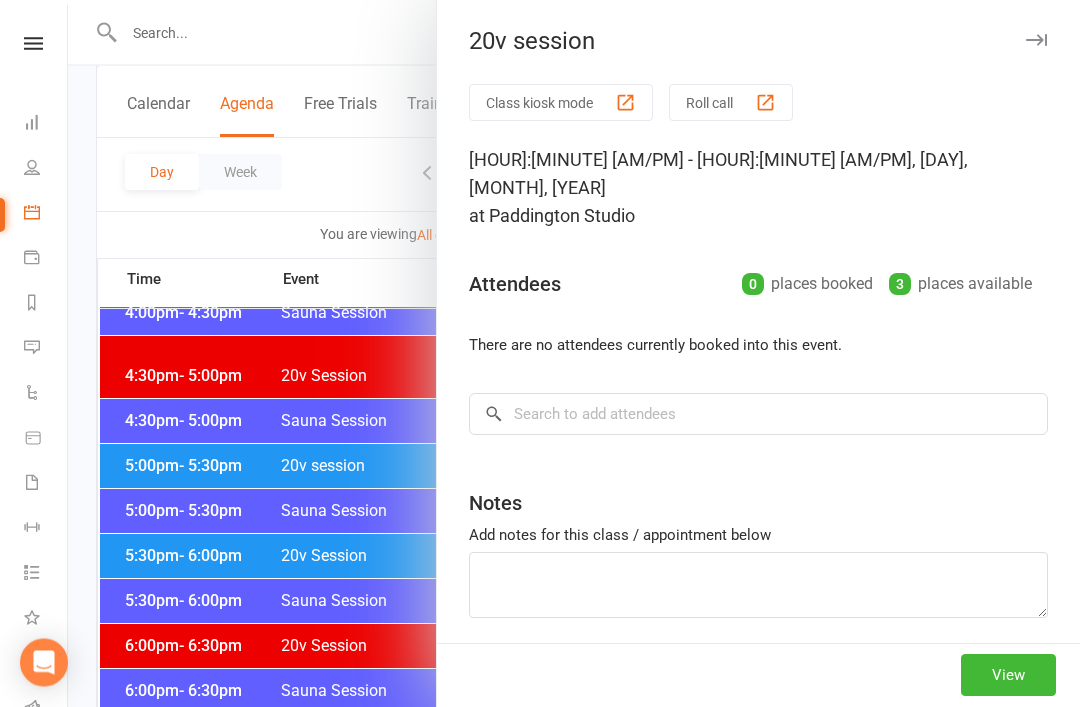 scroll, scrollTop: 1798, scrollLeft: 0, axis: vertical 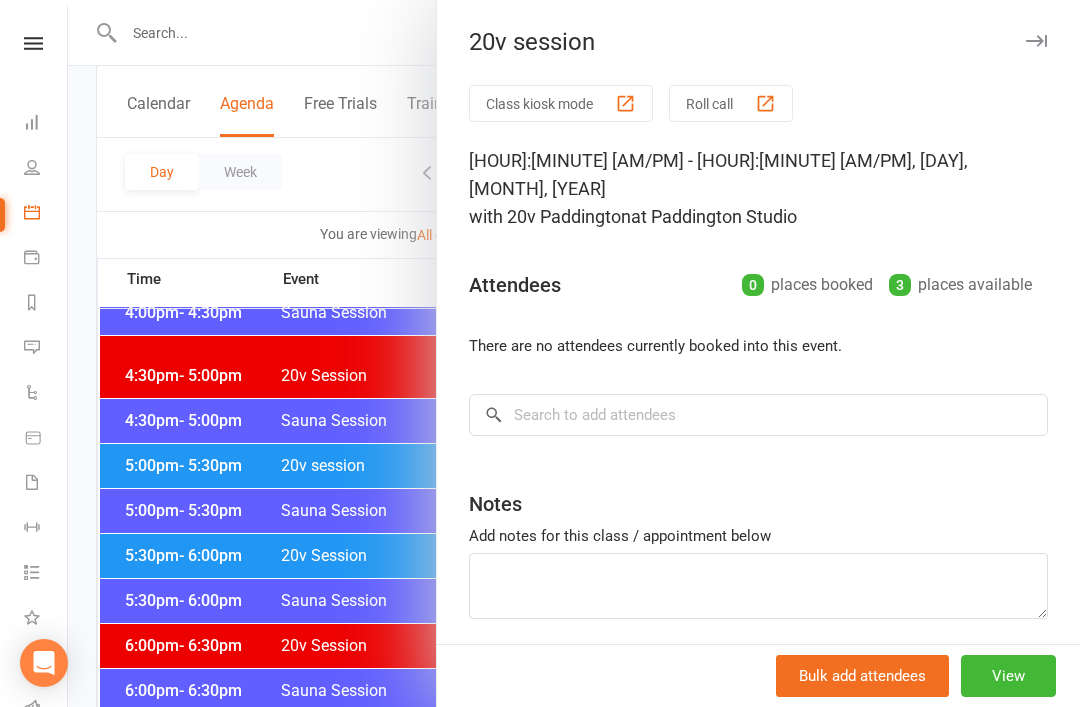 click on "View" at bounding box center [1008, 676] 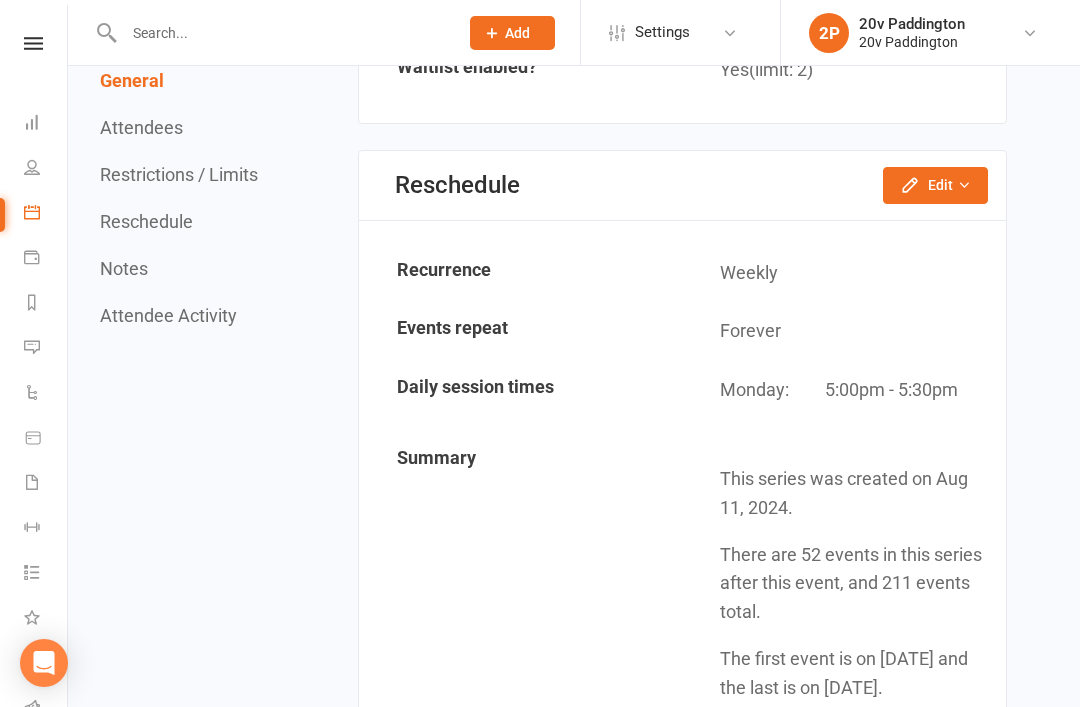 scroll, scrollTop: 0, scrollLeft: 0, axis: both 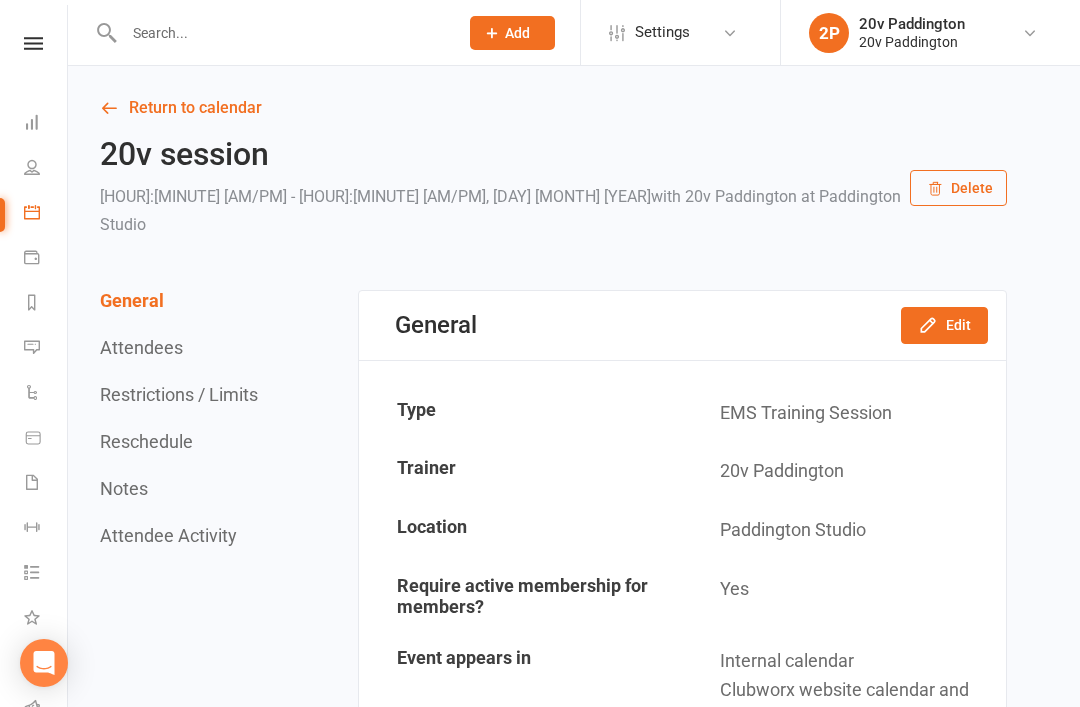 click on "Edit" at bounding box center [944, 325] 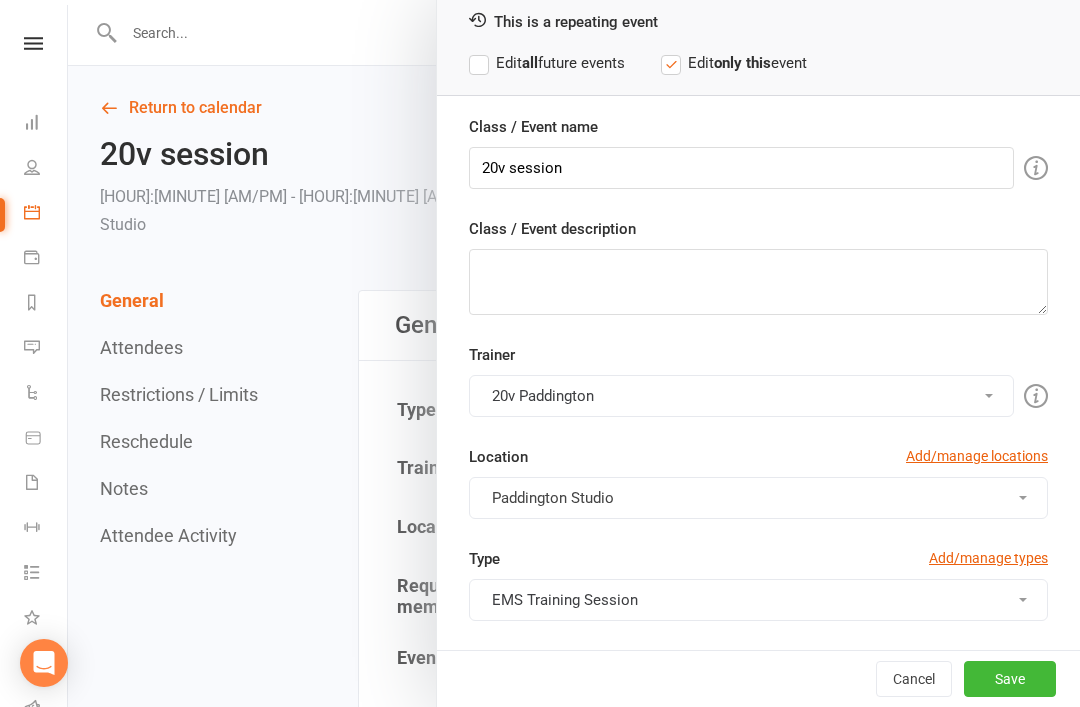 scroll, scrollTop: 306, scrollLeft: 0, axis: vertical 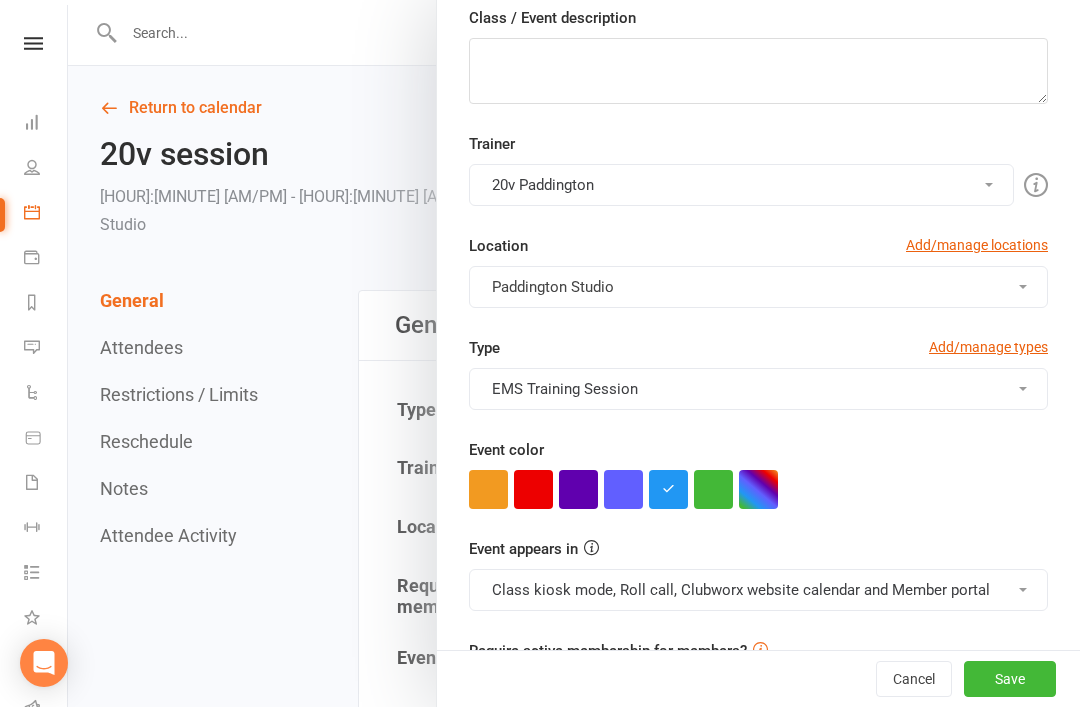 click at bounding box center [533, 489] 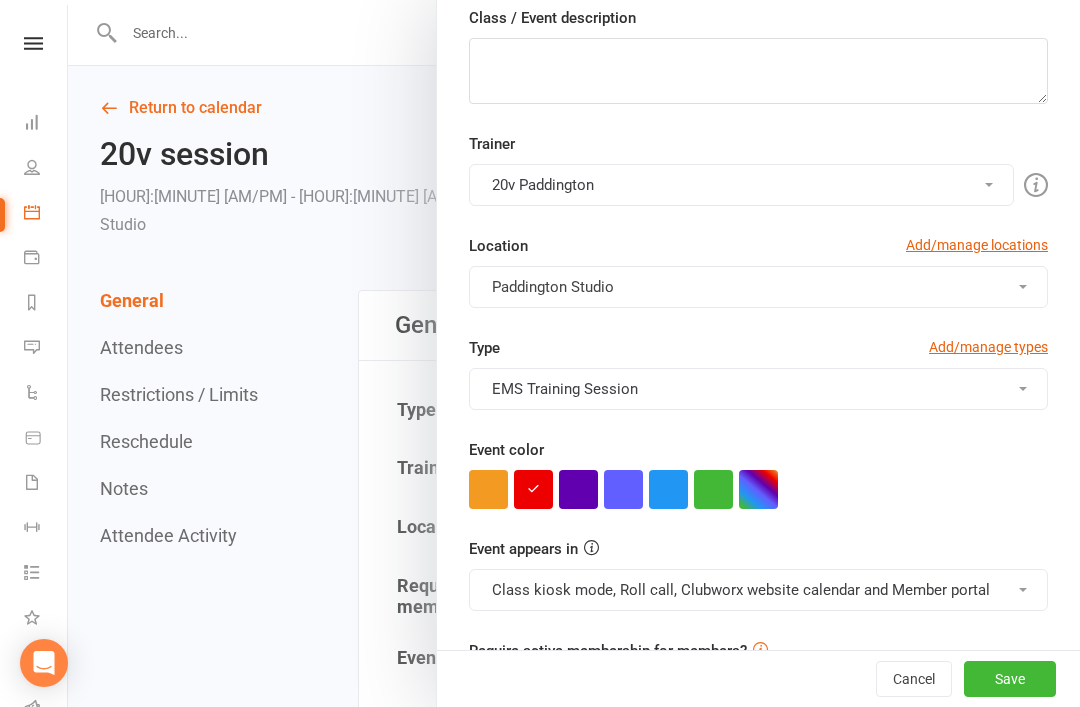 click on "Class kiosk mode, Roll call, Clubworx website calendar and Member portal" at bounding box center (758, 590) 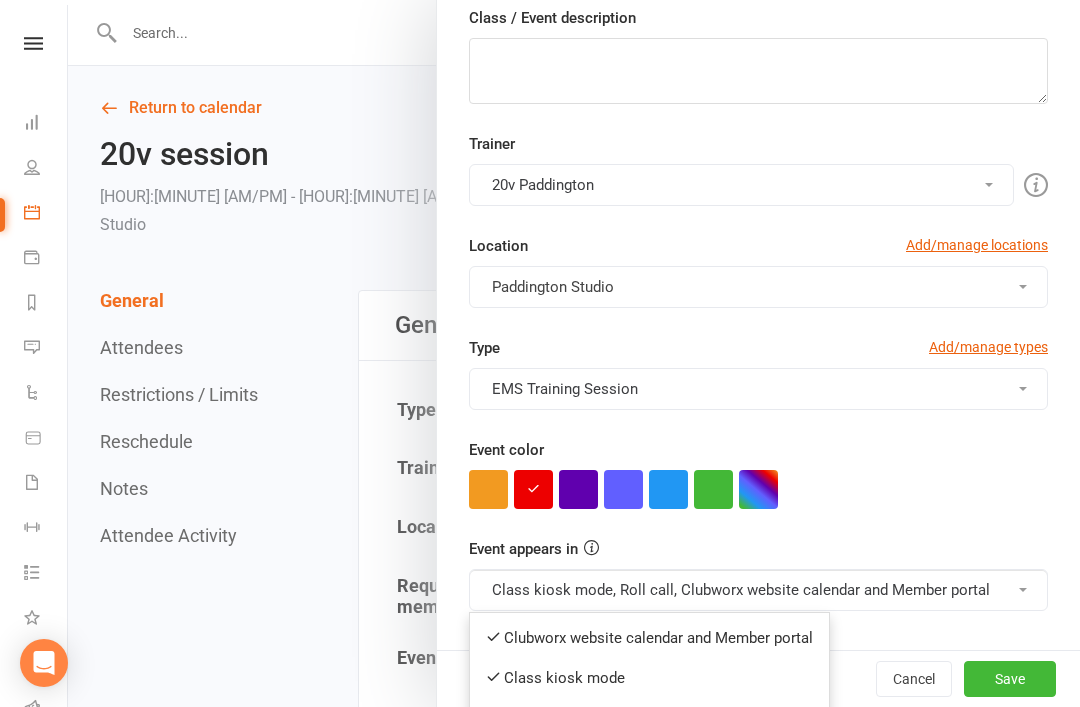 click on "Clubworx website calendar and Member portal" at bounding box center [649, 638] 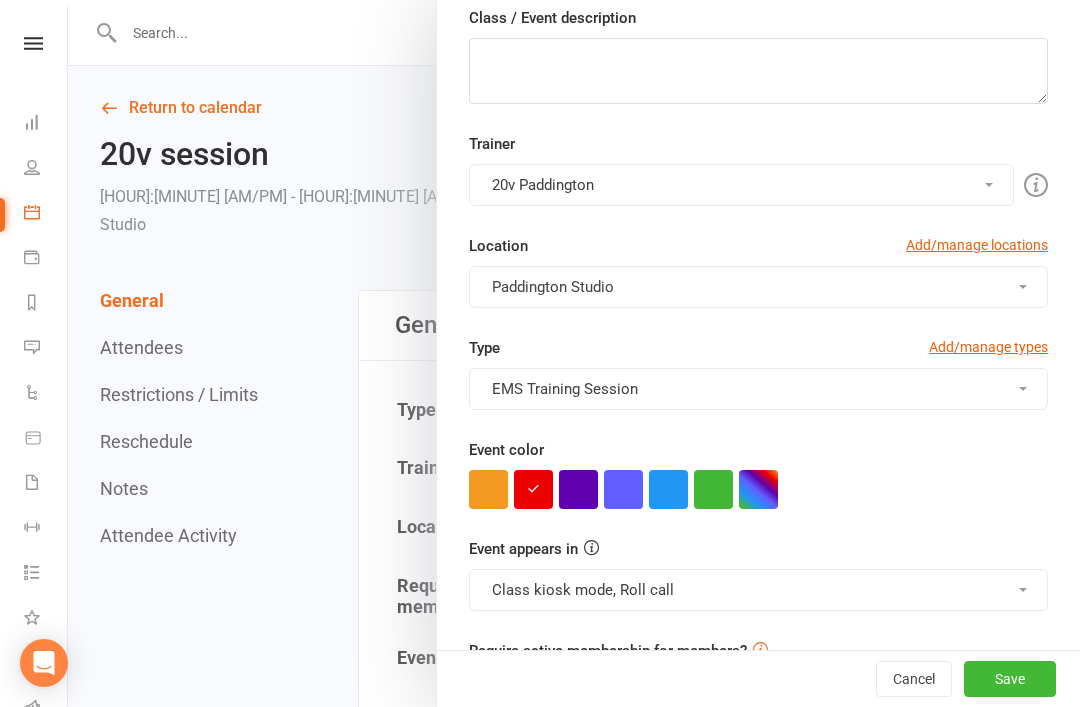 click on "Save" at bounding box center [1010, 679] 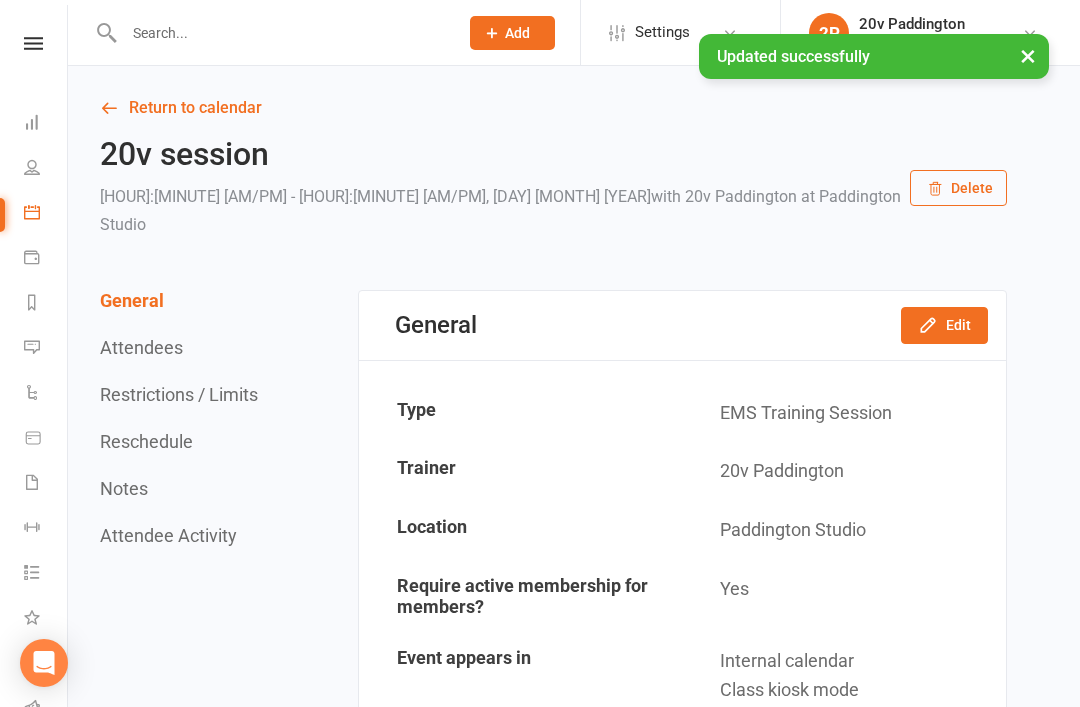 click at bounding box center (109, 108) 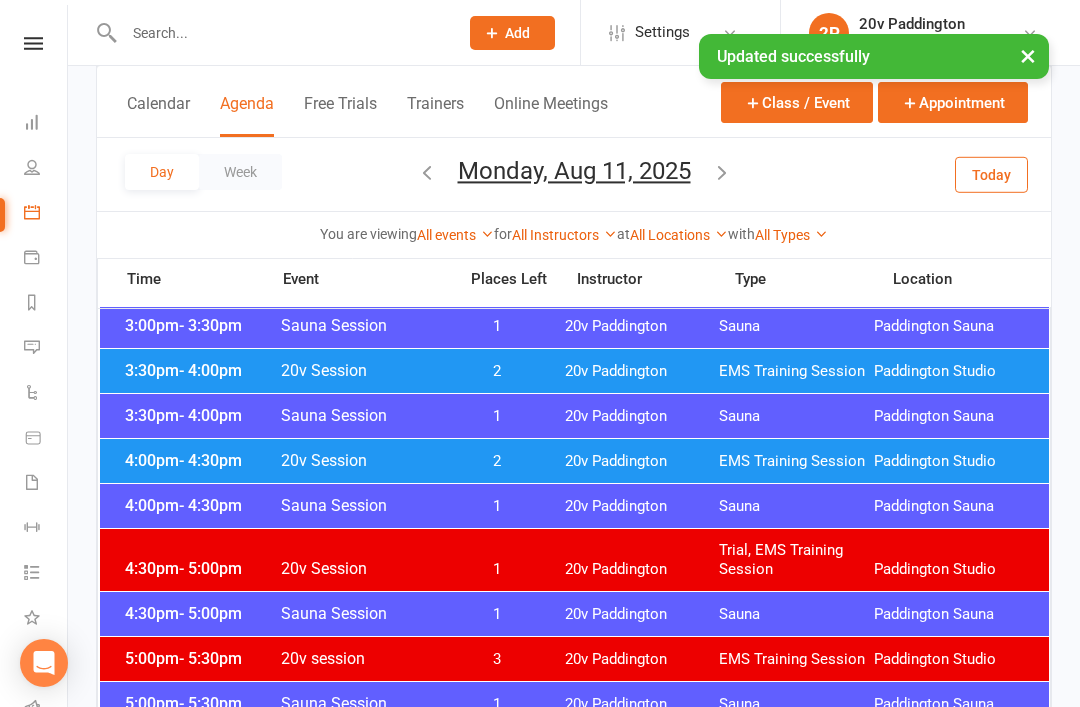 scroll, scrollTop: 1600, scrollLeft: 0, axis: vertical 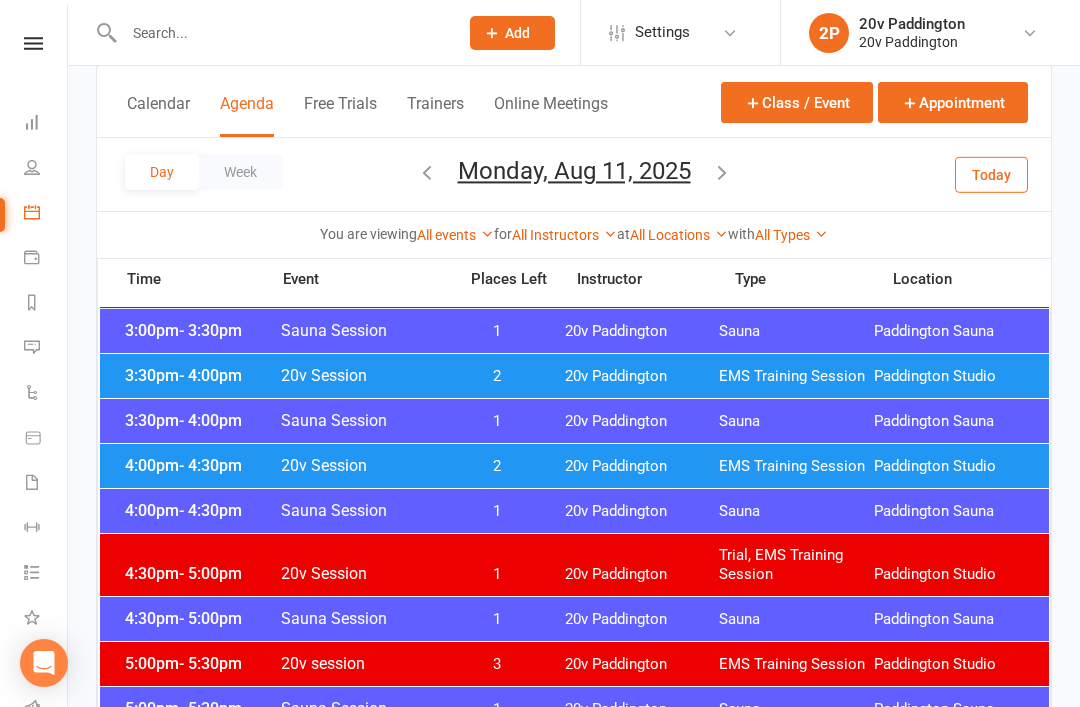 click on "4:30pm  - 5:00pm 20v Session 1 20v Paddington Trial, EMS Training Session Paddington Studio" at bounding box center [574, 565] 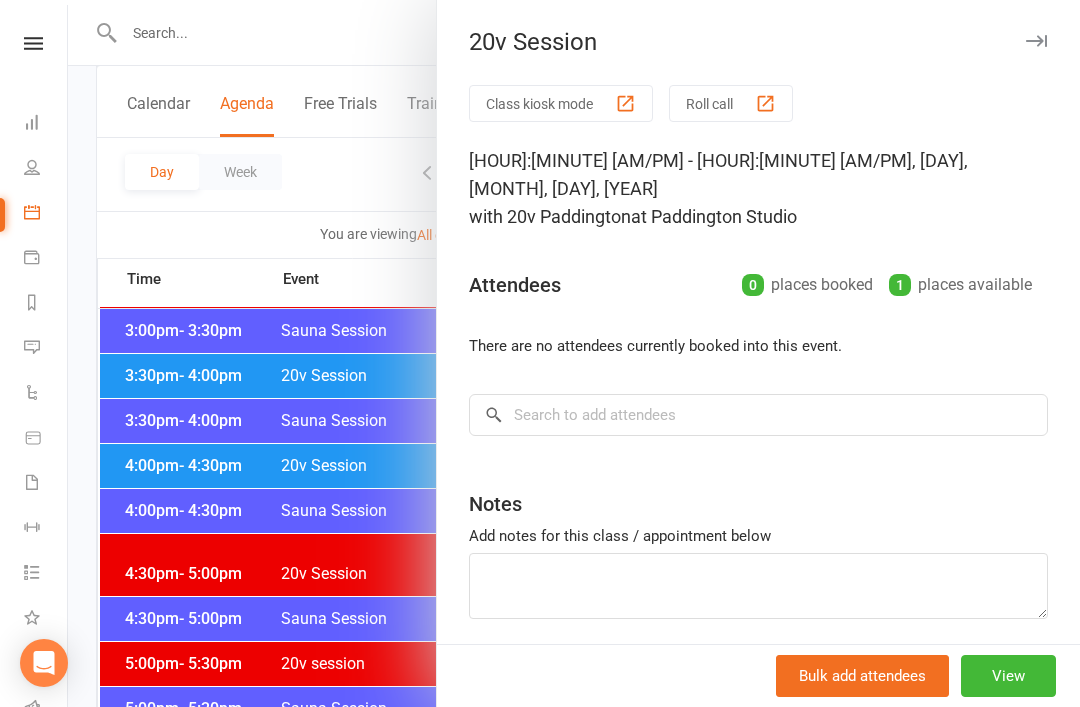 click on "View" at bounding box center [1008, 676] 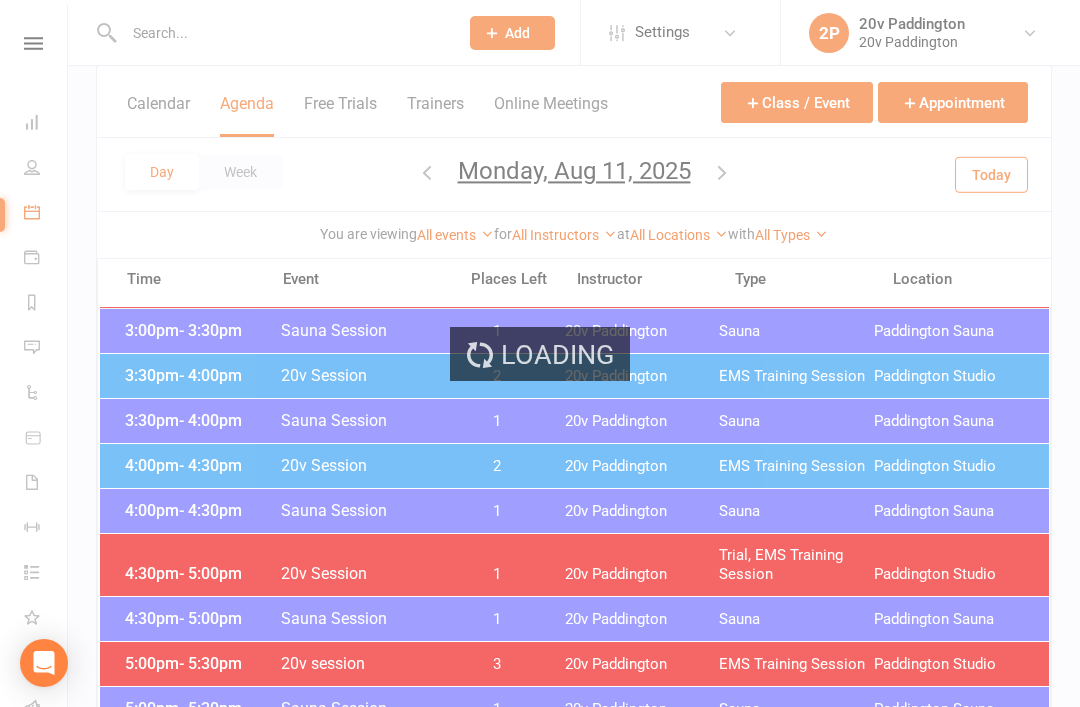 scroll, scrollTop: 0, scrollLeft: 0, axis: both 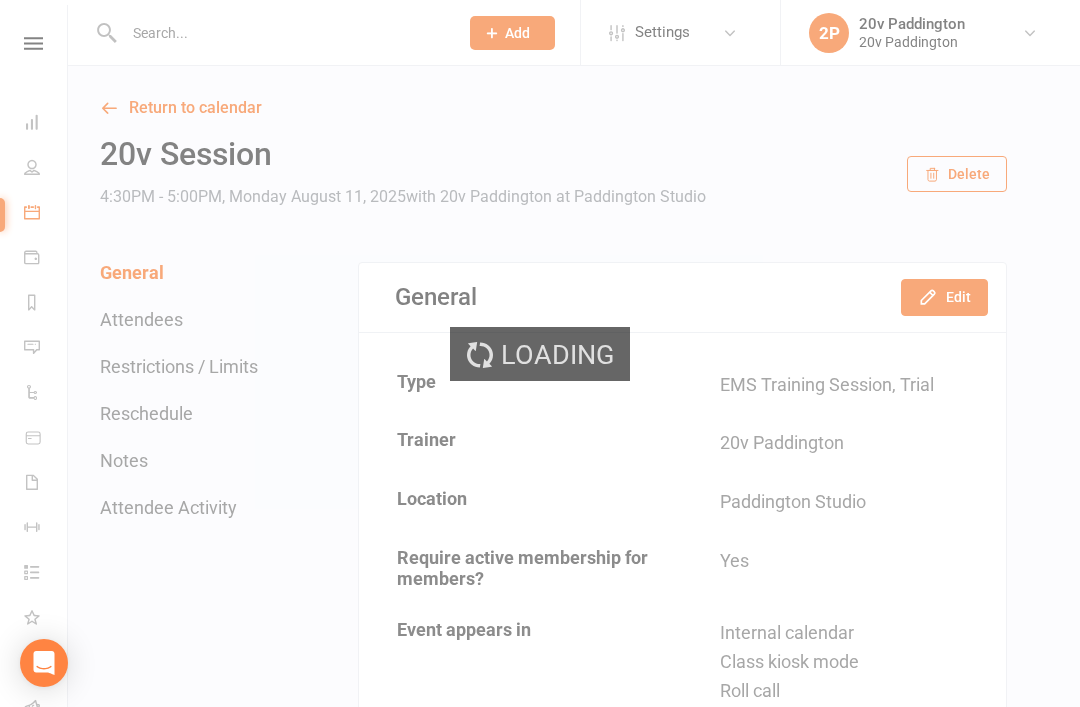 click on "Edit" at bounding box center (944, 297) 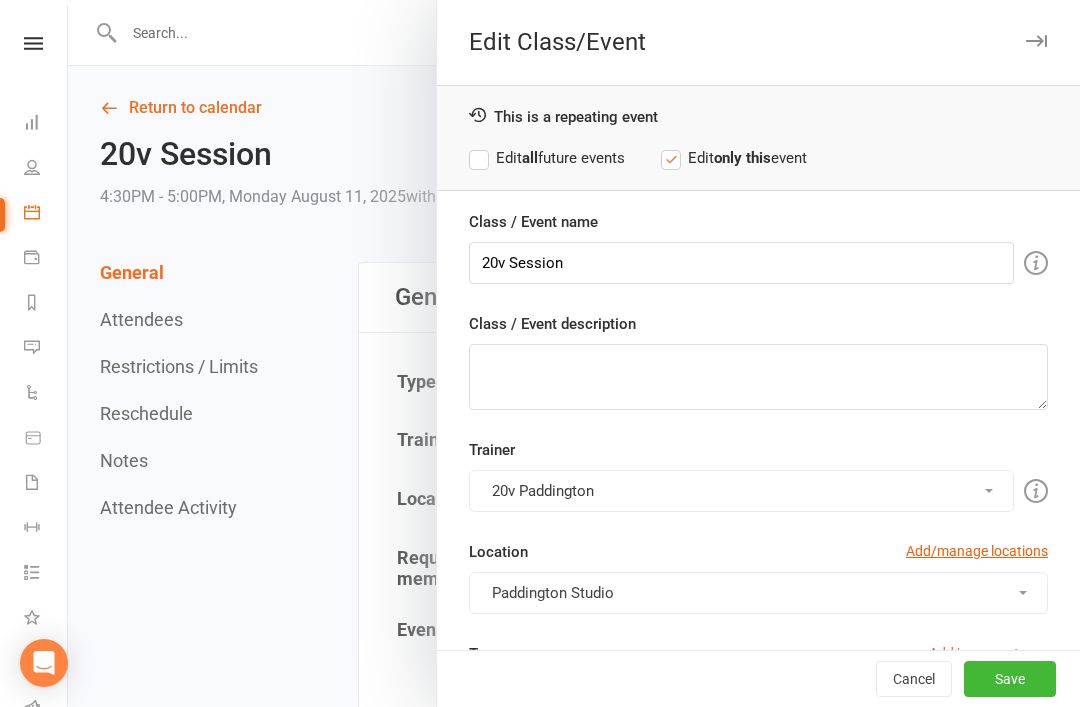 scroll, scrollTop: 320, scrollLeft: 0, axis: vertical 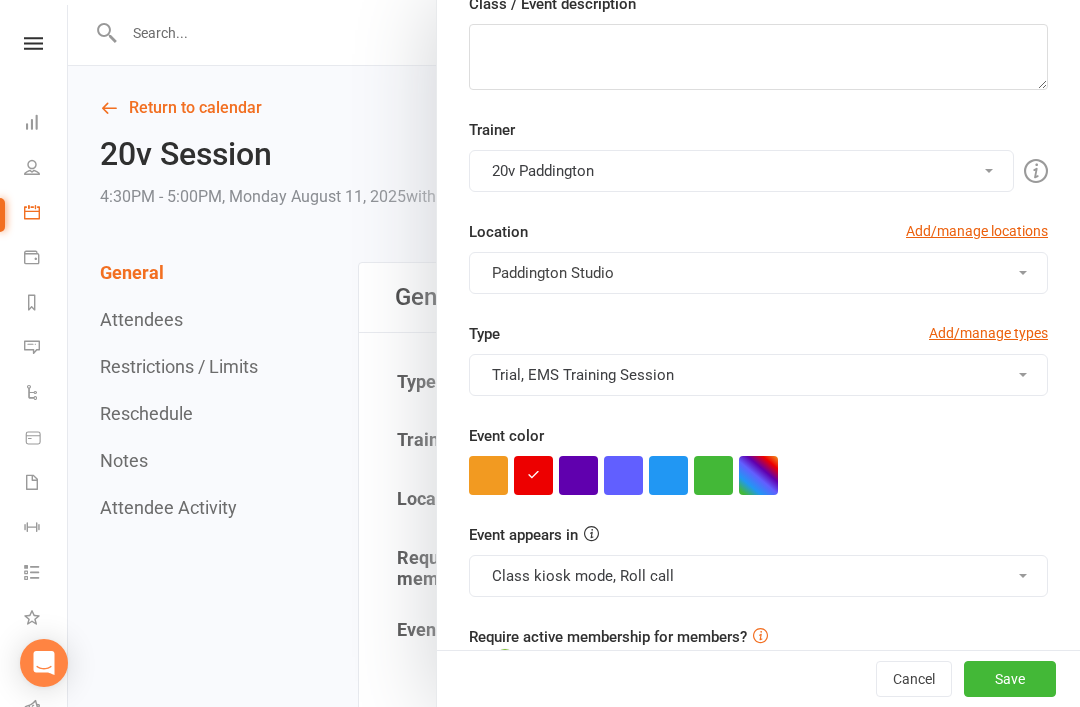 click at bounding box center [578, 475] 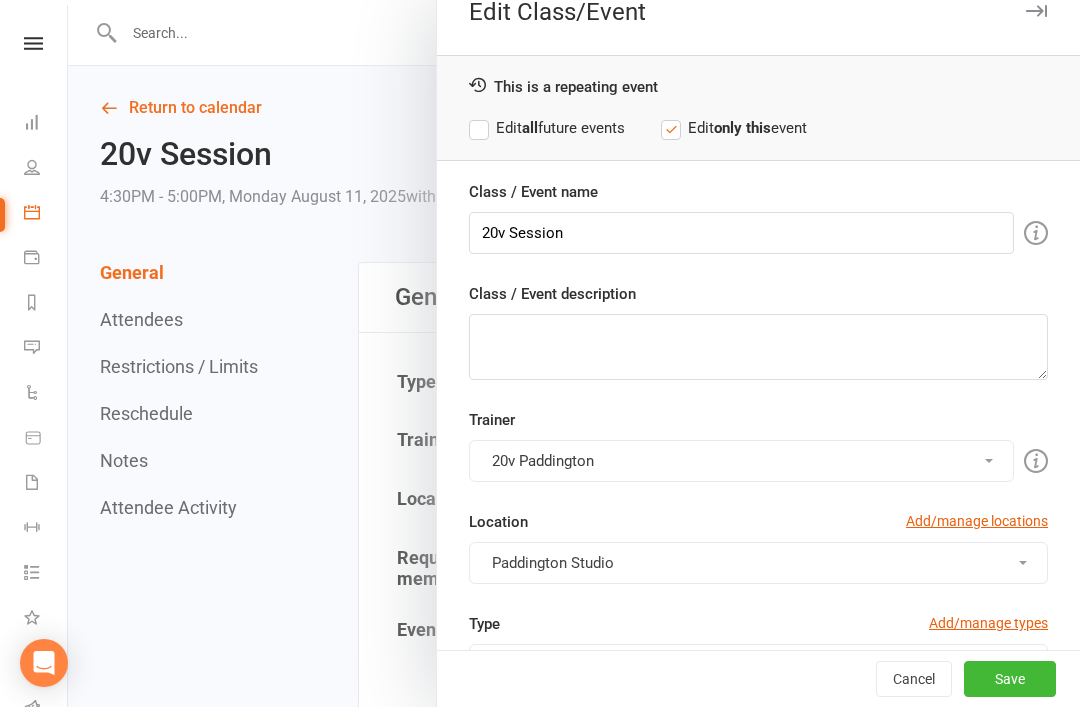 scroll, scrollTop: 28, scrollLeft: 0, axis: vertical 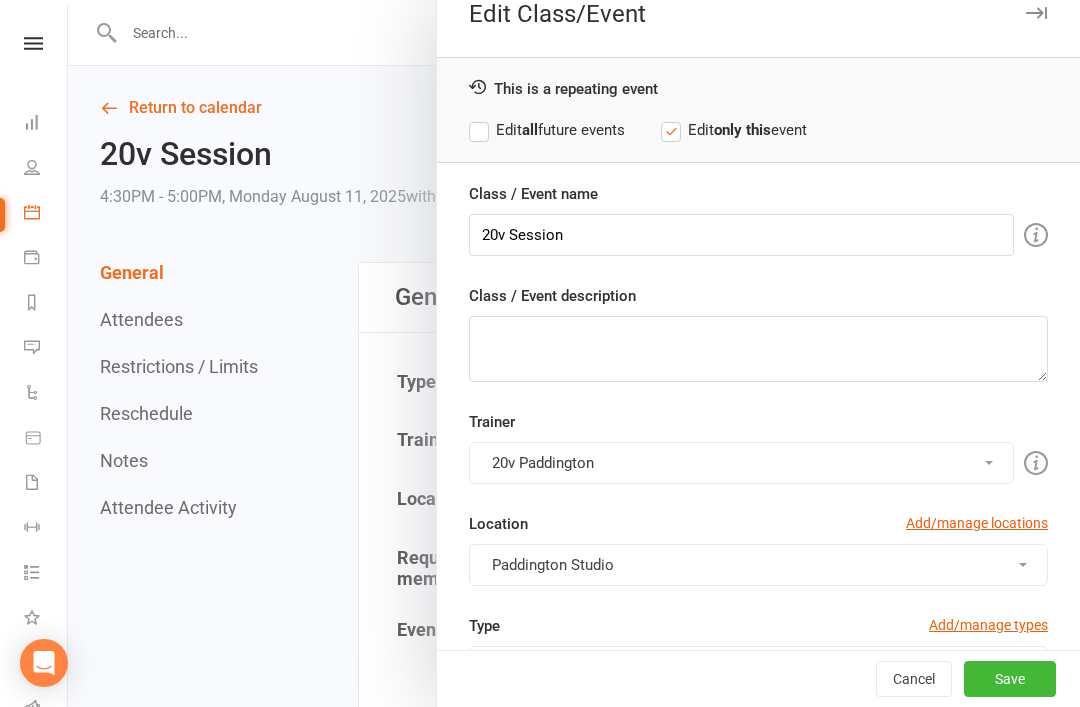 click on "Save" at bounding box center [1010, 679] 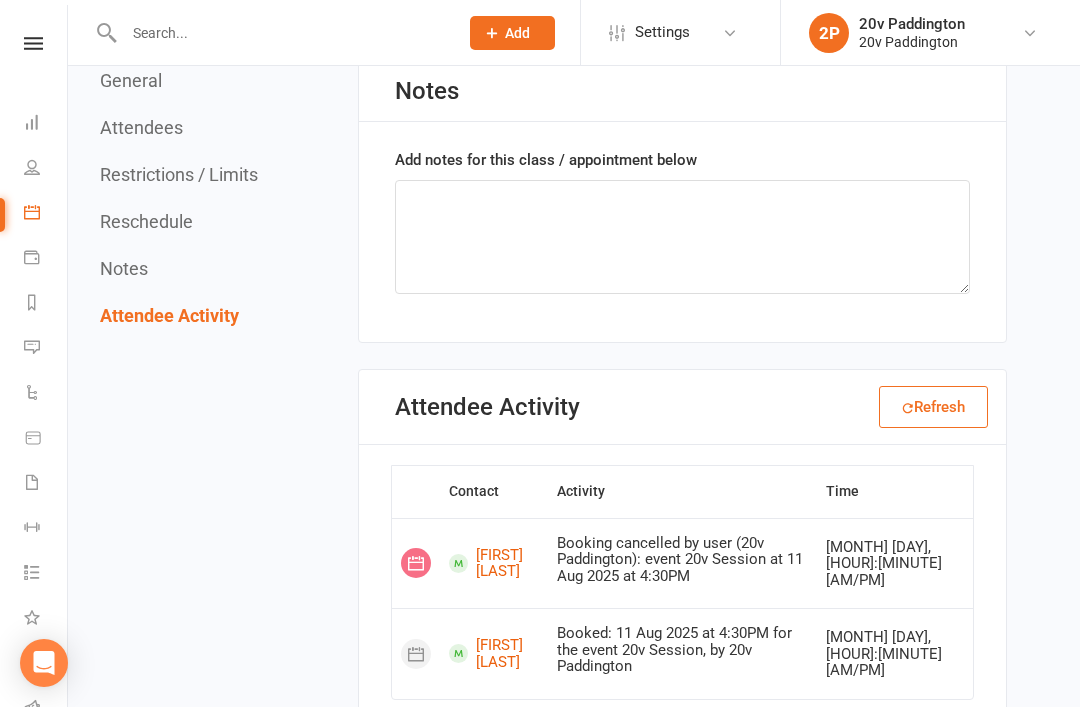 scroll, scrollTop: 2285, scrollLeft: 0, axis: vertical 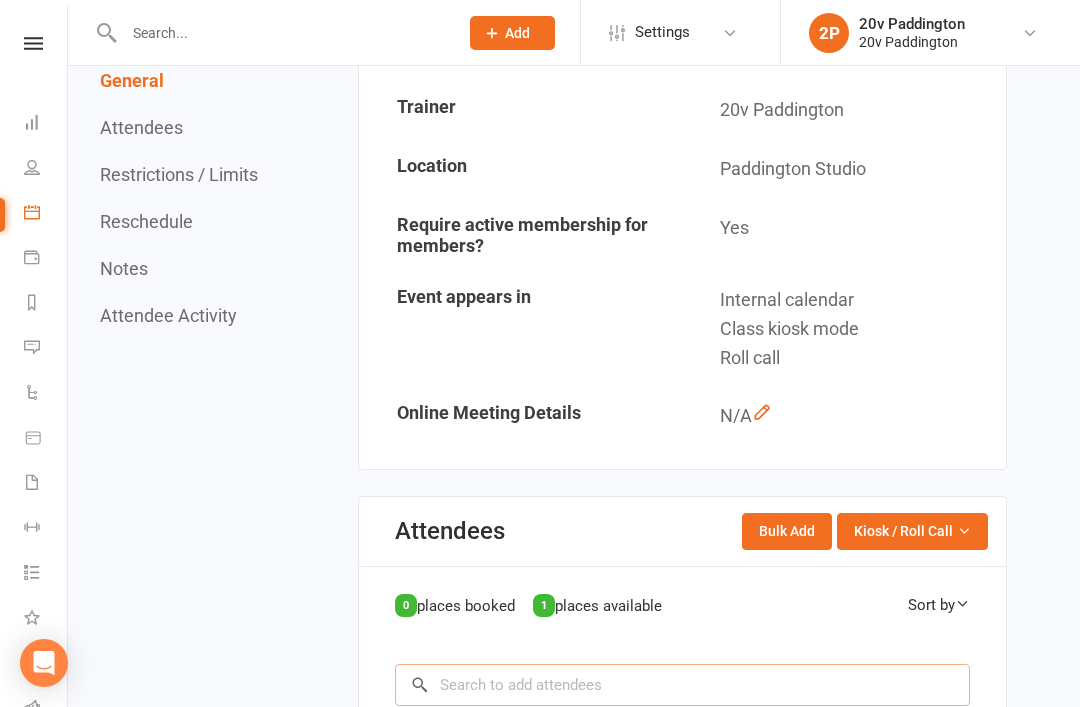 click at bounding box center [682, 685] 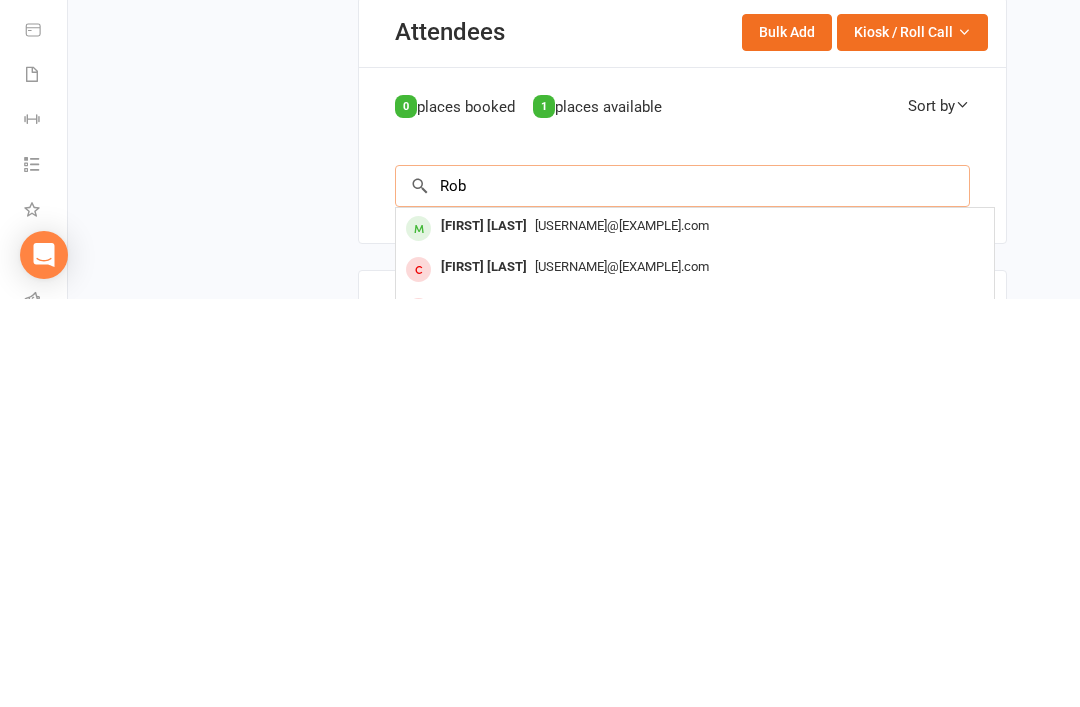 type on "Rob" 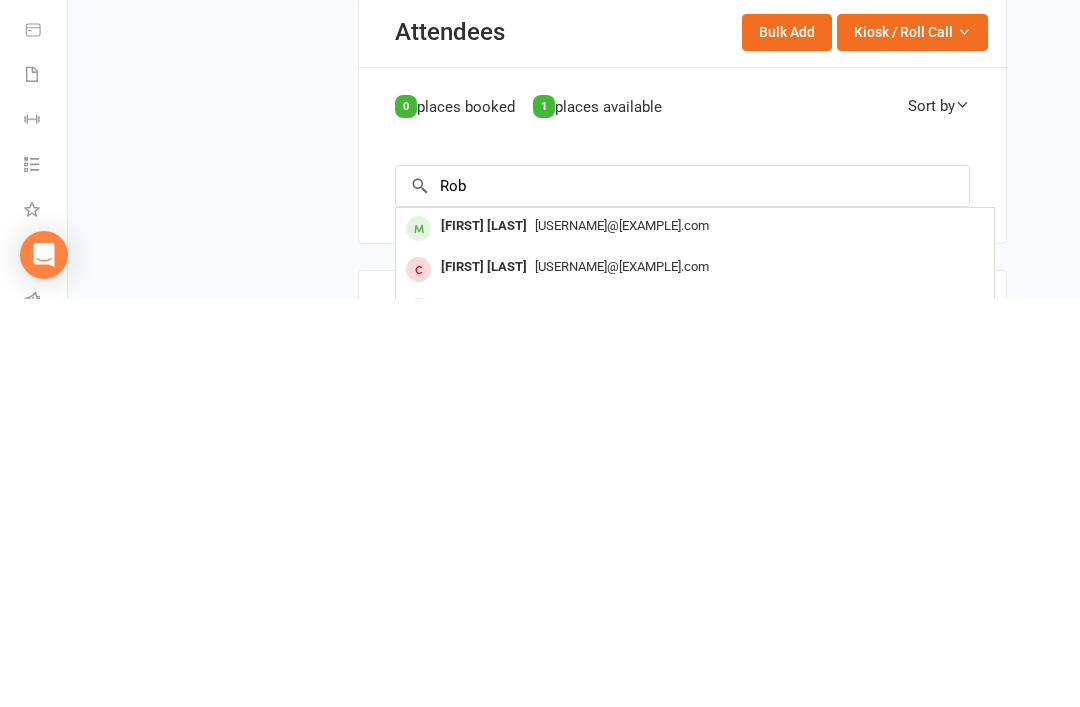 click on "Rob_droz@hotmail.com" at bounding box center (695, 634) 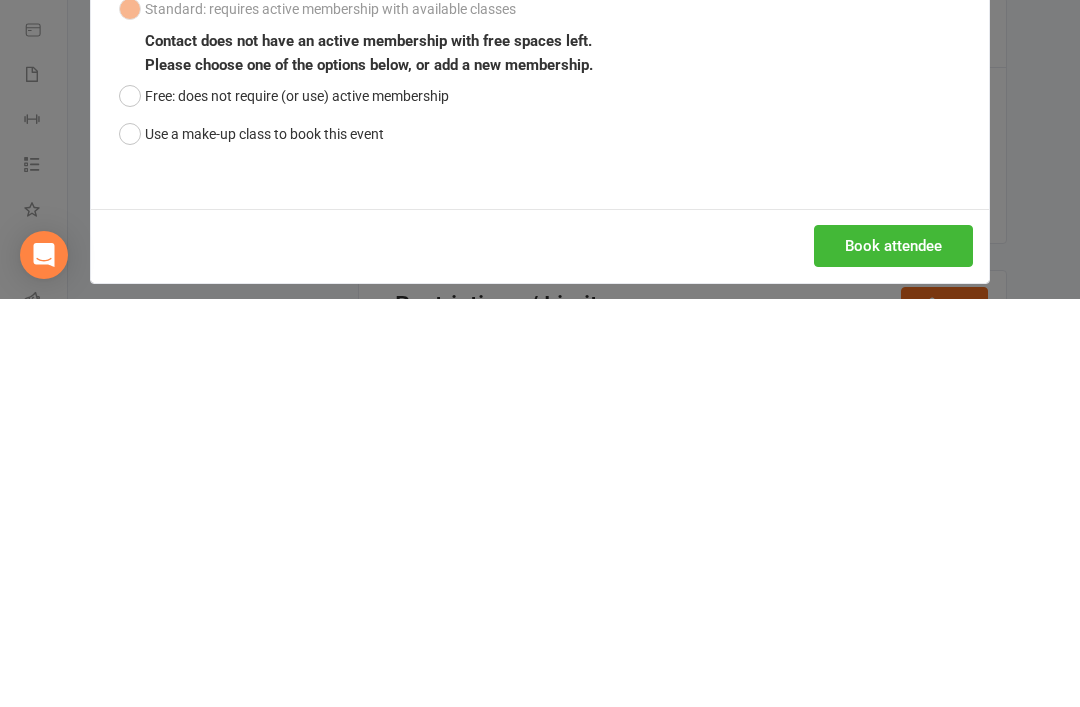 scroll, scrollTop: 832, scrollLeft: 0, axis: vertical 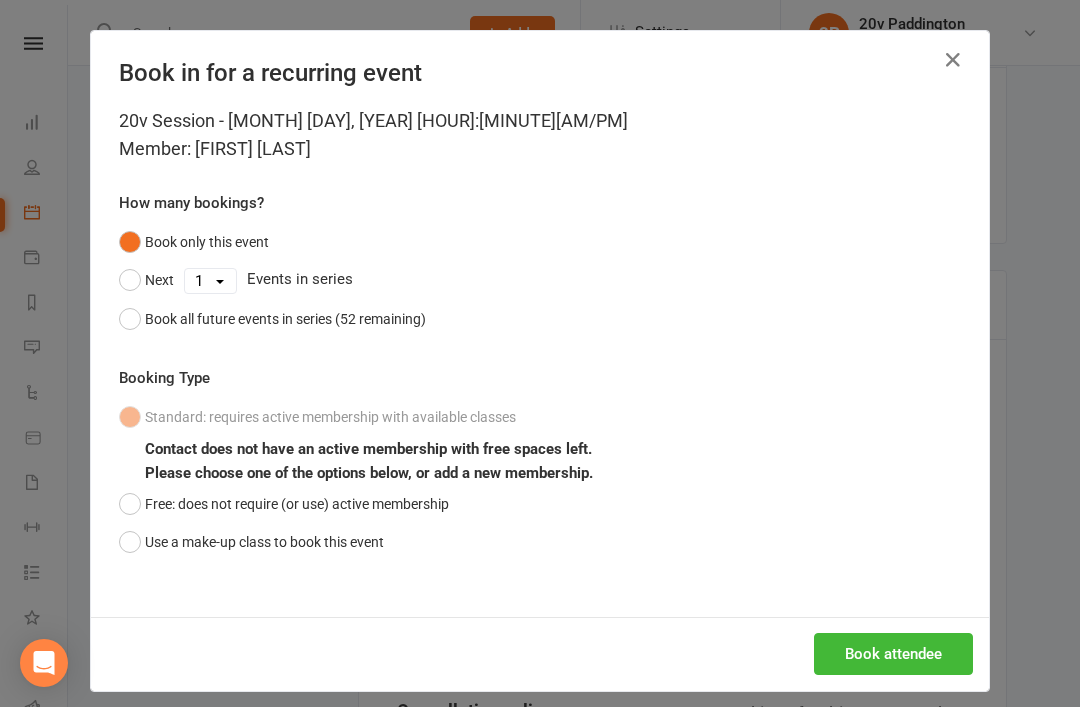 click at bounding box center (953, 60) 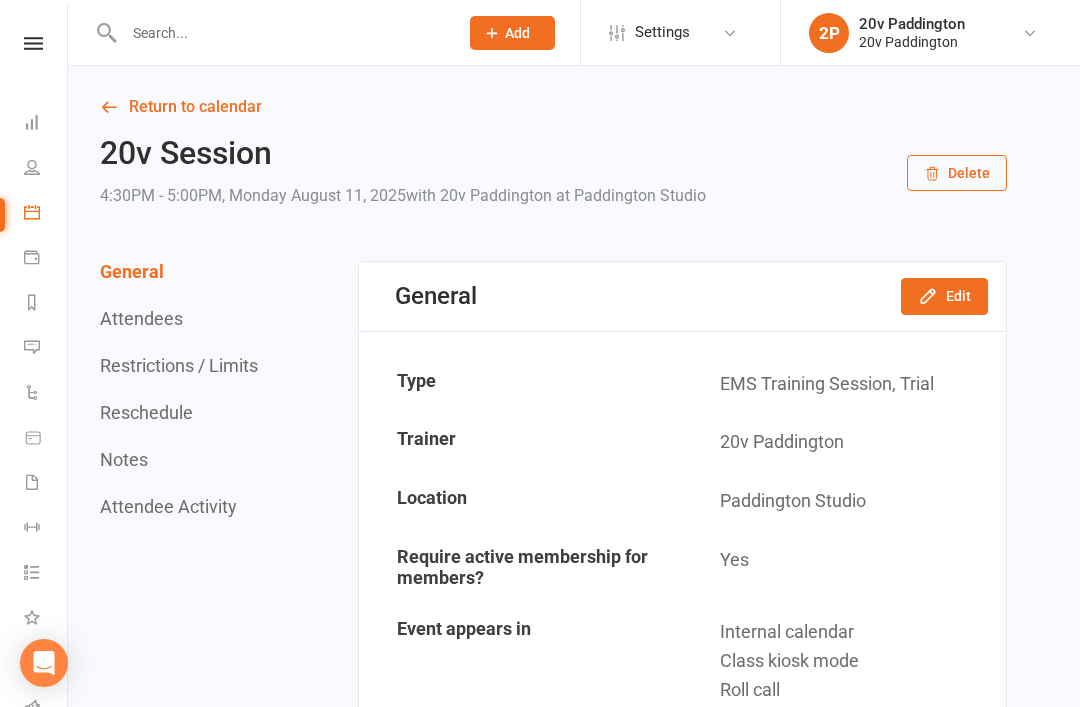 scroll, scrollTop: 0, scrollLeft: 0, axis: both 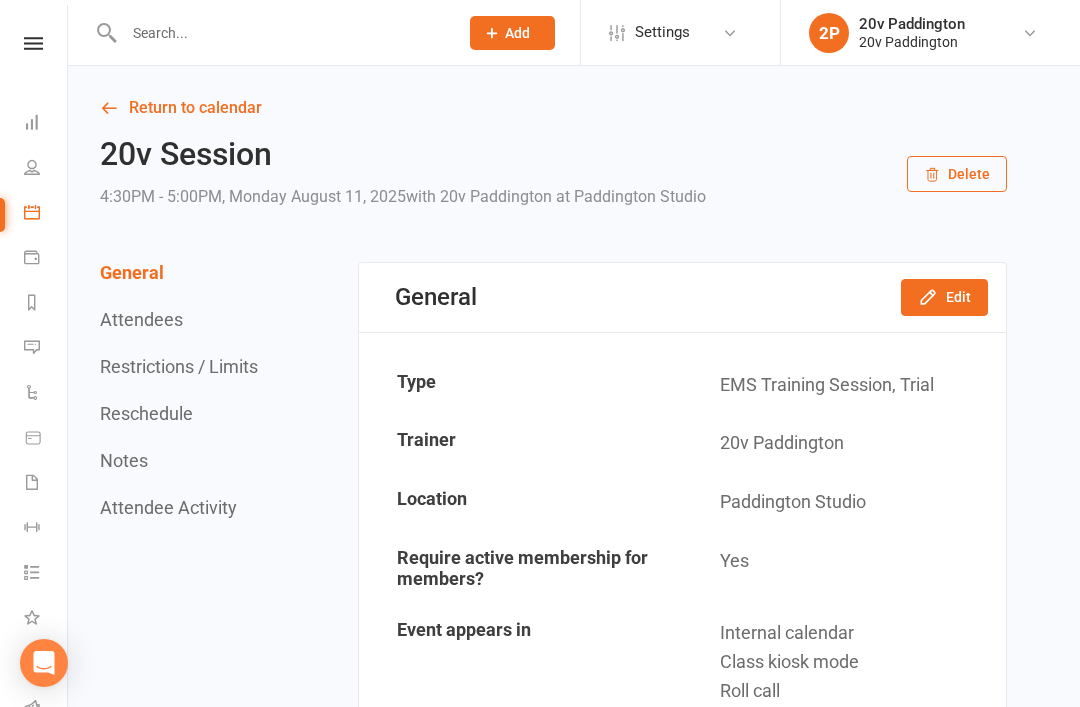 click on "Return to calendar" at bounding box center (553, 108) 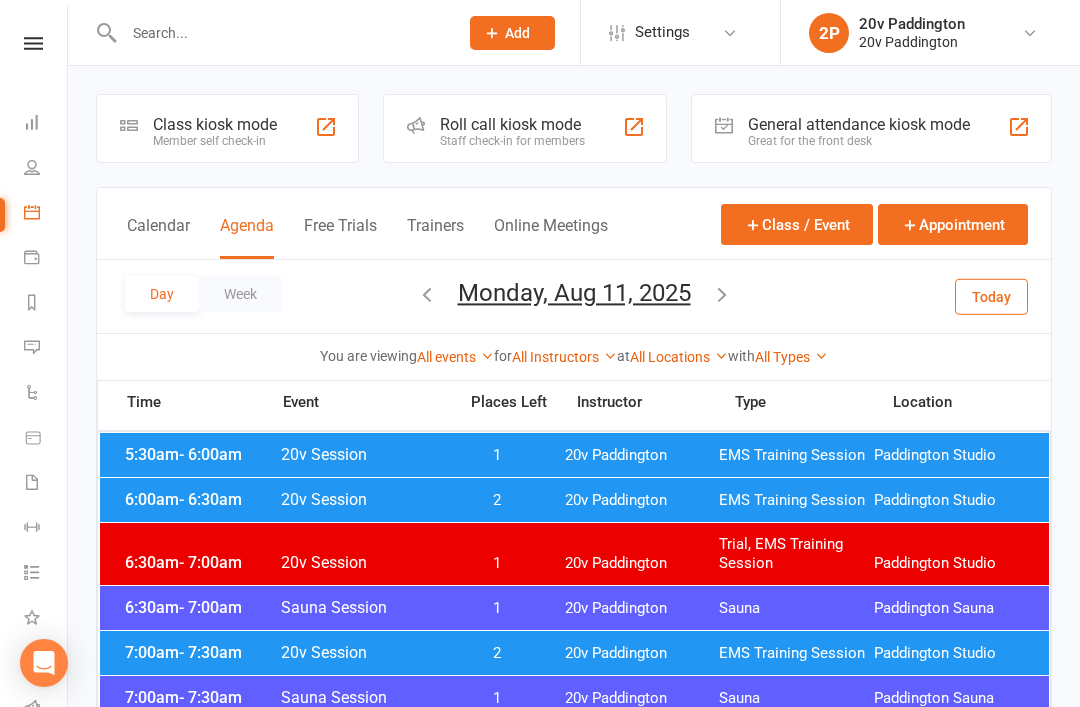 click on "Monday, Aug 11, 2025" at bounding box center (574, 293) 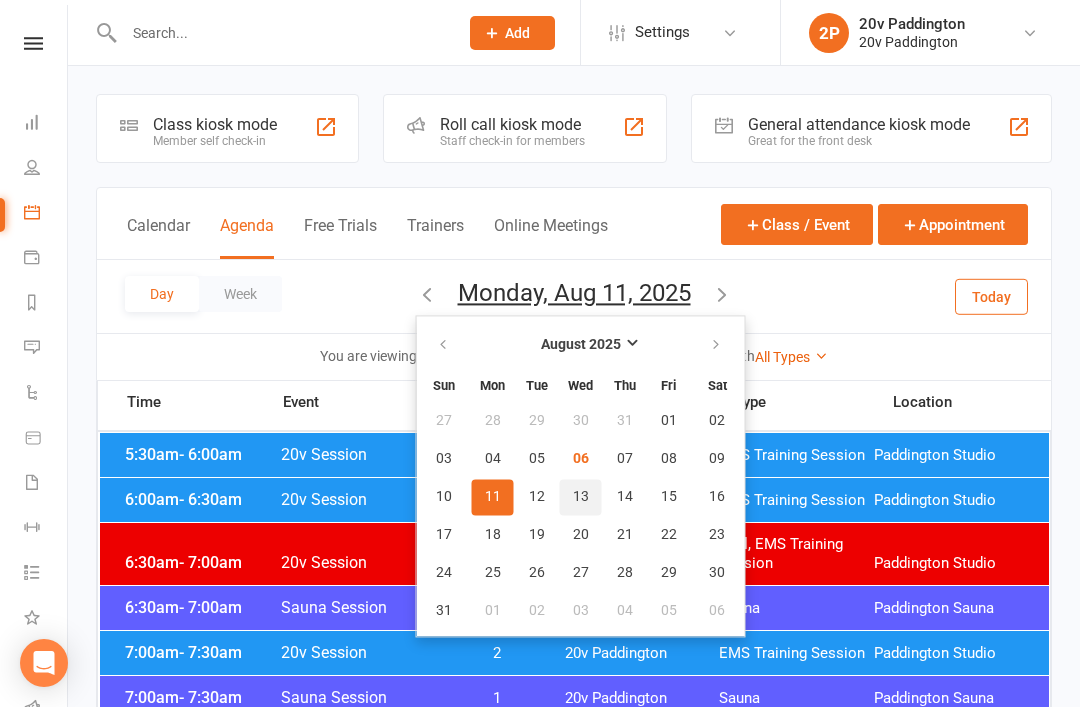 click on "13" at bounding box center [581, 497] 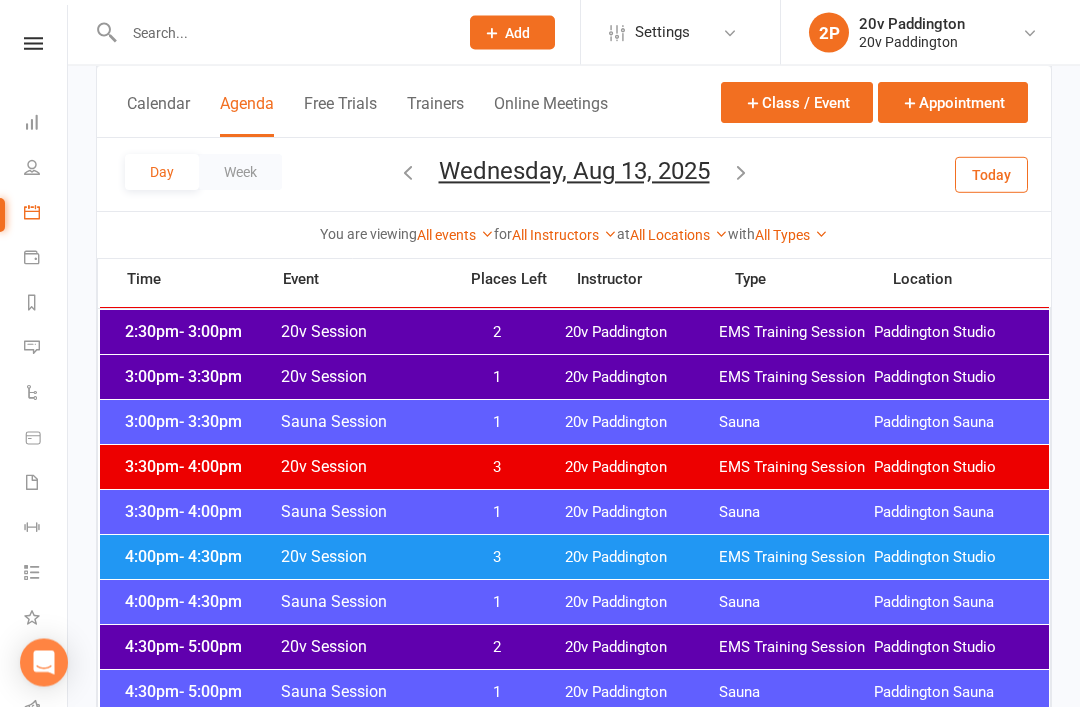 click on "4:30pm  - 5:00pm 20v Session 2 20v Paddington EMS Training Session Paddington Studio" at bounding box center (574, 648) 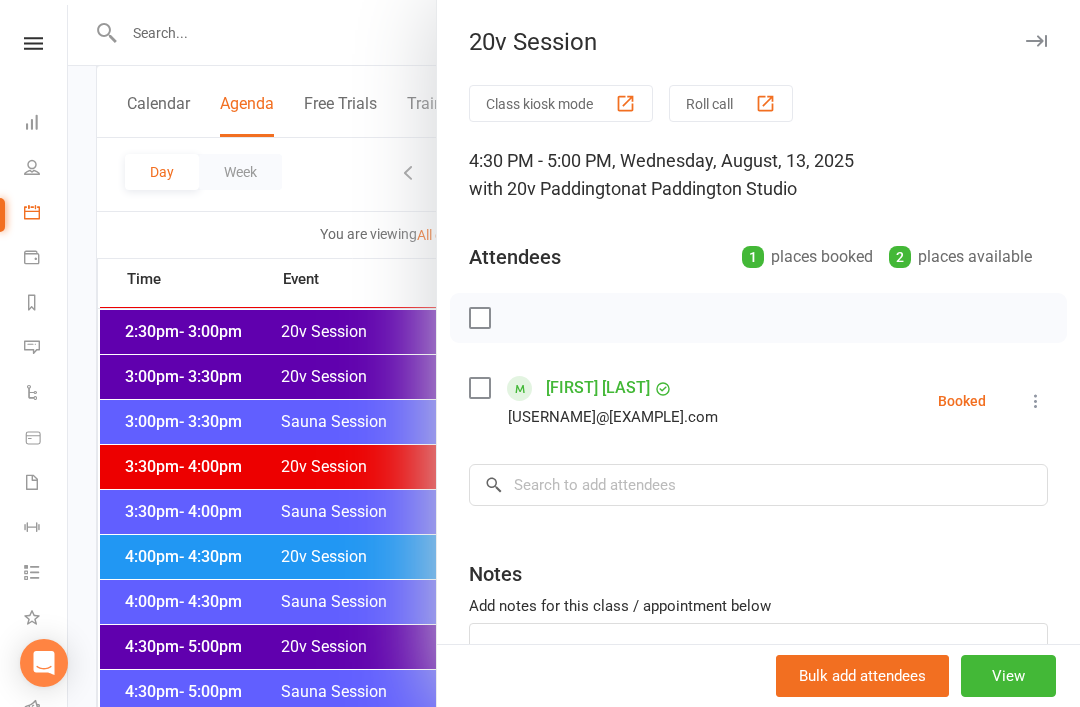click at bounding box center (1036, 401) 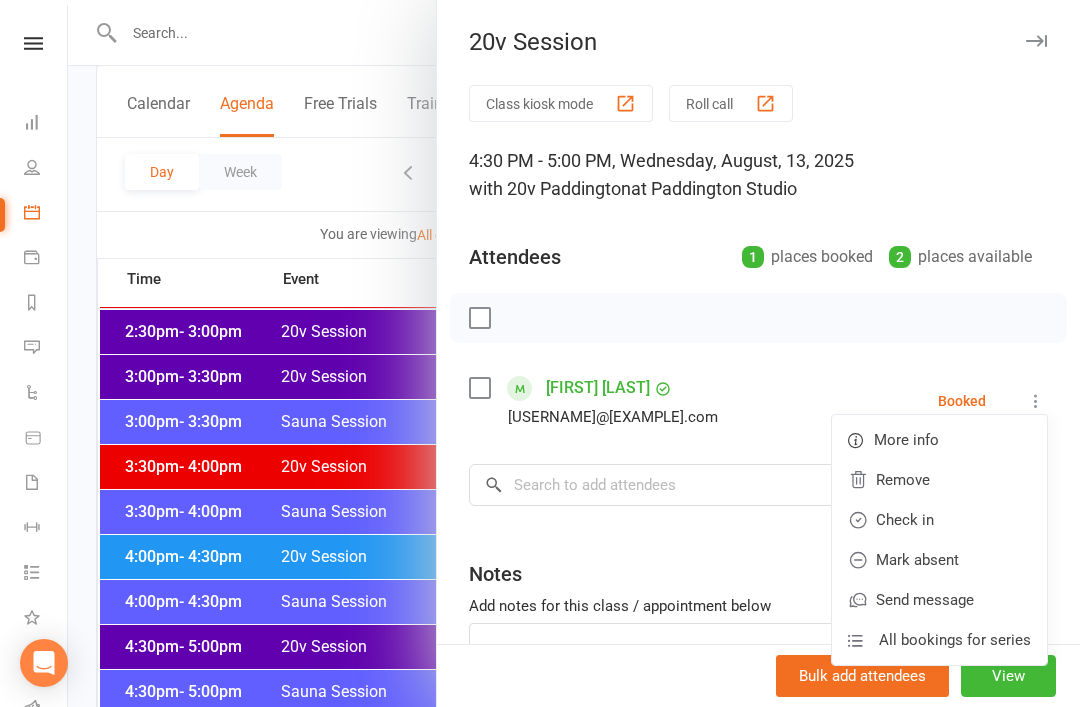 click on "Remove" at bounding box center (939, 480) 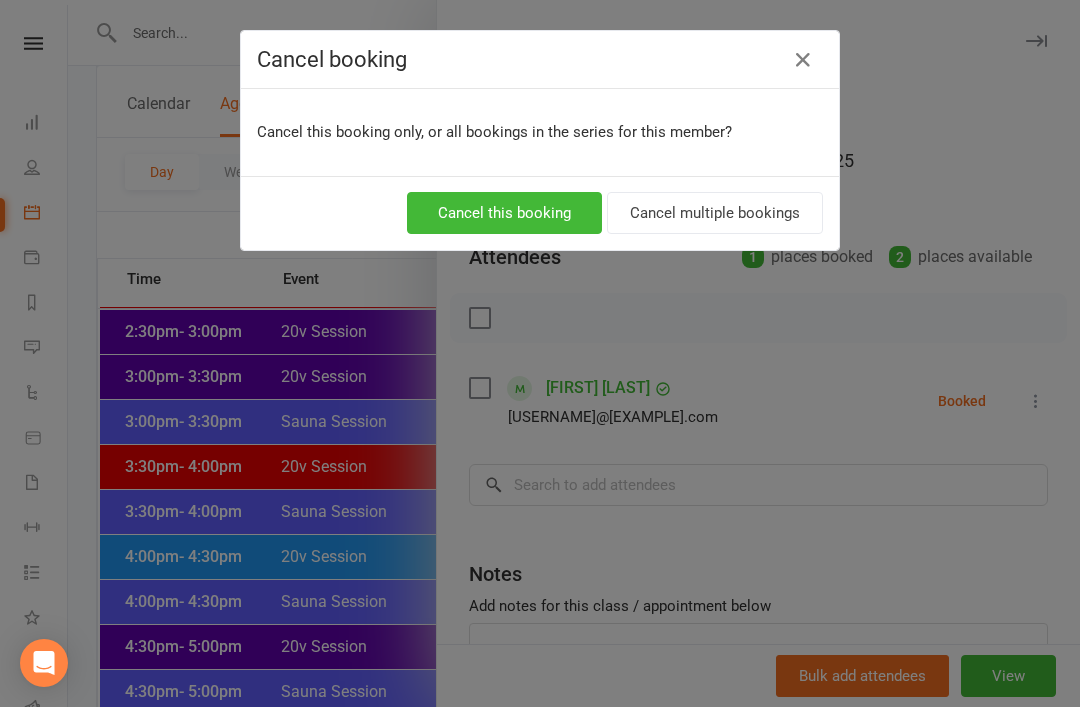 click on "Cancel this booking" at bounding box center [504, 213] 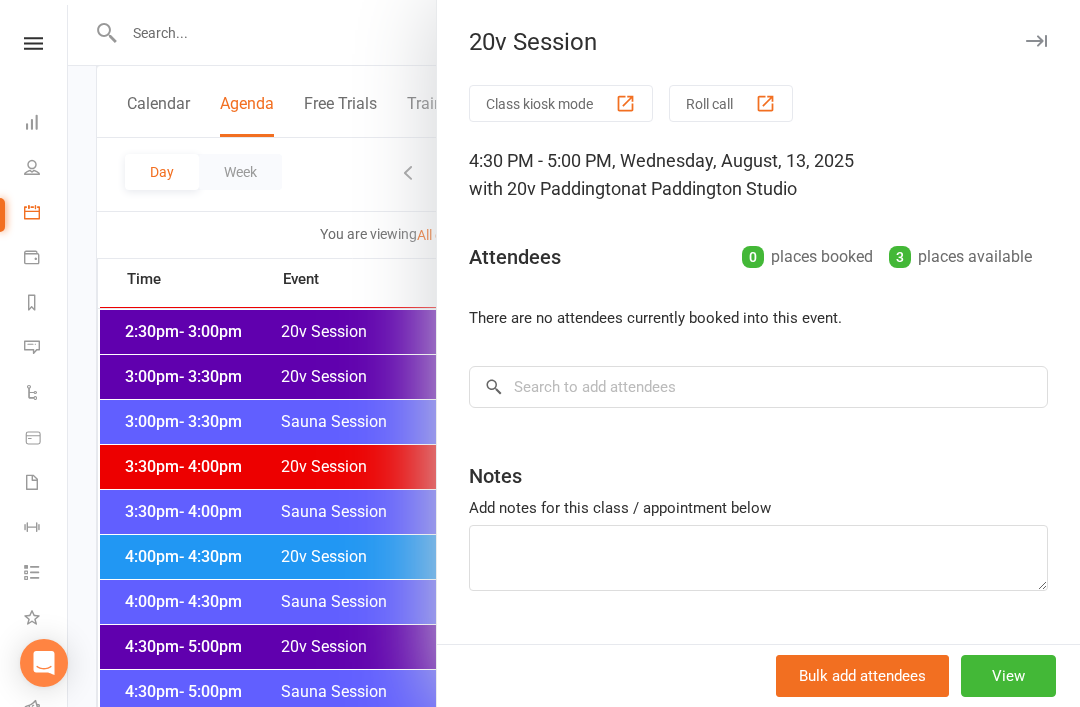 click at bounding box center [574, 353] 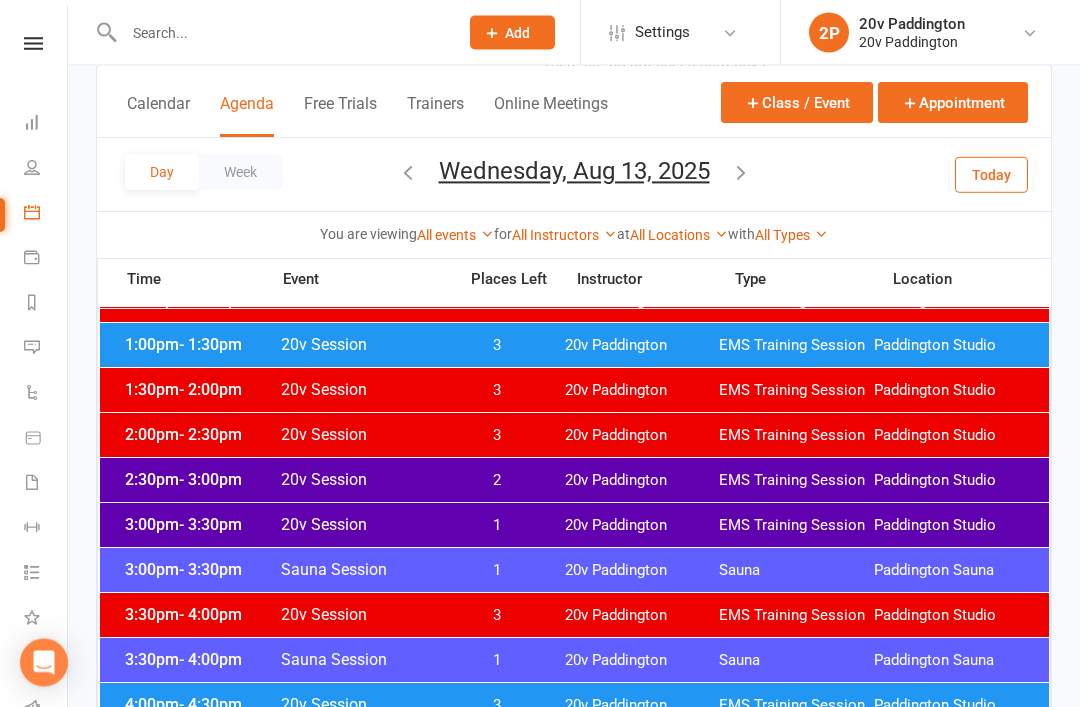 click on "Wednesday, Aug 13, 2025" at bounding box center (574, 171) 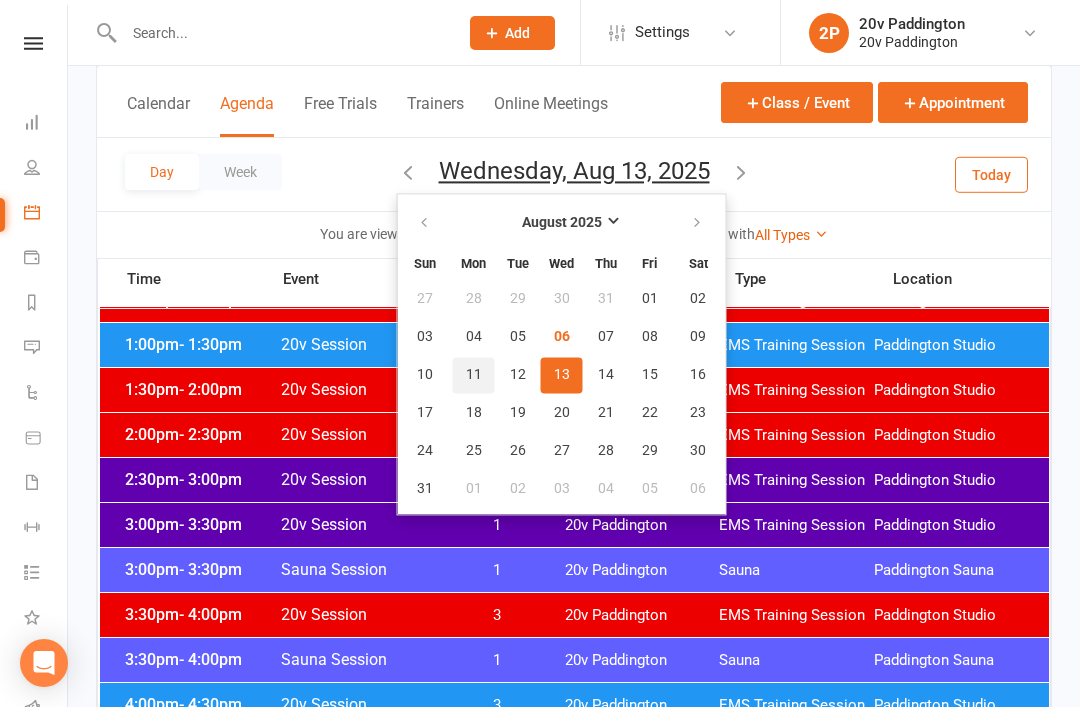 click on "11" at bounding box center [474, 375] 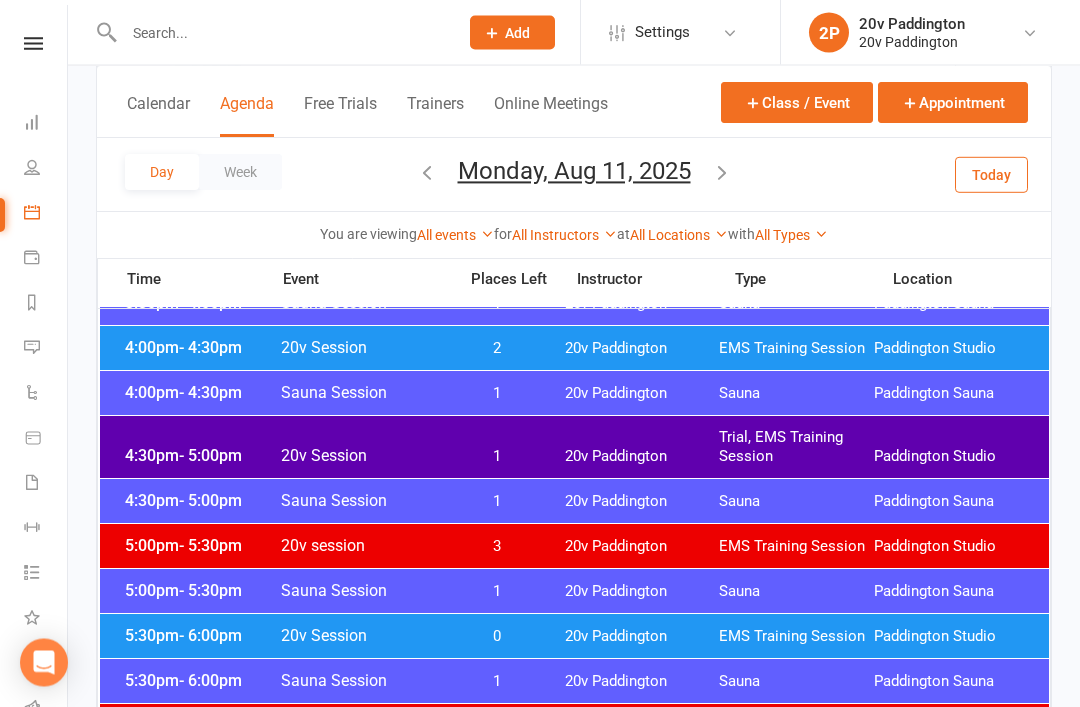 scroll, scrollTop: 1718, scrollLeft: 0, axis: vertical 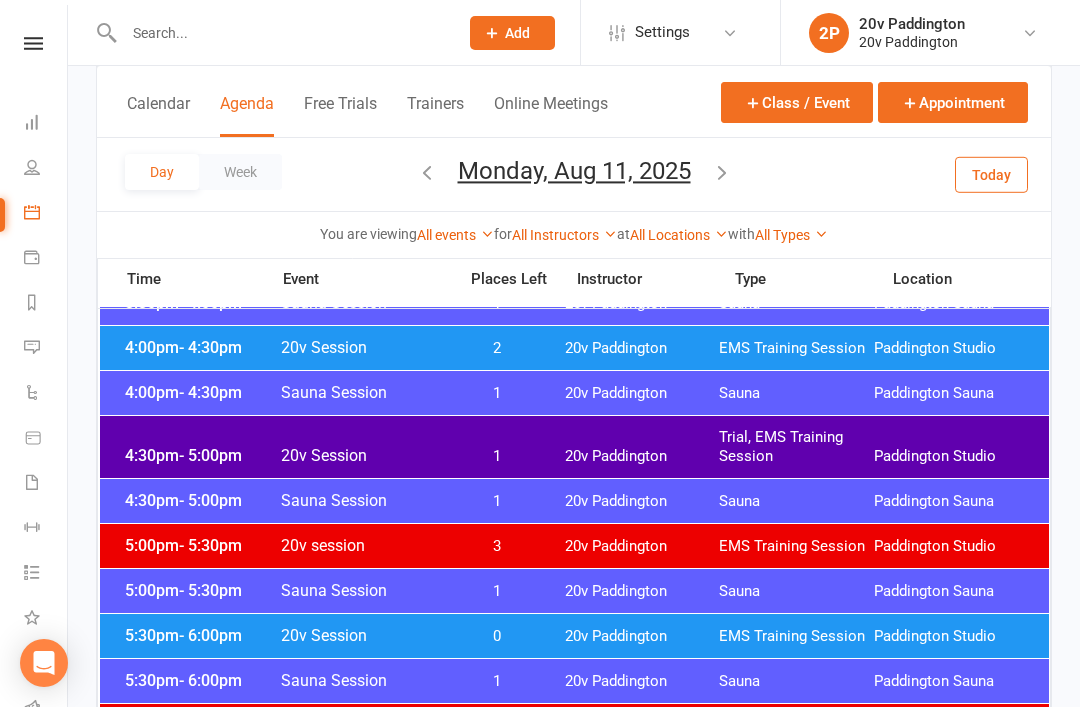 click on "1" at bounding box center [497, 456] 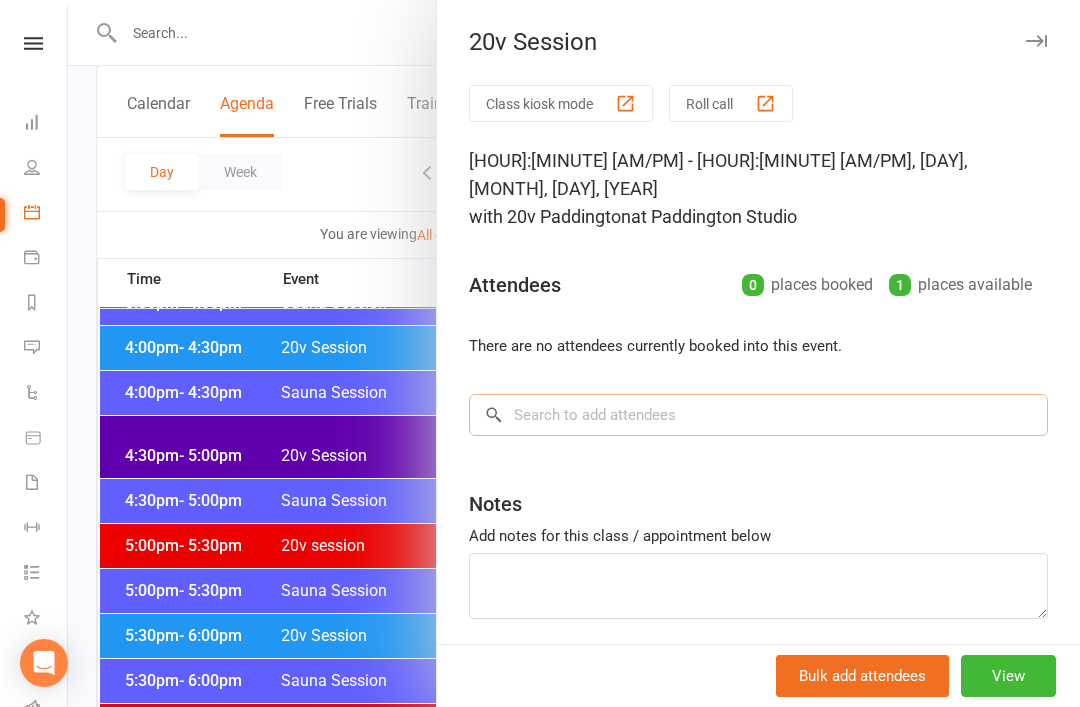 click at bounding box center [758, 415] 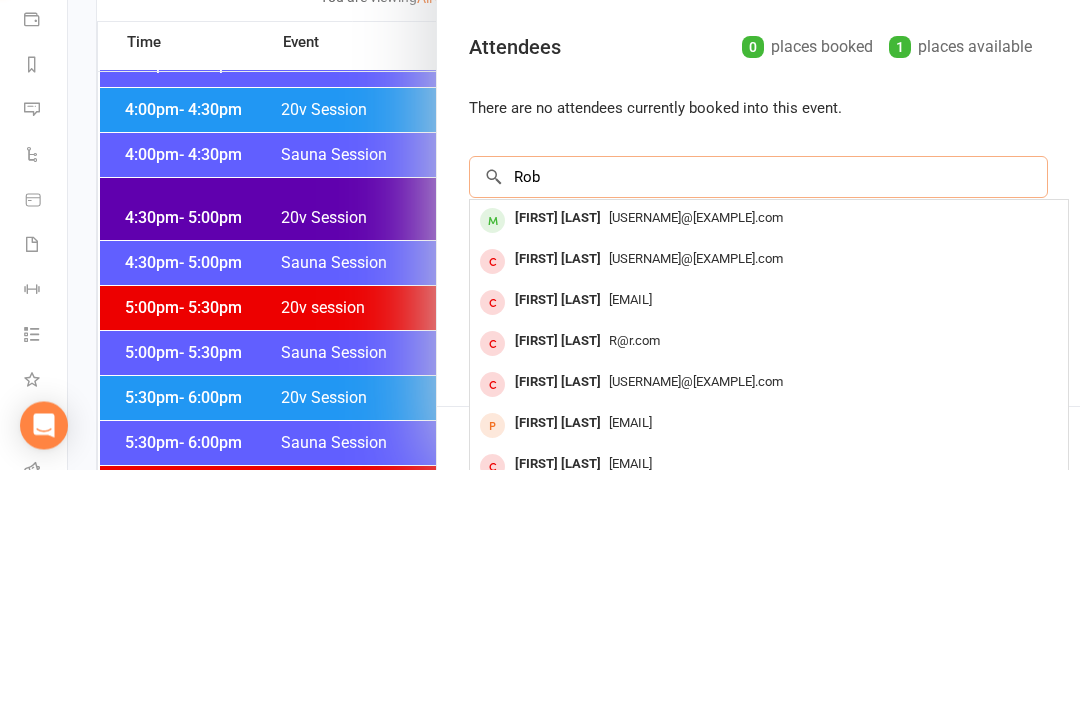 type on "Rob" 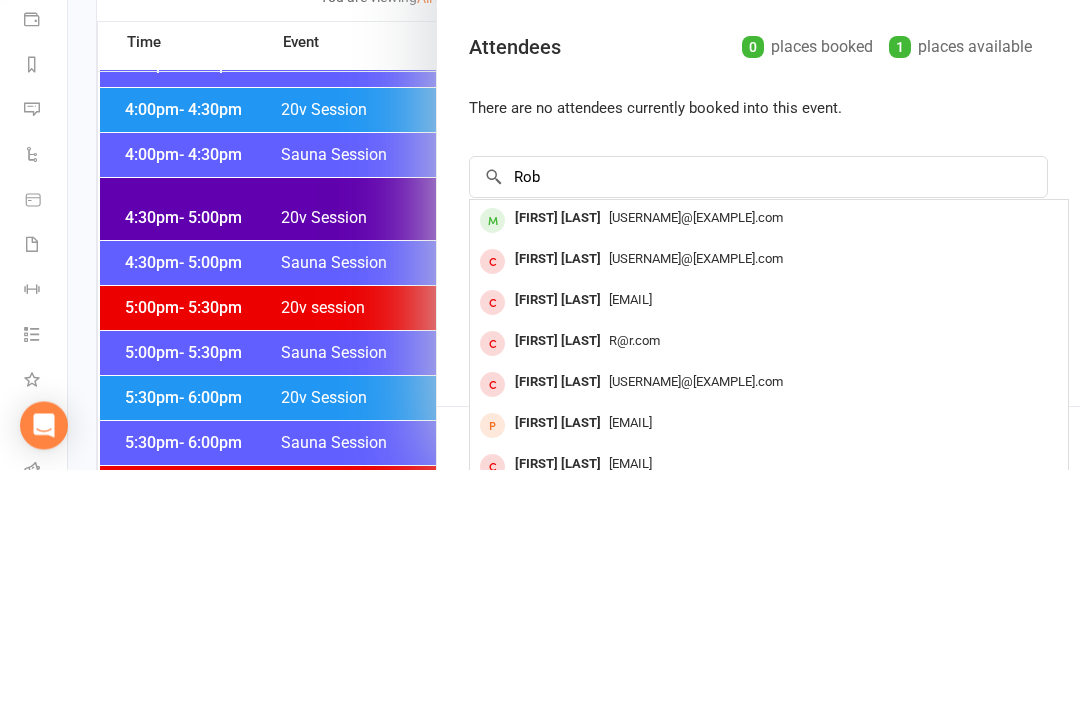 click on "[FIRST] [LAST]" at bounding box center (558, 456) 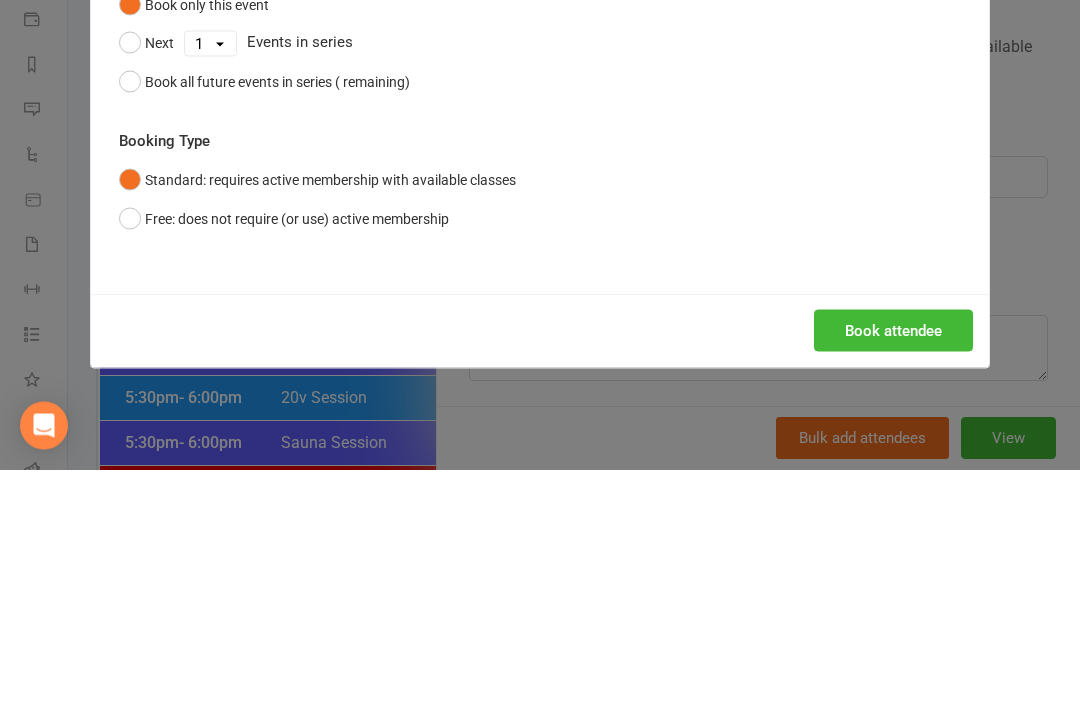 scroll, scrollTop: 1956, scrollLeft: 0, axis: vertical 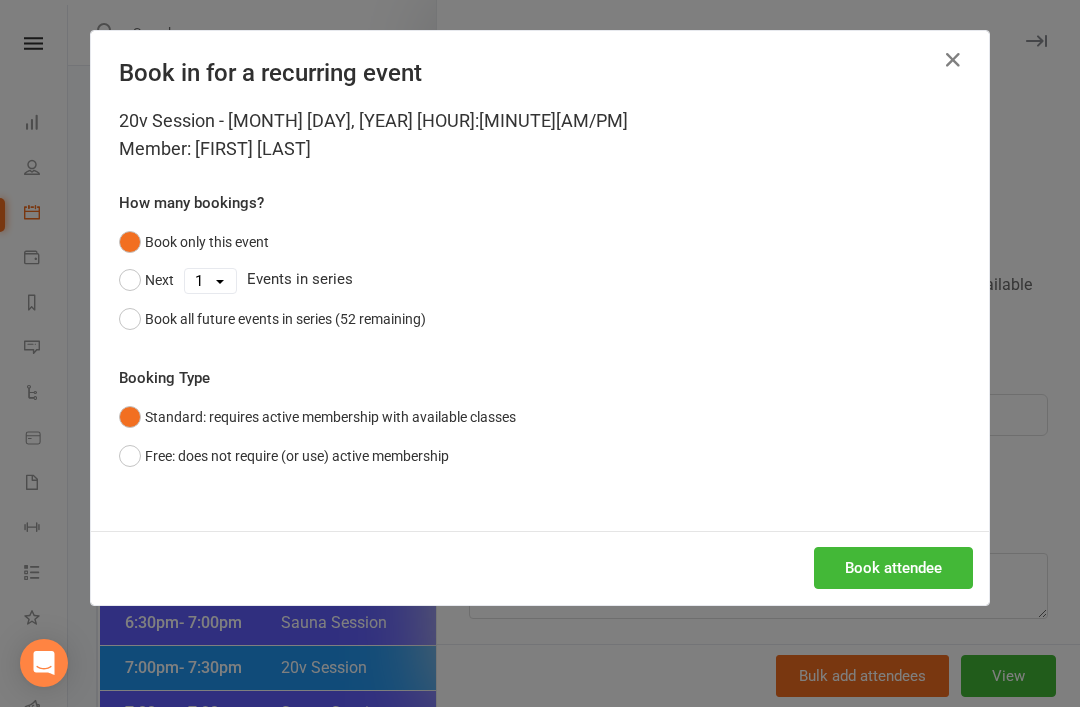 click on "Book attendee" at bounding box center (893, 568) 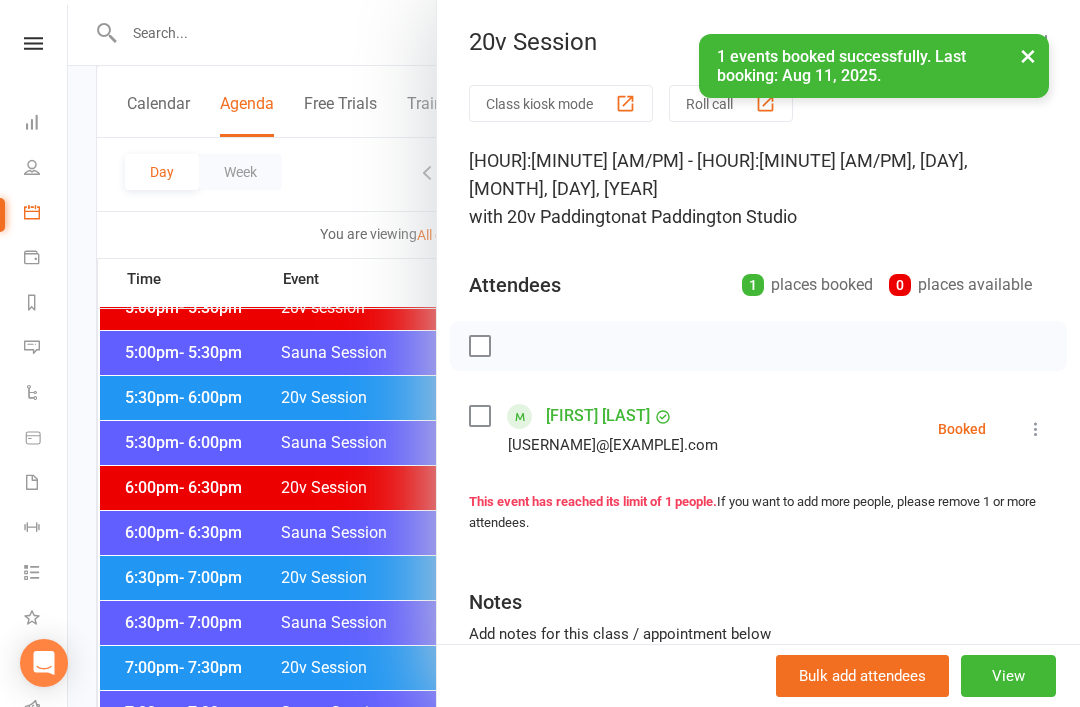 click at bounding box center [574, 353] 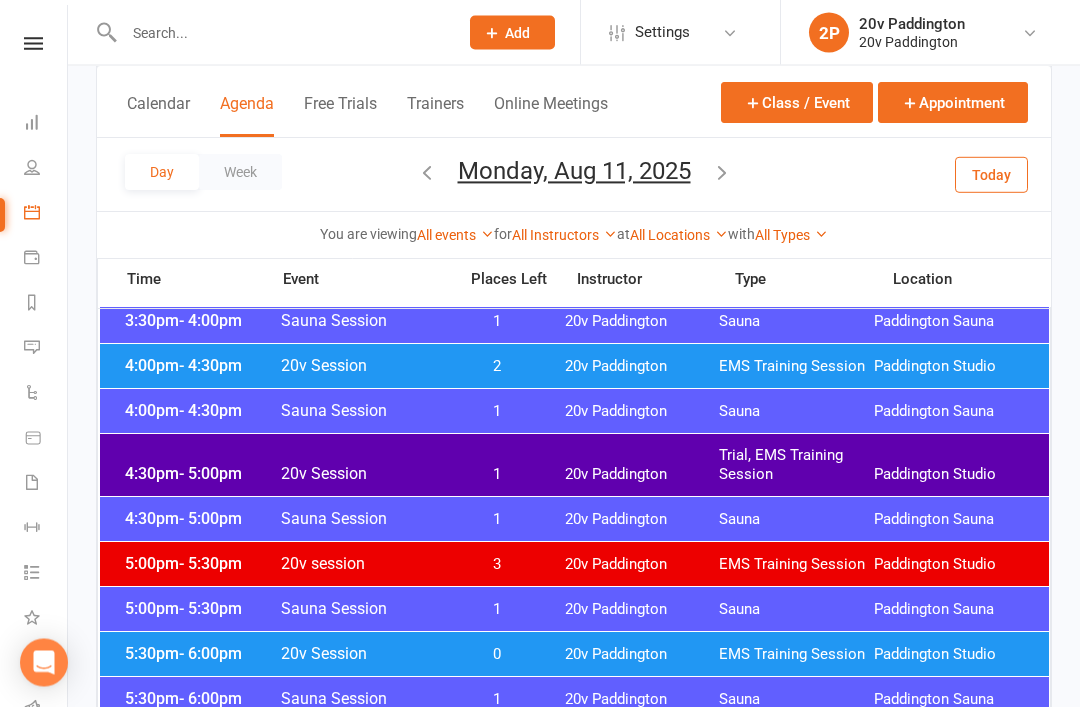 scroll, scrollTop: 1700, scrollLeft: 0, axis: vertical 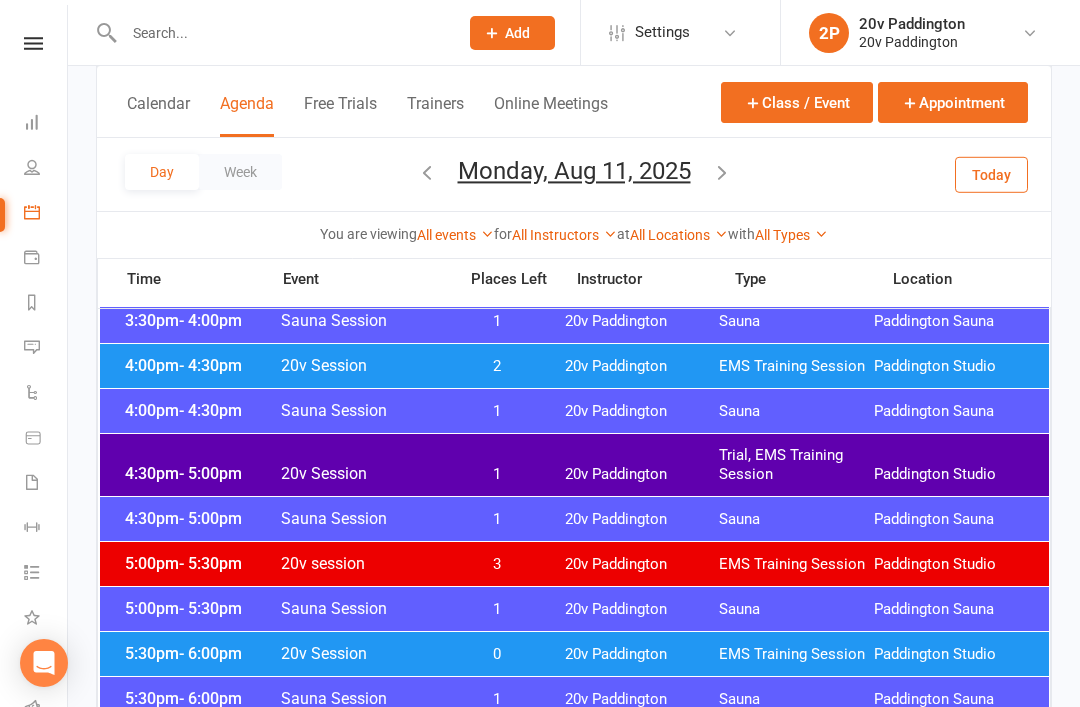 click on "Today" at bounding box center [991, 174] 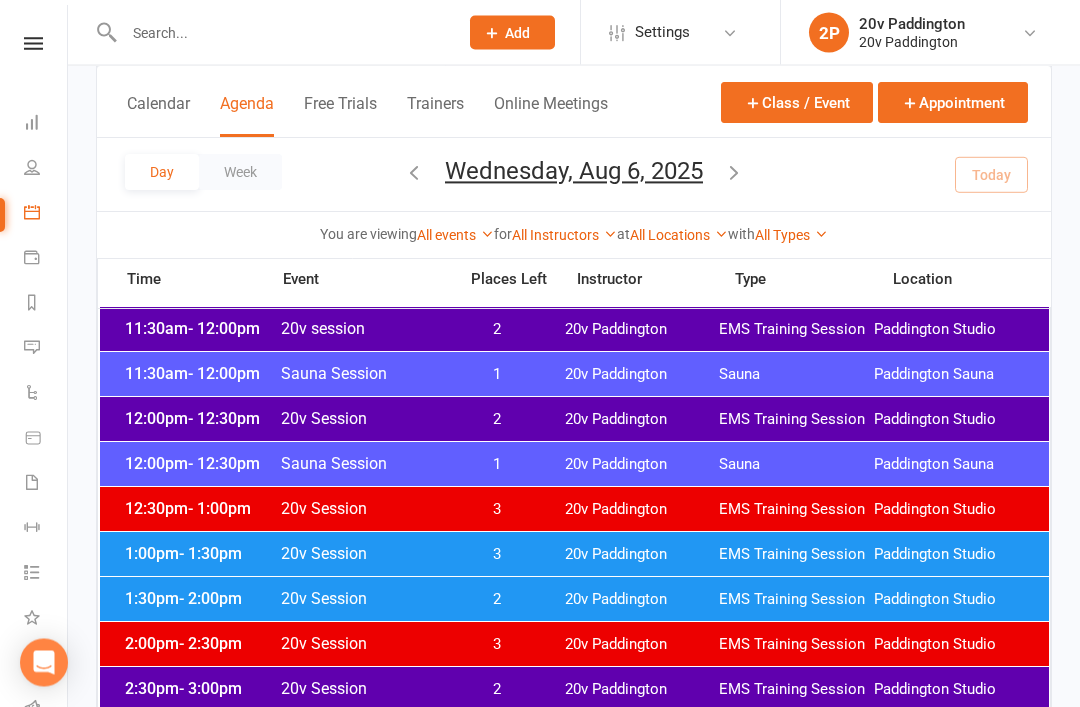 scroll, scrollTop: 1052, scrollLeft: 0, axis: vertical 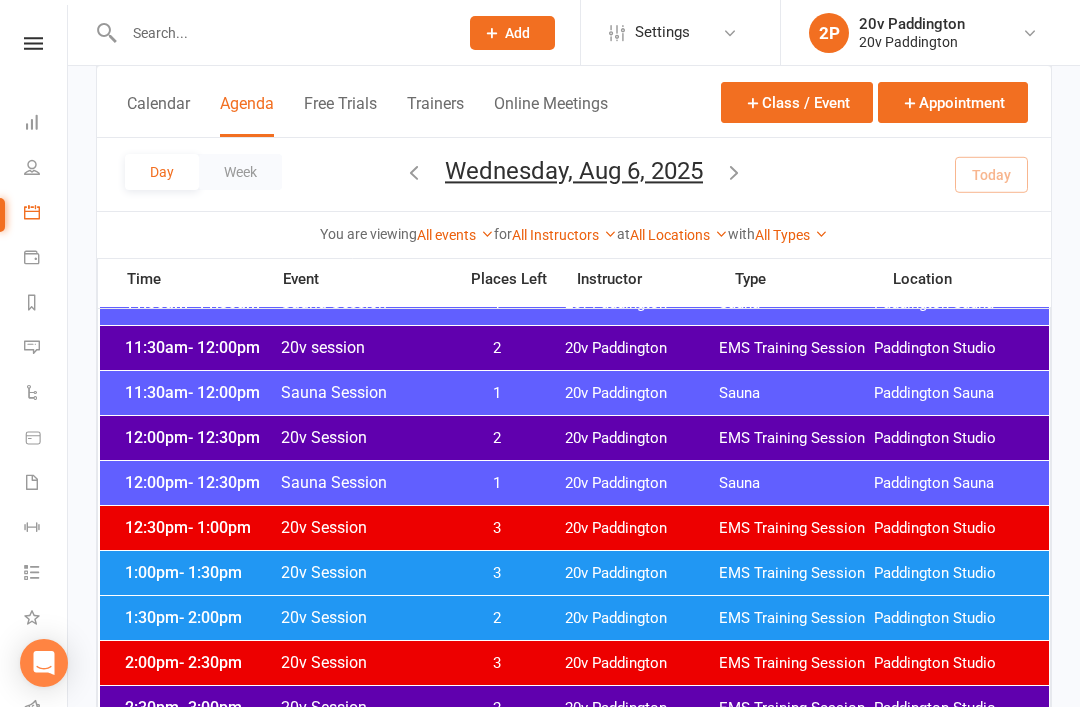 click on "20v Paddington" at bounding box center (642, 348) 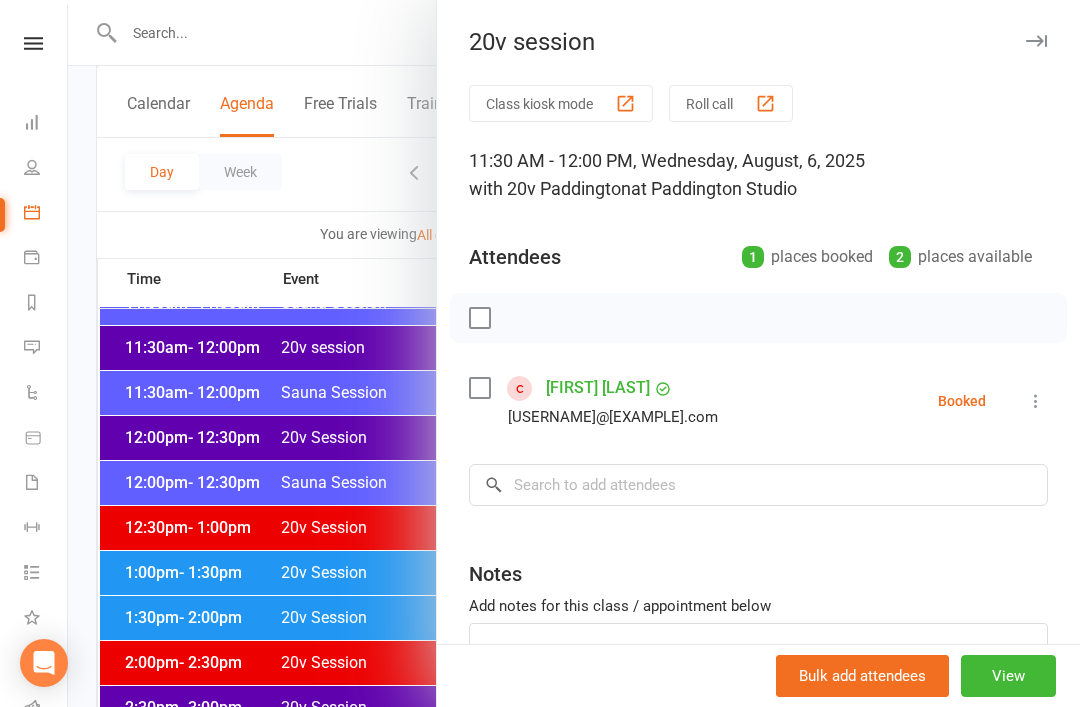 click on "Lucy Harrington  le_dodd@yahoo.com.au Booked More info  Remove  Check in  Mark absent  Send message  All bookings for series" at bounding box center [758, 401] 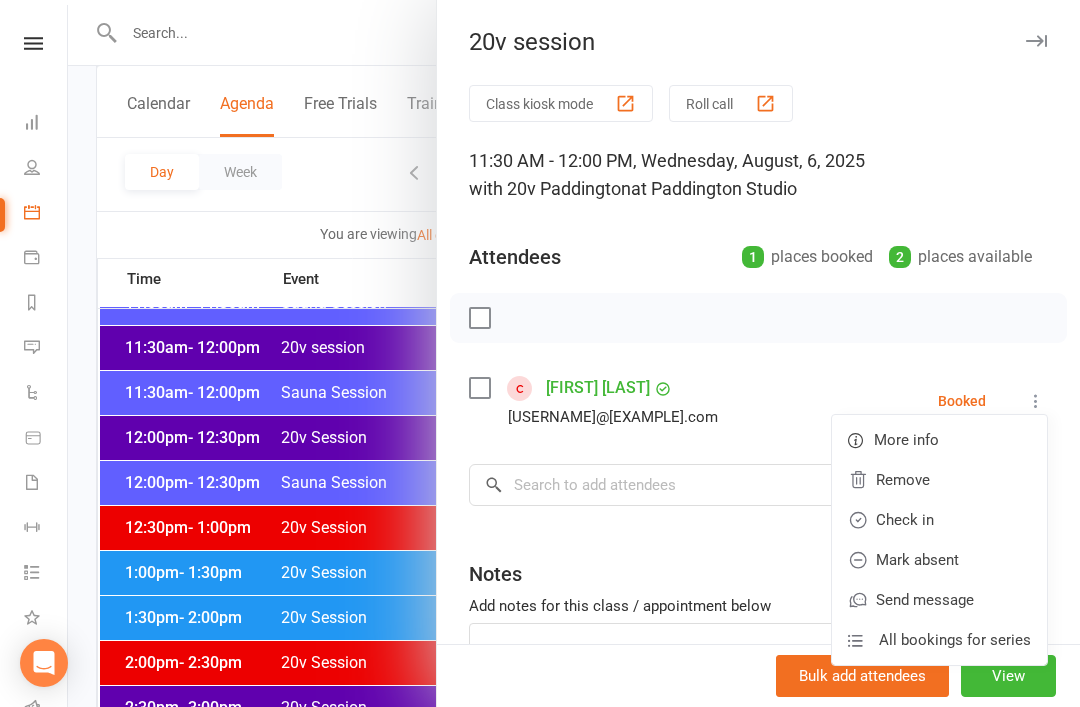 click on "Check in" at bounding box center [939, 520] 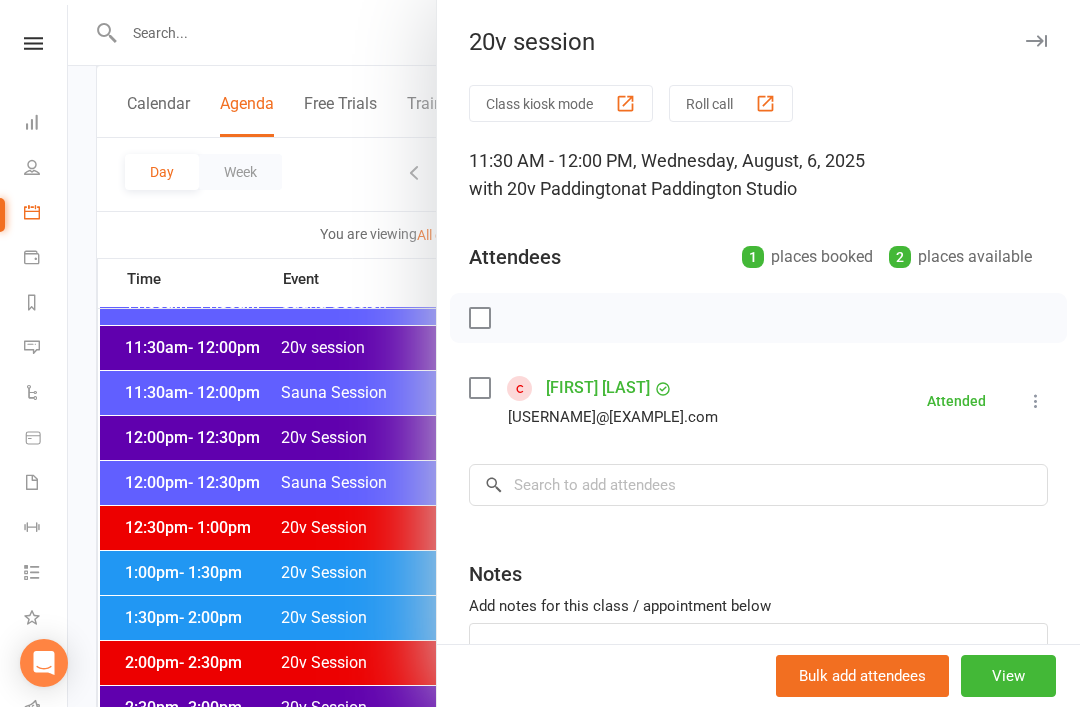 click on "Lucy Harrington" at bounding box center [598, 388] 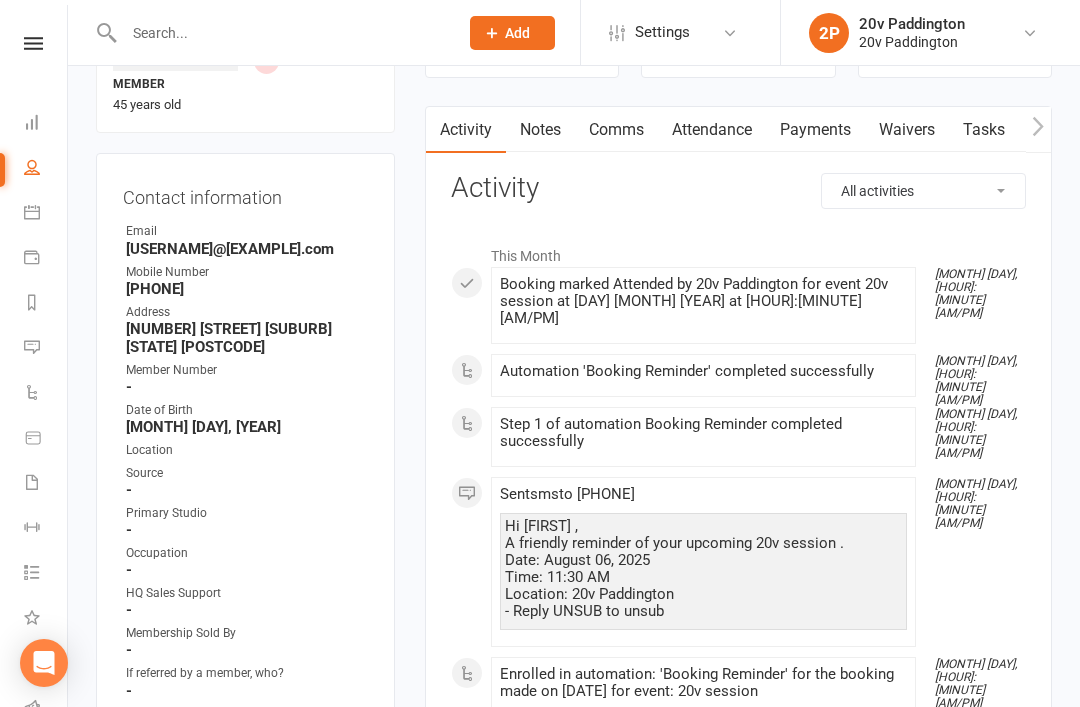 scroll, scrollTop: 0, scrollLeft: 0, axis: both 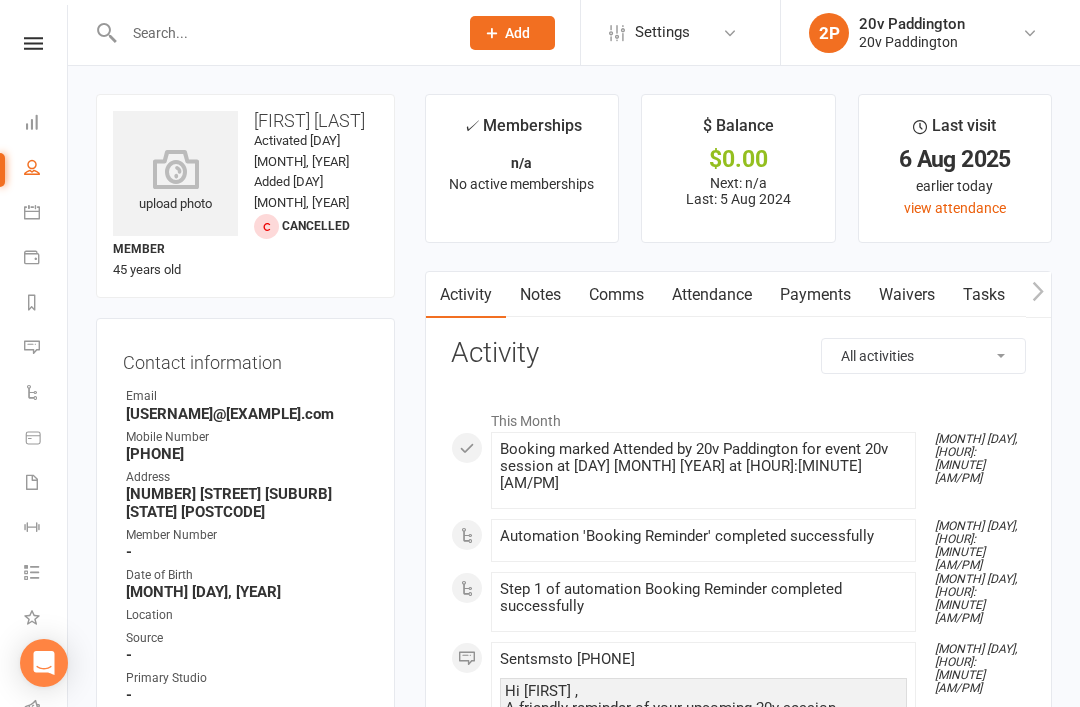 click on "Calendar" at bounding box center [46, 214] 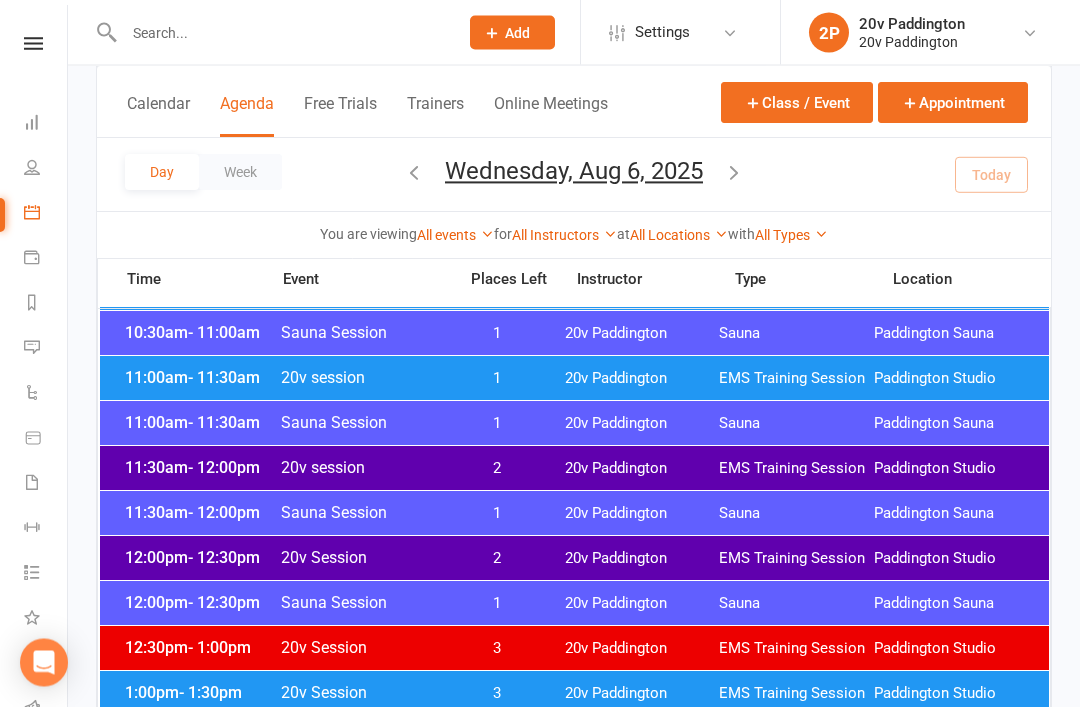 scroll, scrollTop: 946, scrollLeft: 0, axis: vertical 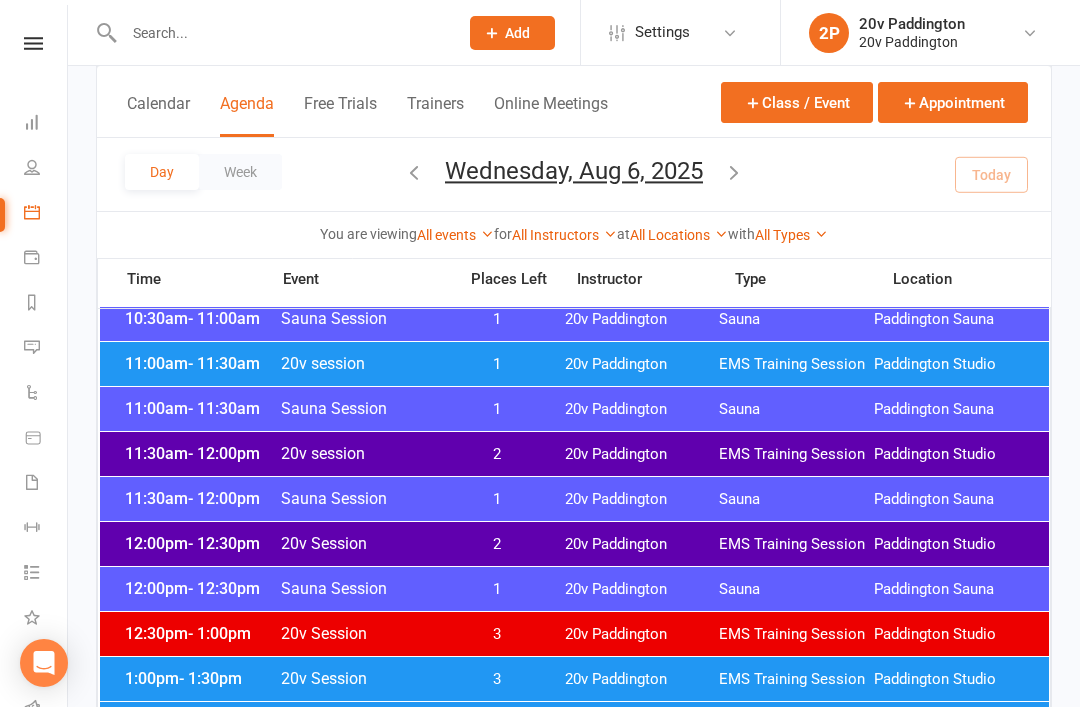 click on "20v Paddington" at bounding box center (642, 544) 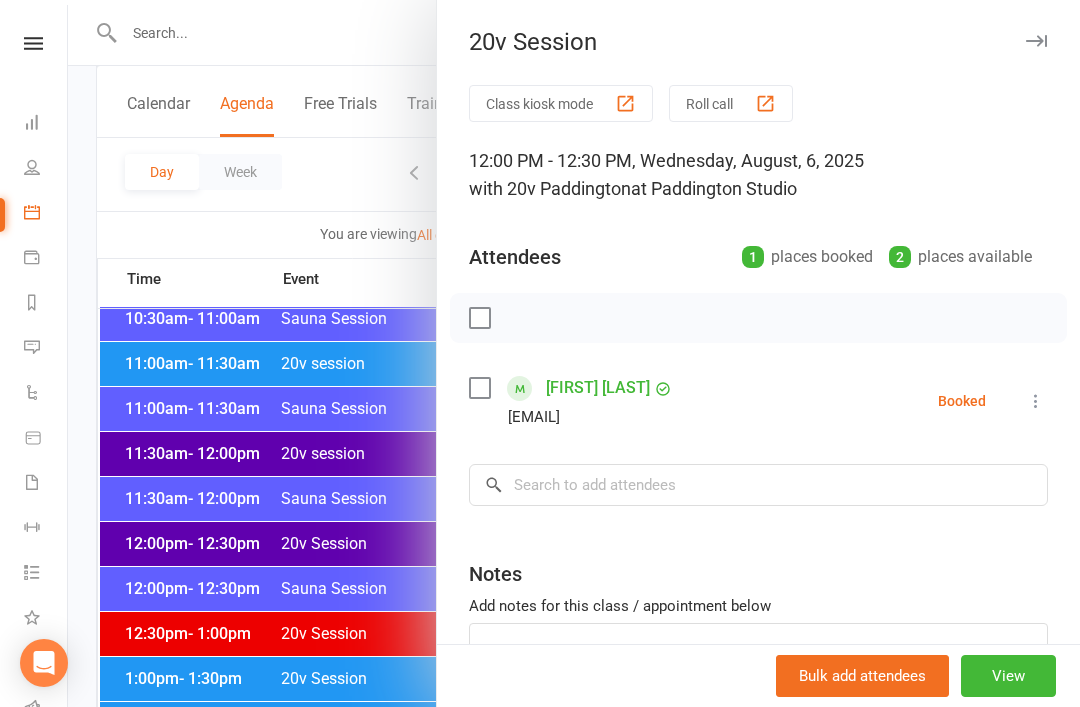 click on "[FIRST] [LAST]" at bounding box center (598, 388) 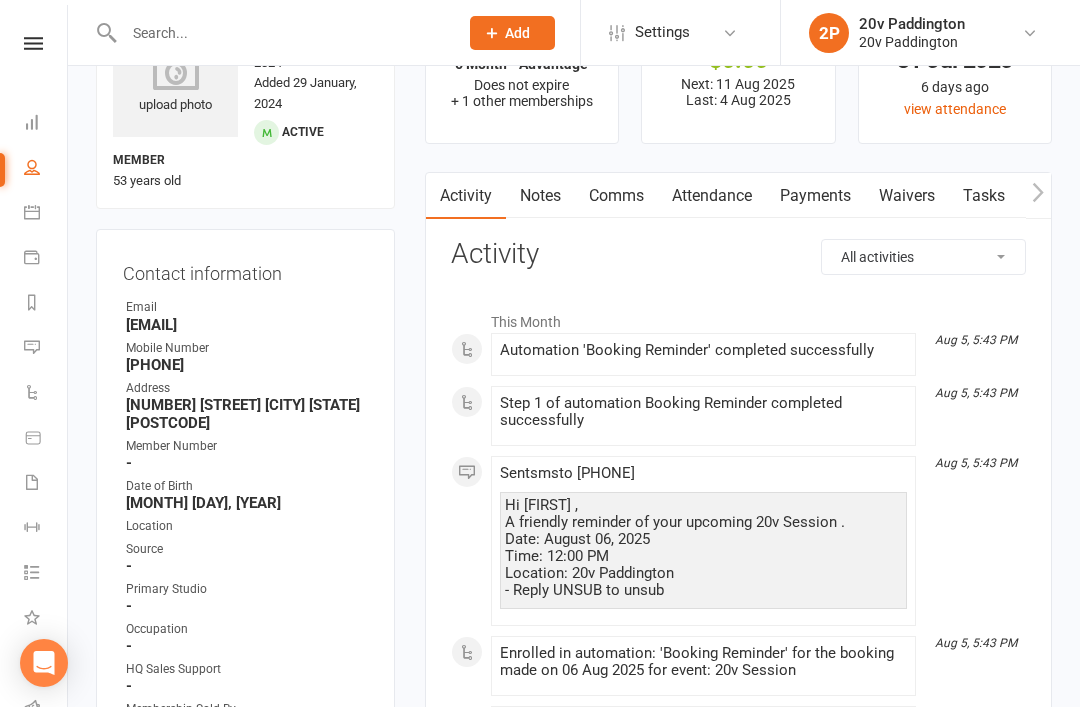 scroll, scrollTop: 0, scrollLeft: 0, axis: both 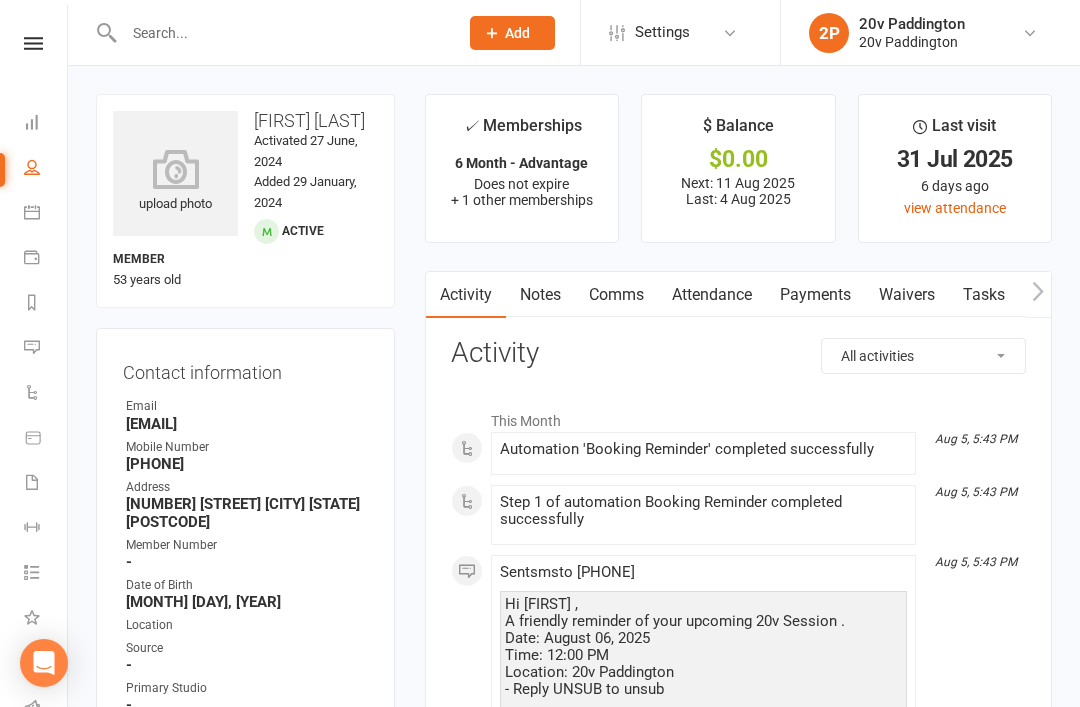 click on "Calendar" at bounding box center [46, 214] 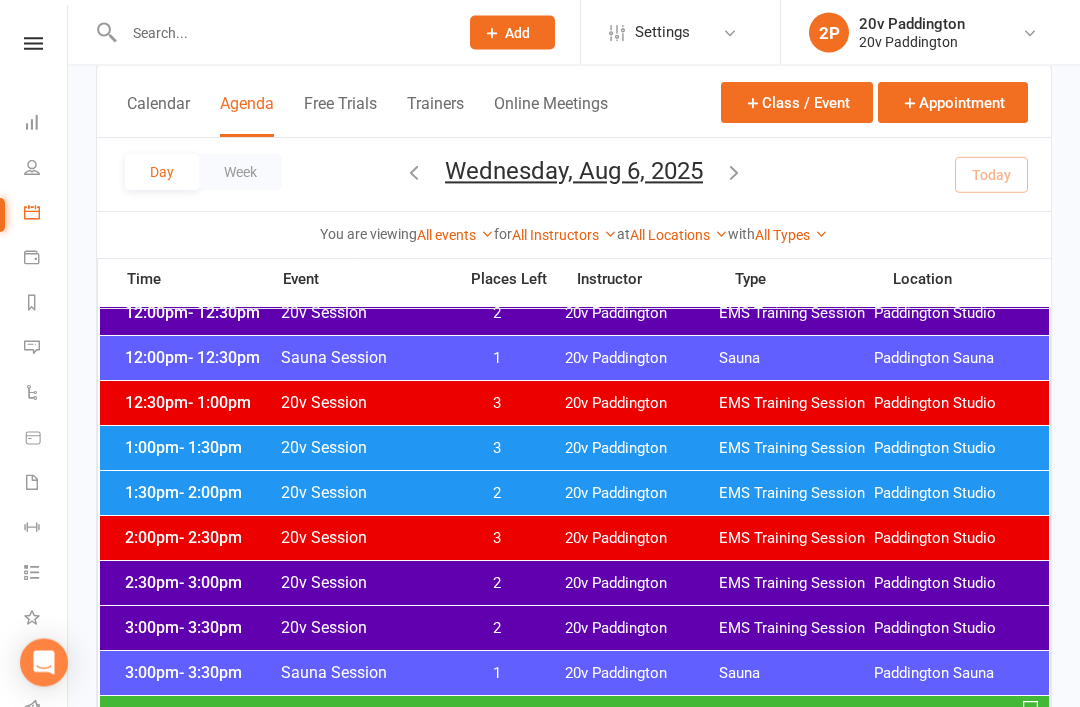 scroll, scrollTop: 1161, scrollLeft: 0, axis: vertical 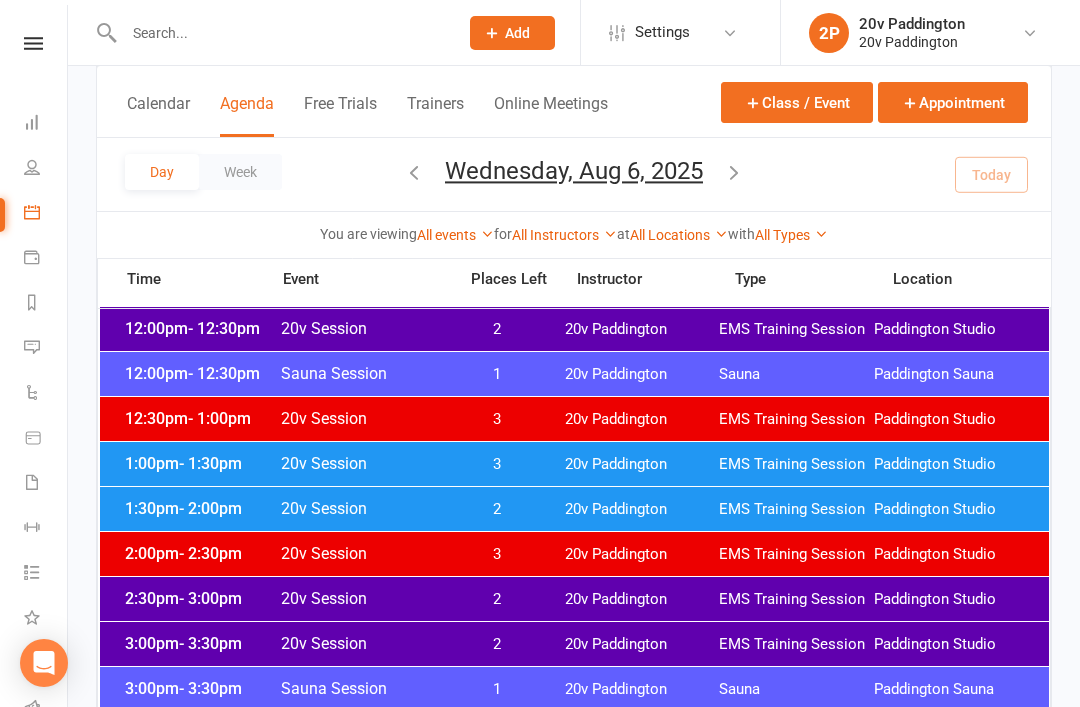 click on "EMS Training Session" at bounding box center (796, 464) 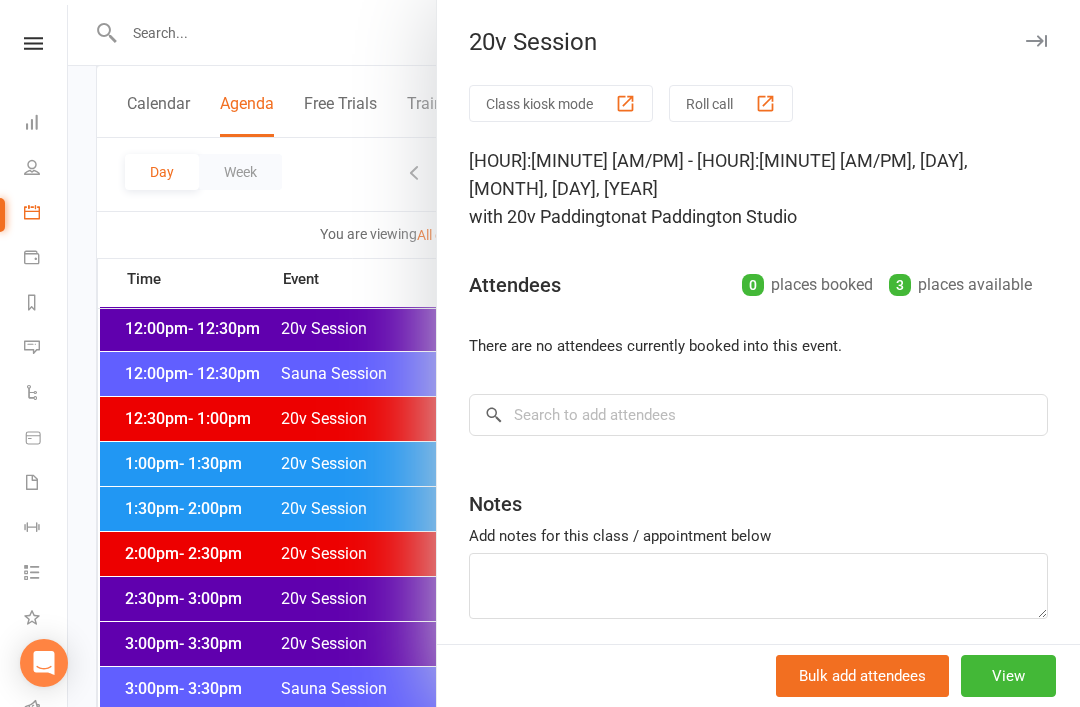 click on "View" at bounding box center [1008, 676] 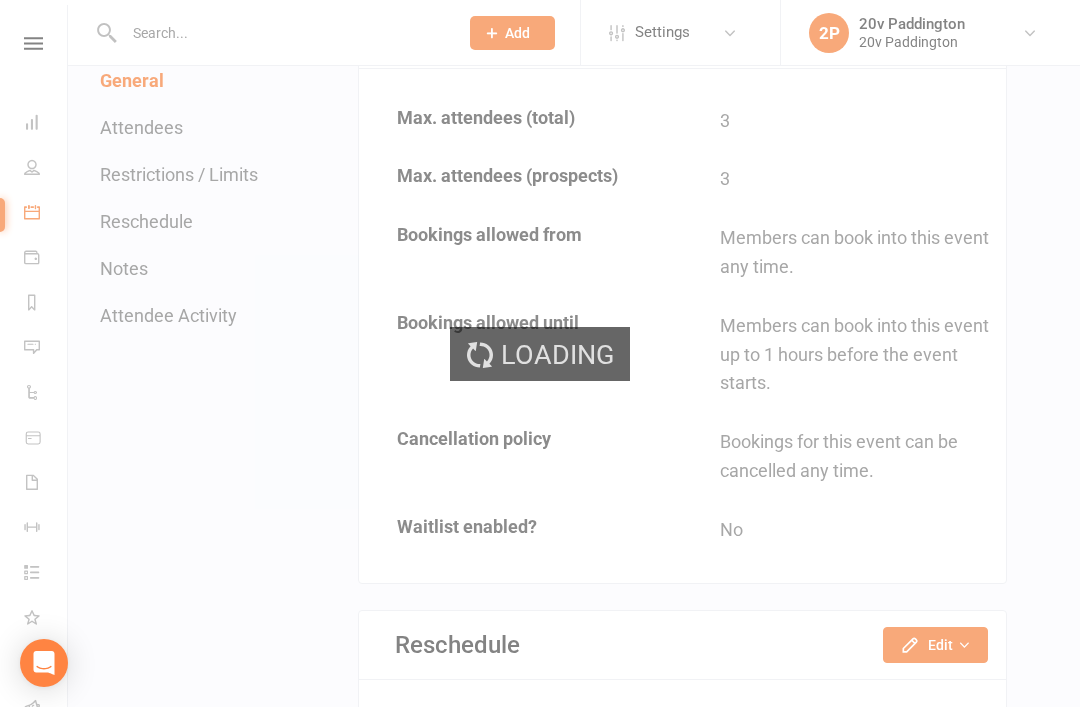 scroll, scrollTop: 0, scrollLeft: 0, axis: both 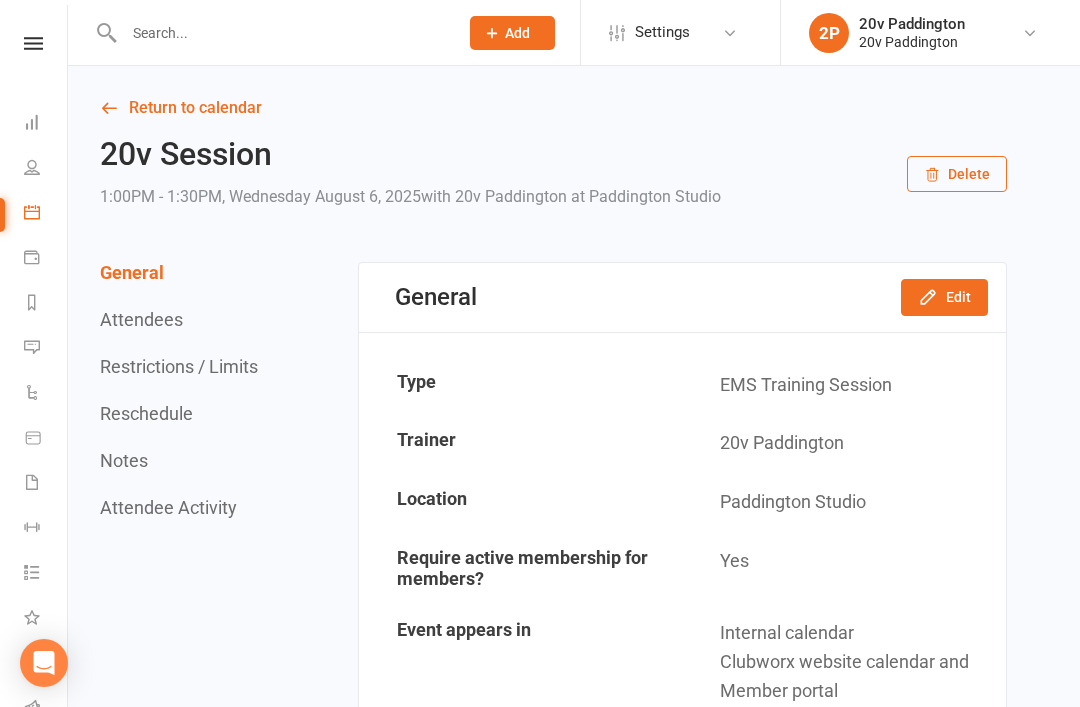 click on "Edit" at bounding box center [944, 297] 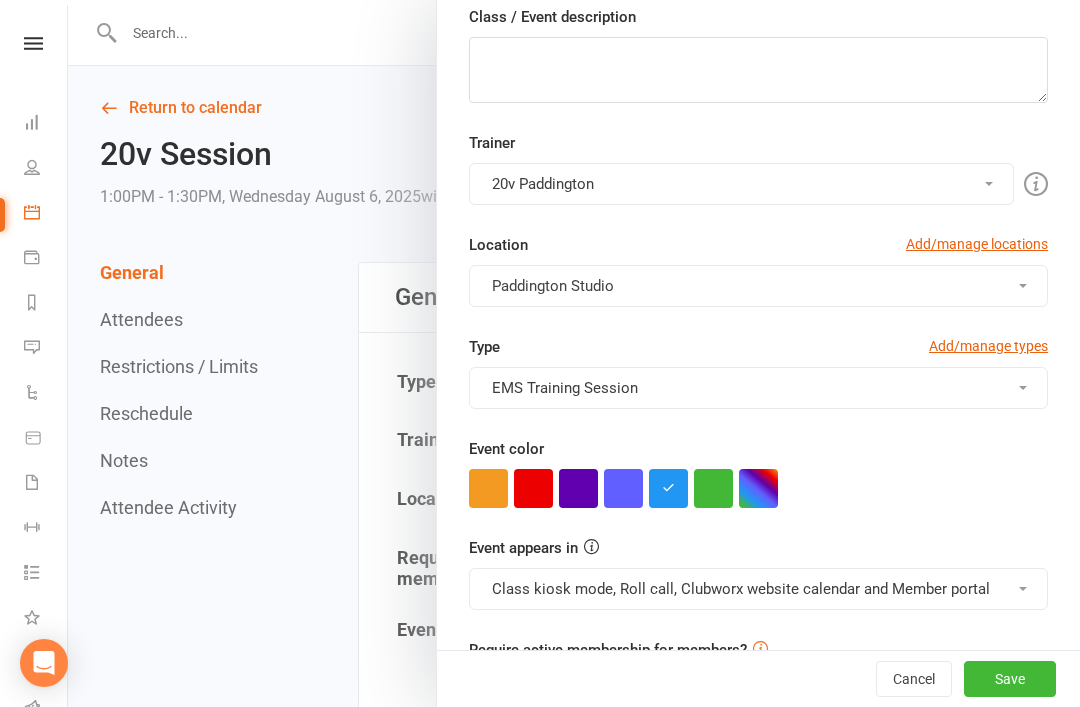 scroll, scrollTop: 306, scrollLeft: 0, axis: vertical 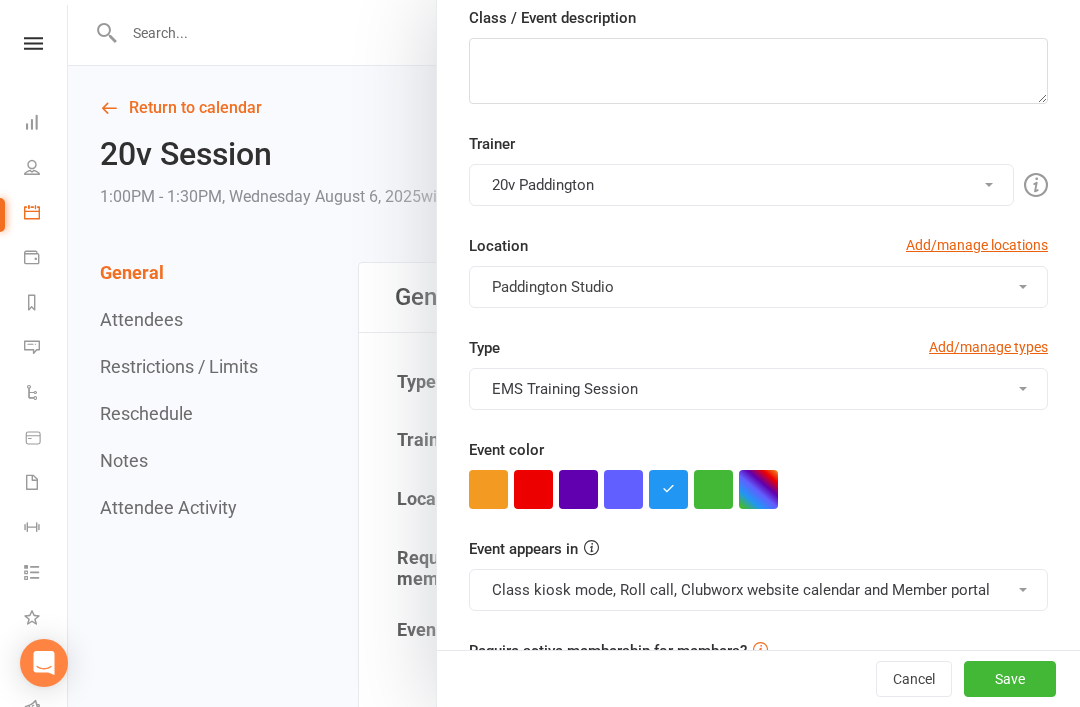 click at bounding box center [533, 489] 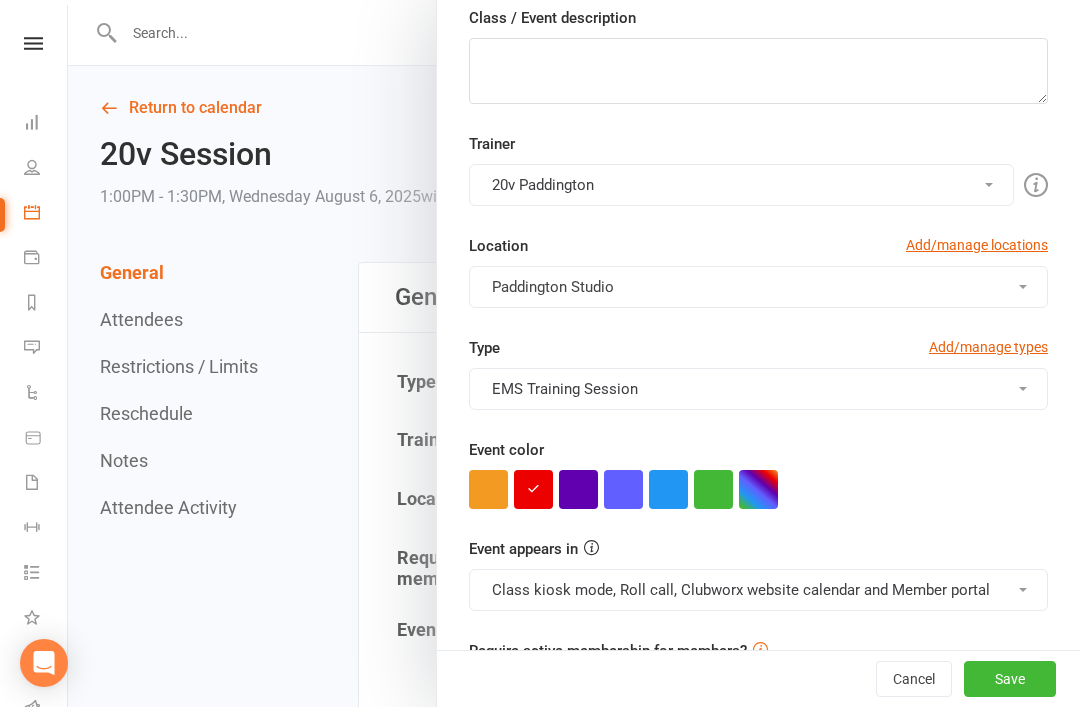 click on "Save" at bounding box center (1010, 679) 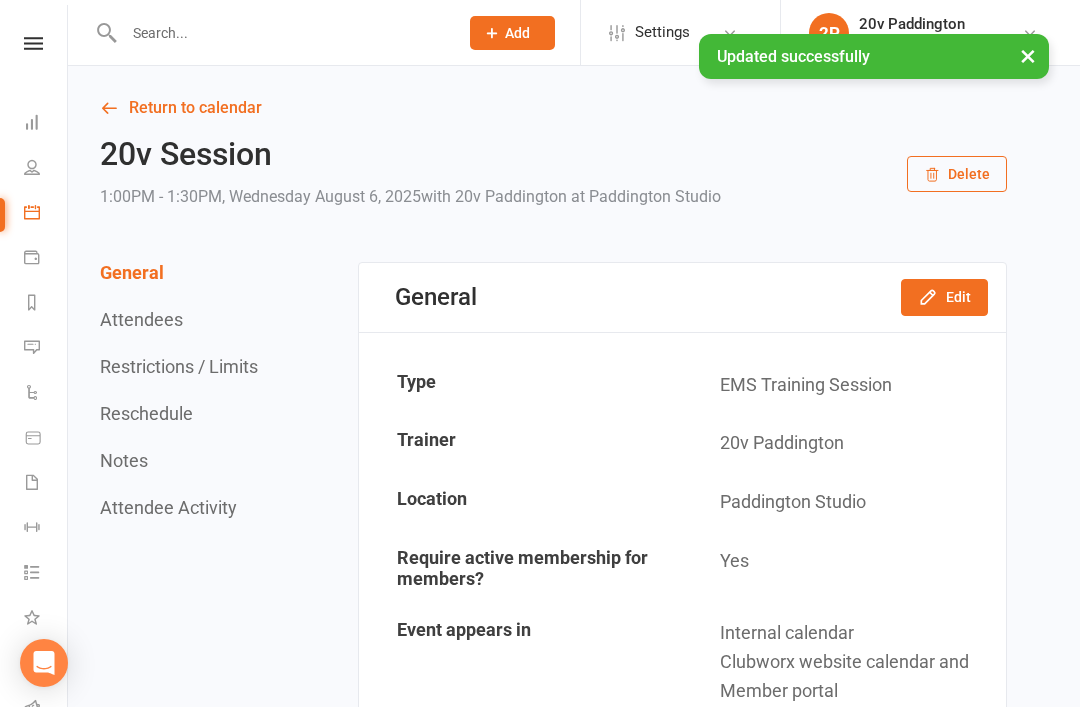 click on "Return to calendar" at bounding box center [553, 108] 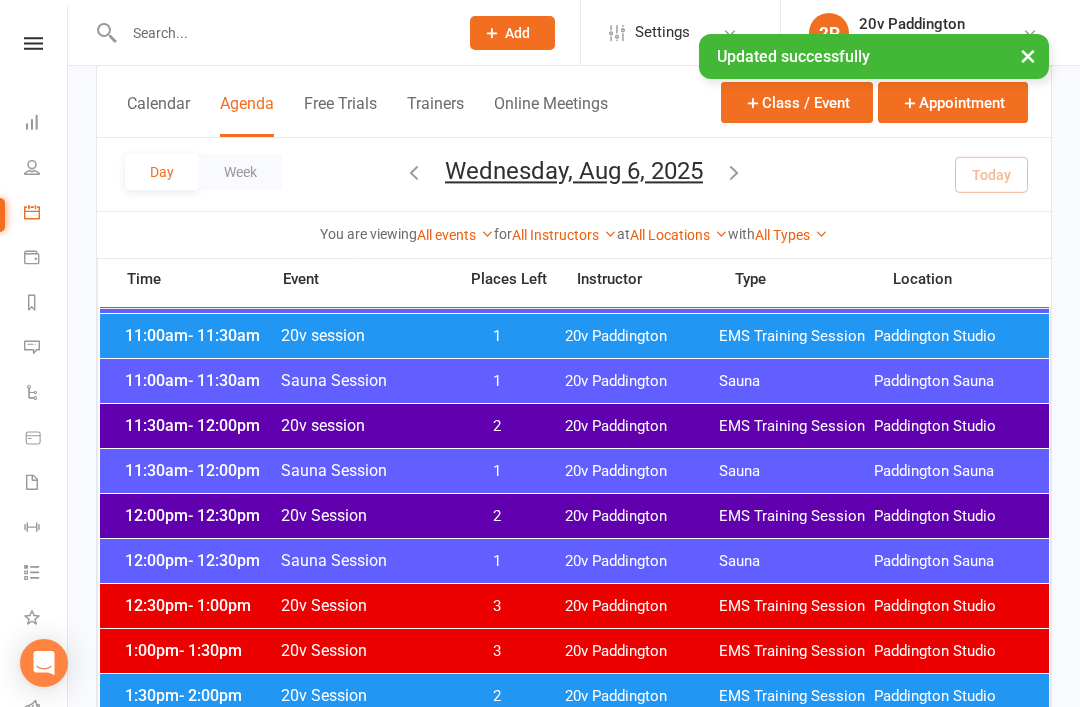 scroll, scrollTop: 1230, scrollLeft: 0, axis: vertical 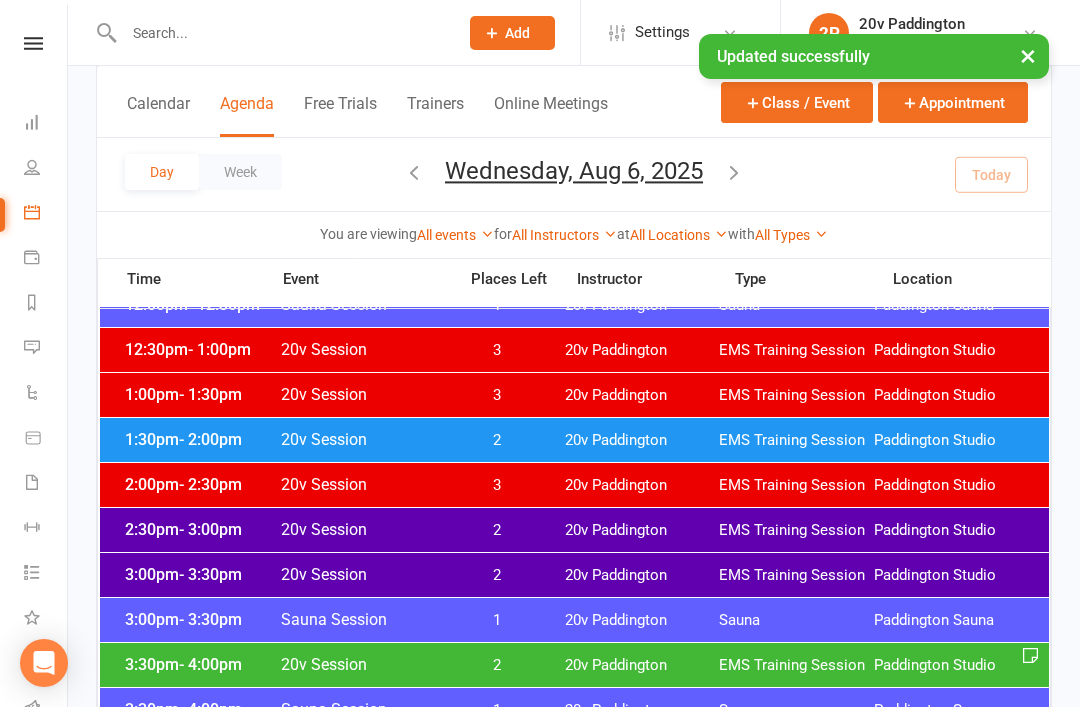 click on "20v Paddington" at bounding box center [642, 440] 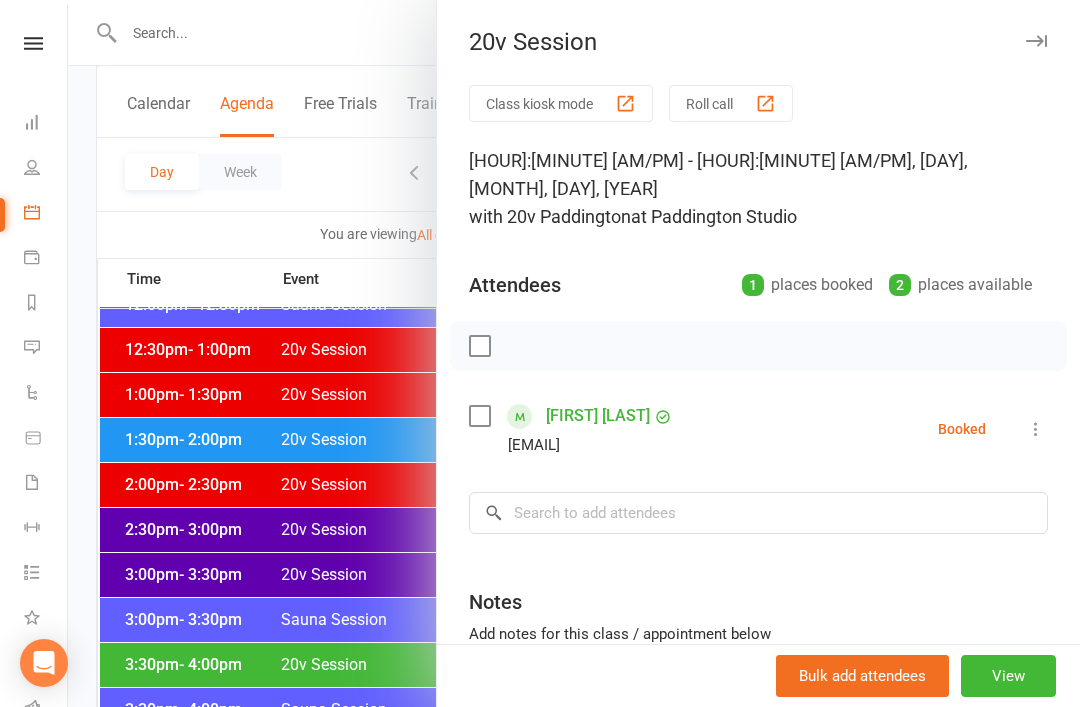 click at bounding box center (574, 353) 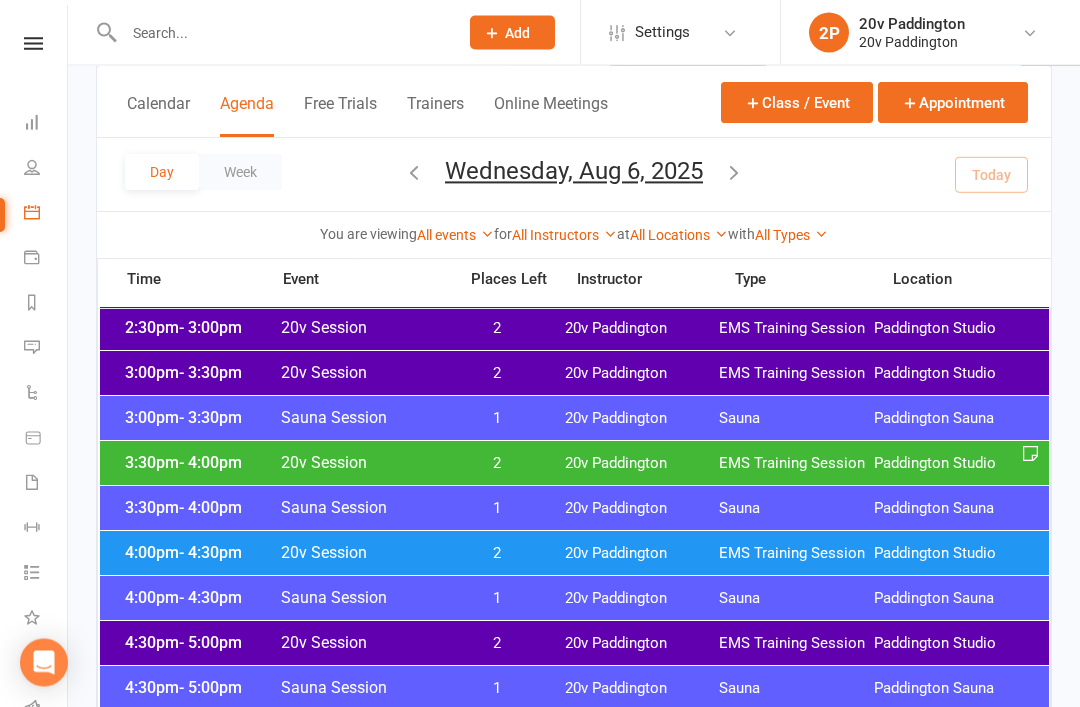 click on "20v Paddington" at bounding box center (642, 554) 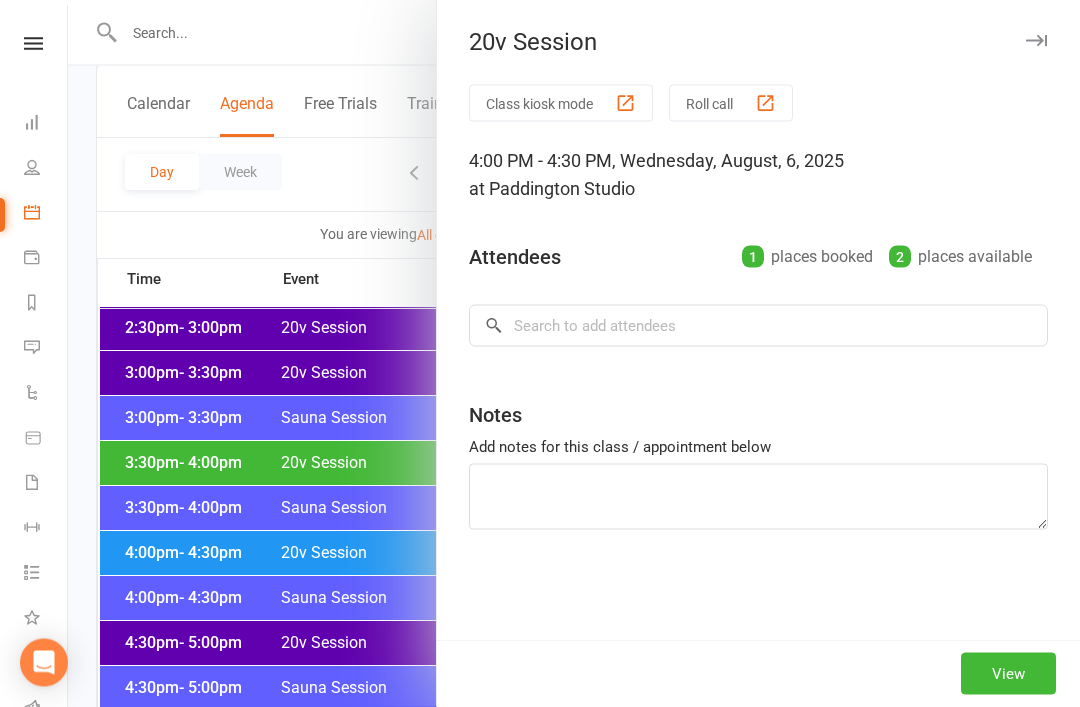scroll, scrollTop: 1432, scrollLeft: 0, axis: vertical 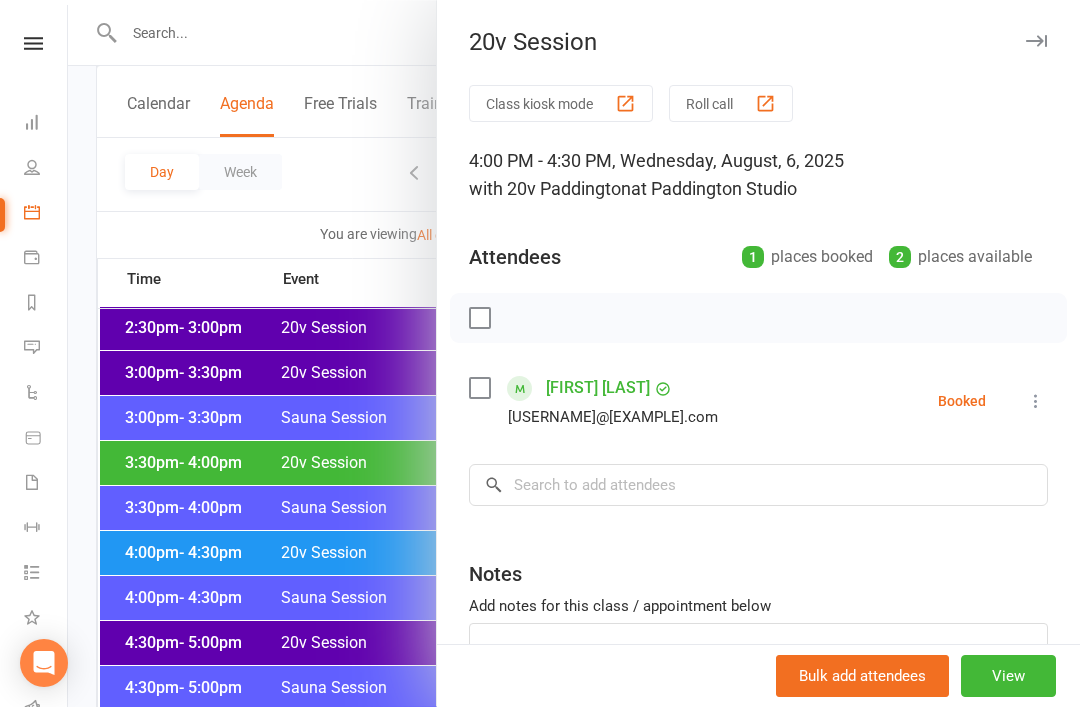 click at bounding box center (574, 353) 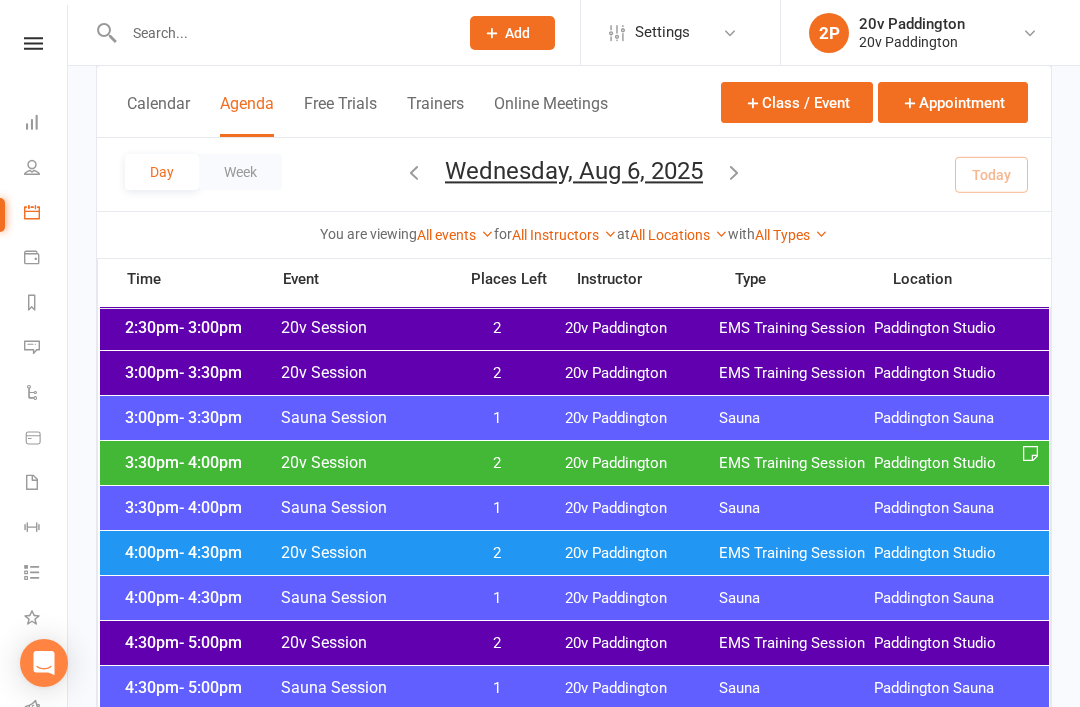 click on "2" at bounding box center (497, 643) 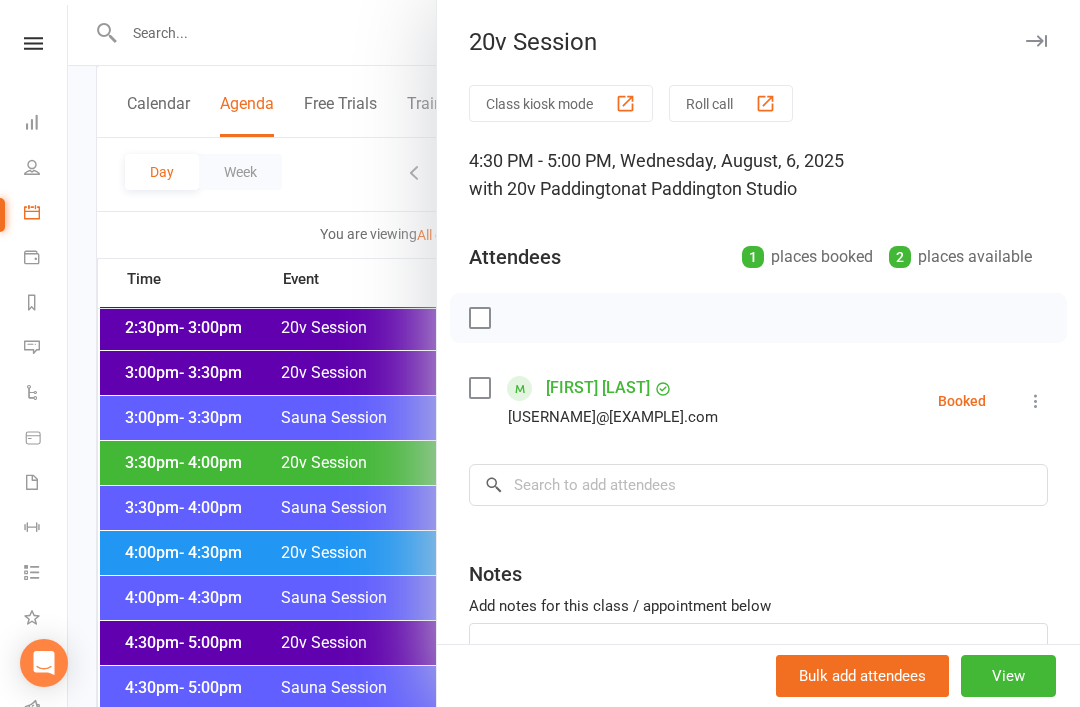 click at bounding box center [574, 353] 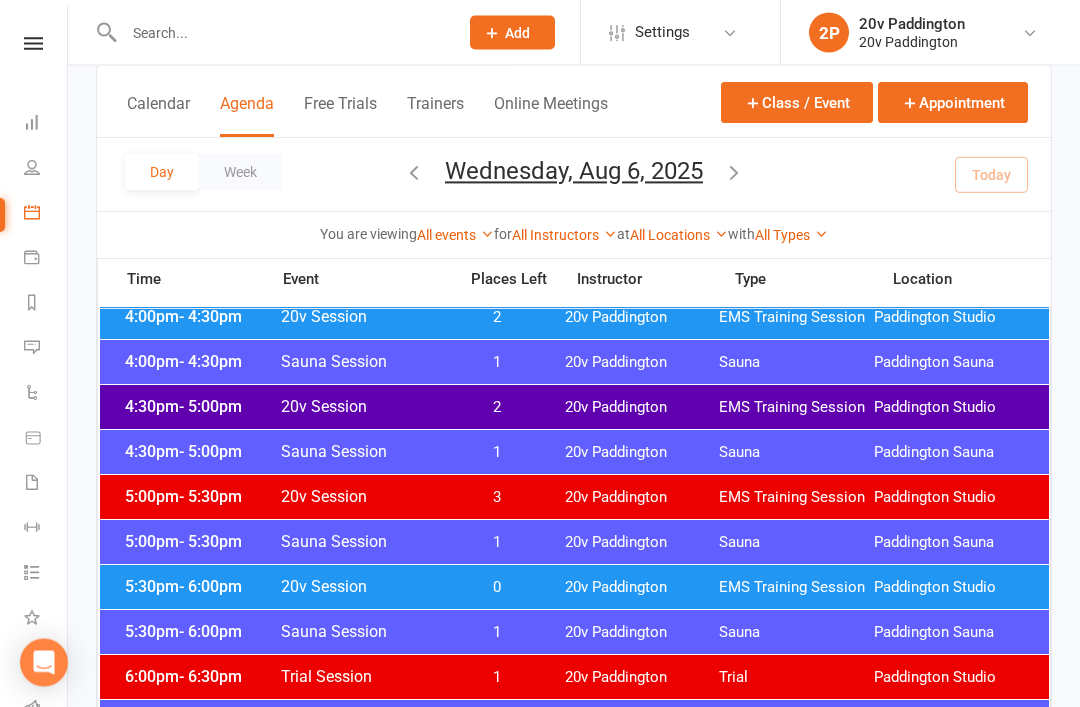 click on "5:30pm  - 6:00pm 20v Session 0 20v Paddington EMS Training Session Paddington Studio" at bounding box center [574, 588] 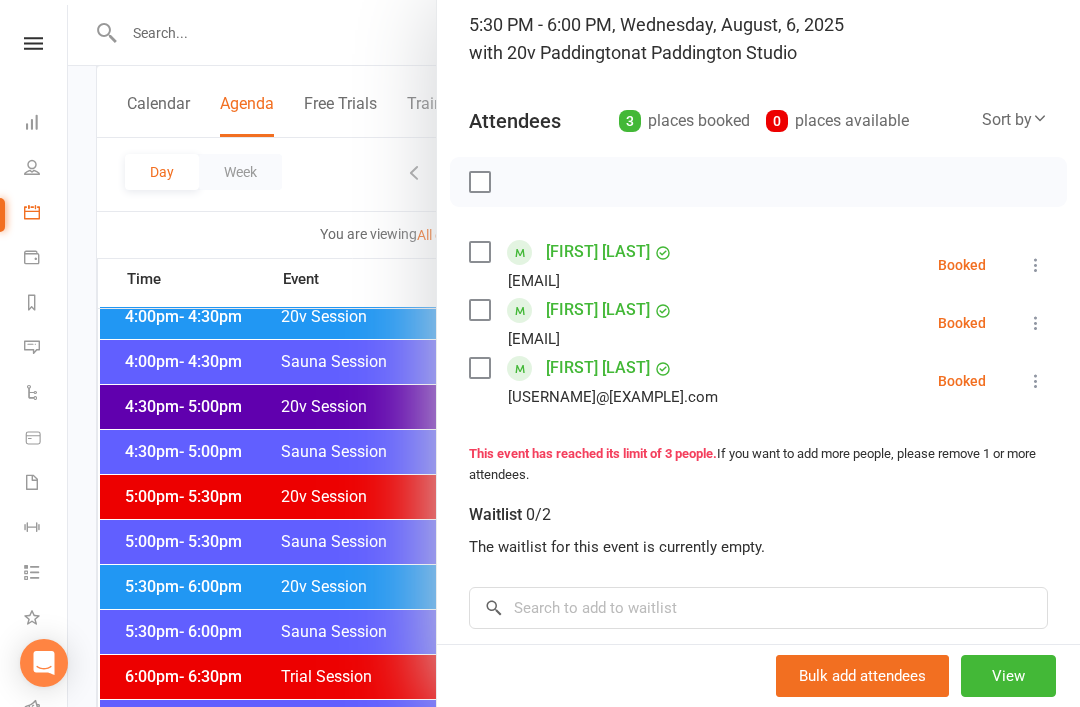 scroll, scrollTop: 146, scrollLeft: 0, axis: vertical 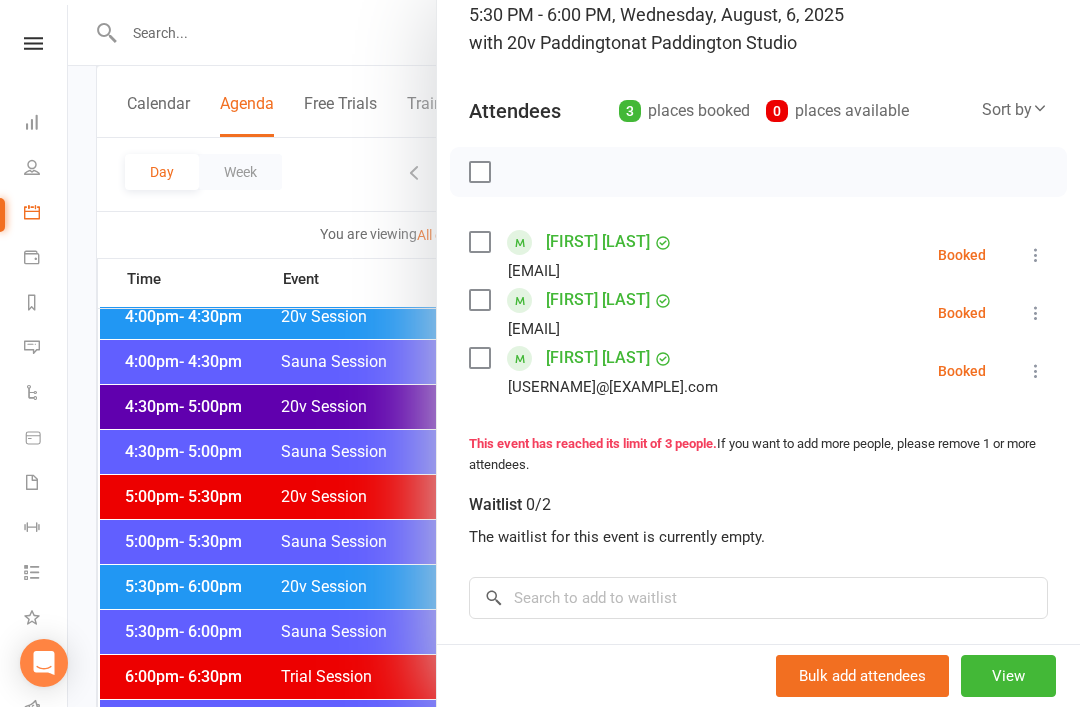 click at bounding box center [574, 353] 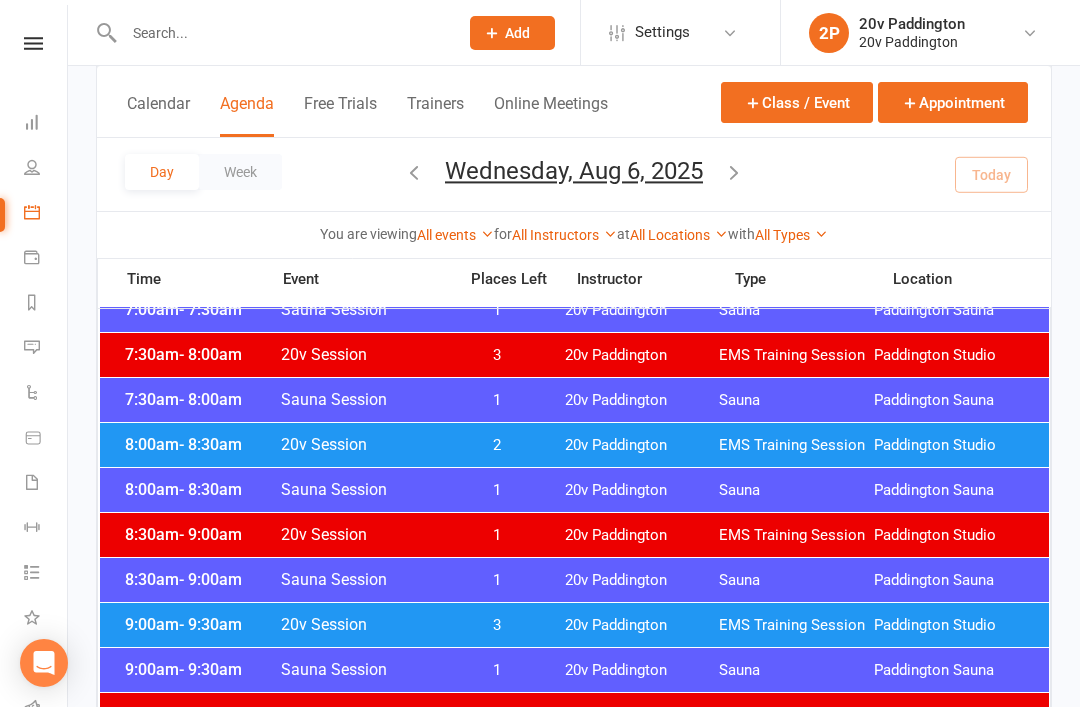 scroll, scrollTop: 324, scrollLeft: 0, axis: vertical 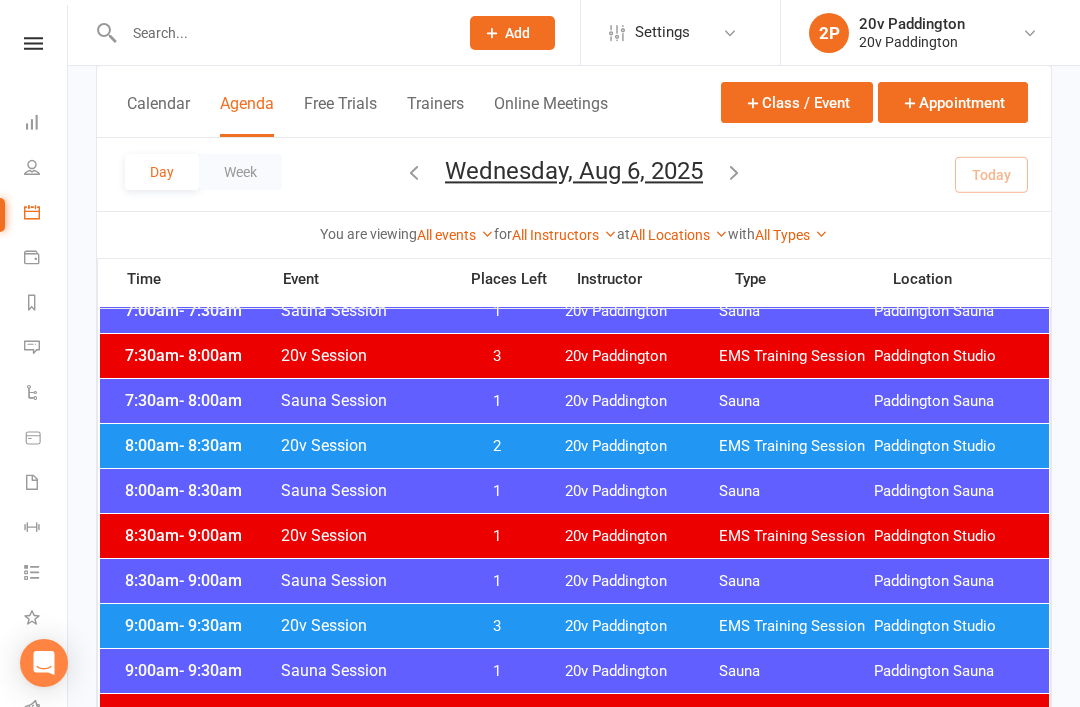 click on "8:00am  - 8:30am 20v Session 2 20v Paddington EMS Training Session Paddington Studio" at bounding box center (574, 446) 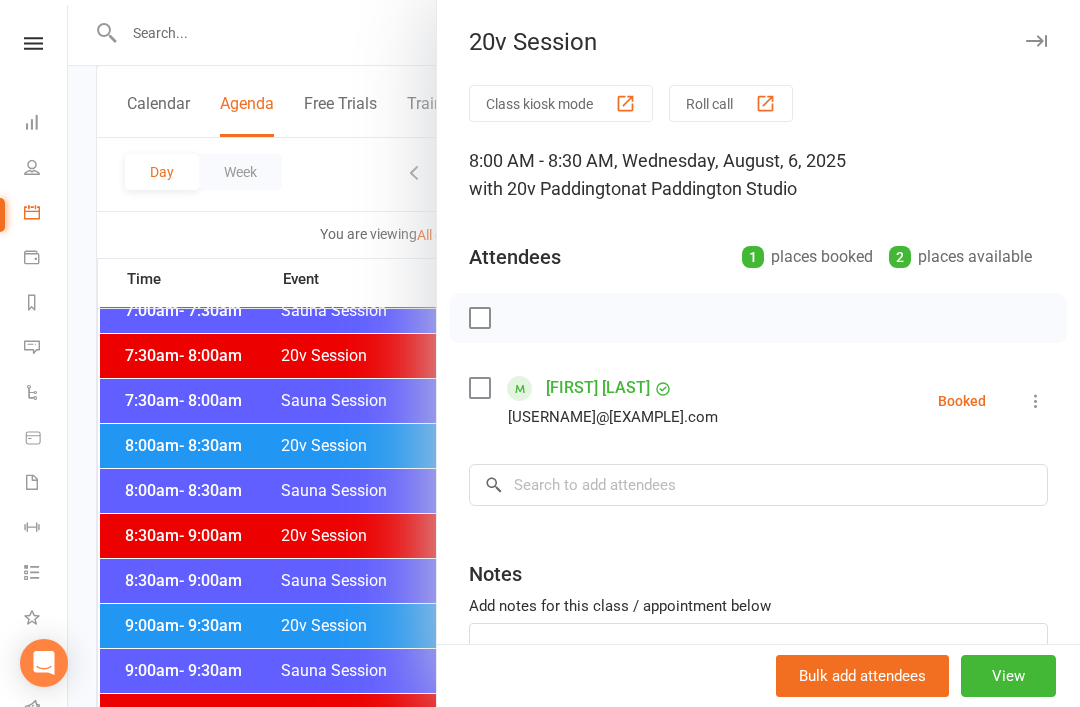 click at bounding box center [574, 353] 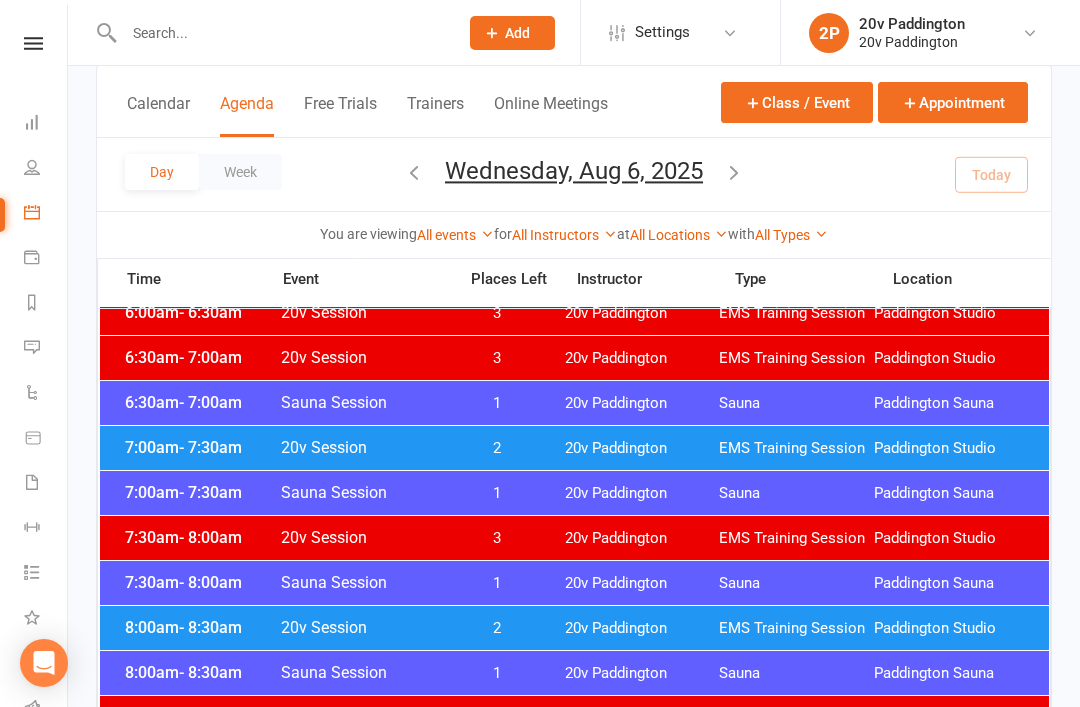 scroll, scrollTop: 120, scrollLeft: 0, axis: vertical 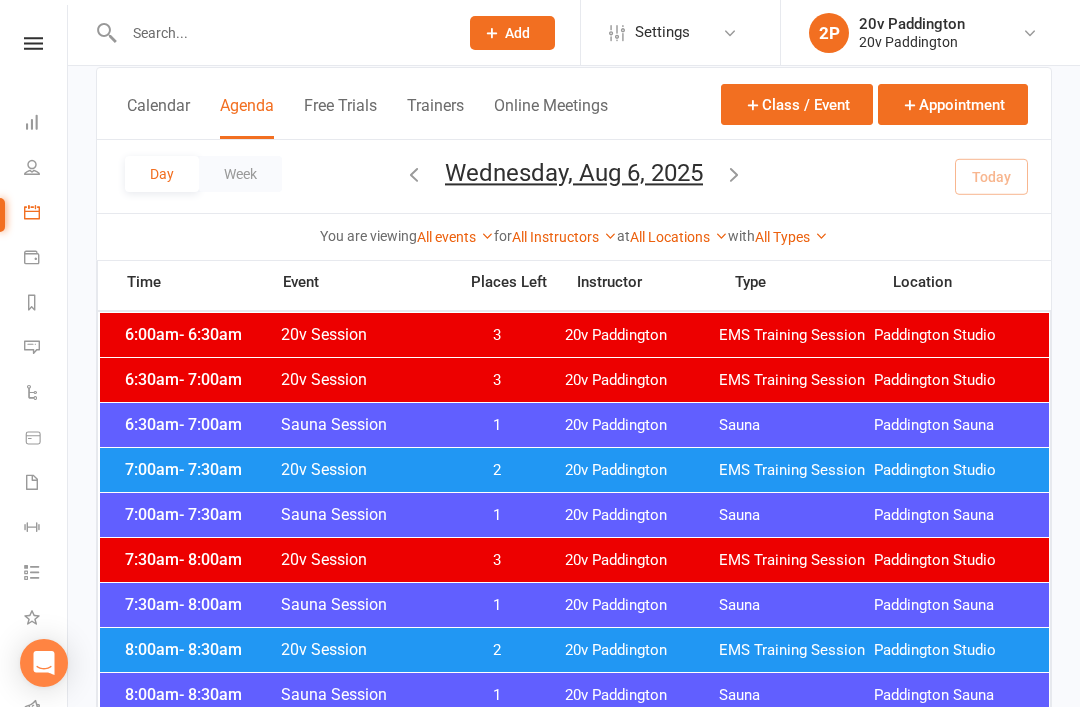 click on "2" at bounding box center (497, 470) 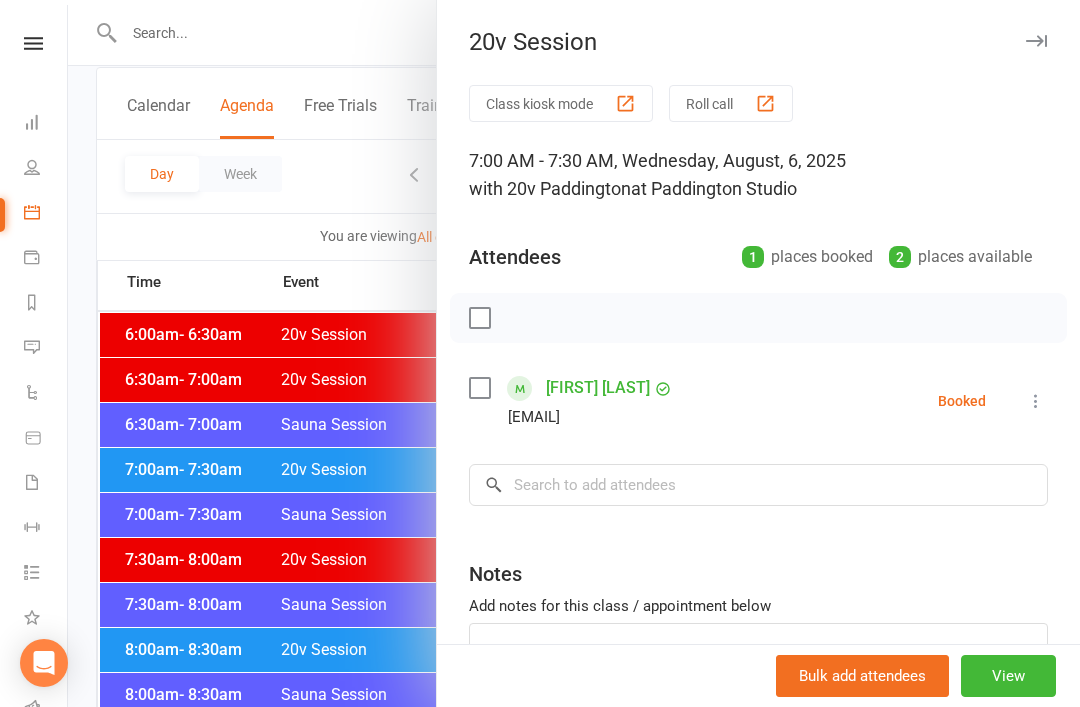 click at bounding box center (574, 353) 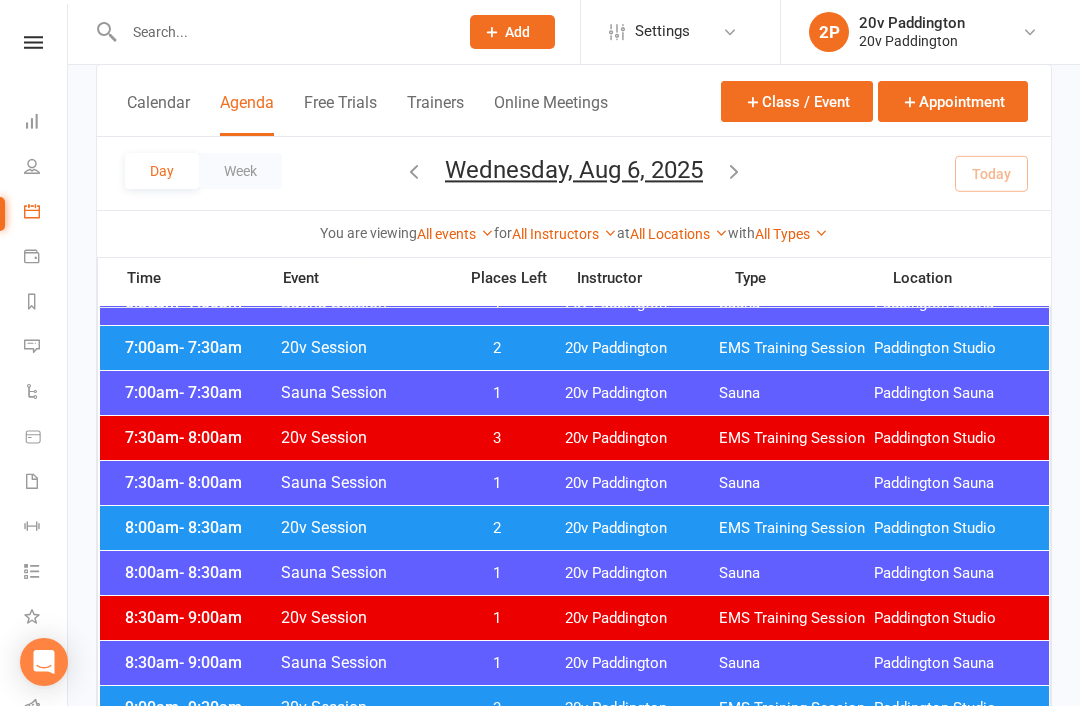 click on "2" at bounding box center [497, 529] 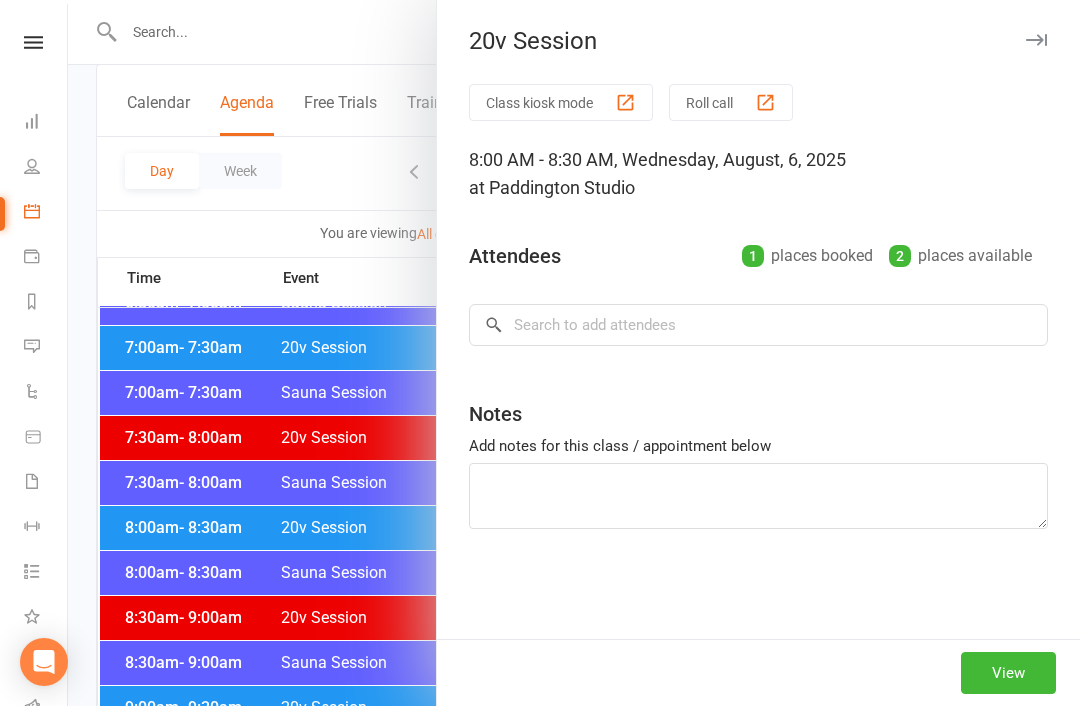 scroll, scrollTop: 242, scrollLeft: 0, axis: vertical 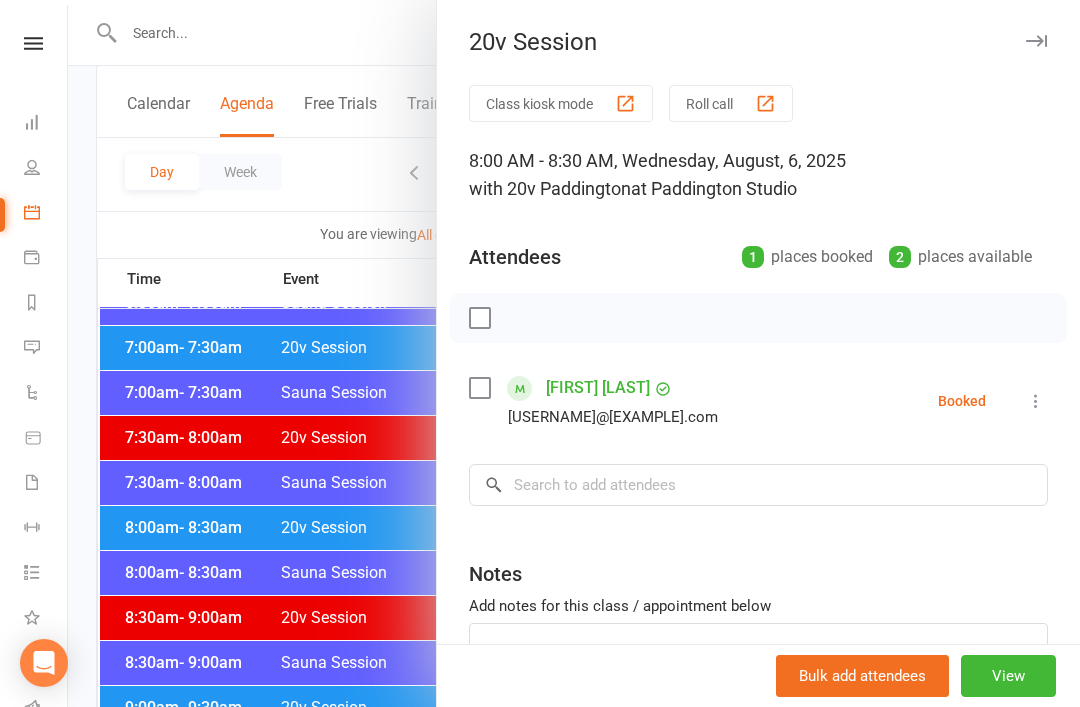 click at bounding box center (574, 353) 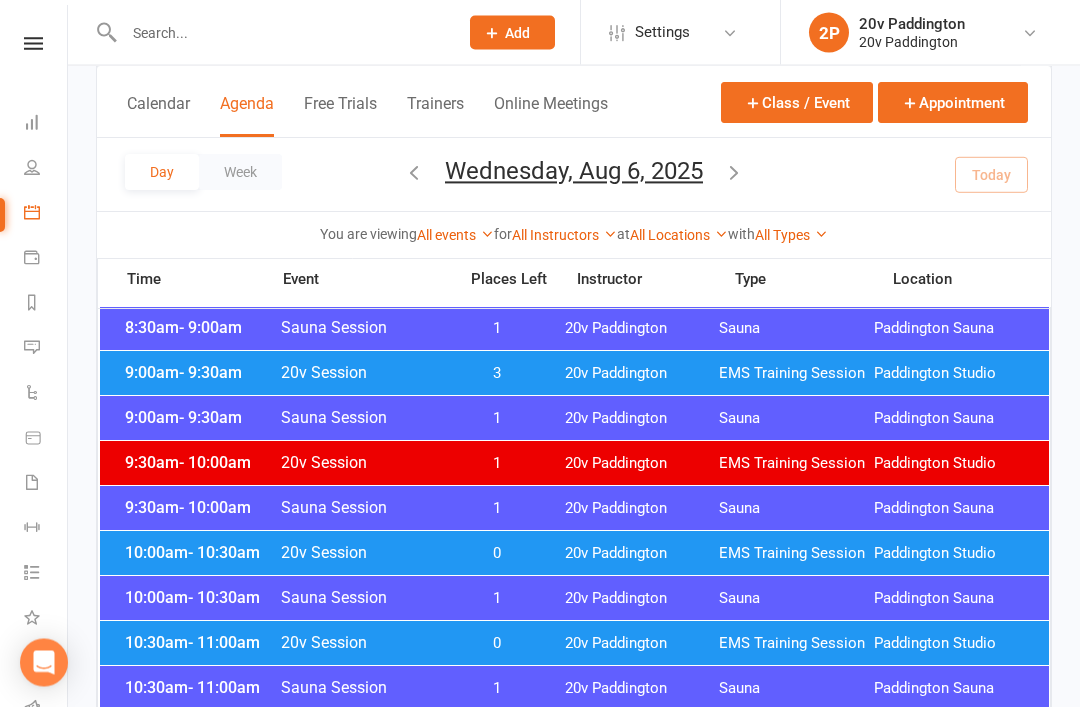 scroll, scrollTop: 577, scrollLeft: 0, axis: vertical 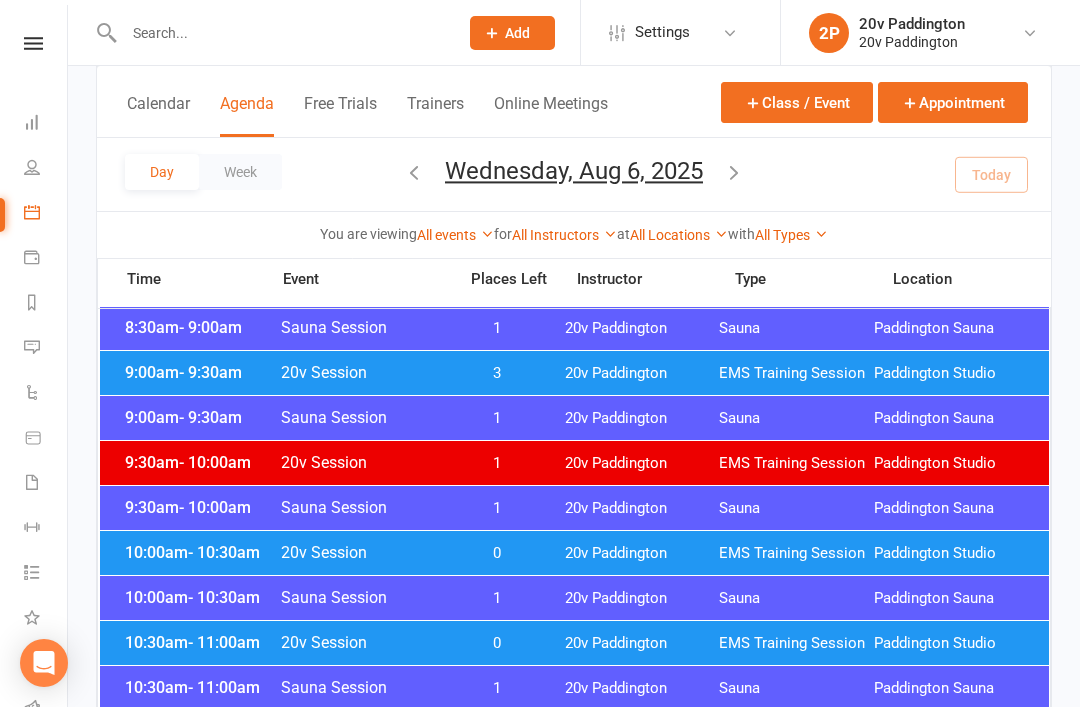 click on "9:00am  - 9:30am Sauna Session 1 20v Paddington Sauna Paddington Sauna" at bounding box center [574, 418] 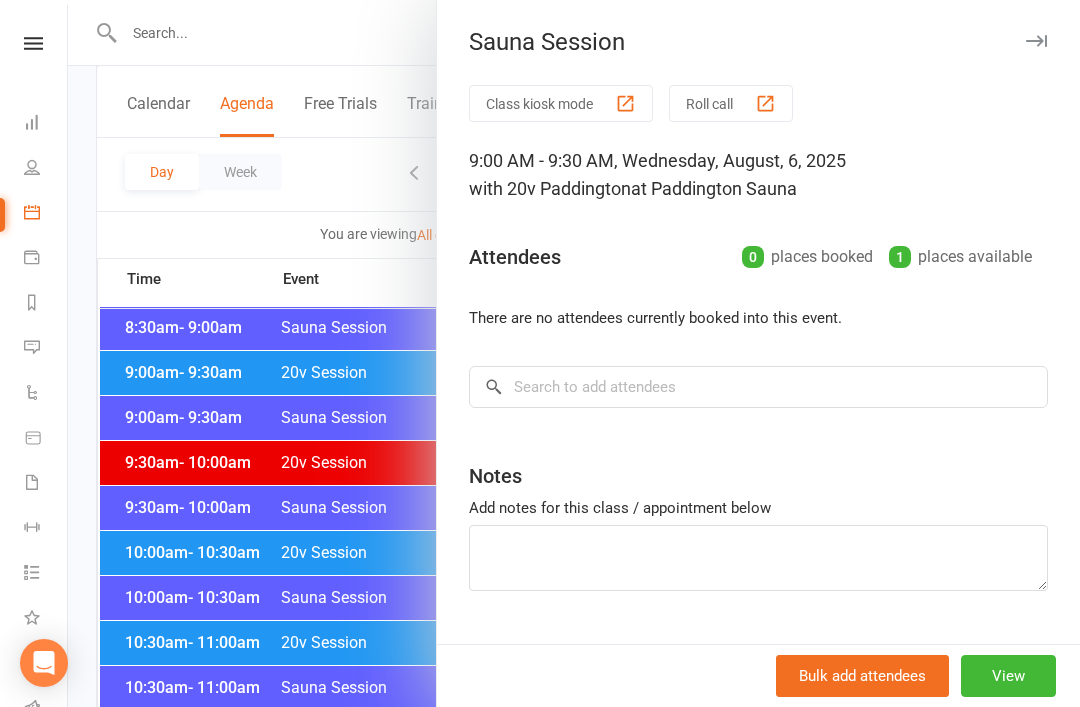 click at bounding box center (574, 353) 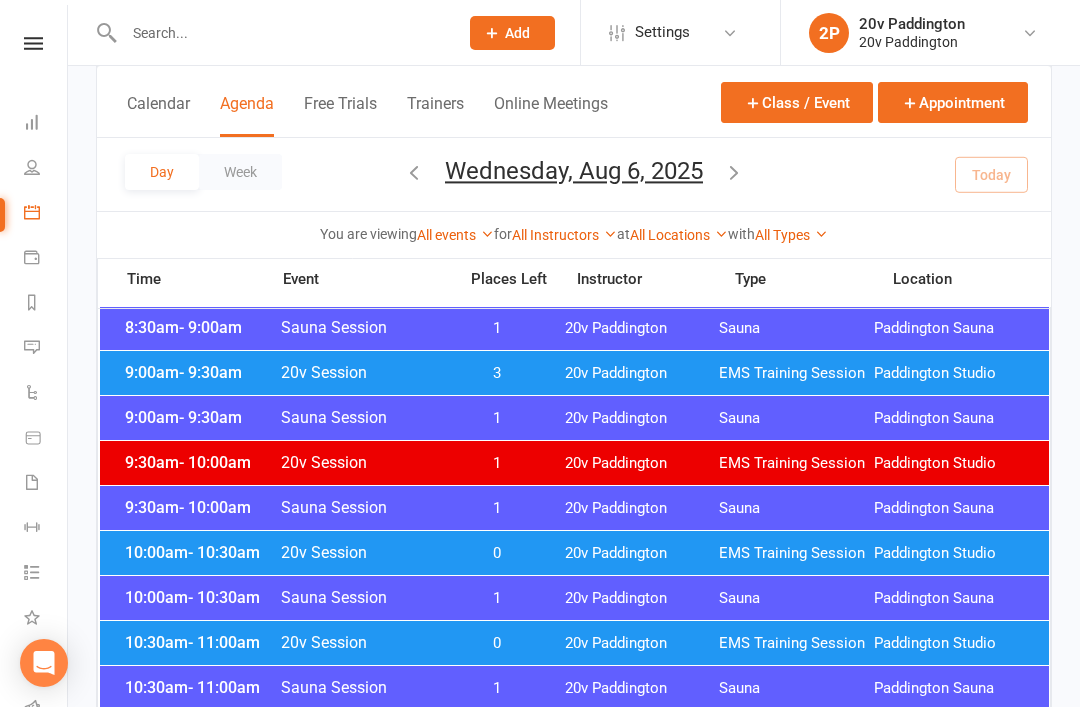 click on "0" at bounding box center (497, 553) 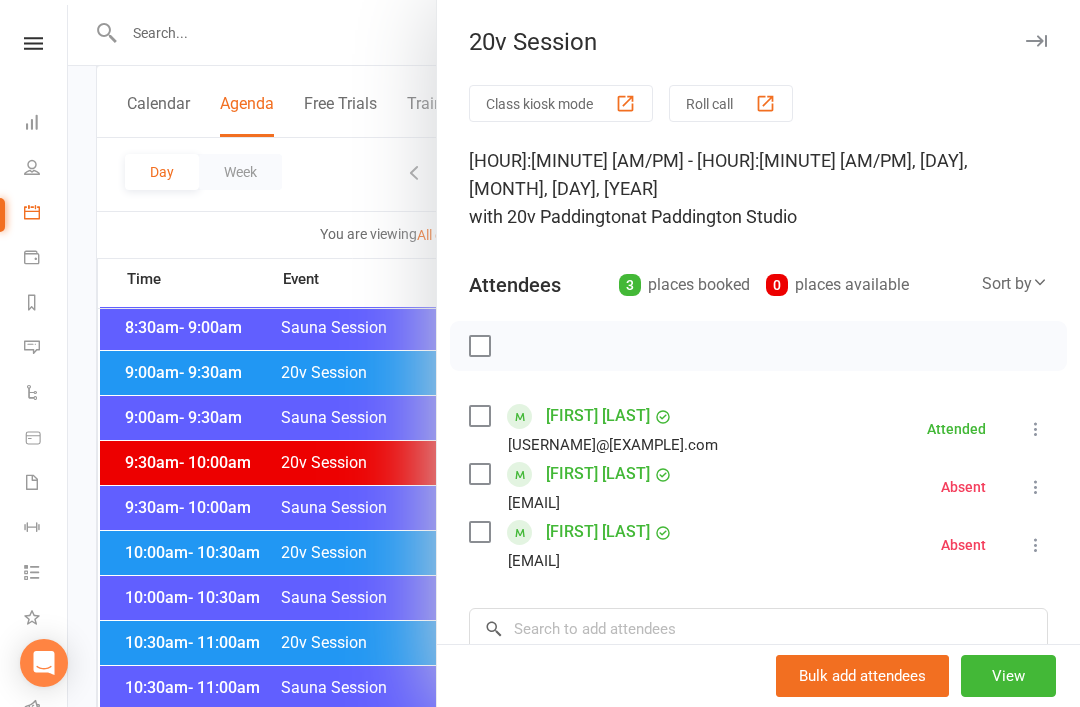 click at bounding box center [574, 353] 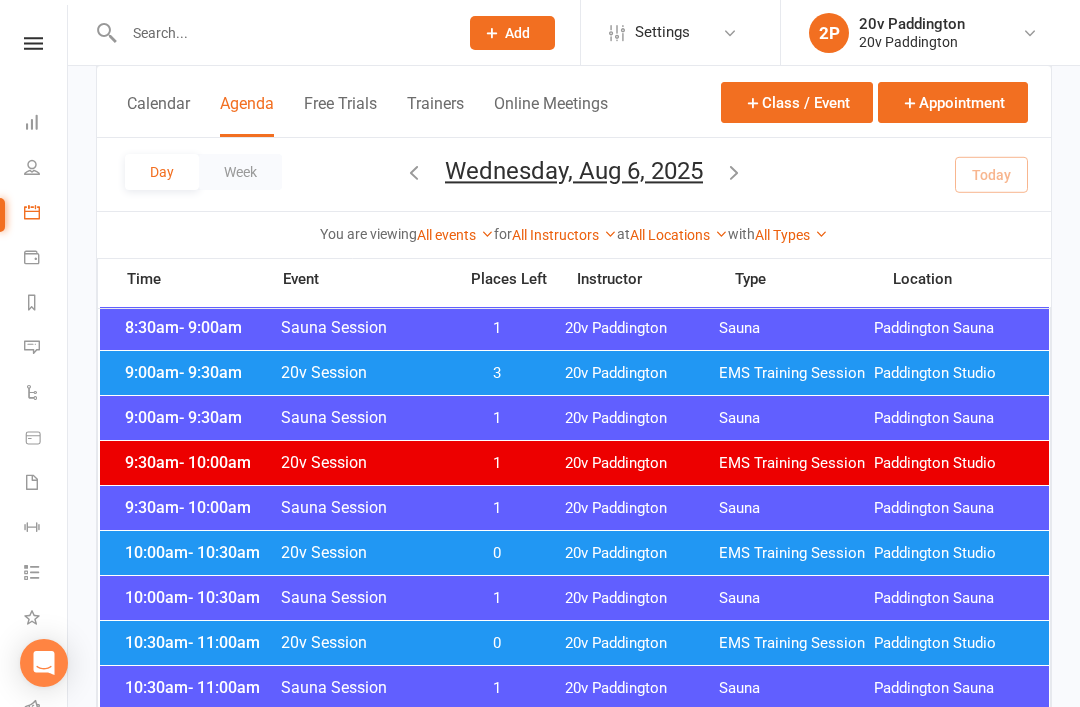 click on "20v Session" at bounding box center (362, 642) 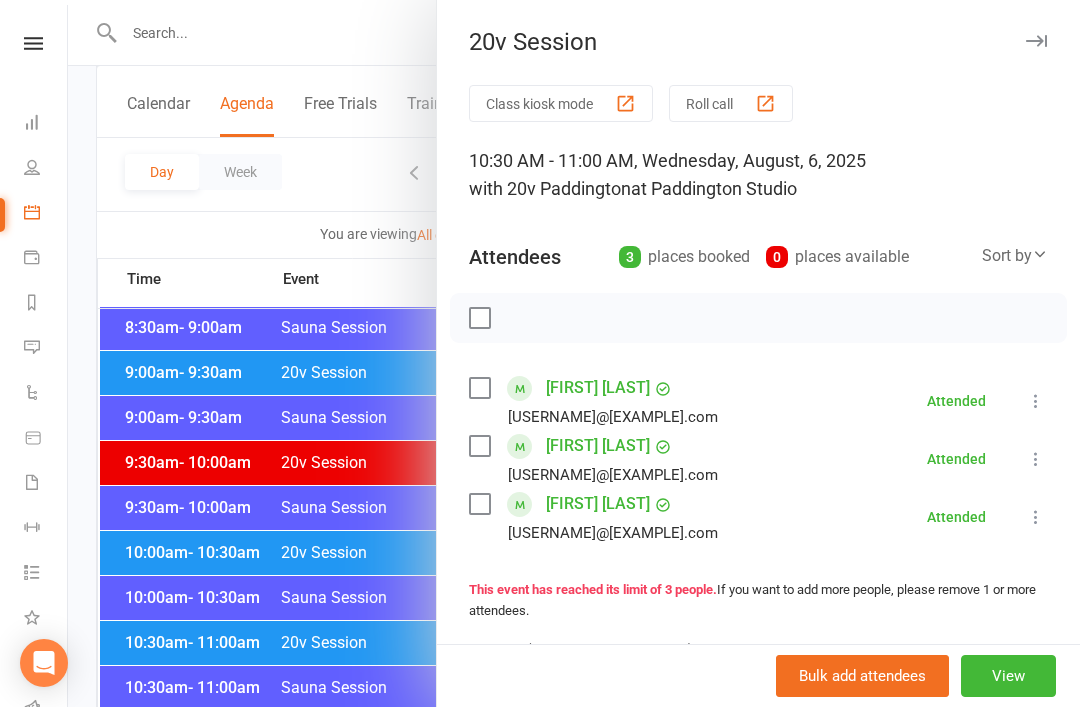 click at bounding box center [574, 353] 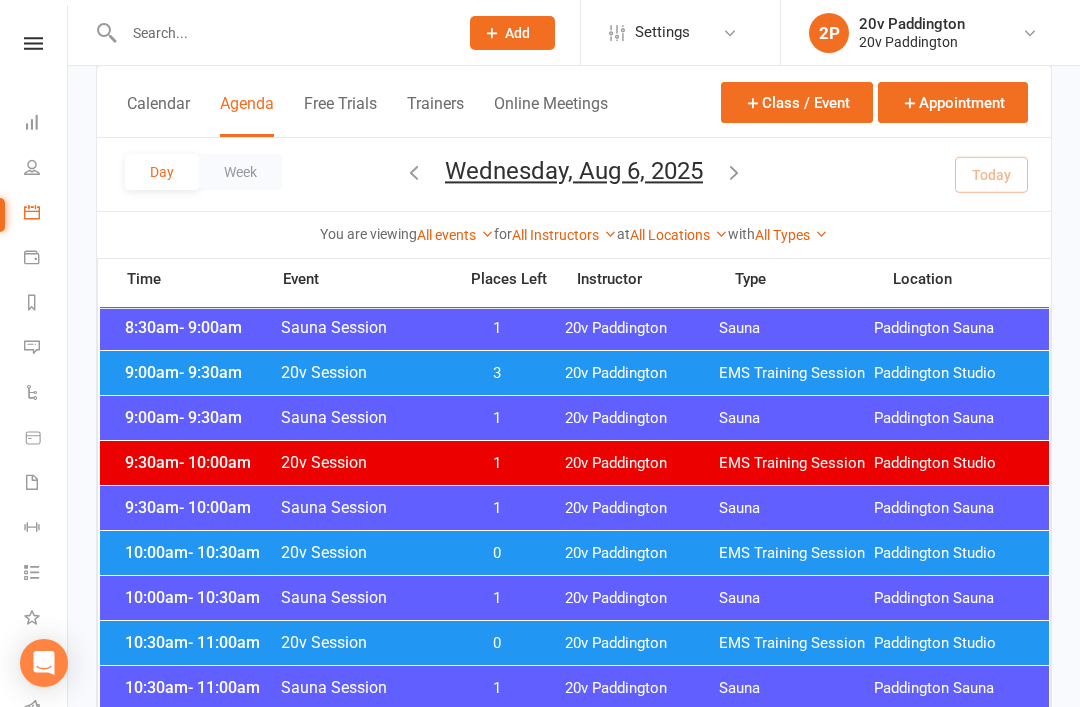 click on "0" at bounding box center [497, 553] 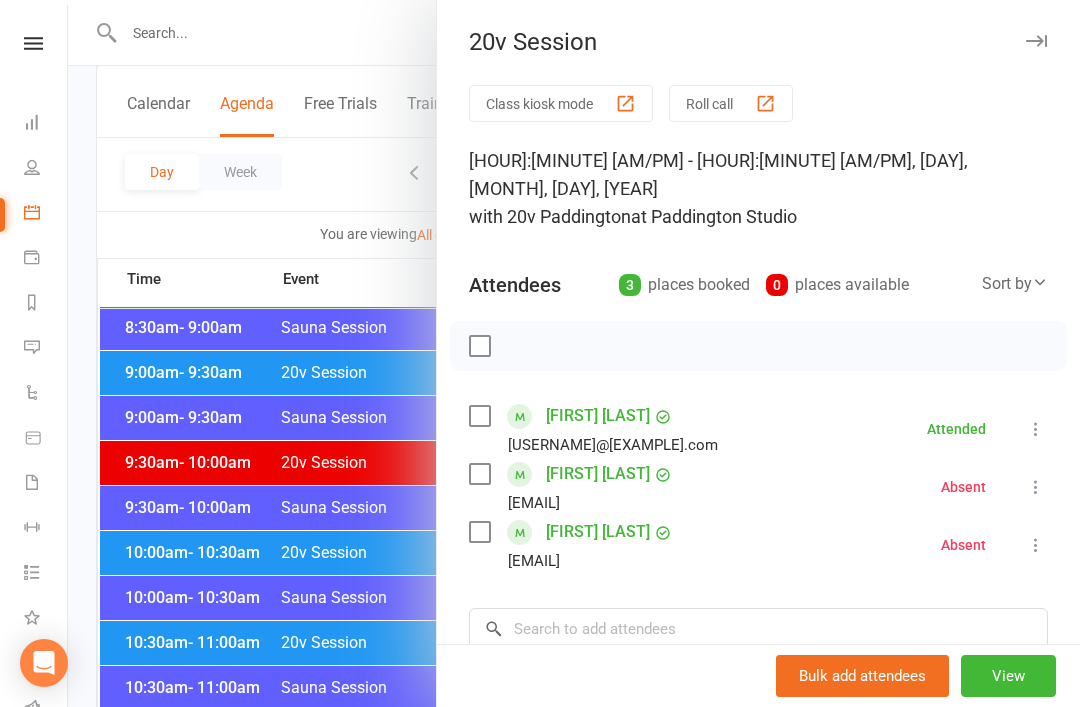click at bounding box center (574, 353) 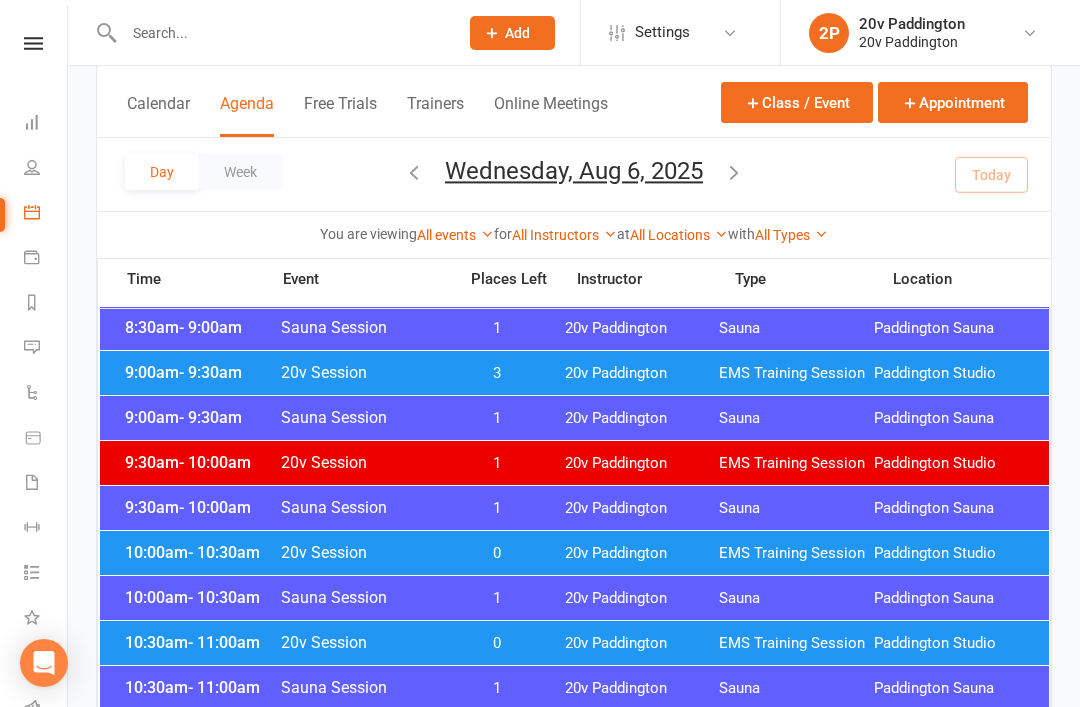 click on "10:30am  - 11:00am 20v Session 0 20v Paddington EMS Training Session Paddington Studio" at bounding box center (574, 643) 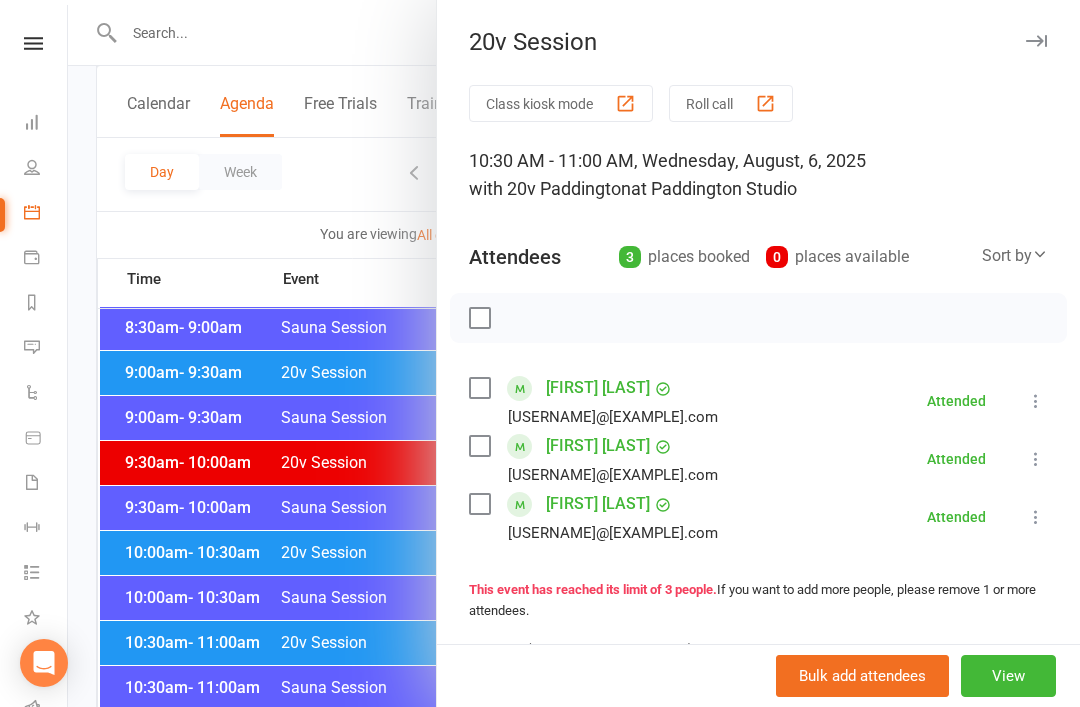 click at bounding box center (574, 353) 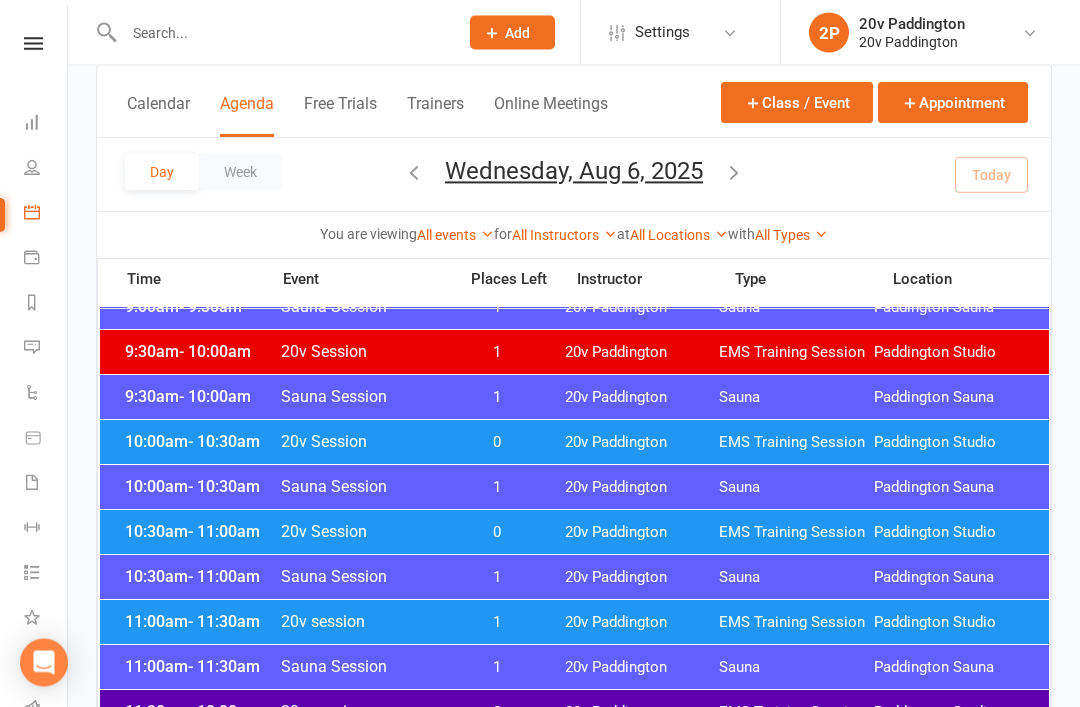 click on "20v session" at bounding box center [362, 622] 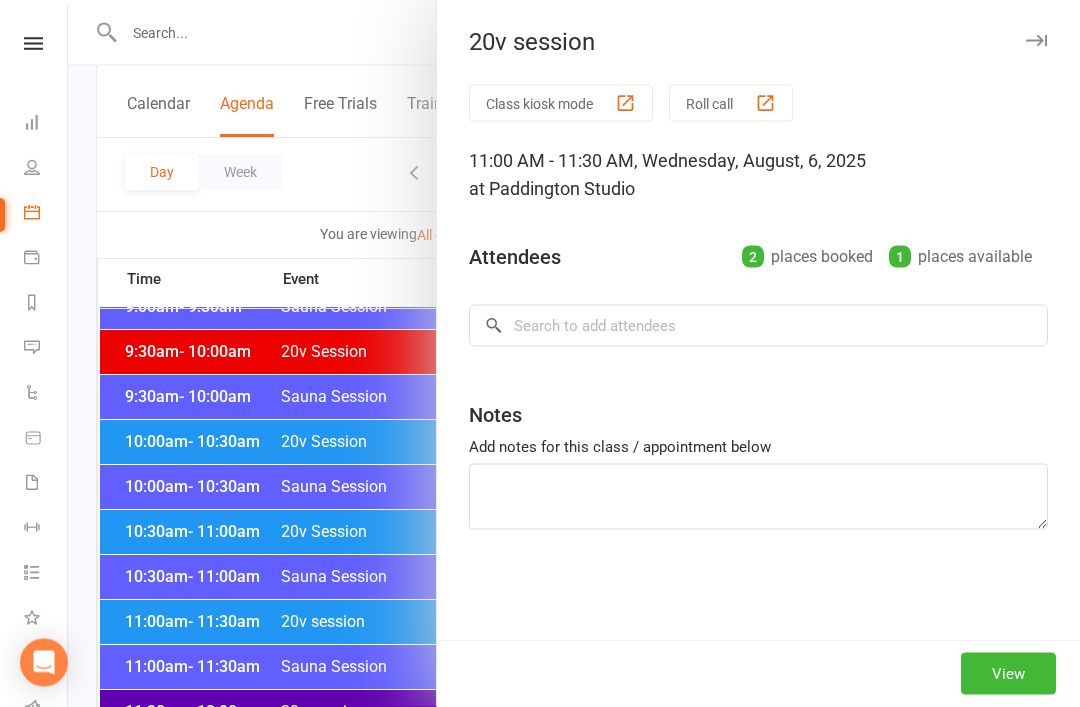 scroll, scrollTop: 688, scrollLeft: 0, axis: vertical 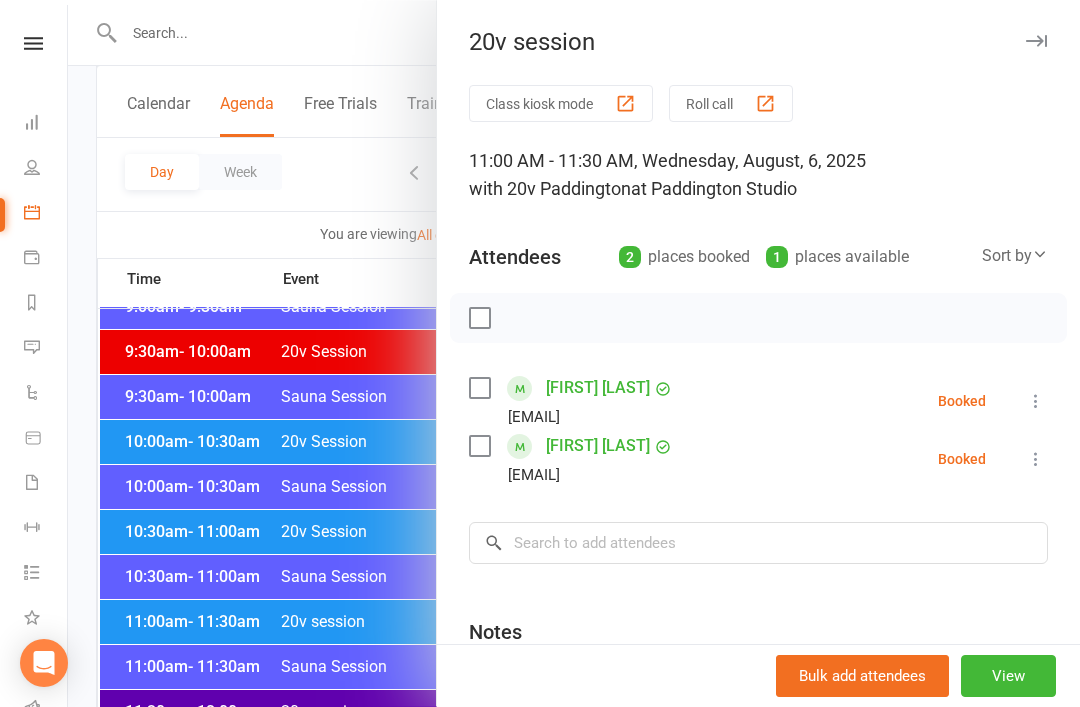 click at bounding box center (1036, 401) 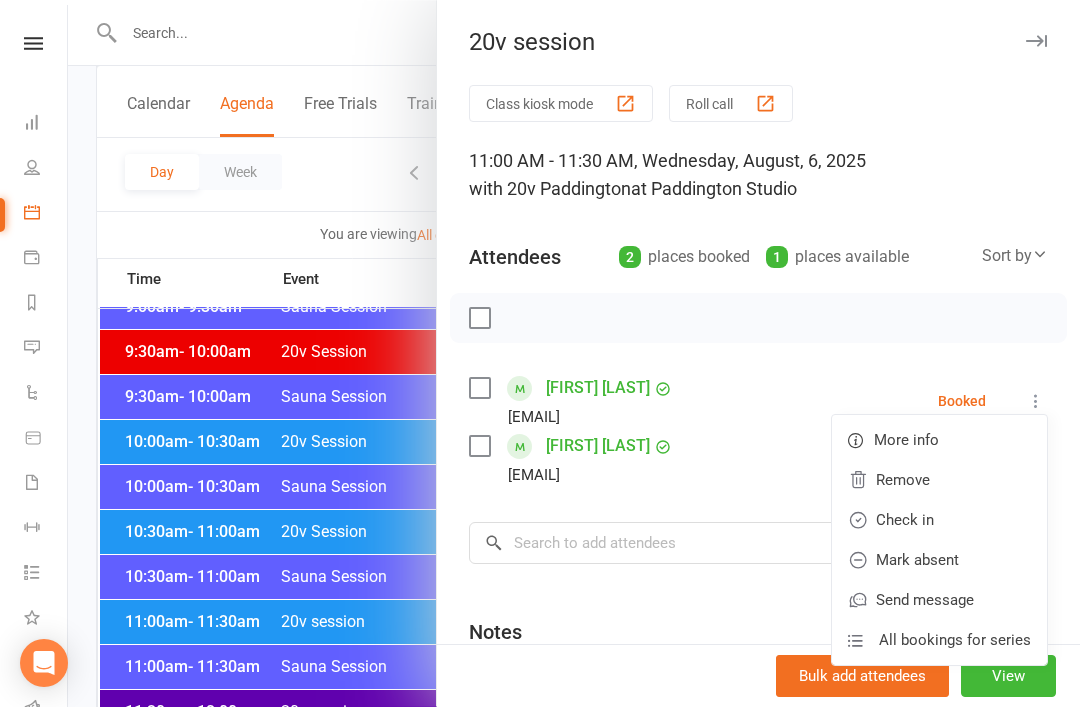 click on "Check in" at bounding box center [939, 520] 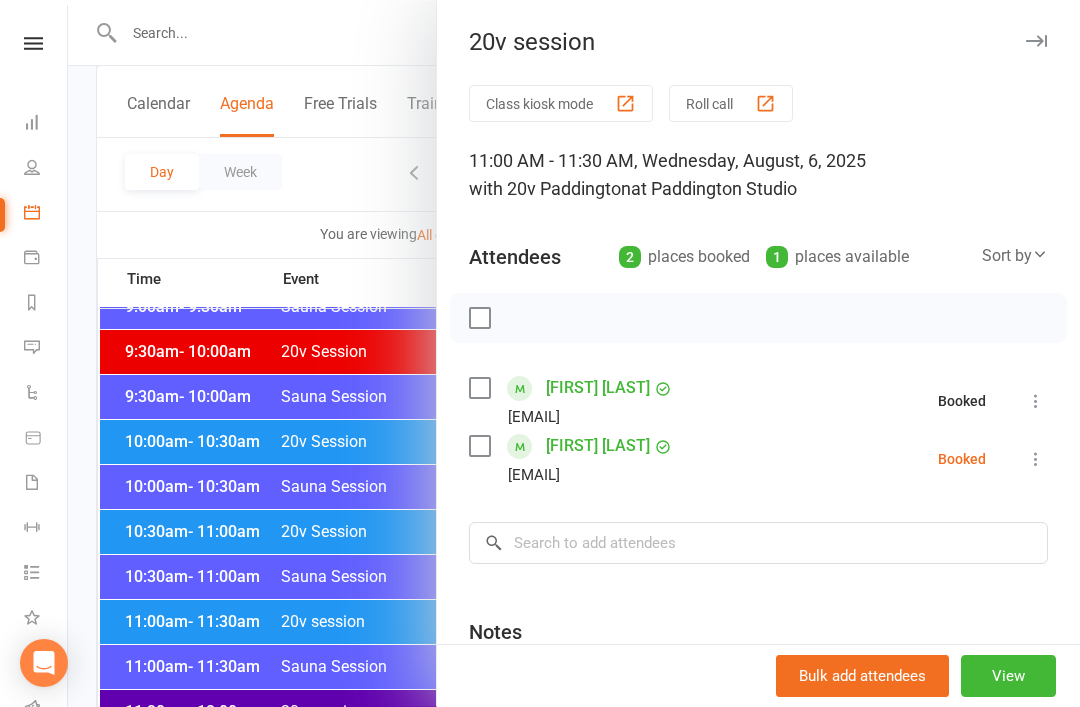 click at bounding box center (1036, 459) 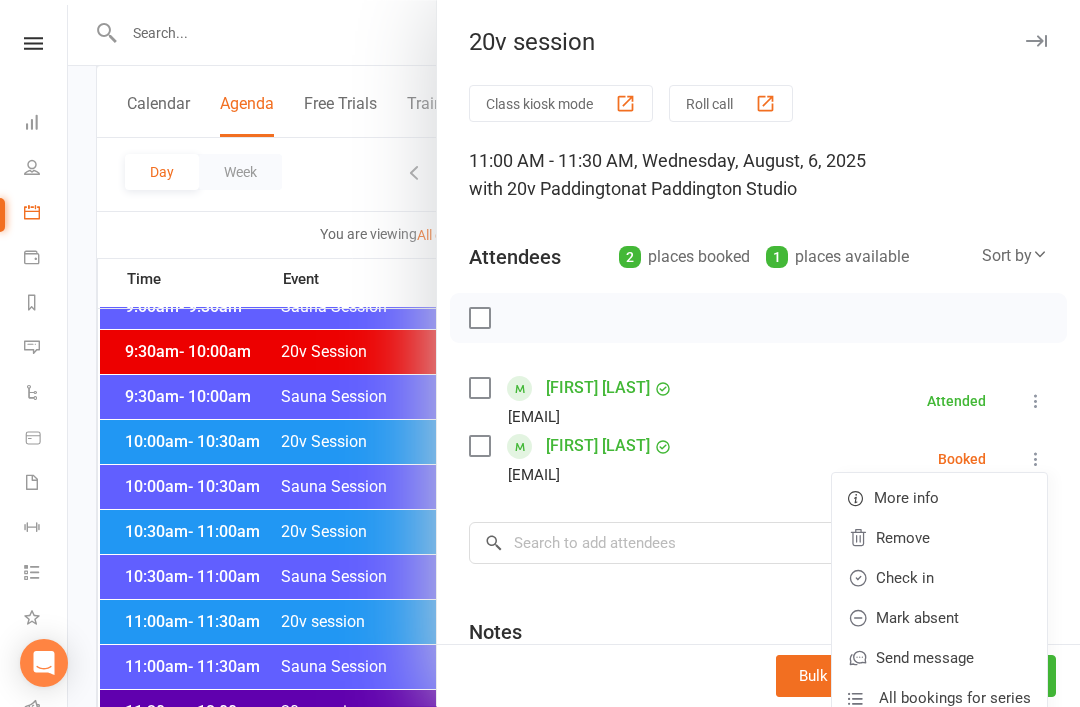 click on "Check in" at bounding box center [939, 578] 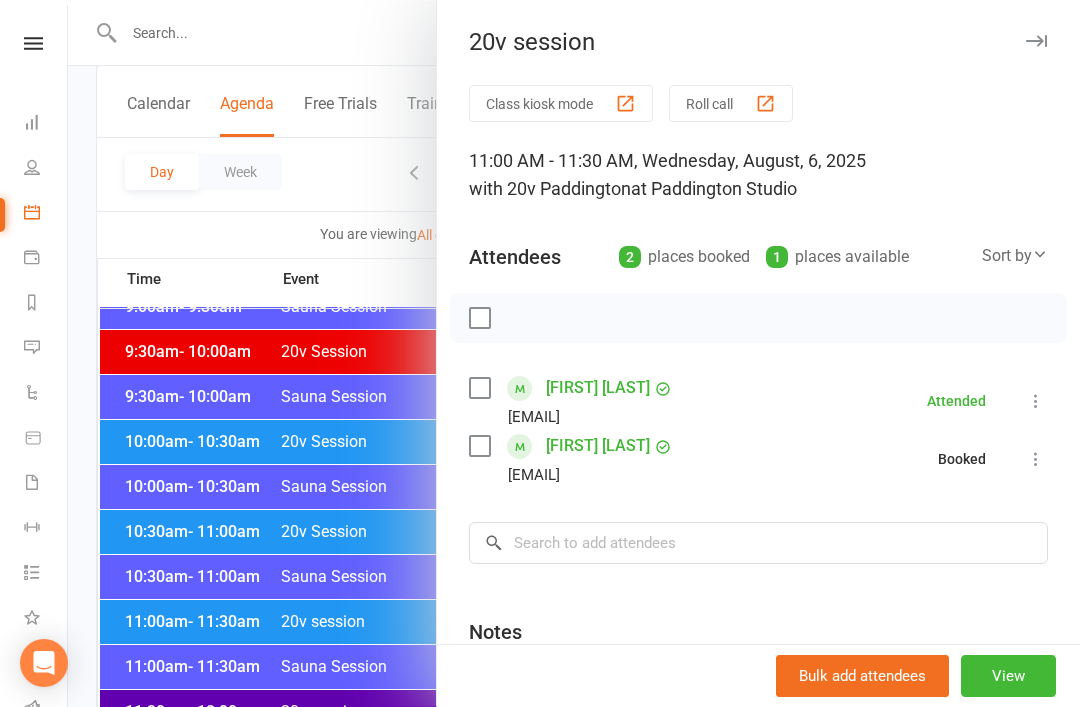 click at bounding box center (574, 353) 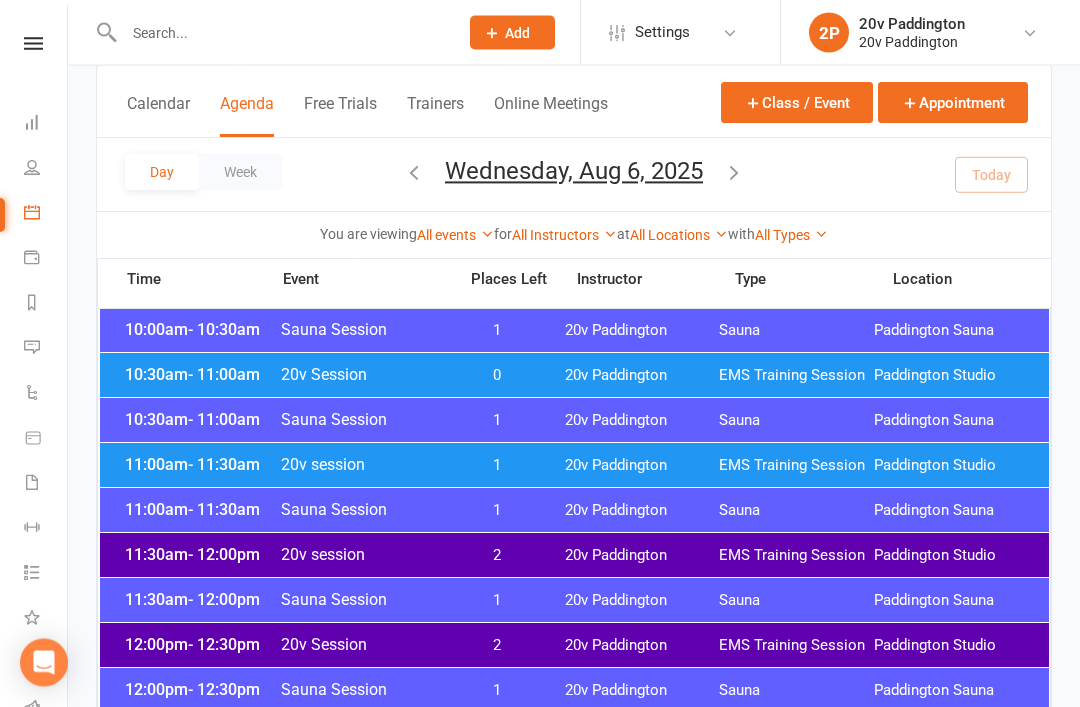 scroll, scrollTop: 845, scrollLeft: 0, axis: vertical 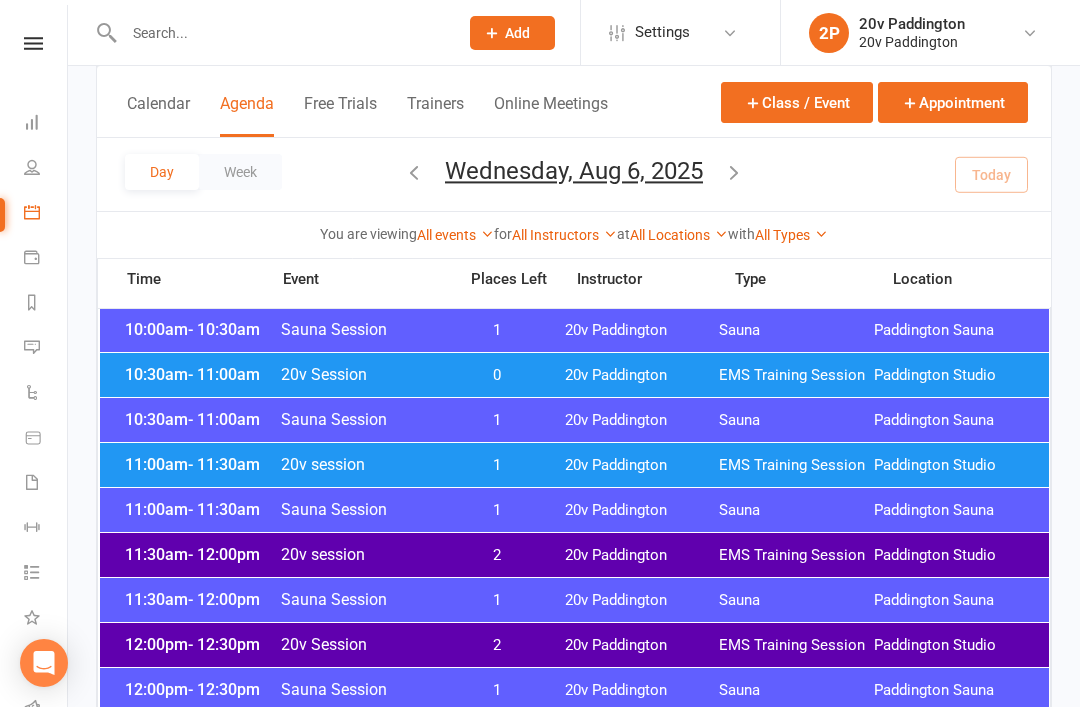 click on "11:00am  - 11:30am Sauna Session 1 20v Paddington Sauna Paddington Sauna" at bounding box center (574, 510) 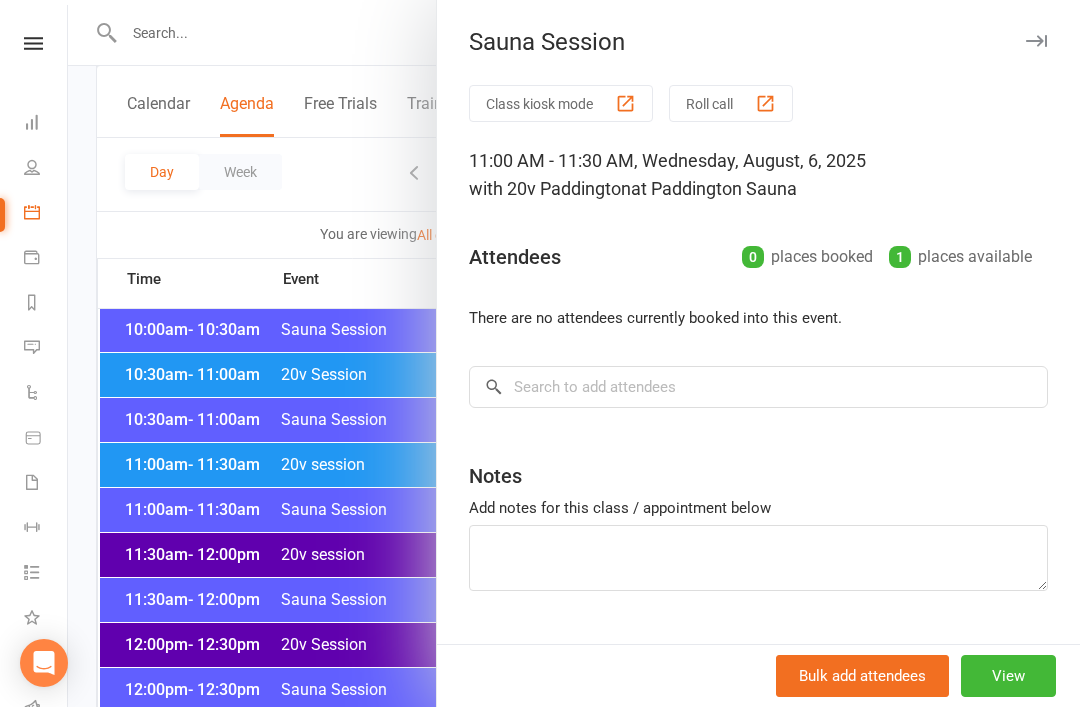 click at bounding box center (574, 353) 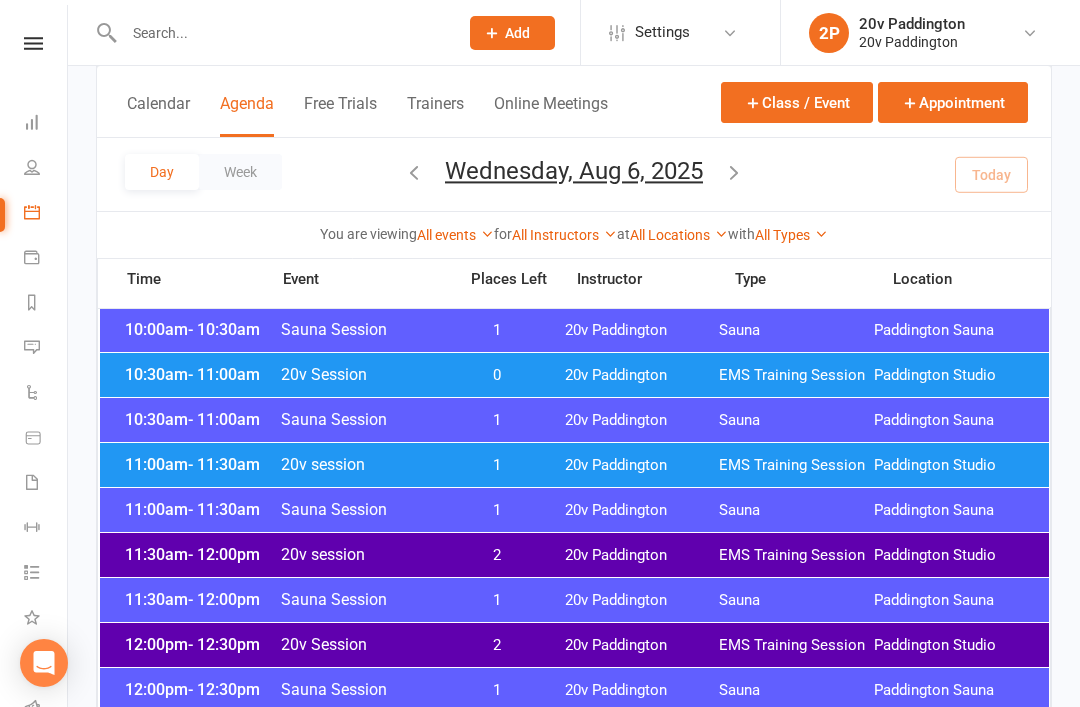 click on "2" at bounding box center [497, 555] 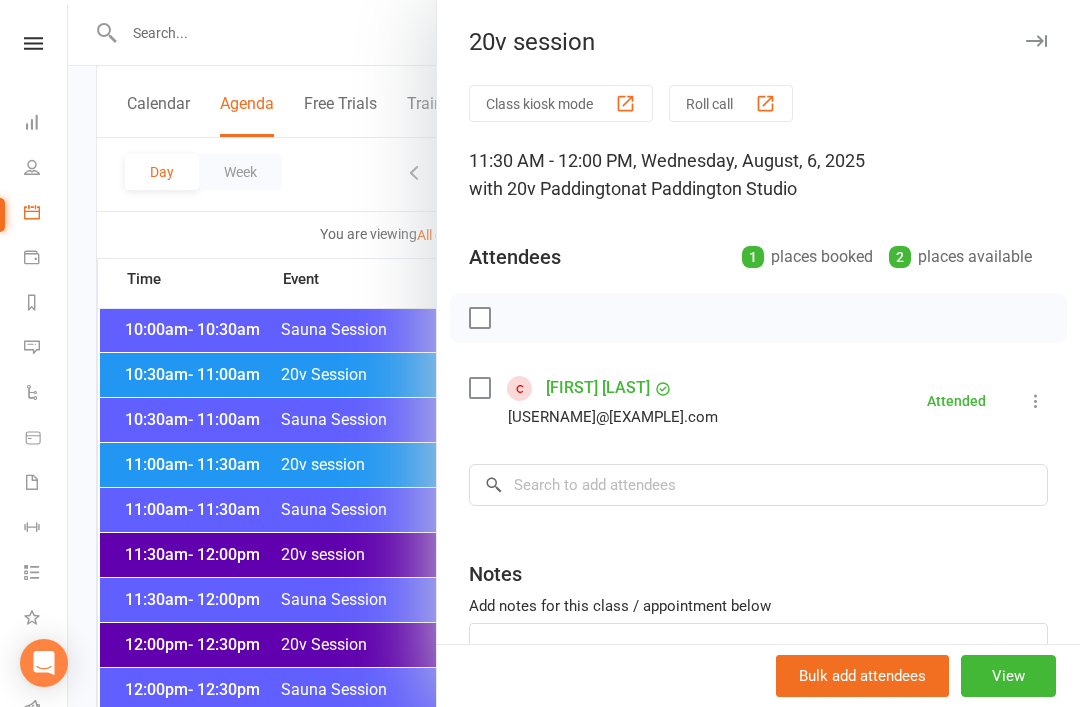 click at bounding box center (1036, 401) 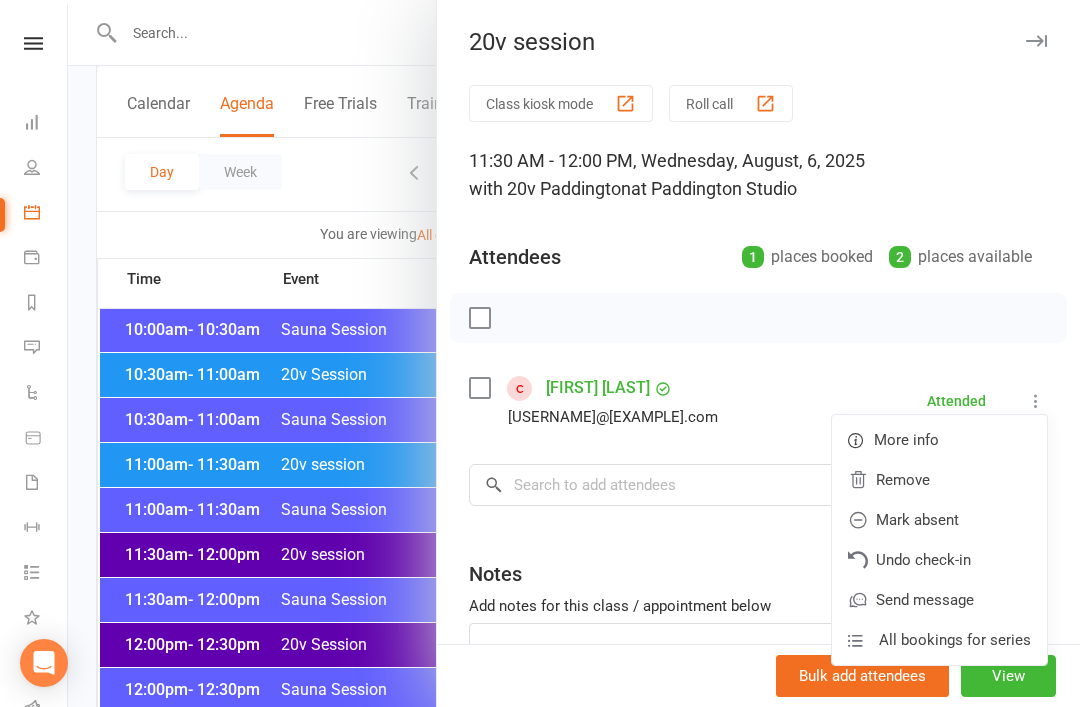 click on "Add notes for this class / appointment below" at bounding box center [758, 606] 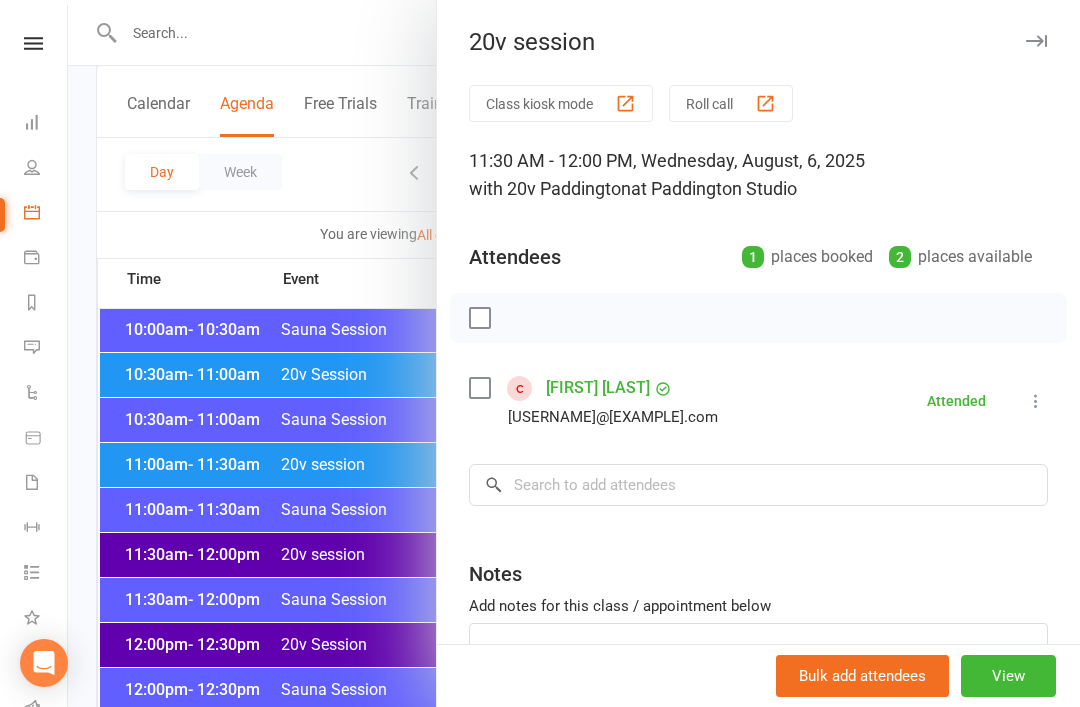 click at bounding box center [574, 353] 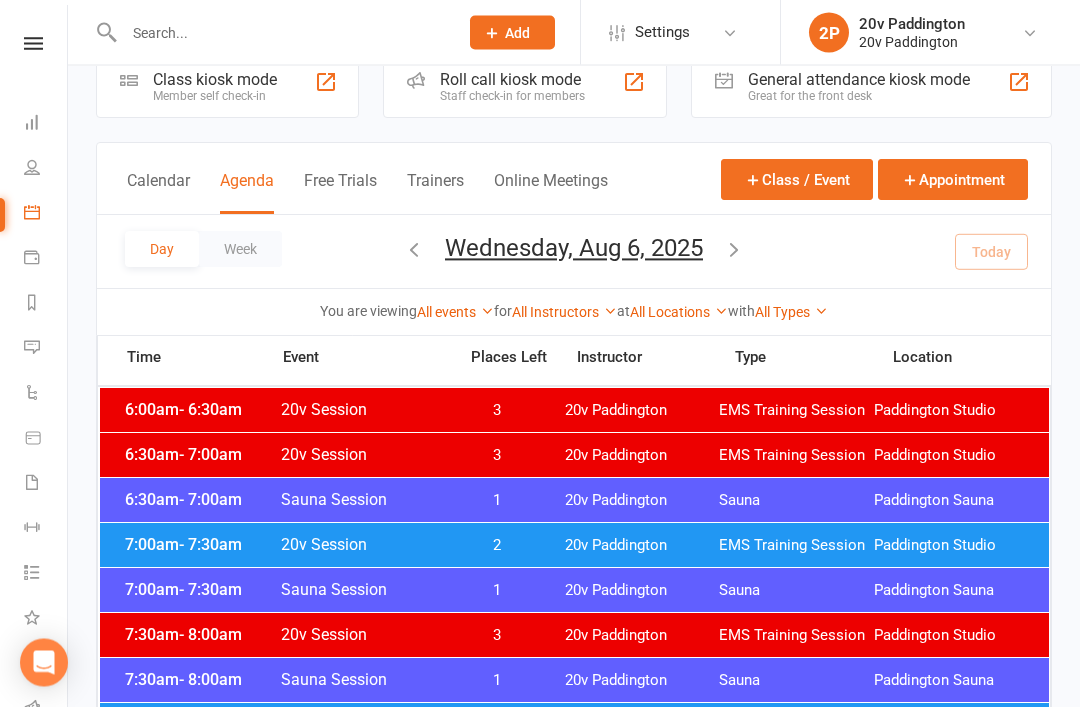 scroll, scrollTop: 0, scrollLeft: 0, axis: both 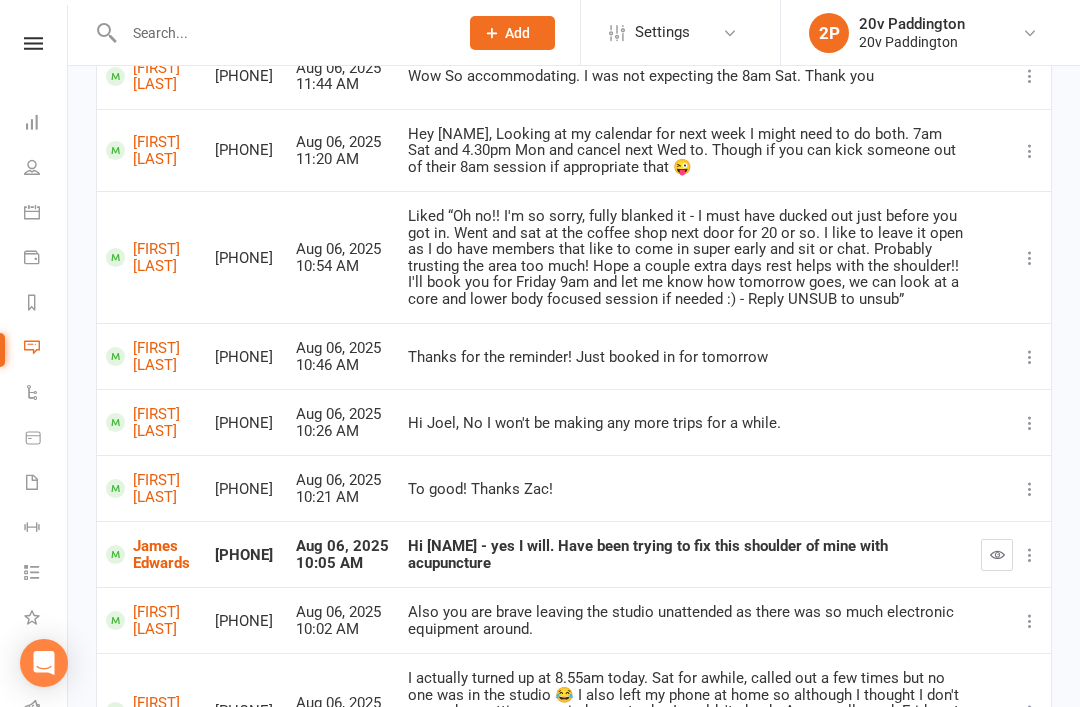 click on "[FIRST] [LAST]" at bounding box center (151, 257) 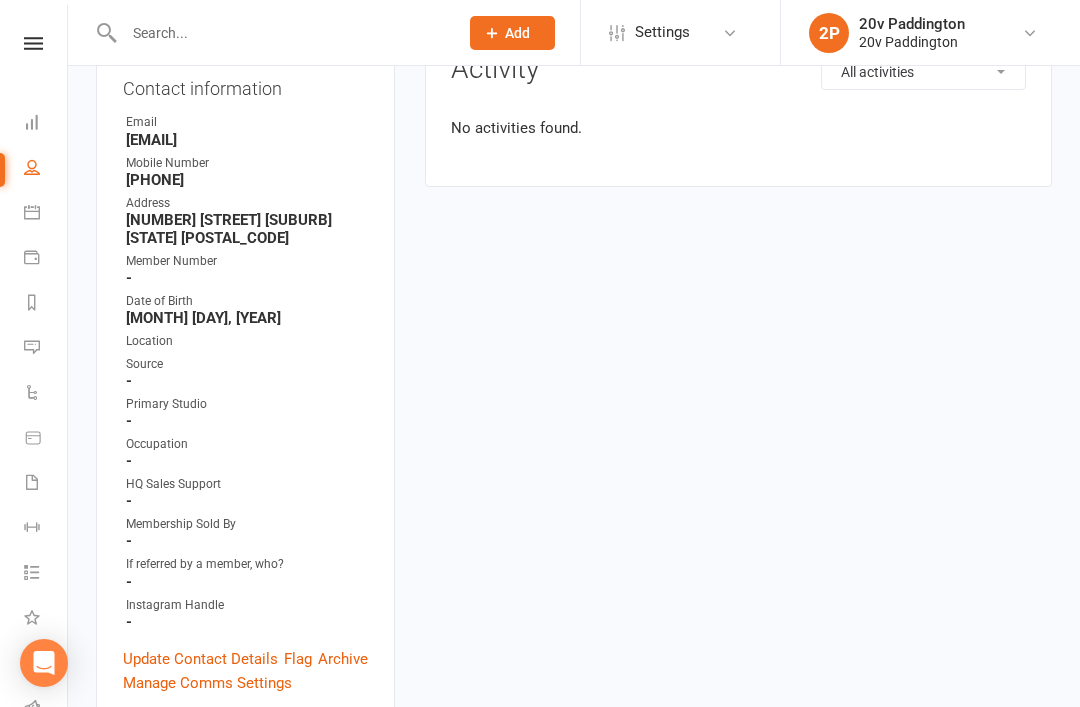 scroll, scrollTop: 0, scrollLeft: 0, axis: both 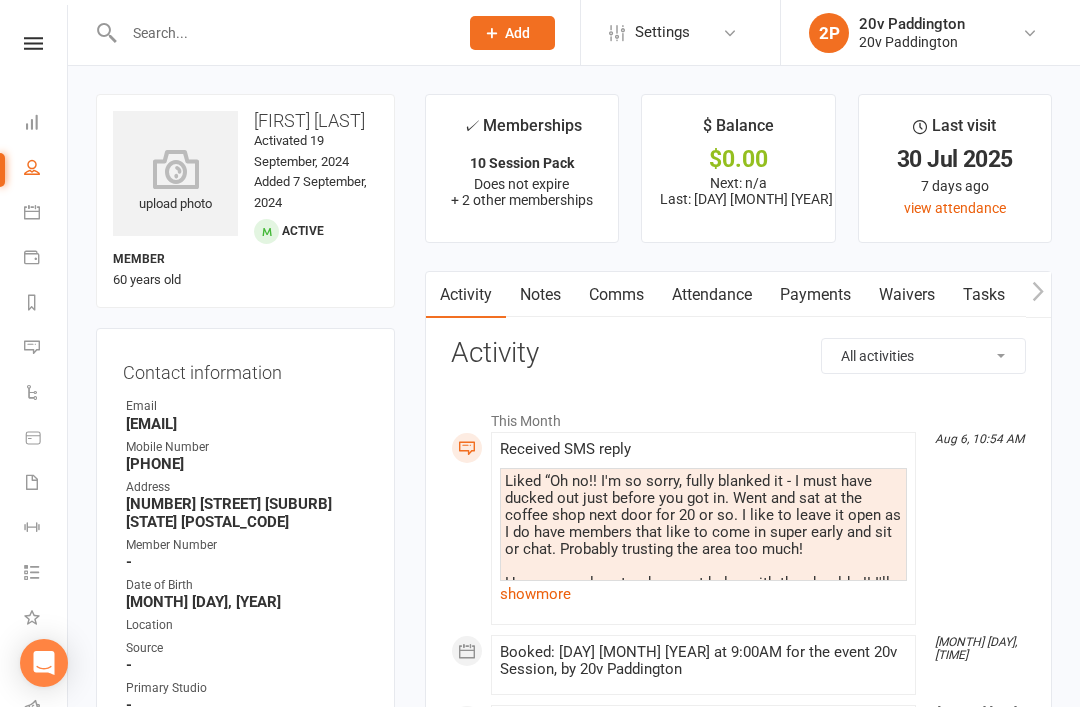 click on "show  more" at bounding box center [703, 594] 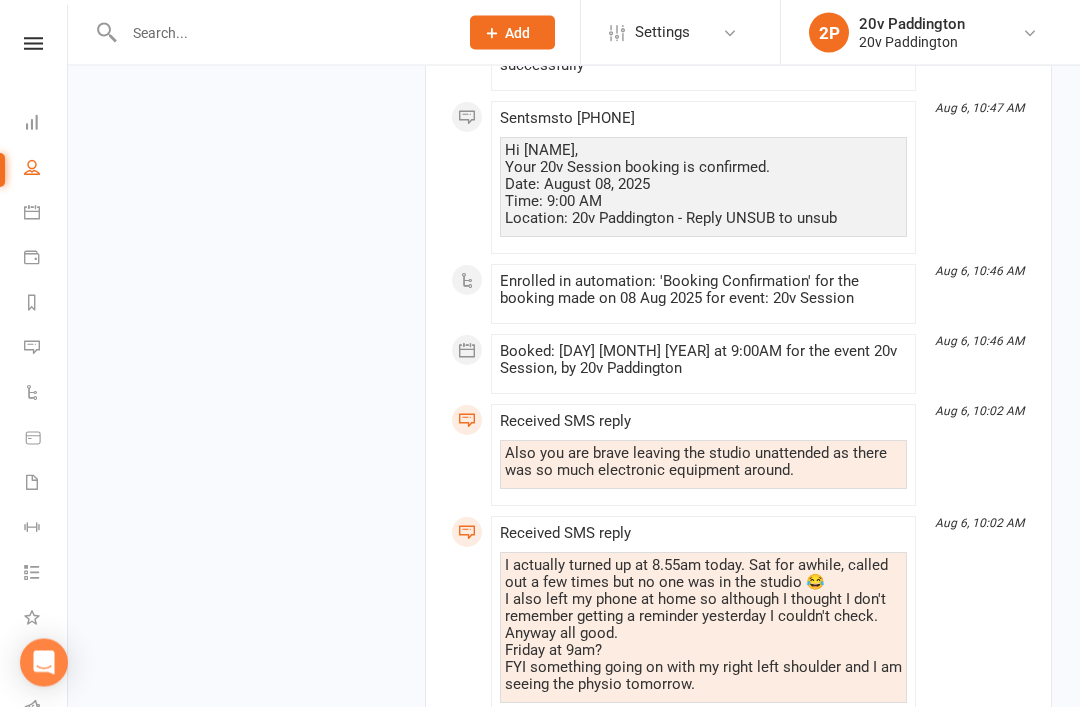 scroll, scrollTop: 3100, scrollLeft: 0, axis: vertical 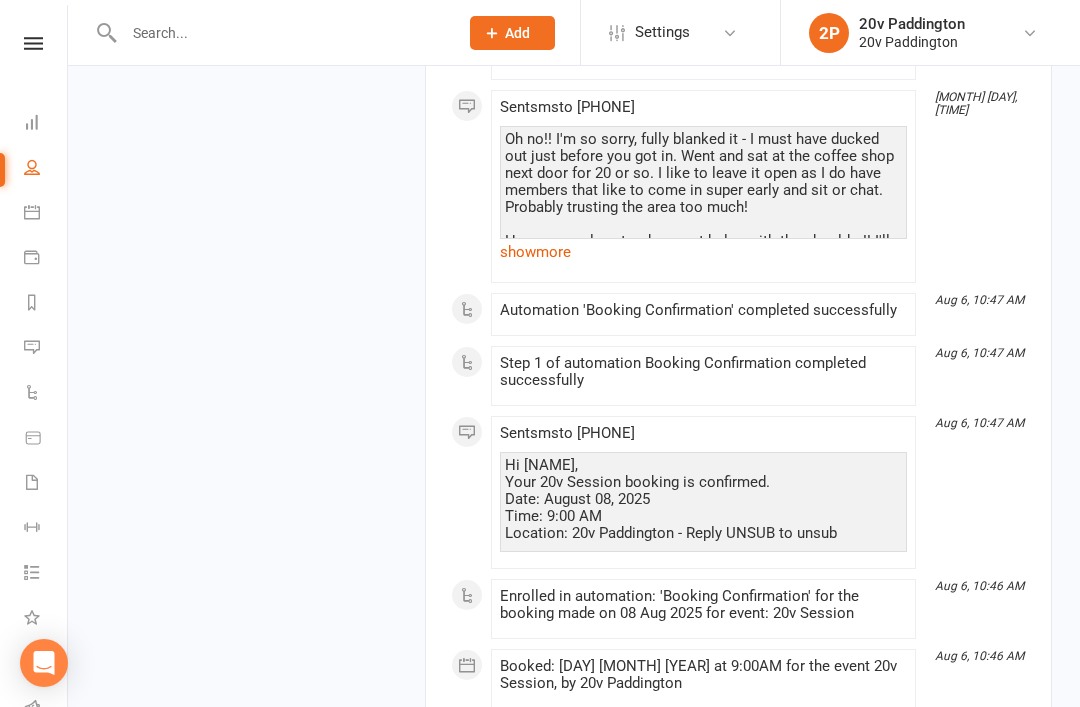 click on "show  more" at bounding box center [703, 252] 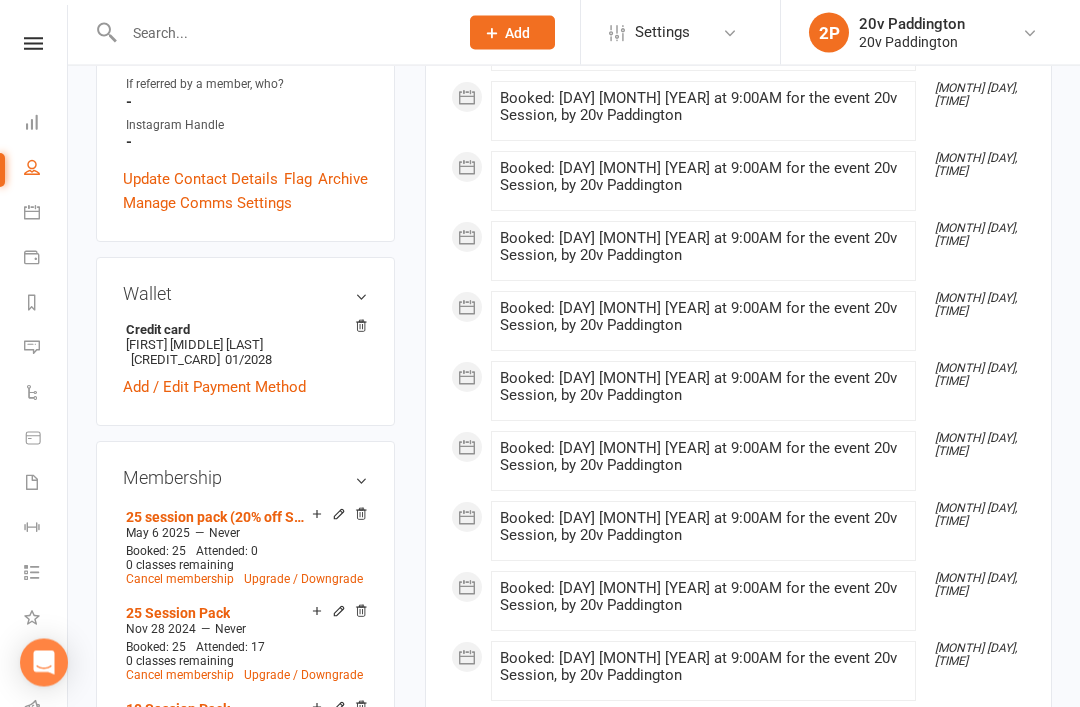 scroll, scrollTop: 0, scrollLeft: 0, axis: both 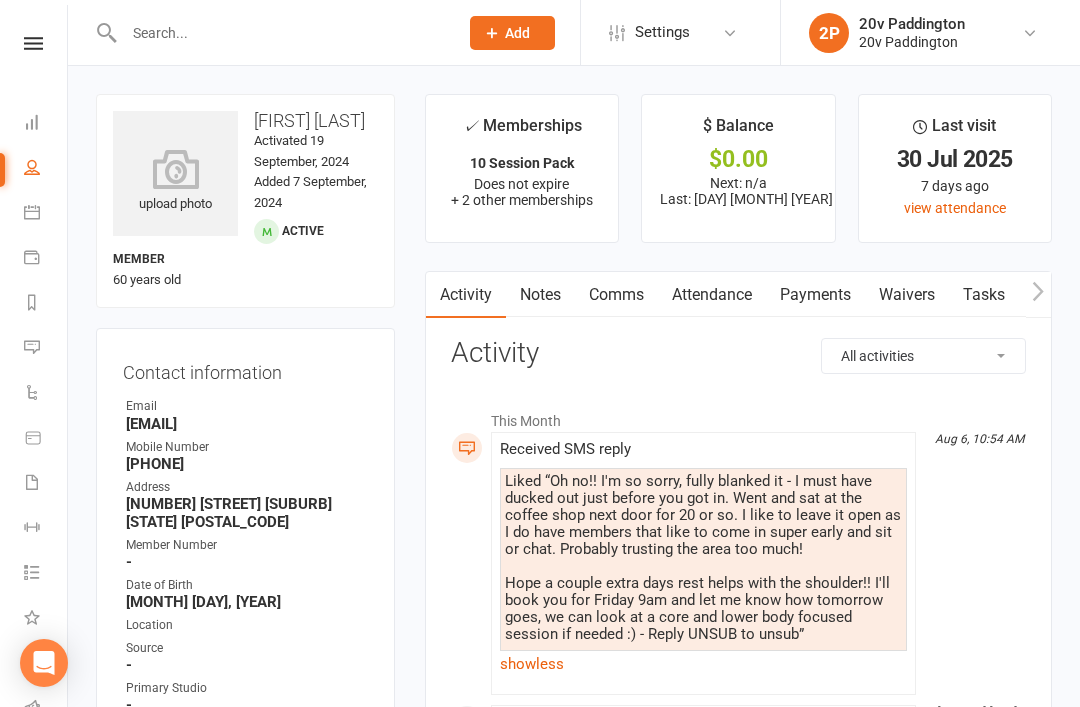 click on "Messages   1" at bounding box center [33, 349] 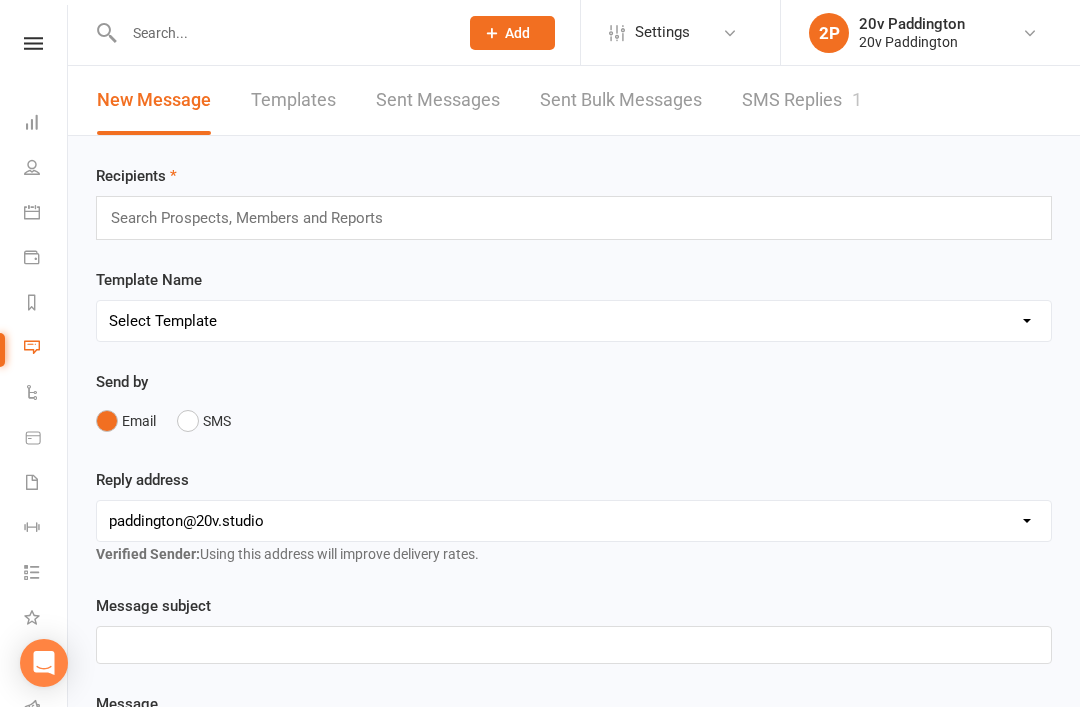click on "SMS Replies  1" at bounding box center [802, 100] 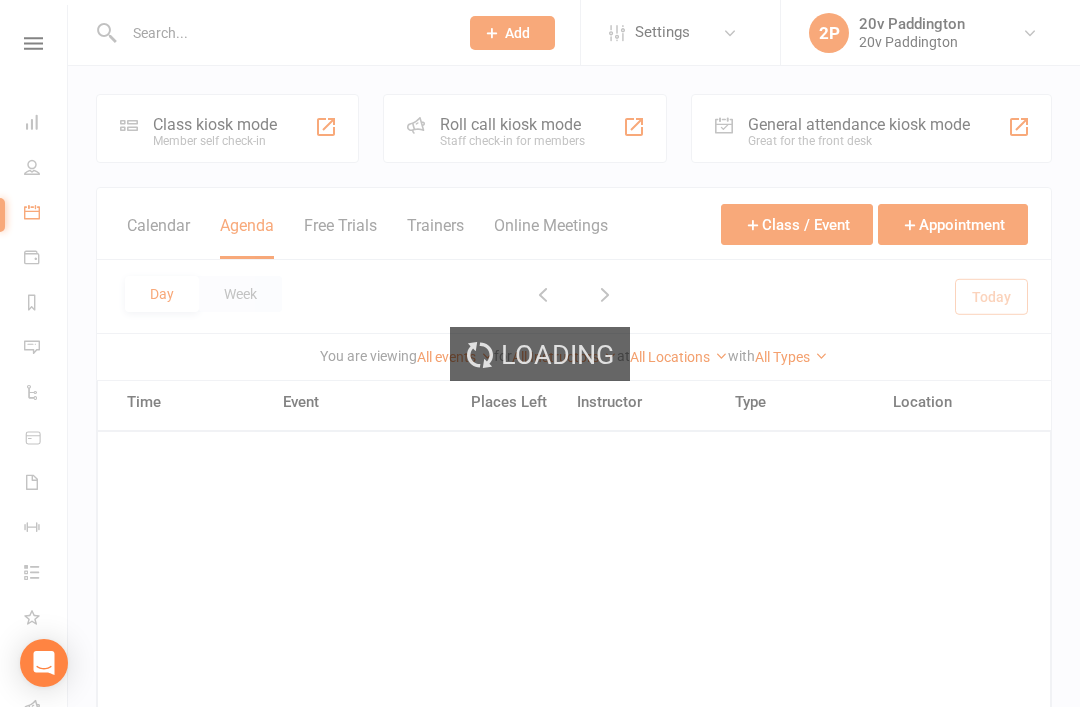 scroll, scrollTop: 0, scrollLeft: 0, axis: both 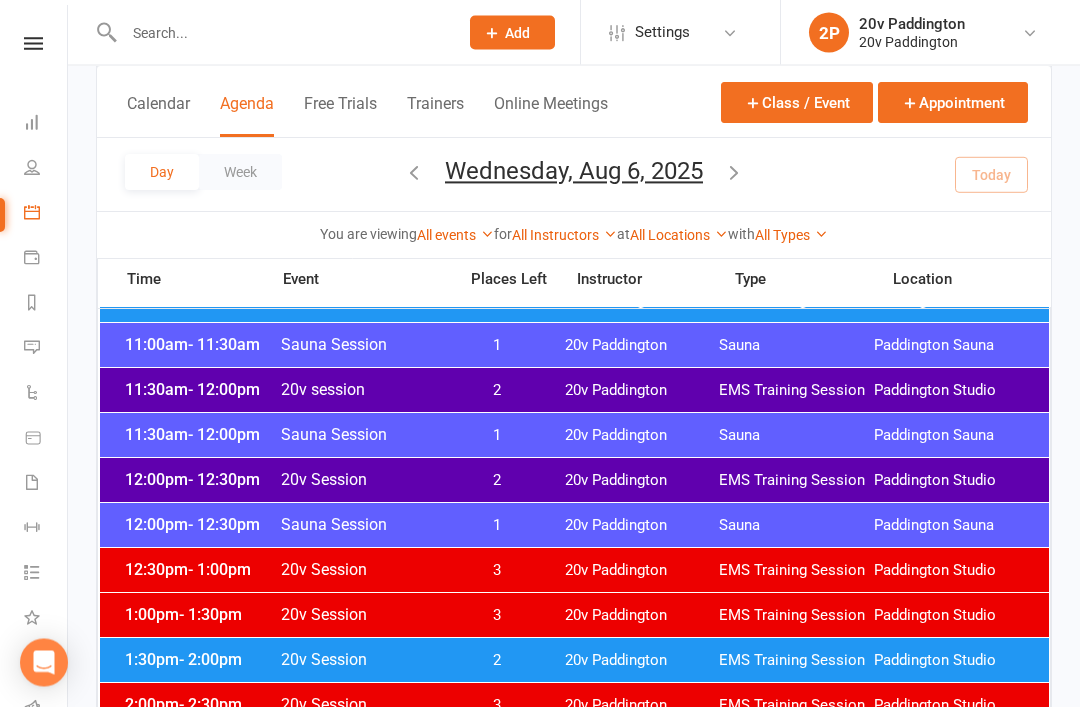 click on "20v Paddington" at bounding box center (642, 481) 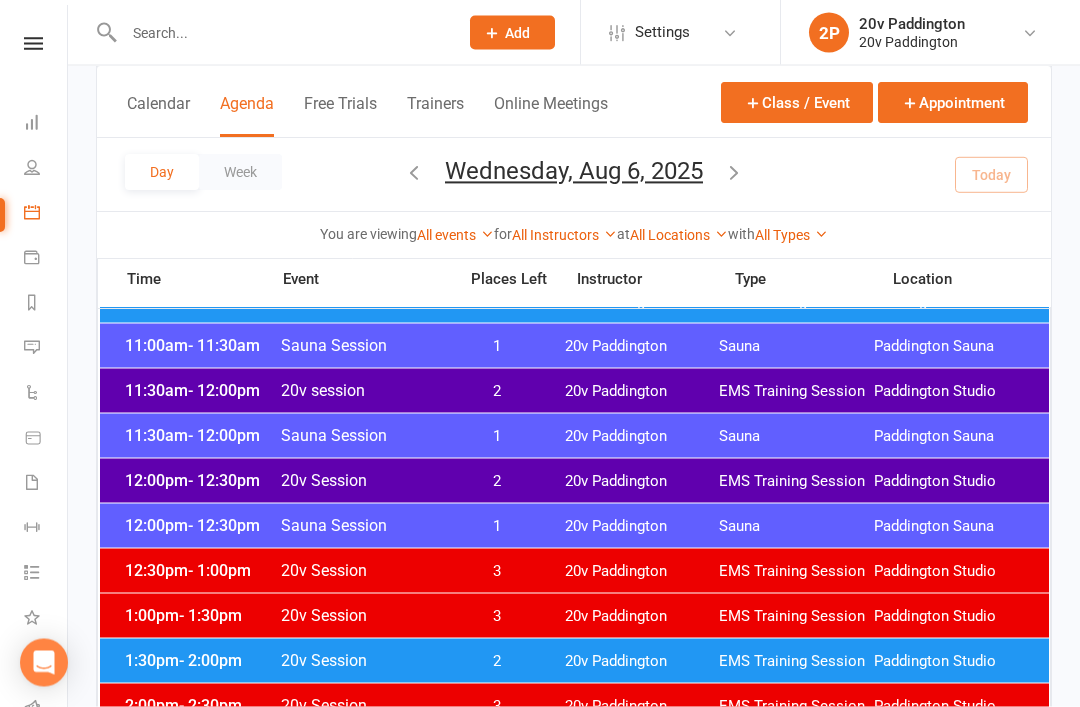 scroll, scrollTop: 1010, scrollLeft: 0, axis: vertical 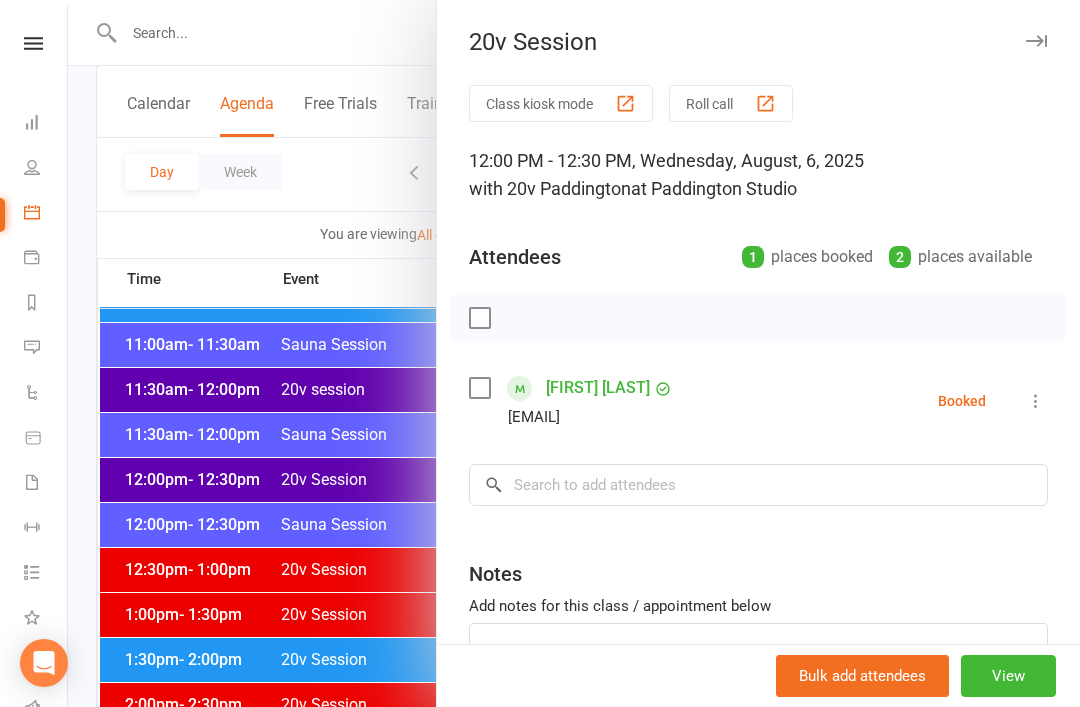 click at bounding box center [574, 353] 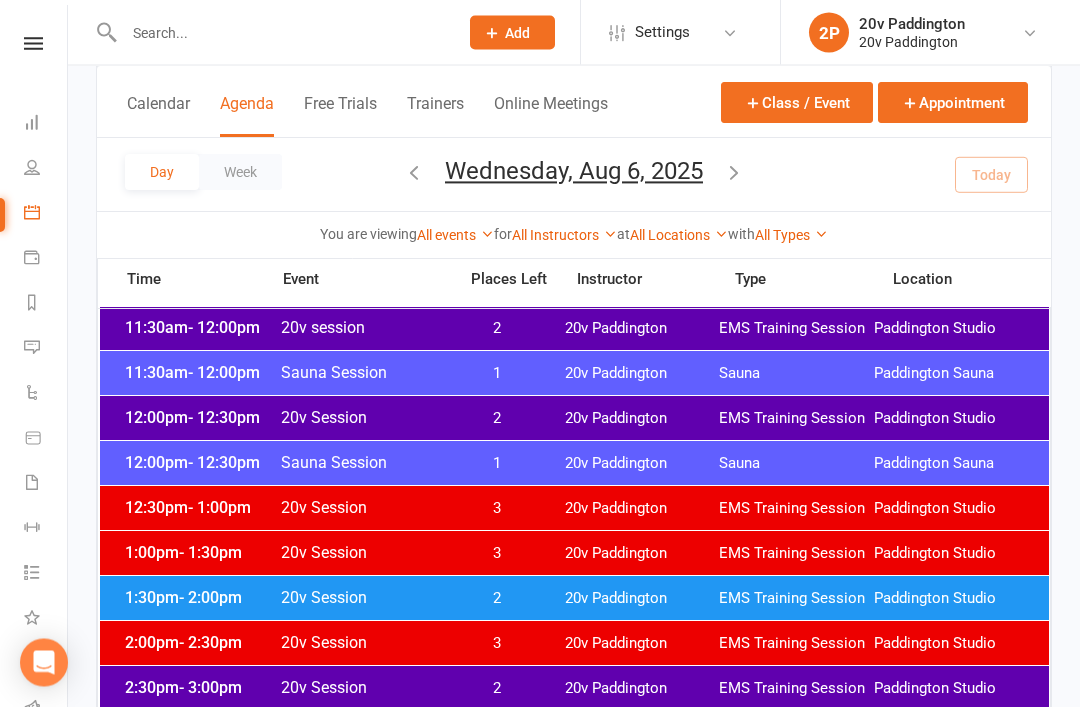 click on "20v Paddington" at bounding box center [642, 599] 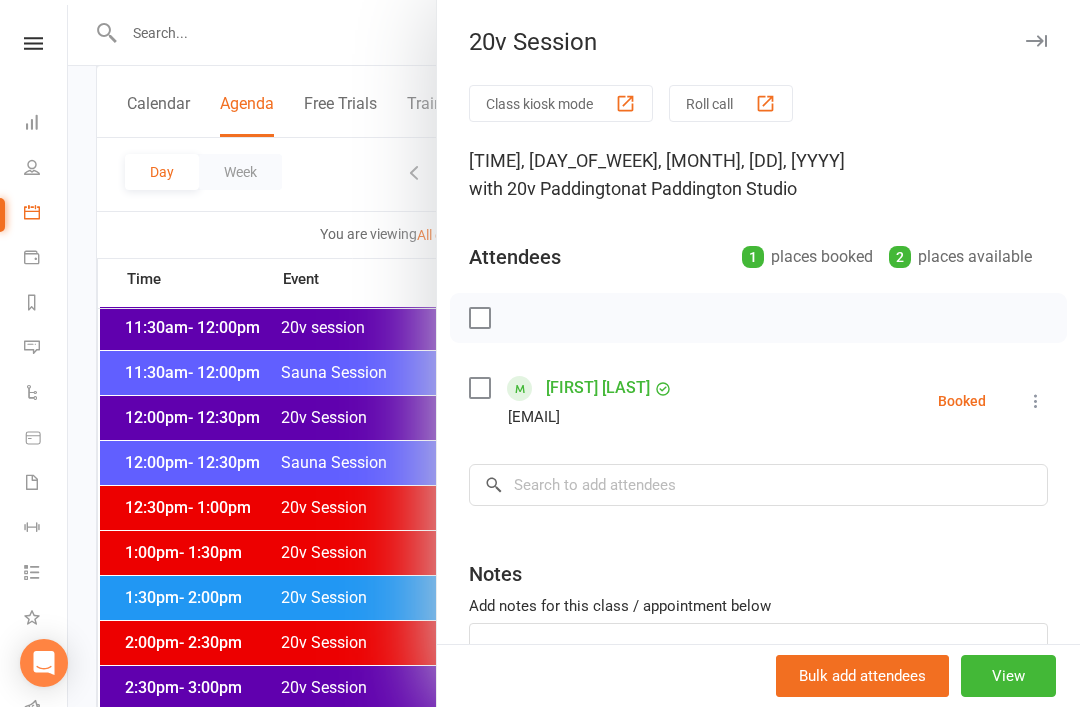 click at bounding box center (574, 353) 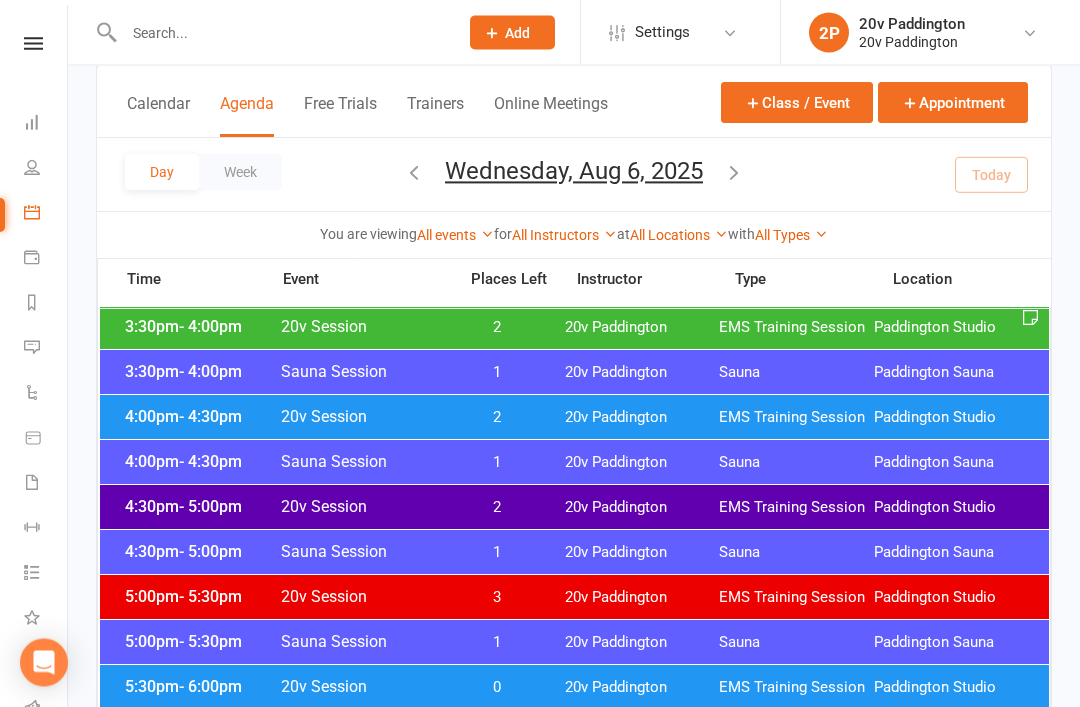 scroll, scrollTop: 1479, scrollLeft: 0, axis: vertical 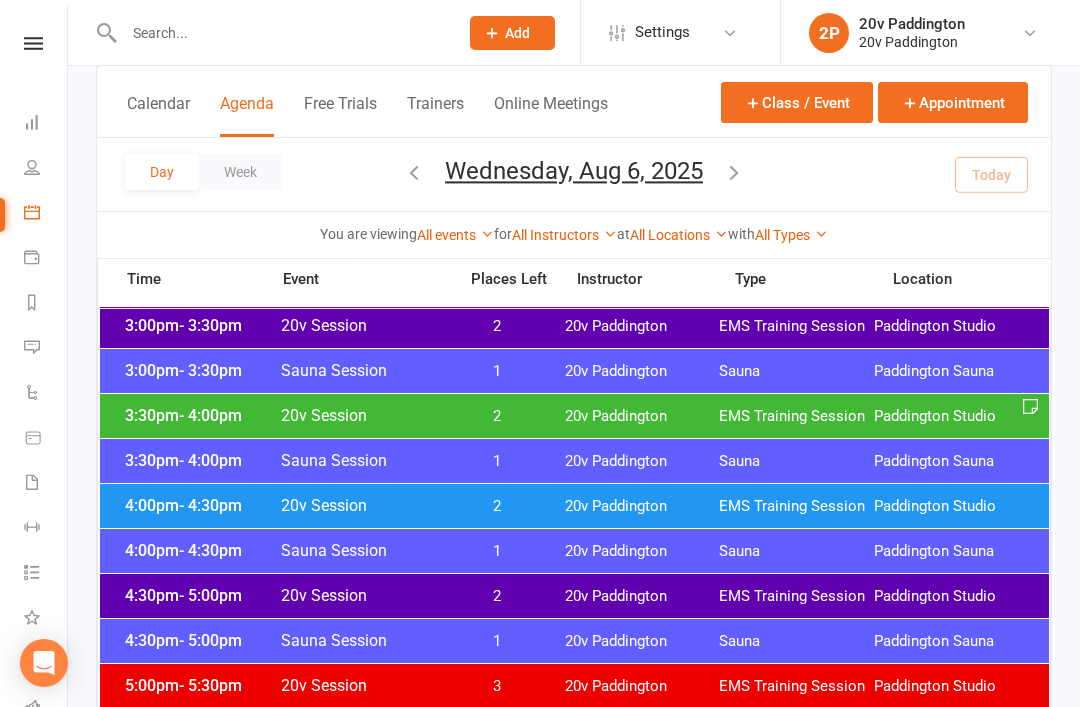 click on "EMS Training Session" at bounding box center (796, 416) 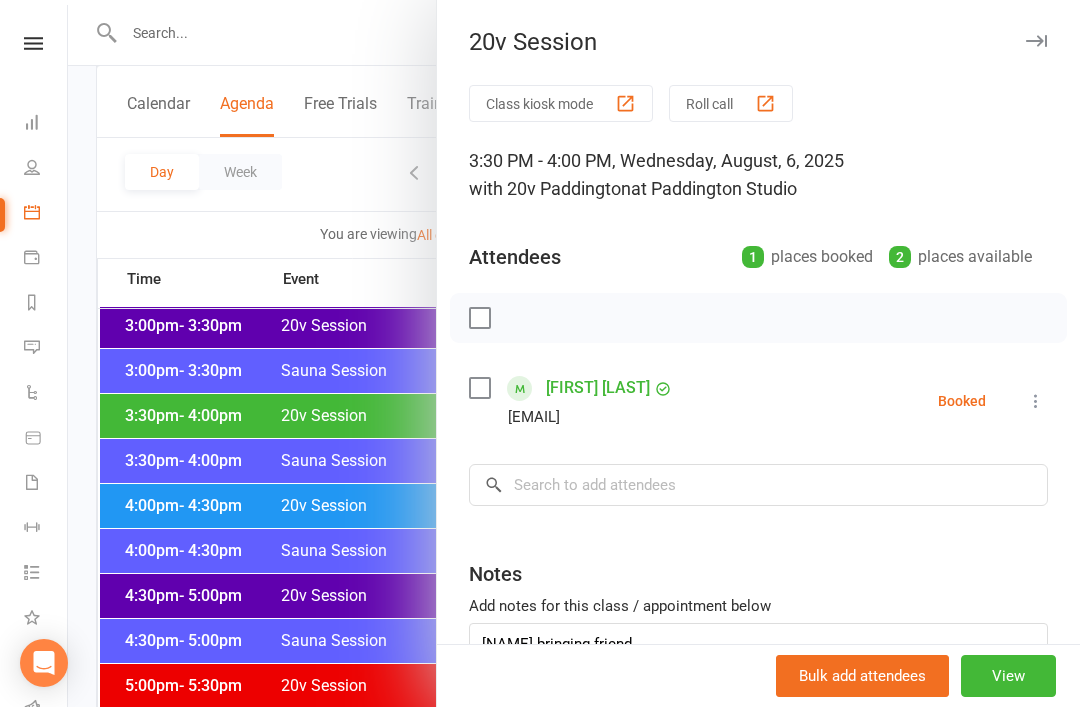 click on "Agnes dharma" at bounding box center (598, 388) 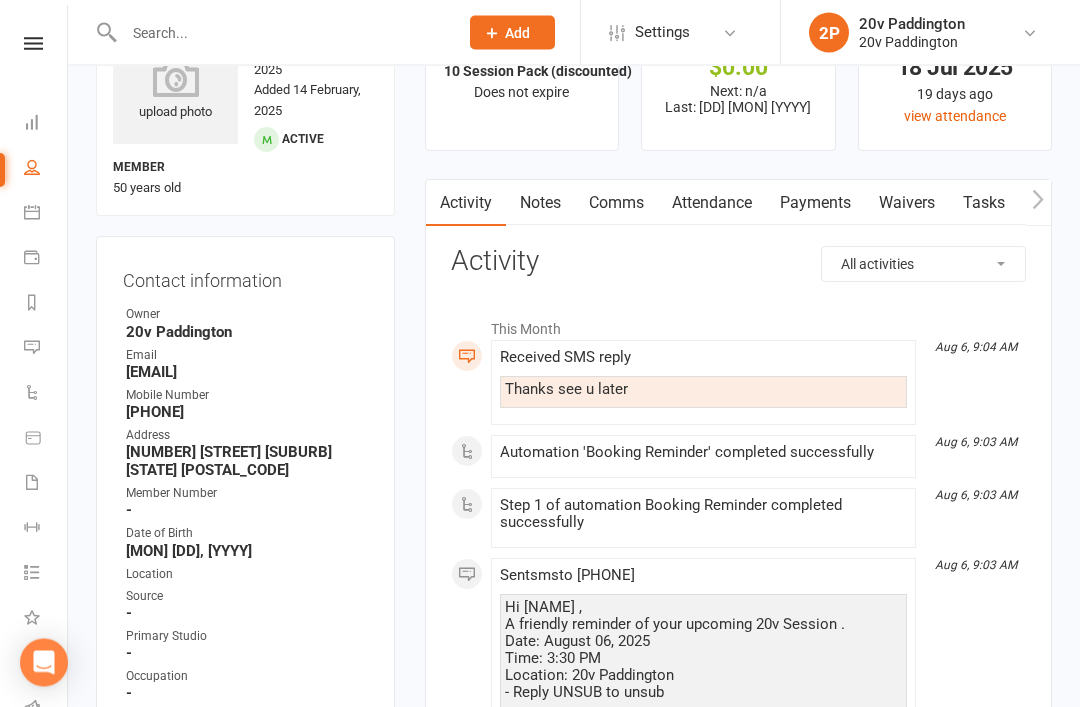 scroll, scrollTop: 91, scrollLeft: 0, axis: vertical 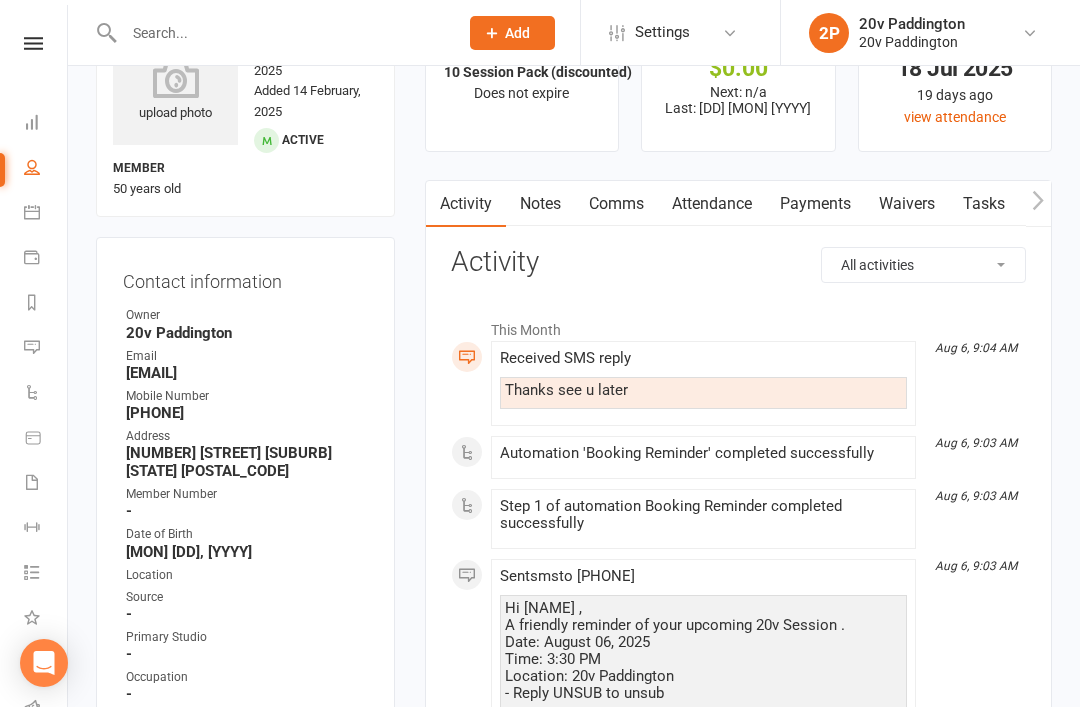 click on "Calendar" at bounding box center [46, 214] 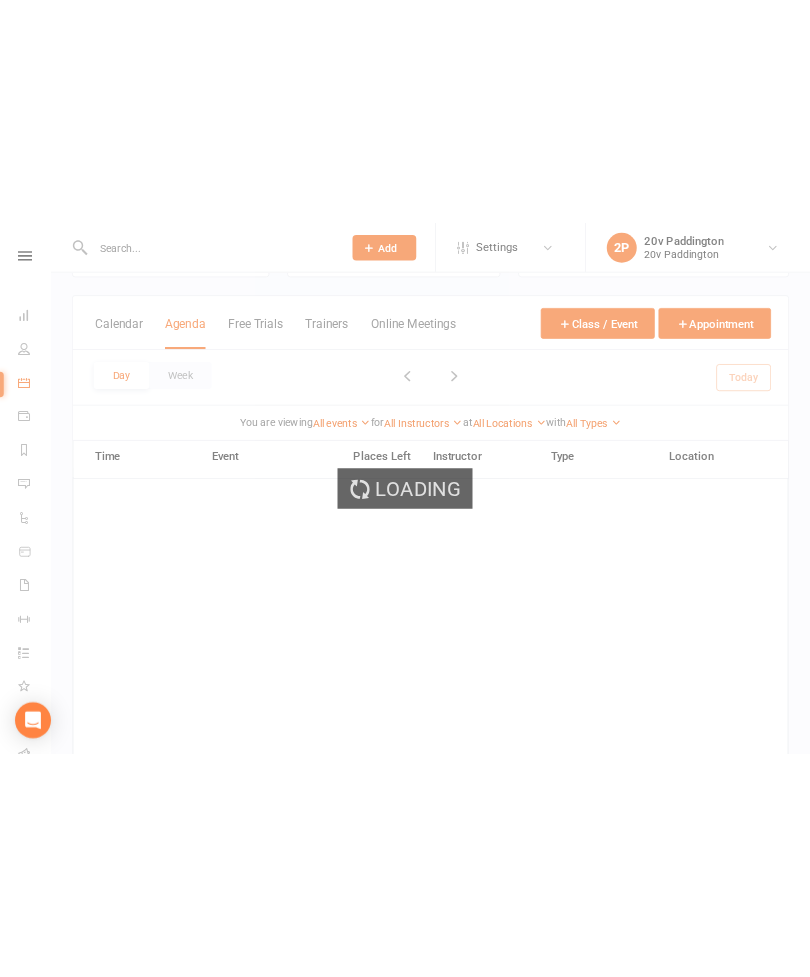 scroll, scrollTop: 0, scrollLeft: 0, axis: both 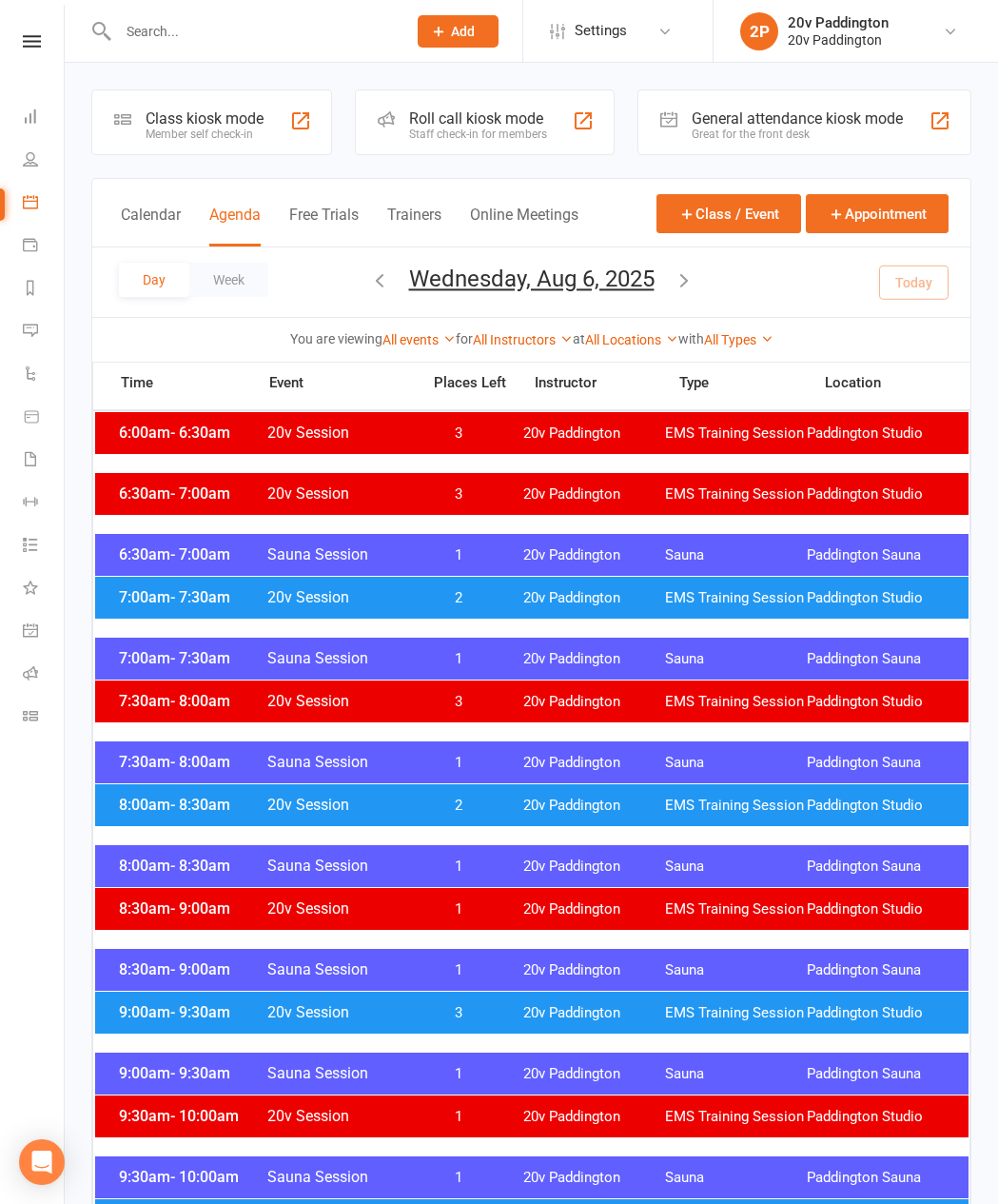 click at bounding box center [30, 330] 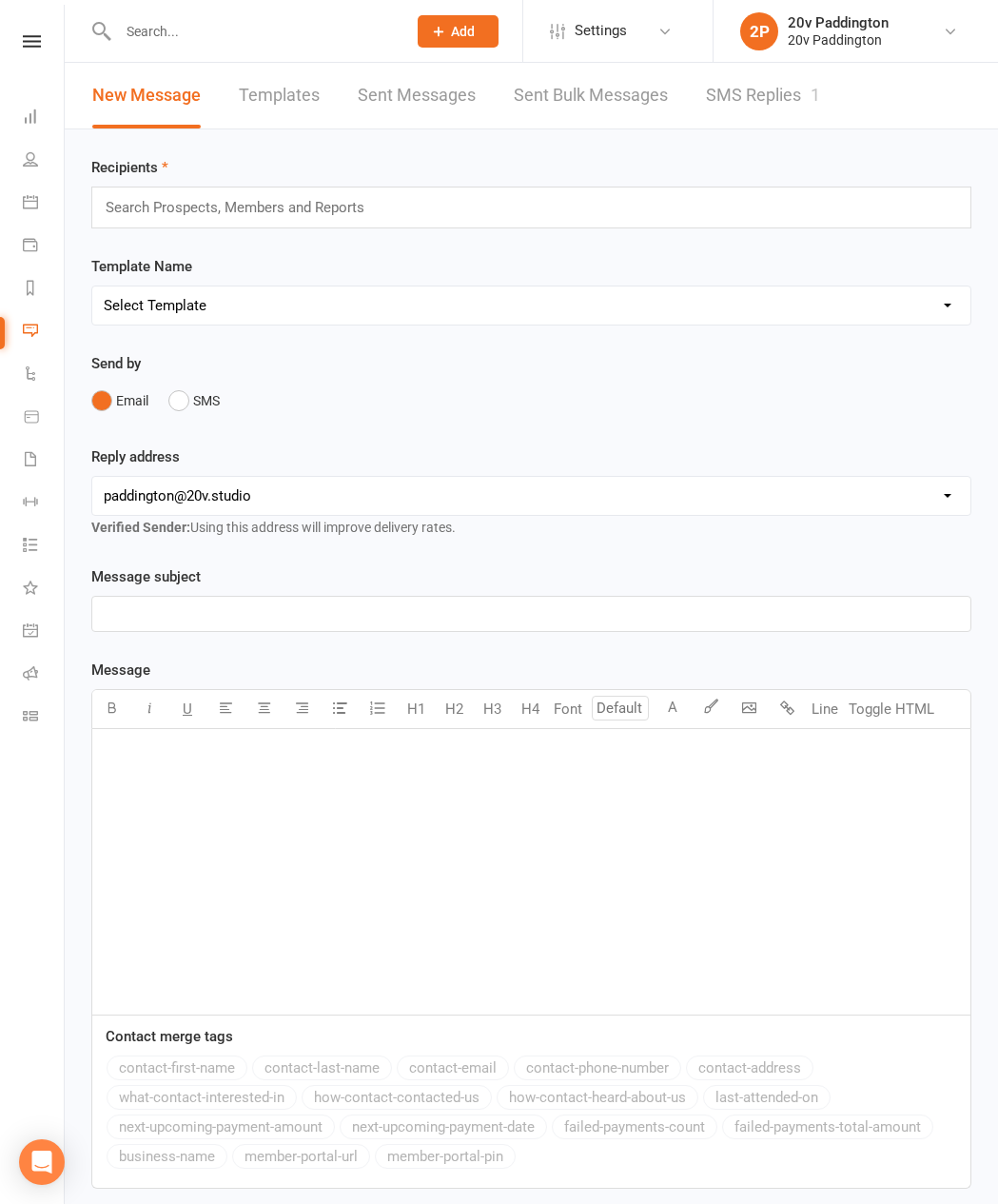 click on "SMS Replies  1" at bounding box center [763, 95] 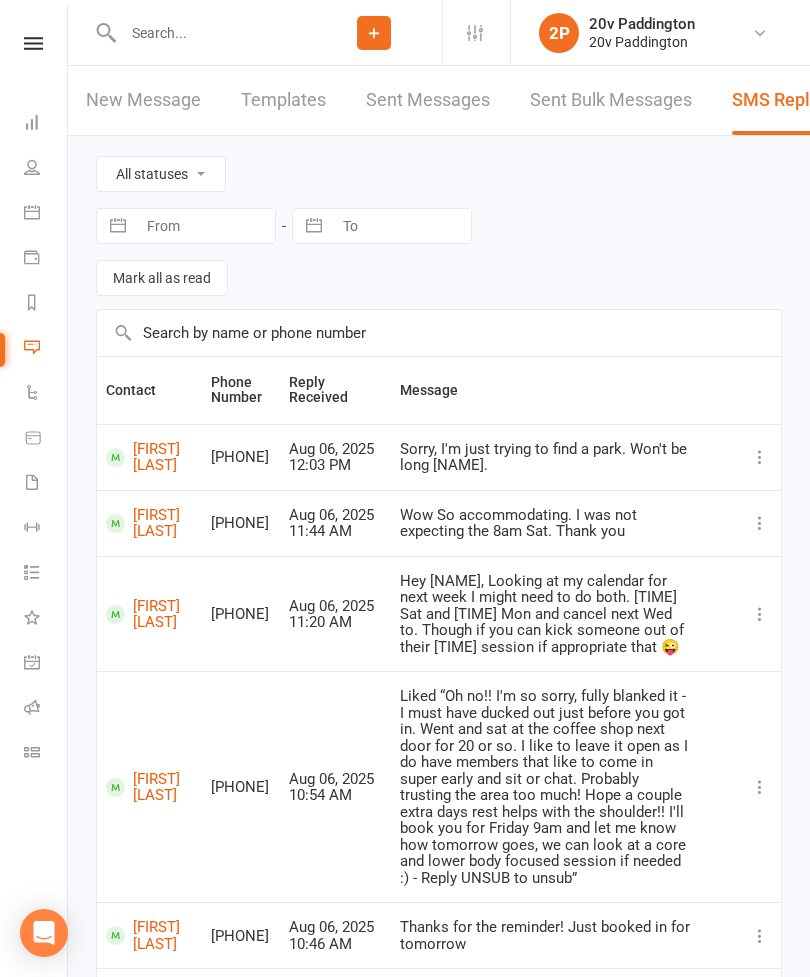 click on "Messages   1" at bounding box center (46, 349) 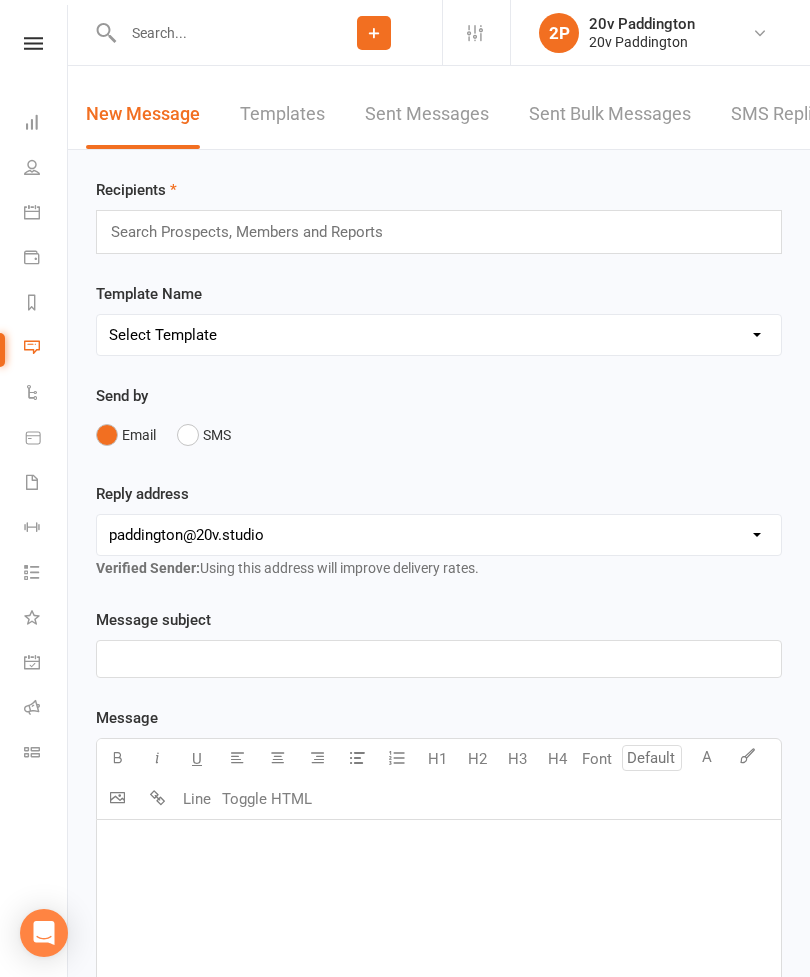 click on "SMS Replies  1" at bounding box center (791, 114) 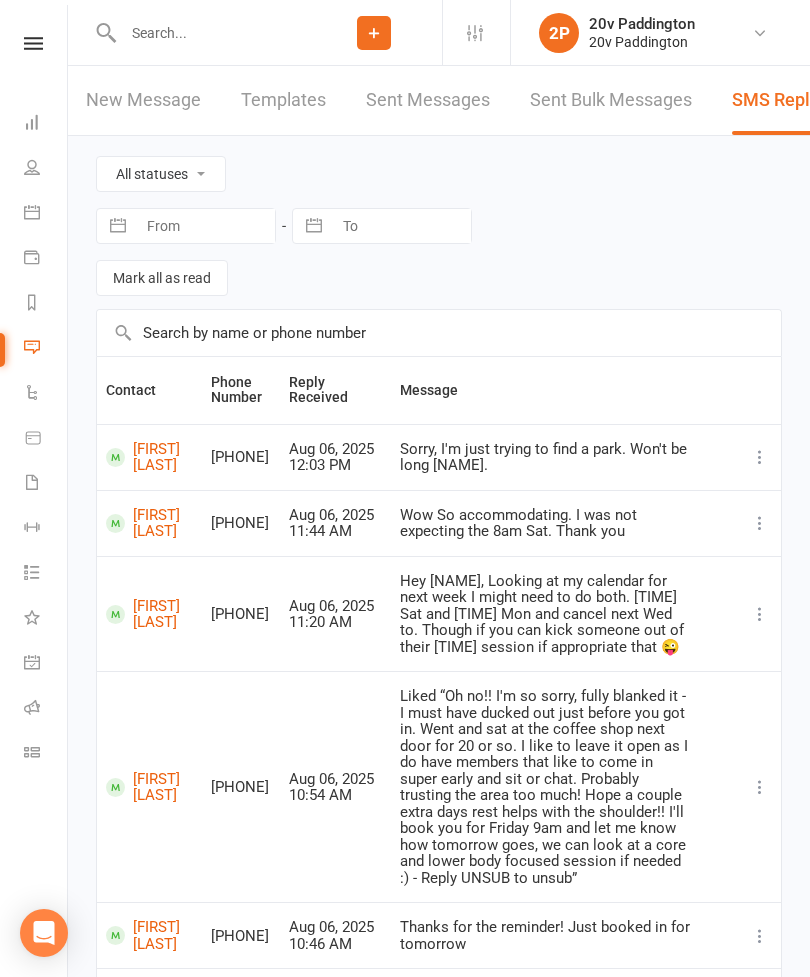 click on "Calendar" at bounding box center (46, 214) 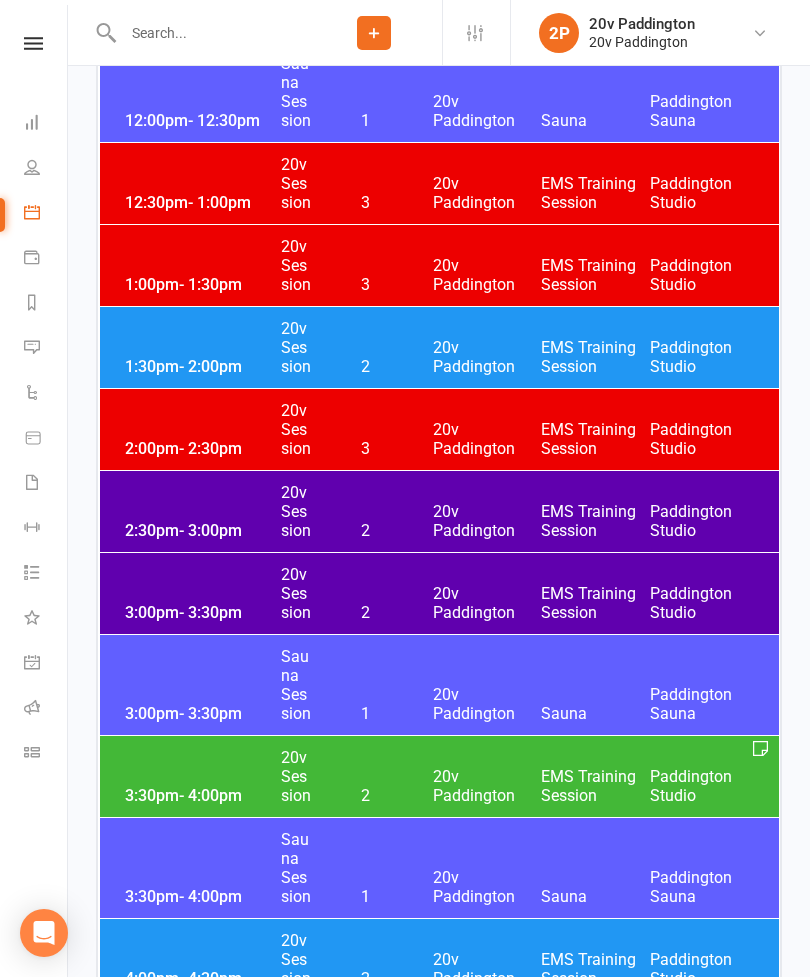 scroll, scrollTop: 2691, scrollLeft: 0, axis: vertical 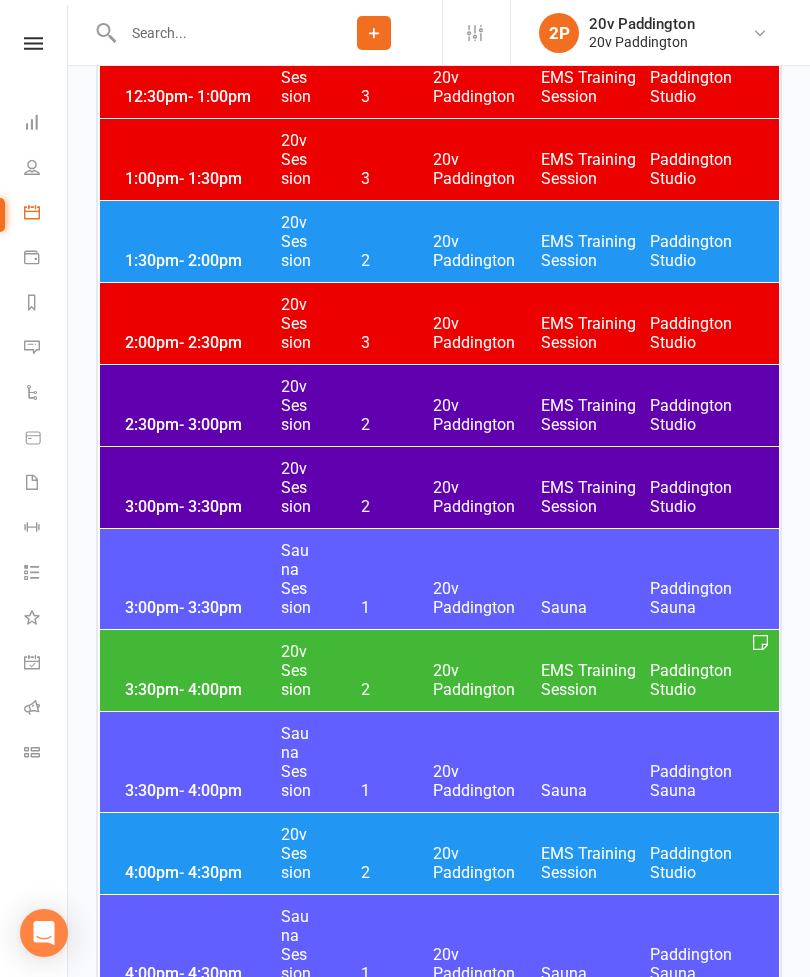 click on "1:30pm  - 2:00pm 20v Session 2 20v Paddington EMS Training Session Paddington Studio" at bounding box center (439, 241) 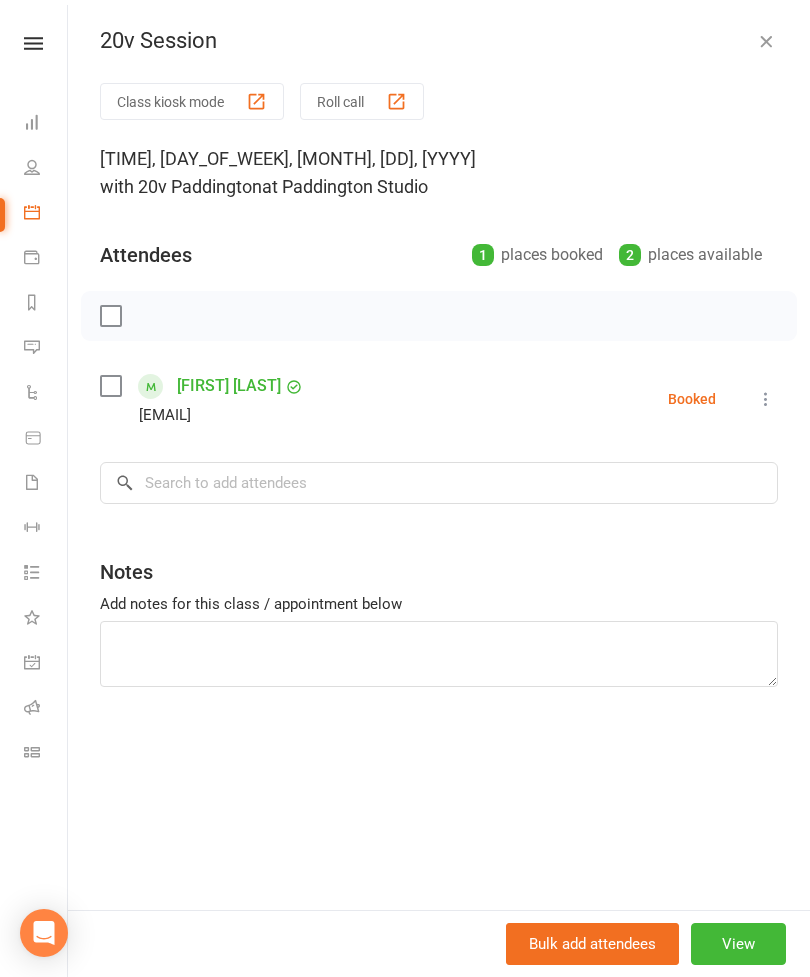 click at bounding box center [766, 41] 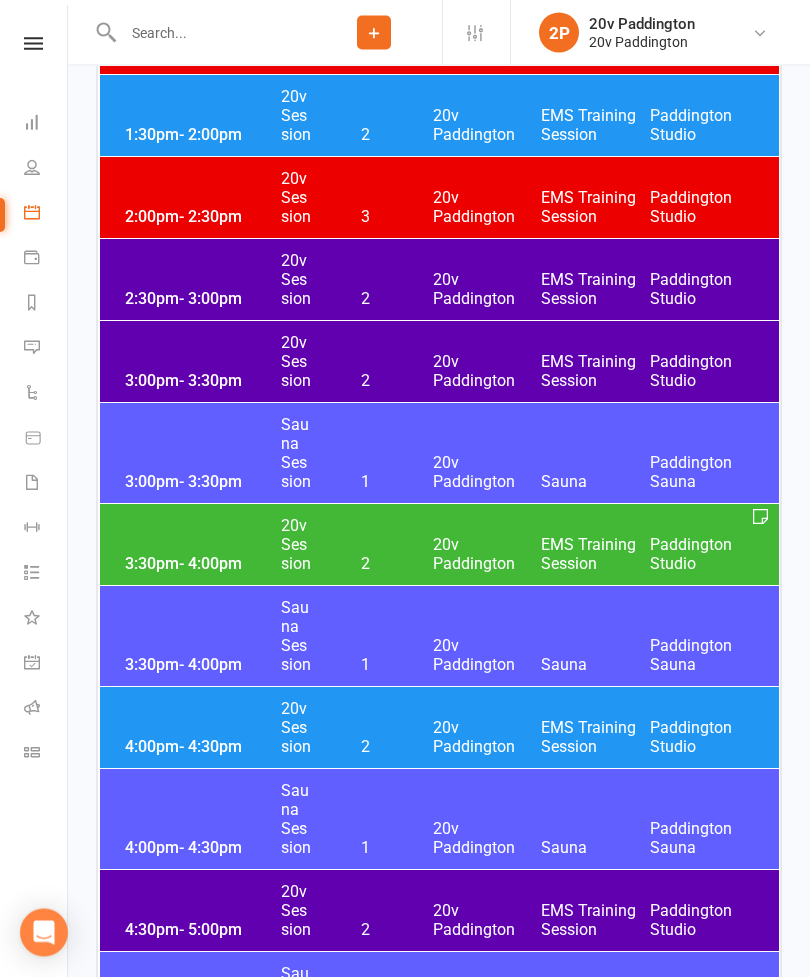 click on "3:30pm  - 4:00pm 20v Session 2 20v Paddington EMS Training Session Paddington Studio" at bounding box center [439, 545] 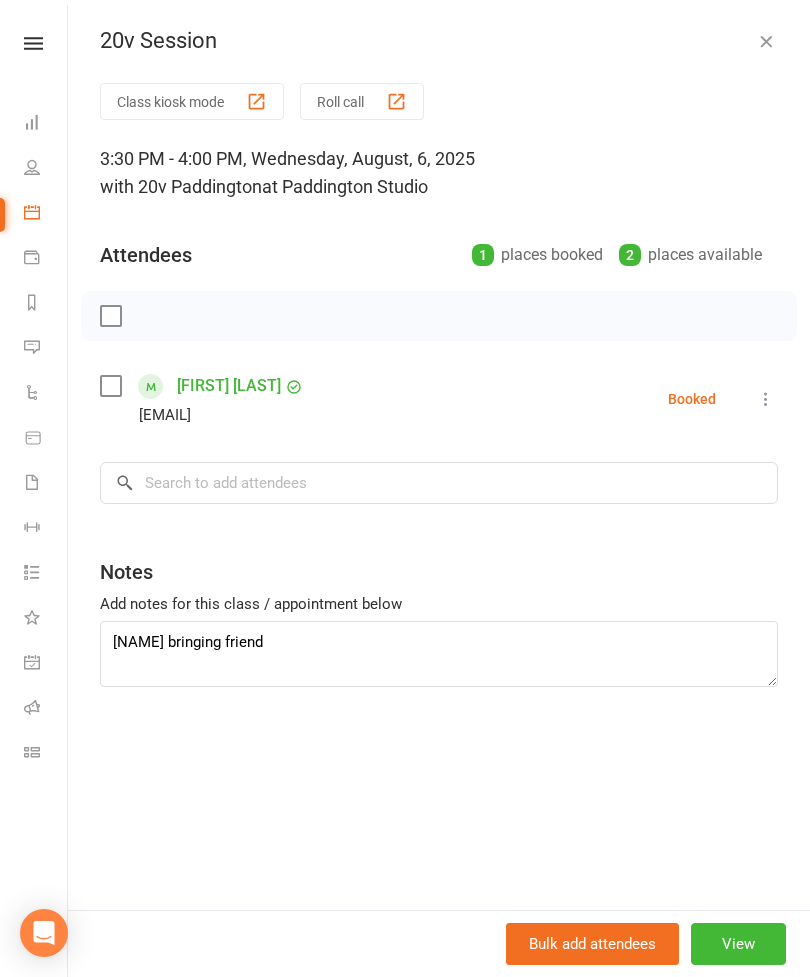 click at bounding box center [766, 41] 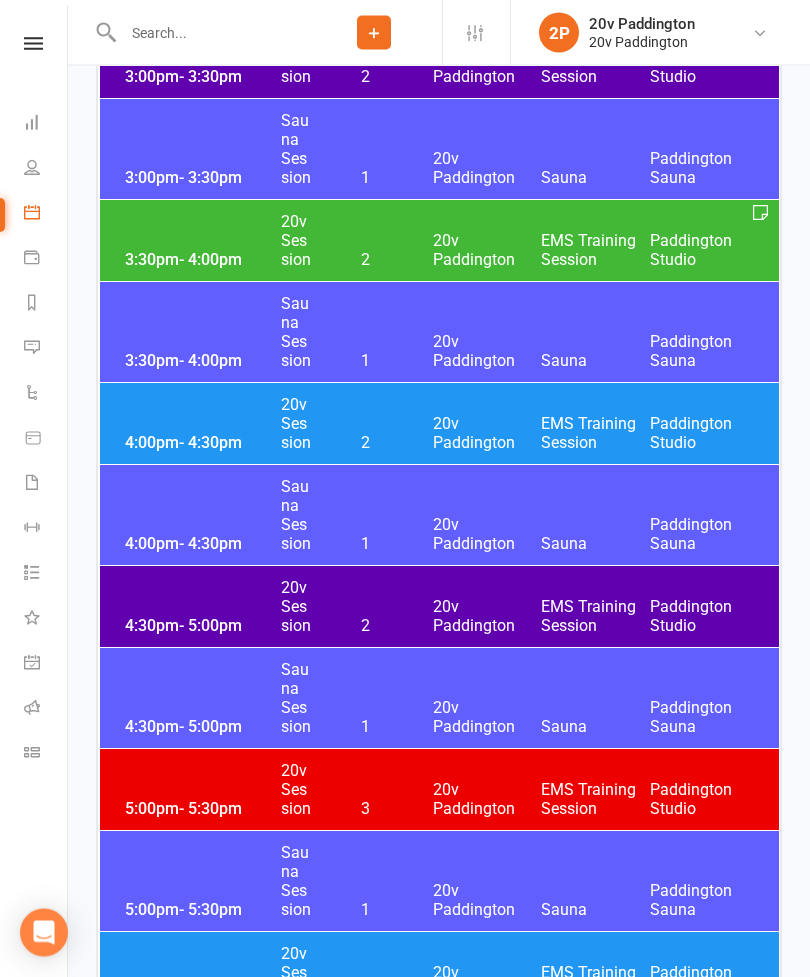 scroll, scrollTop: 3162, scrollLeft: 0, axis: vertical 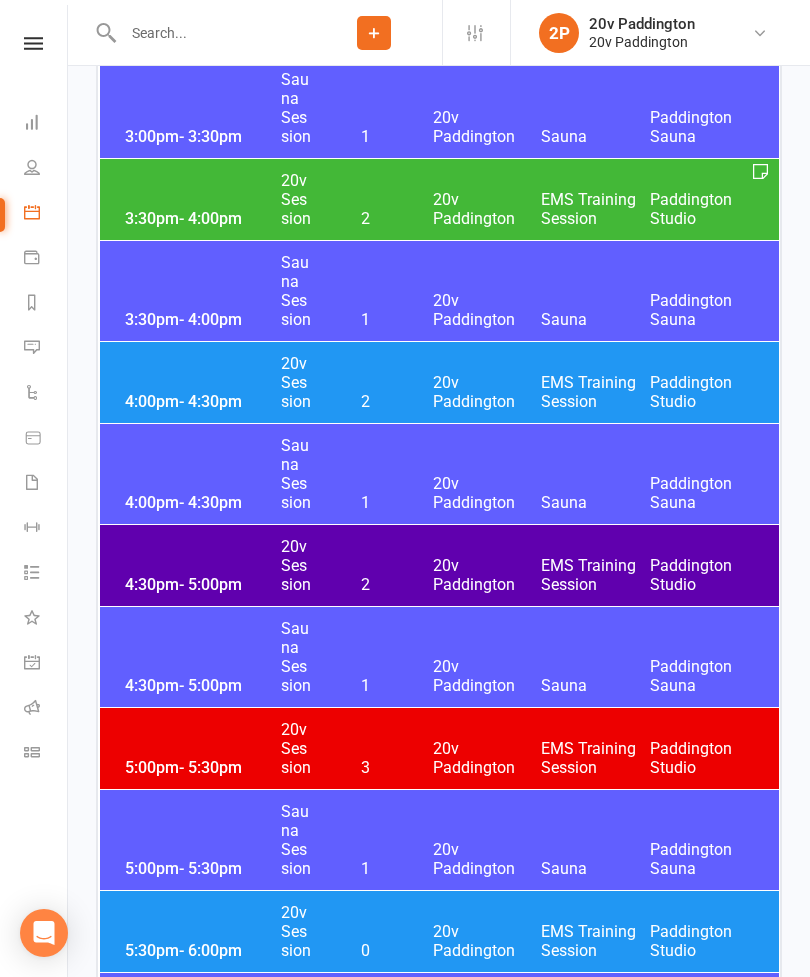 click on "20v Paddington" at bounding box center [487, 575] 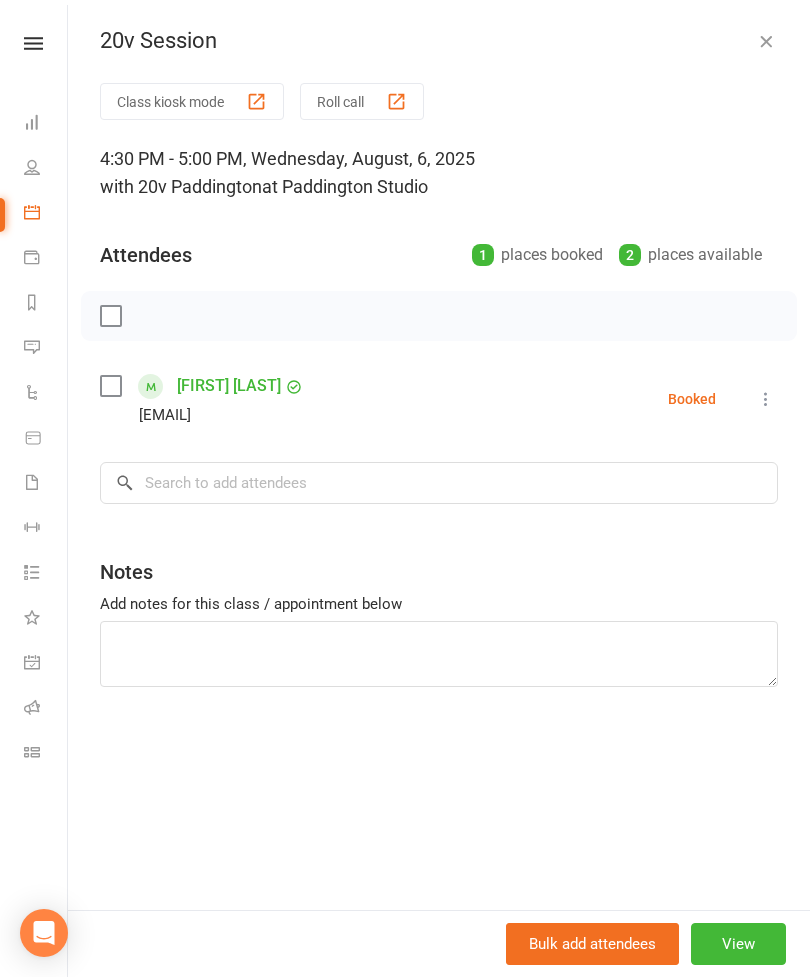 click at bounding box center (766, 41) 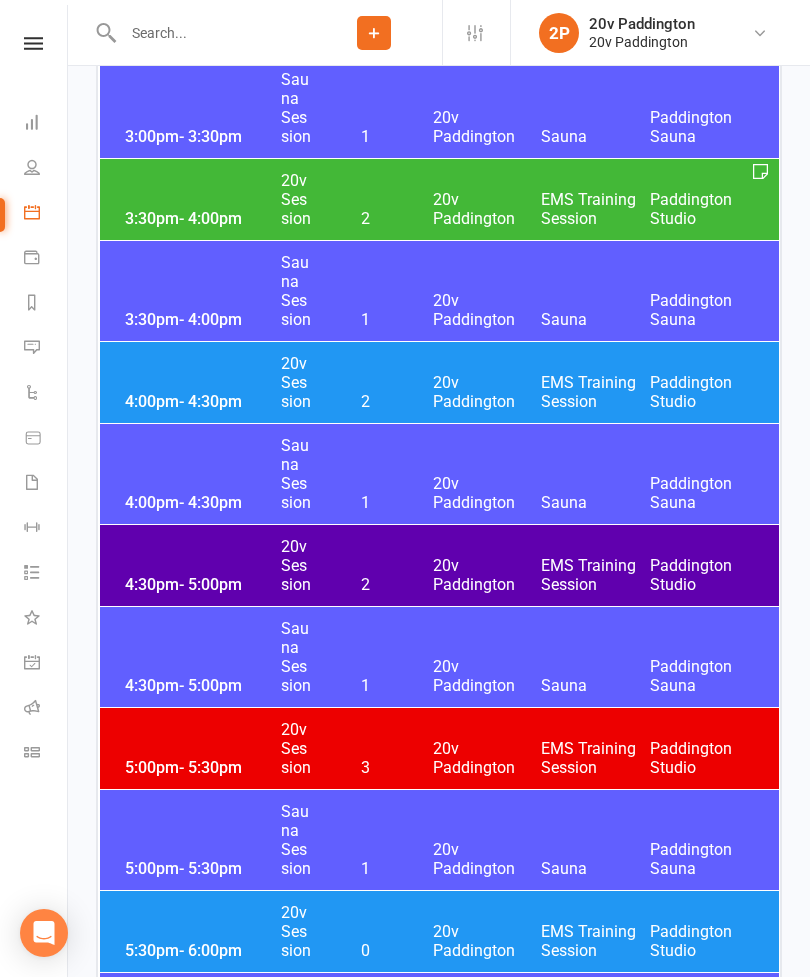 click on "20v Paddington" at bounding box center [487, 392] 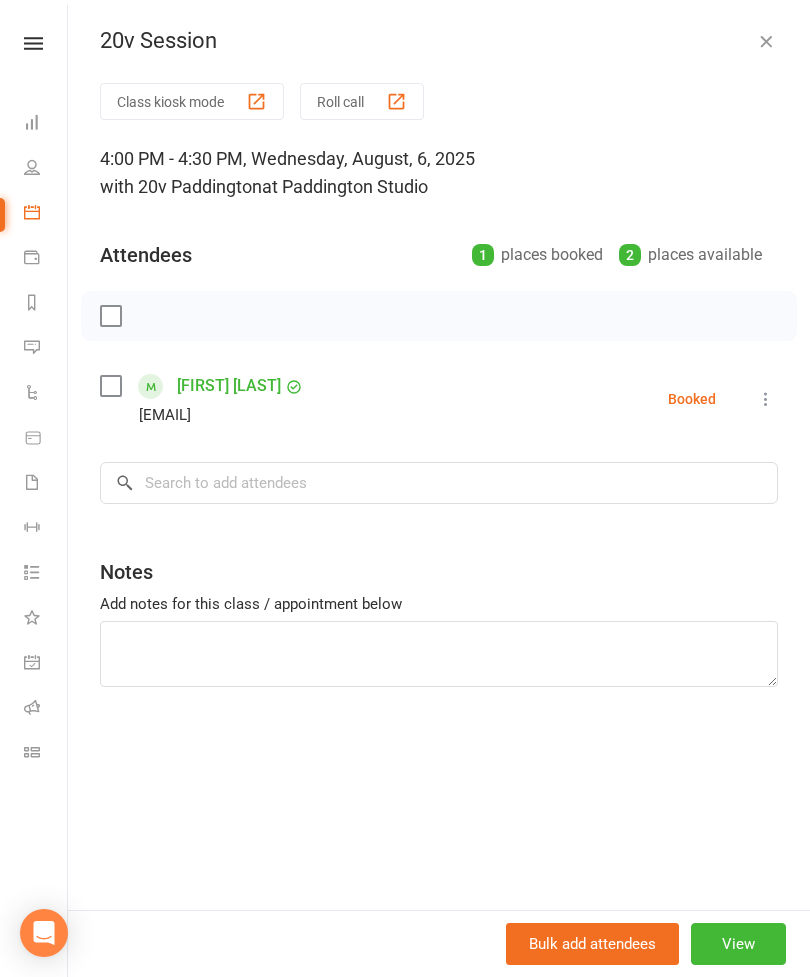 click at bounding box center [766, 41] 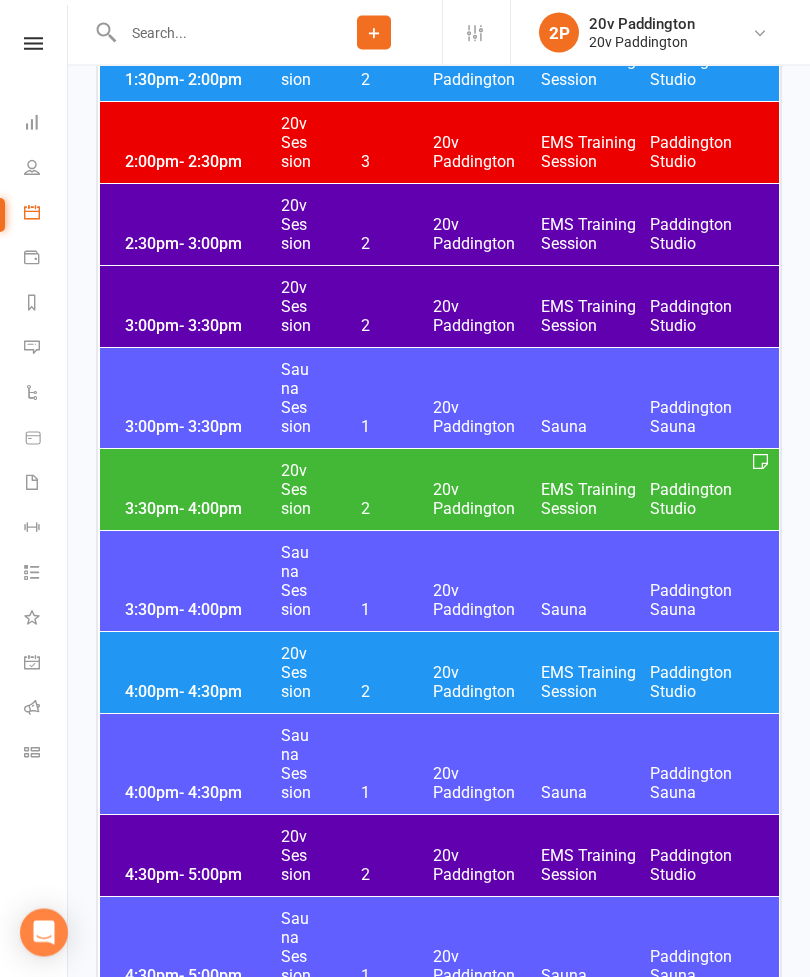 scroll, scrollTop: 2871, scrollLeft: 0, axis: vertical 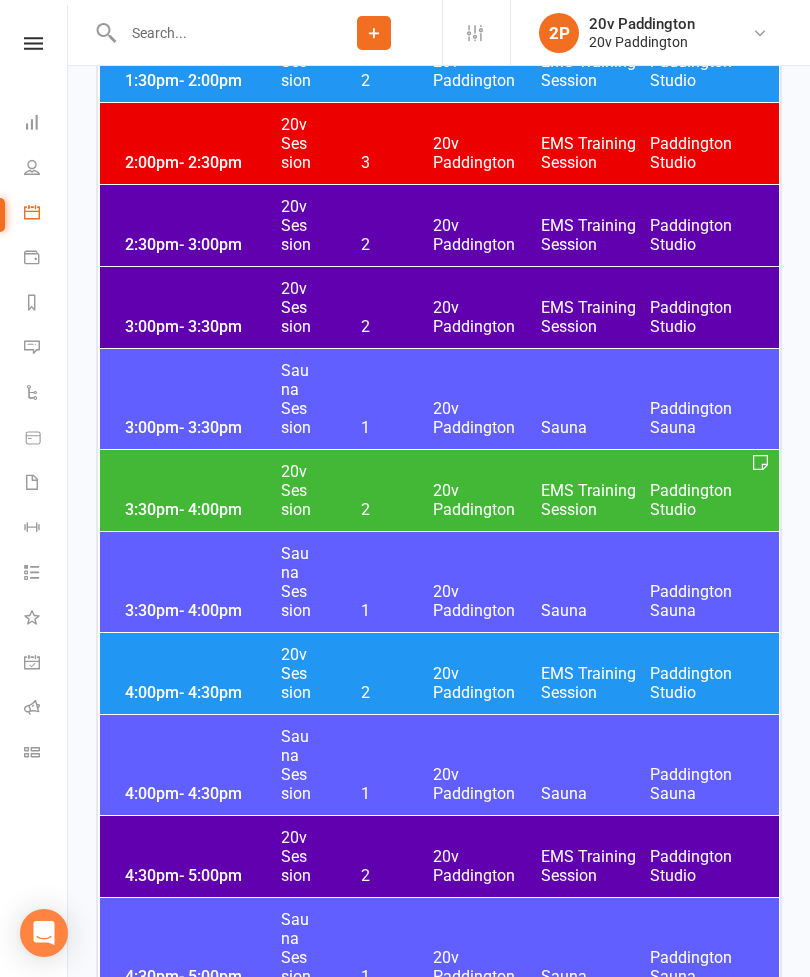 click at bounding box center [32, 572] 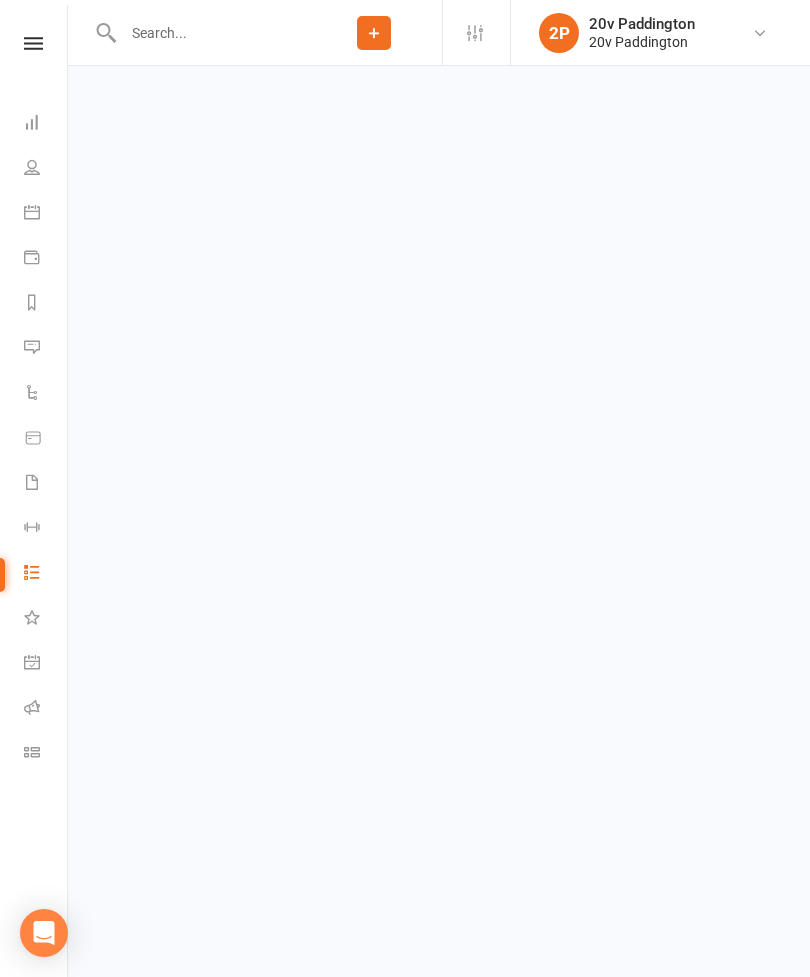 scroll, scrollTop: 0, scrollLeft: 0, axis: both 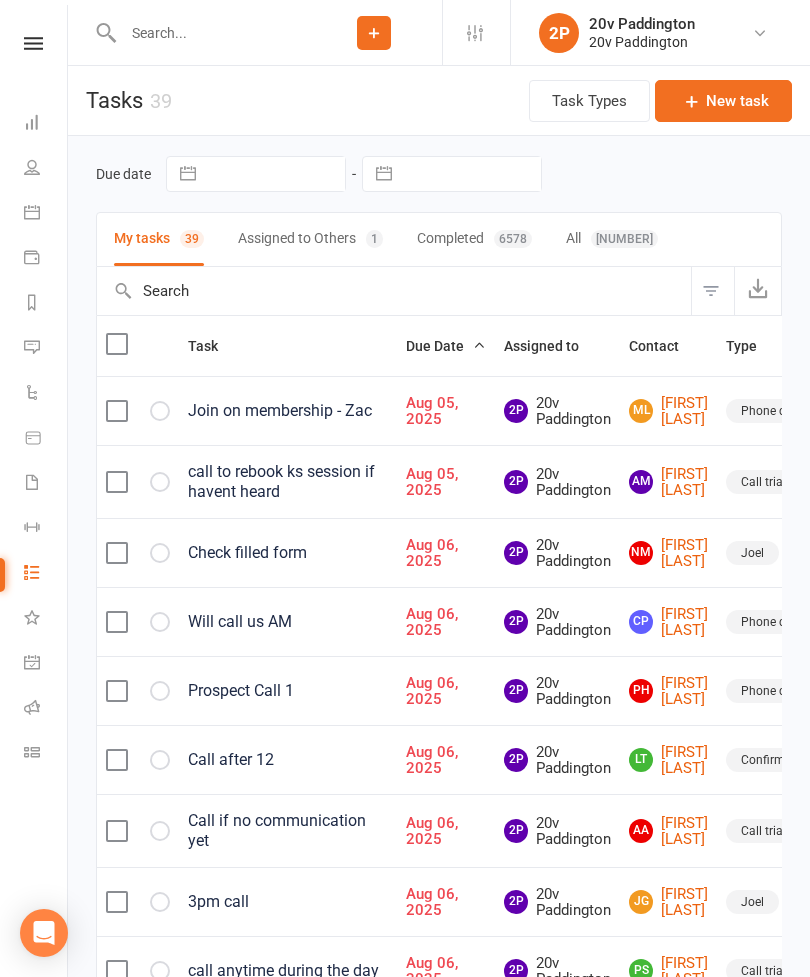click at bounding box center [211, 33] 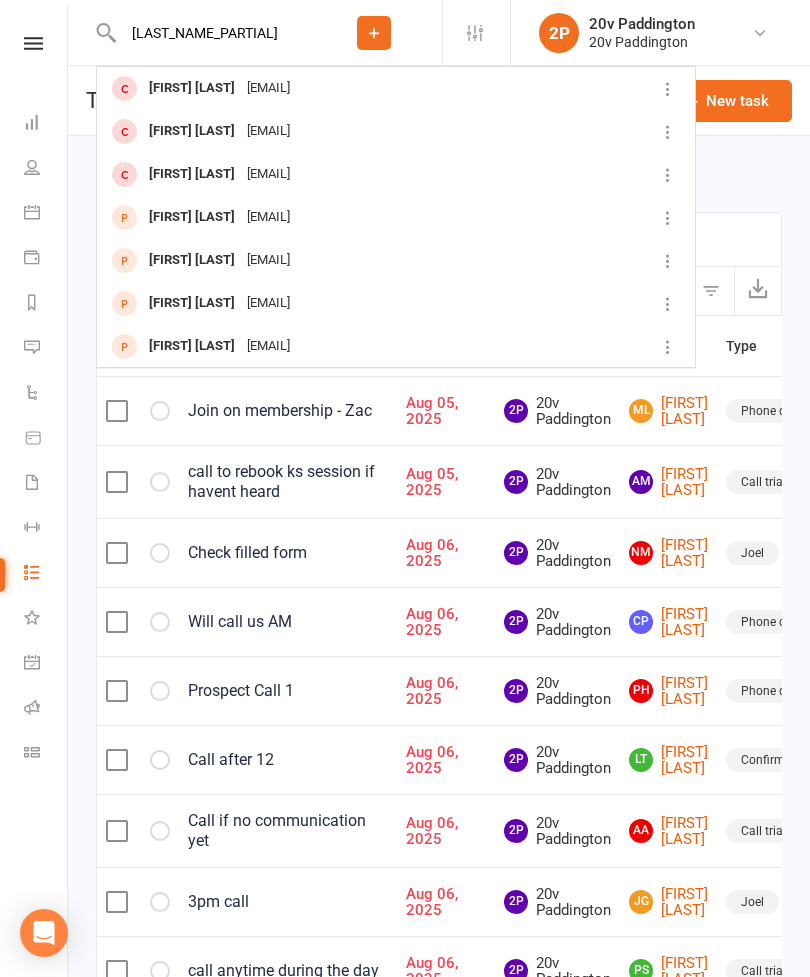 type on "Harrington" 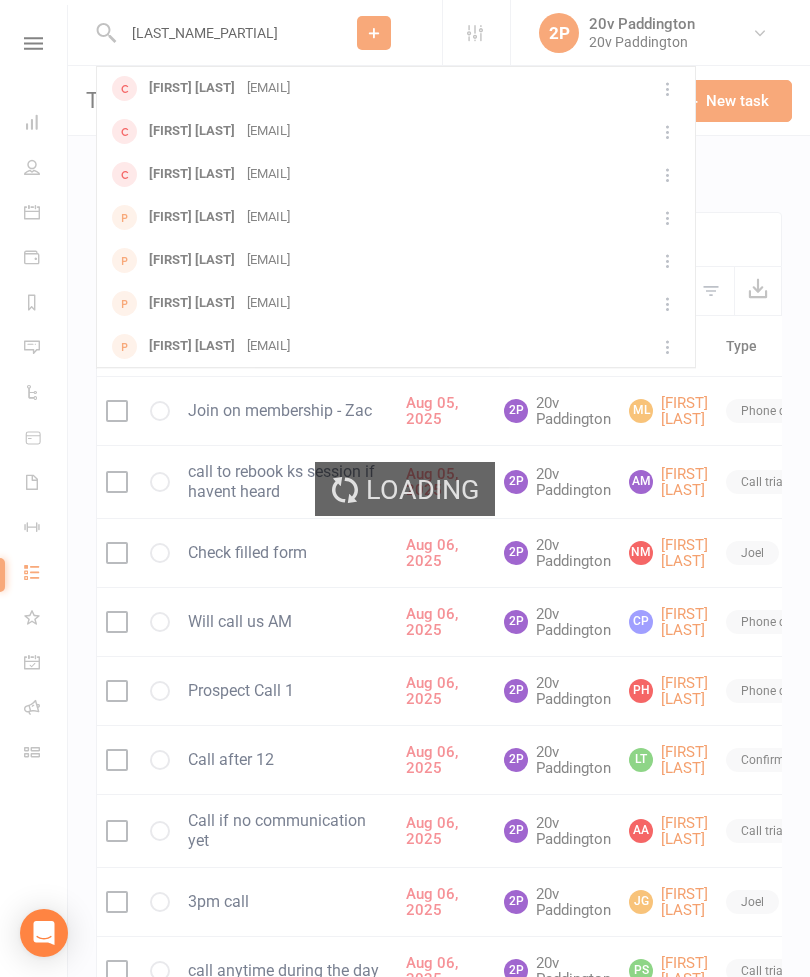 type 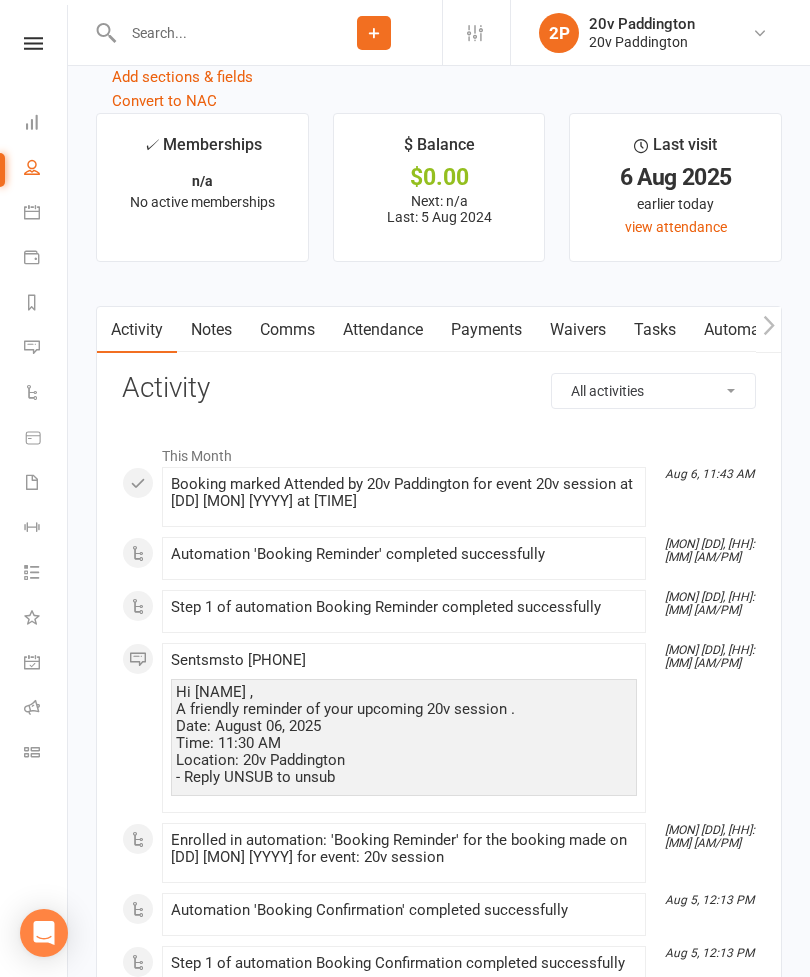 scroll, scrollTop: 2368, scrollLeft: 0, axis: vertical 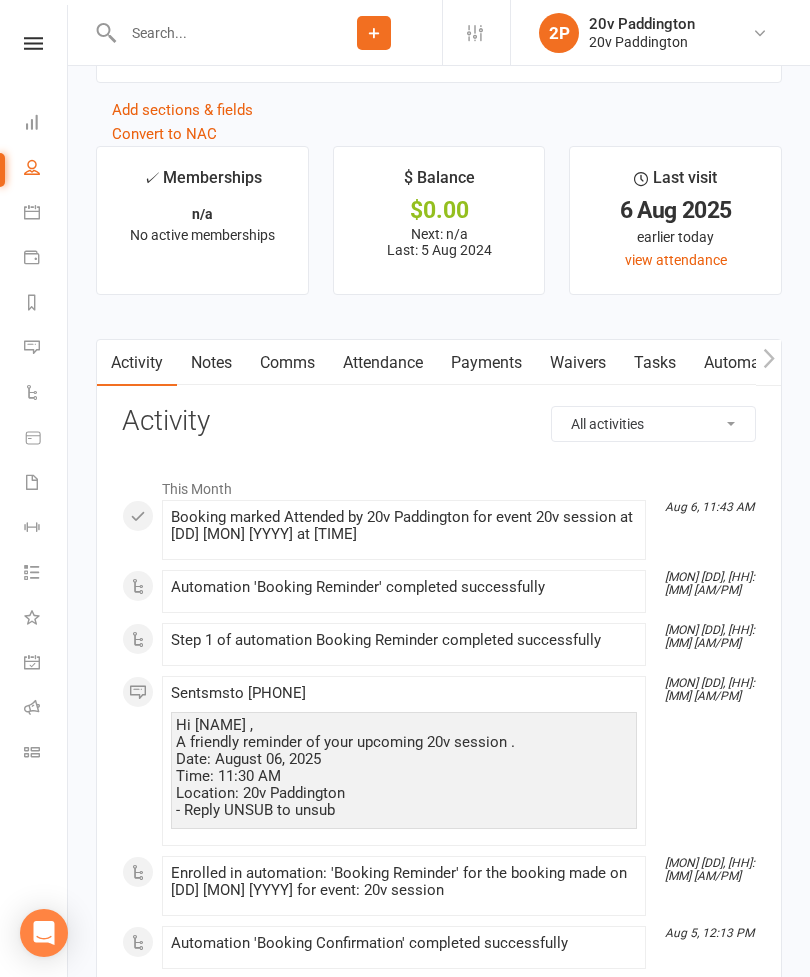 click on "Payments" at bounding box center (486, 363) 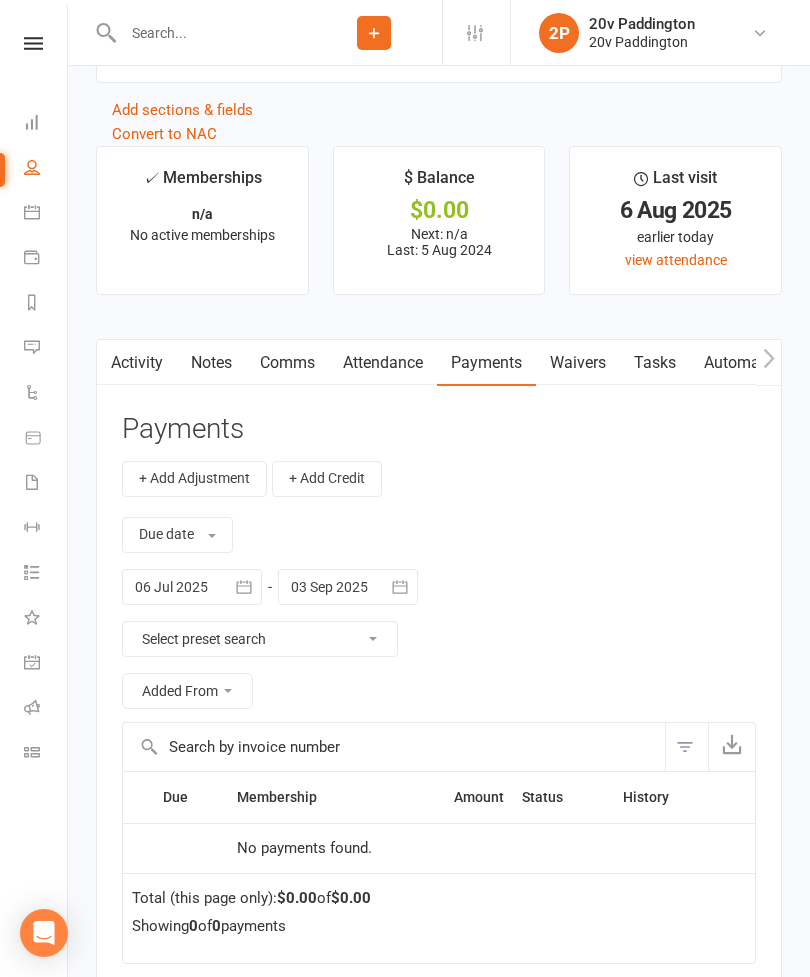 click at bounding box center (192, 587) 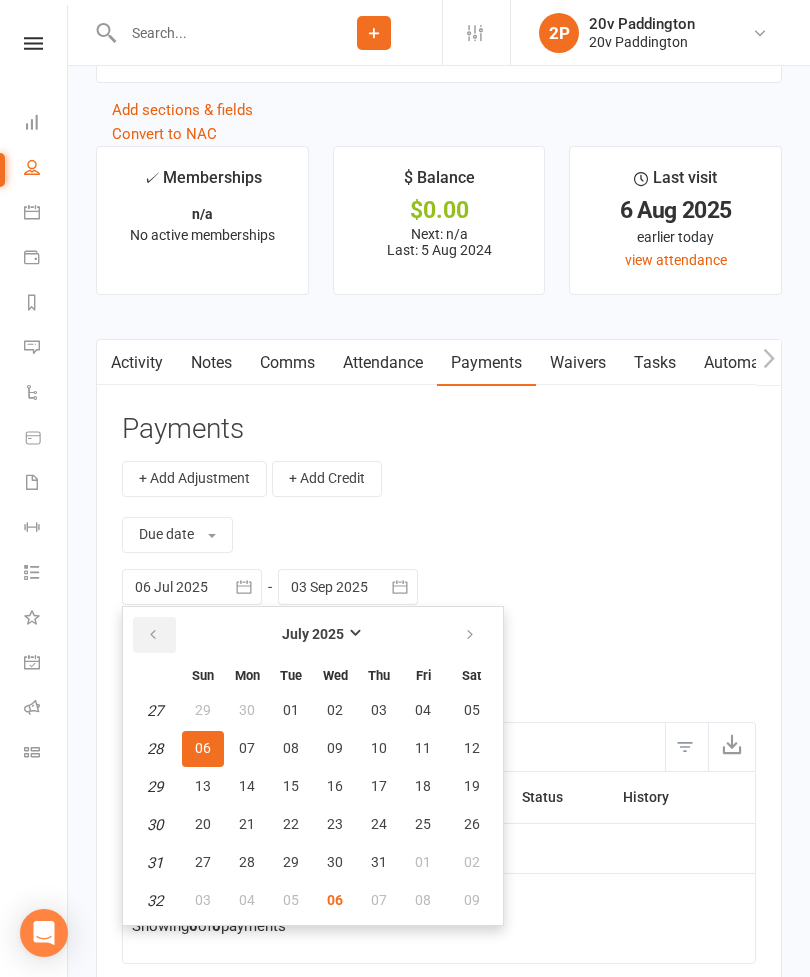 click at bounding box center (154, 635) 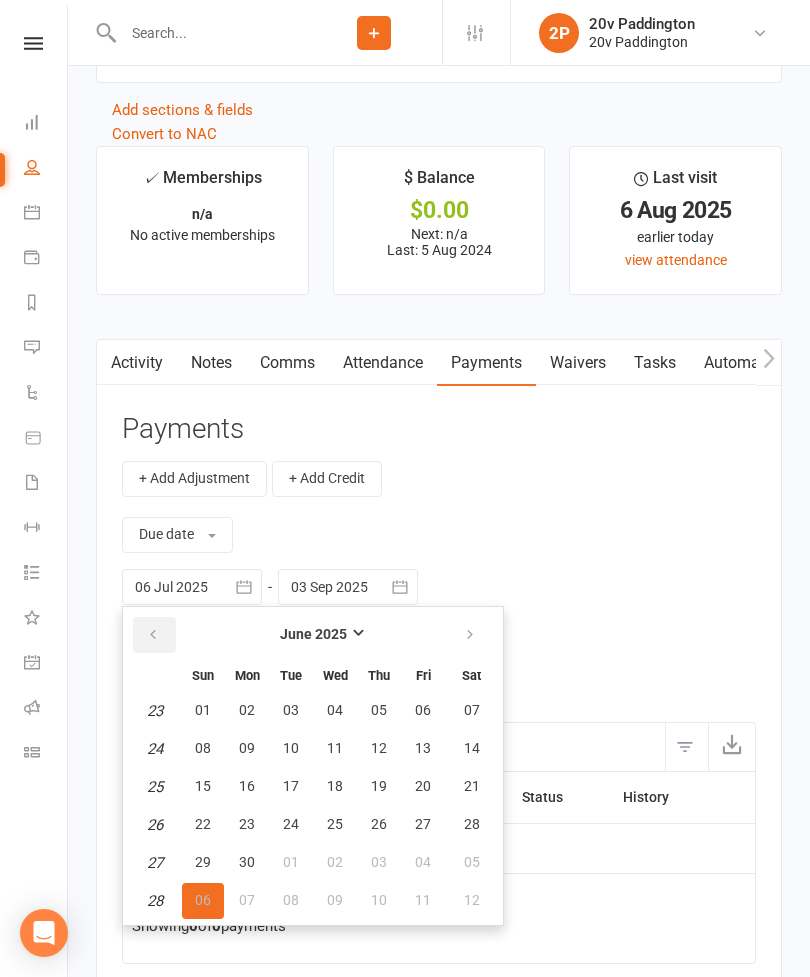 click at bounding box center (154, 635) 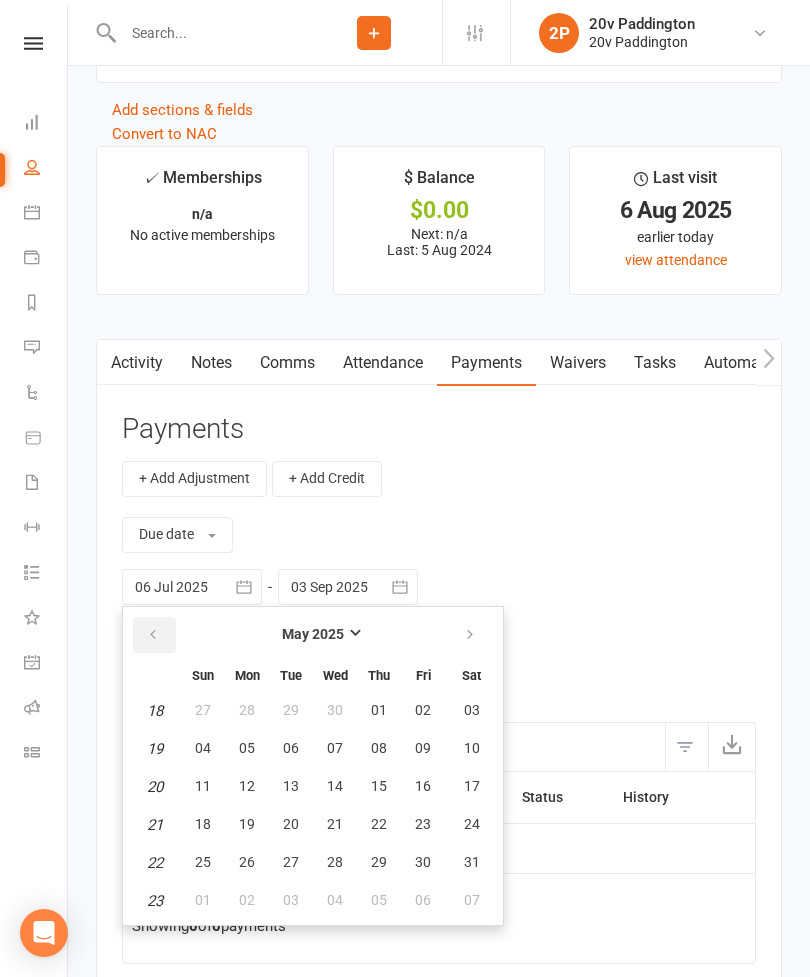 click at bounding box center [154, 635] 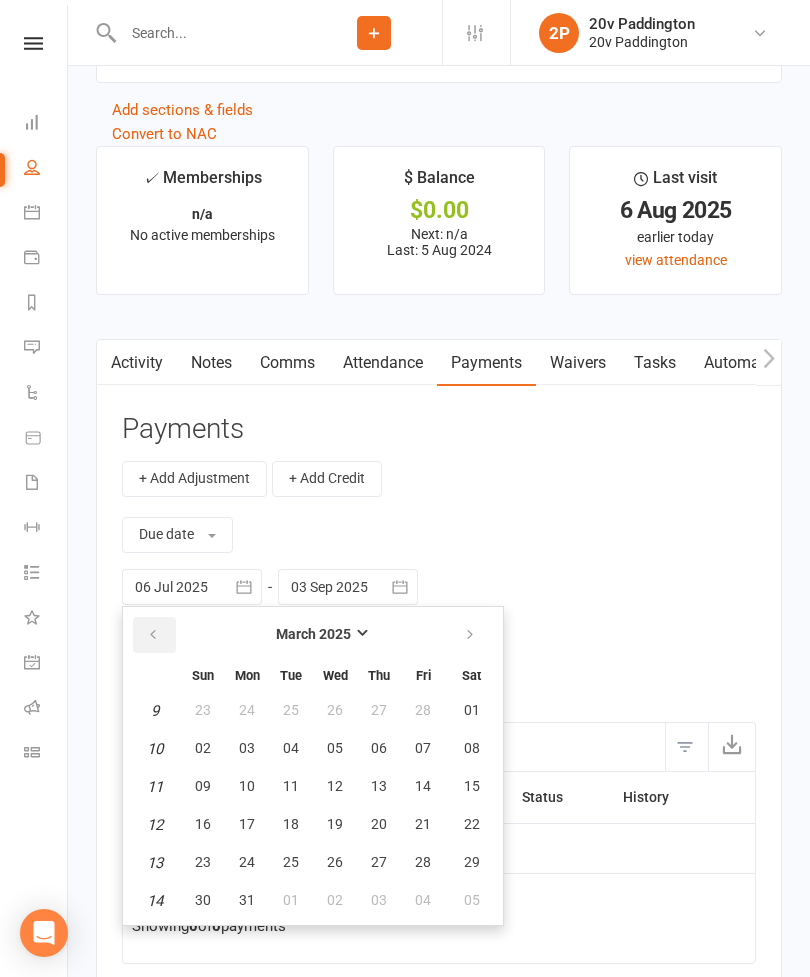 click at bounding box center [153, 635] 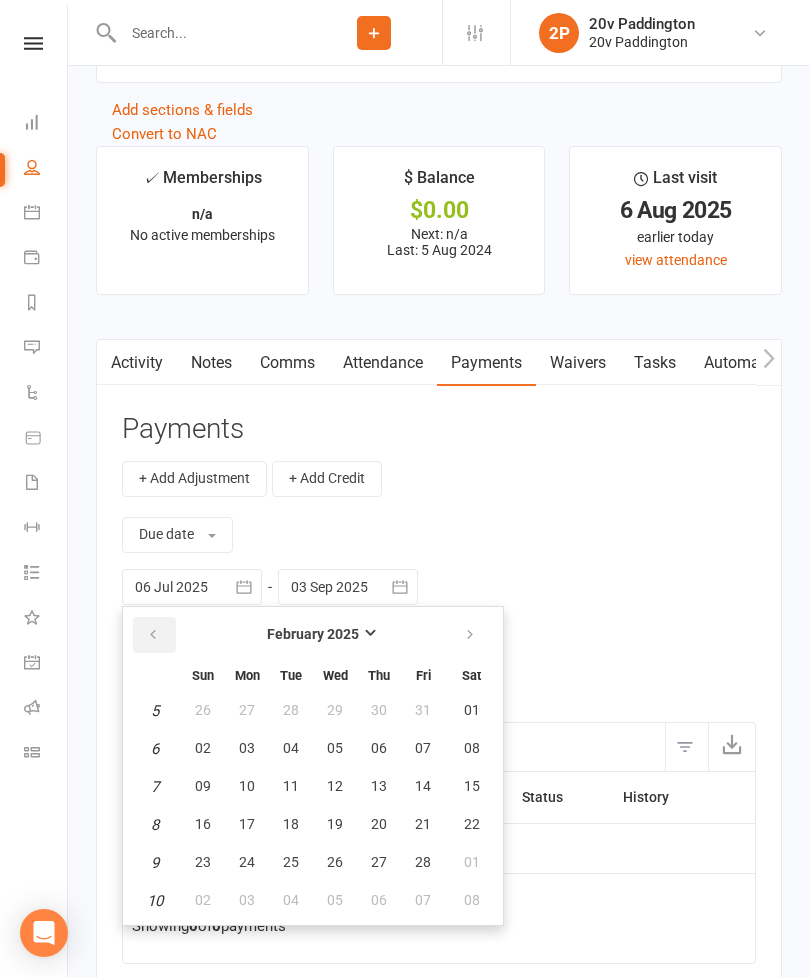 click at bounding box center (154, 635) 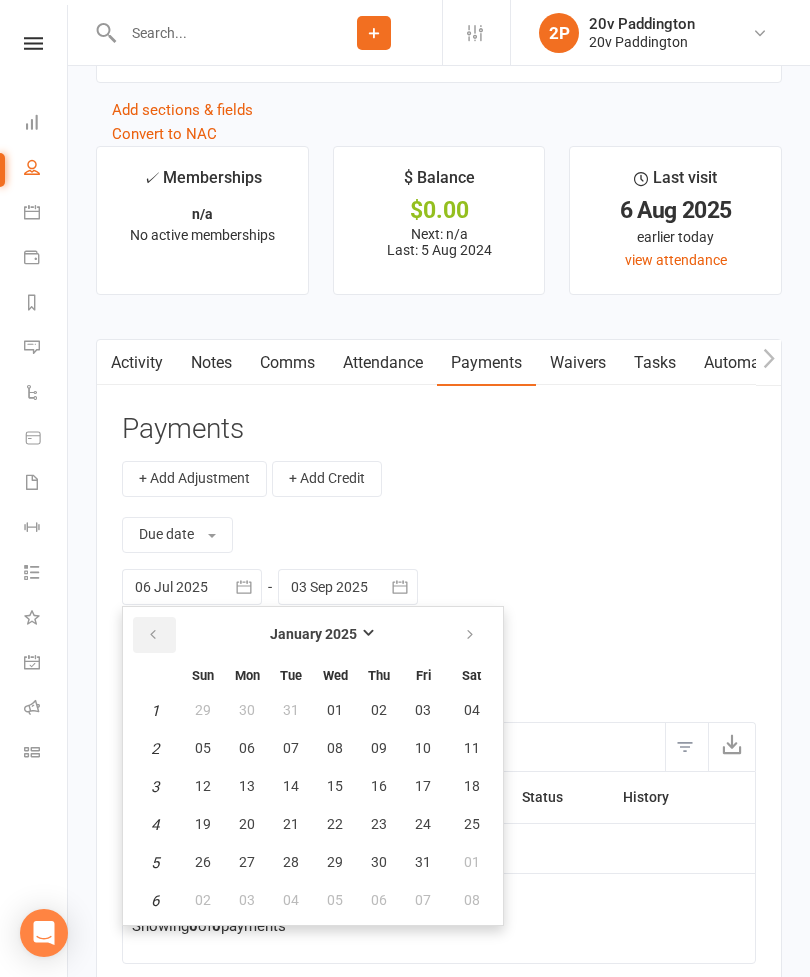 click at bounding box center (153, 635) 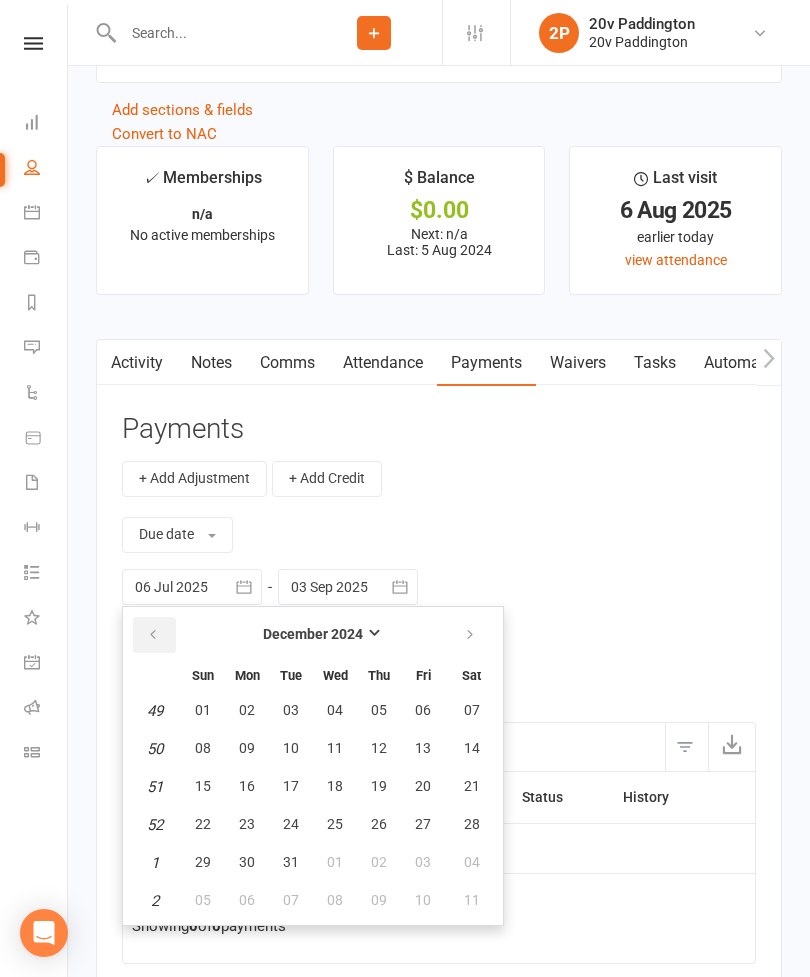 click at bounding box center (153, 635) 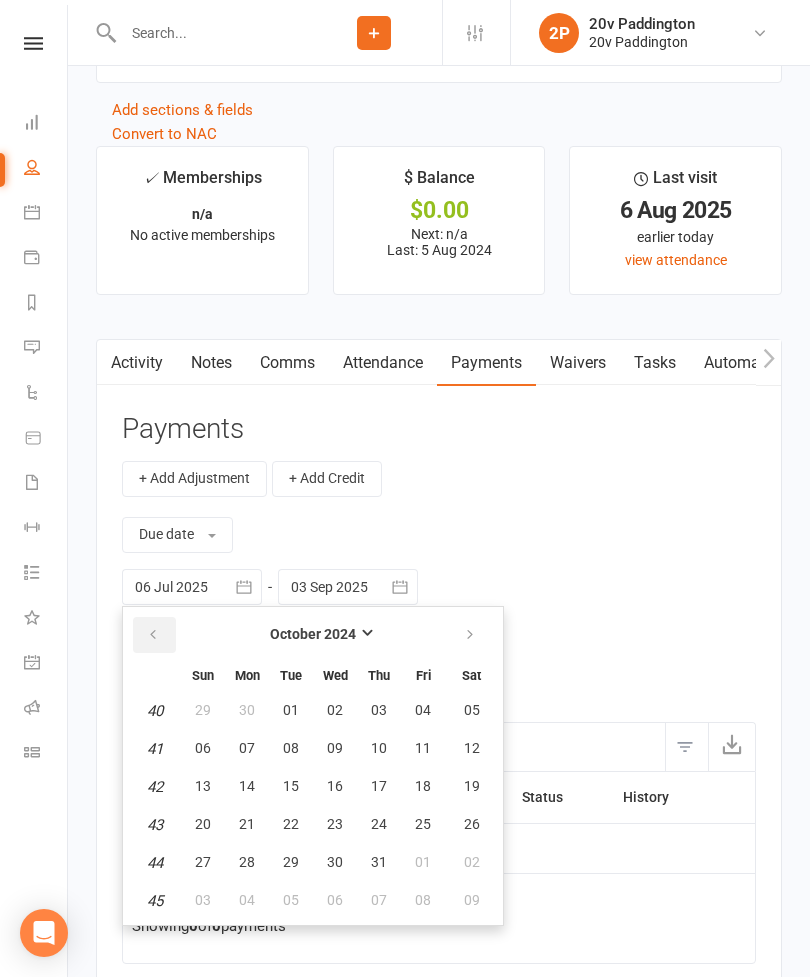 click at bounding box center [153, 635] 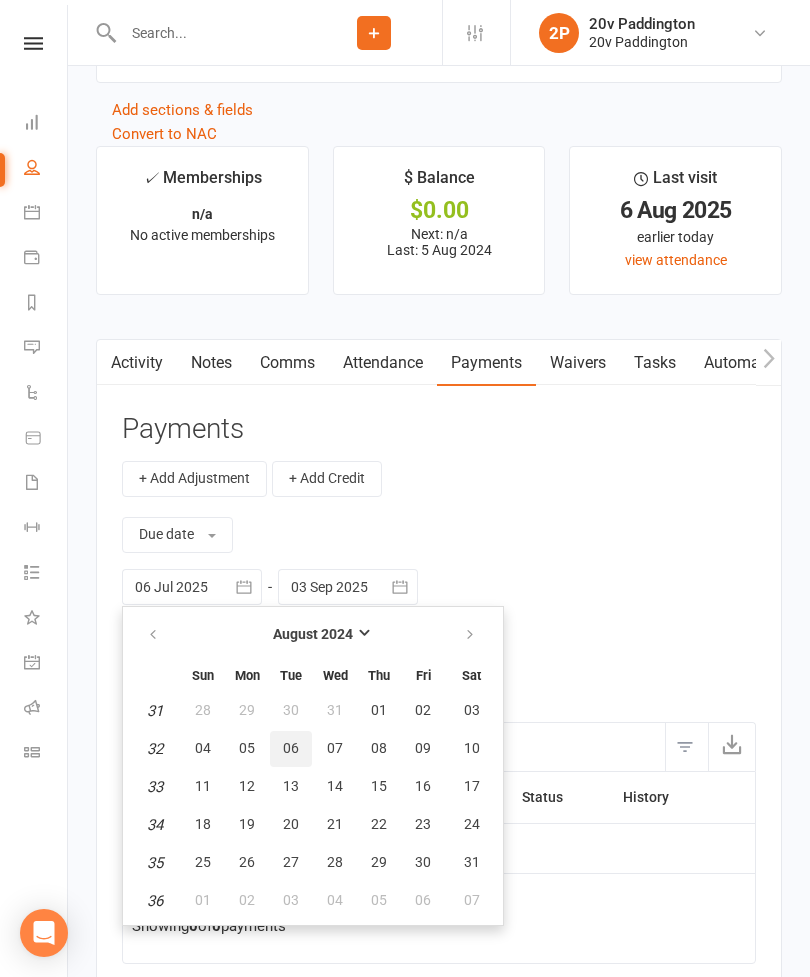 click on "06" at bounding box center (291, 749) 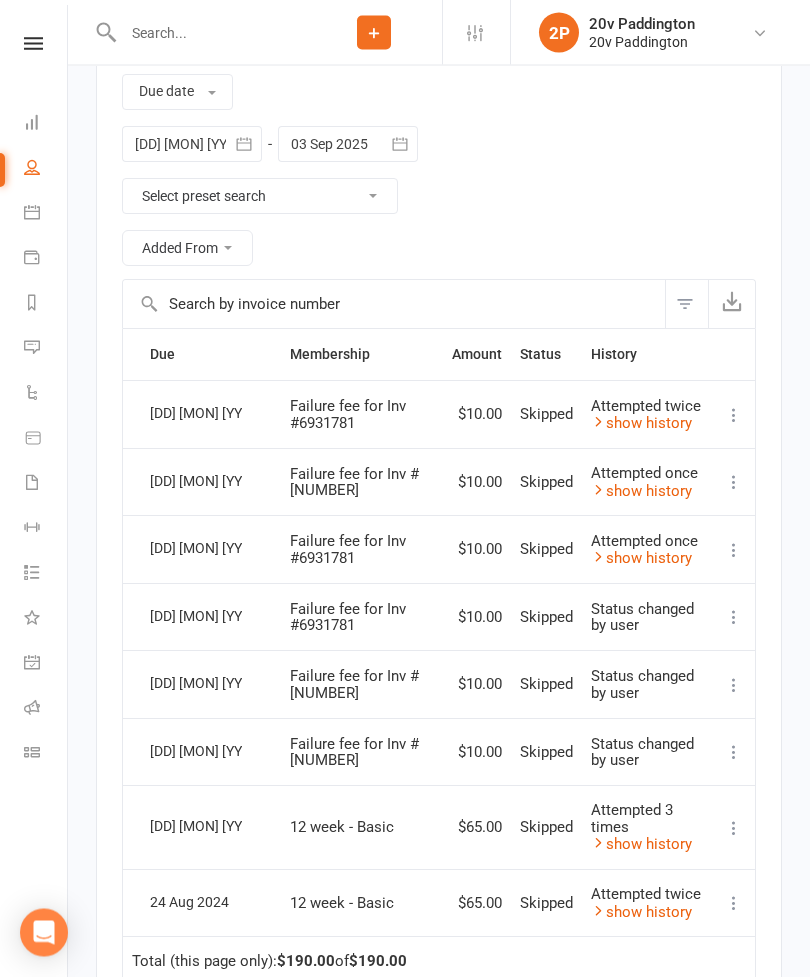 click at bounding box center [192, 145] 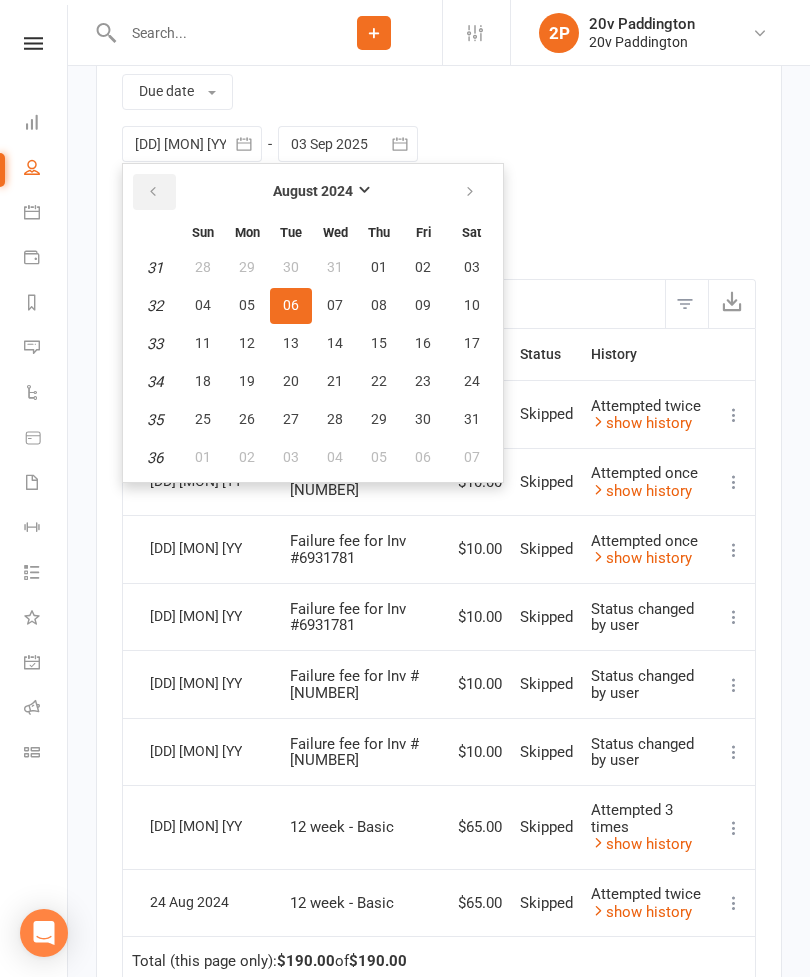 click at bounding box center [154, 192] 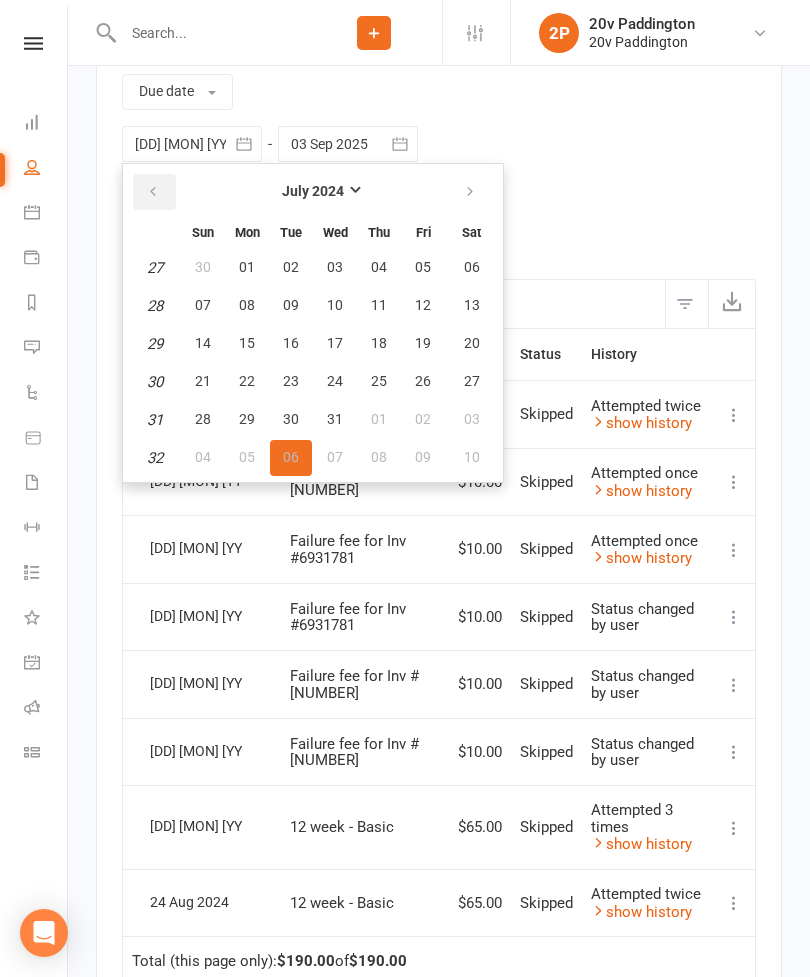 click at bounding box center (154, 192) 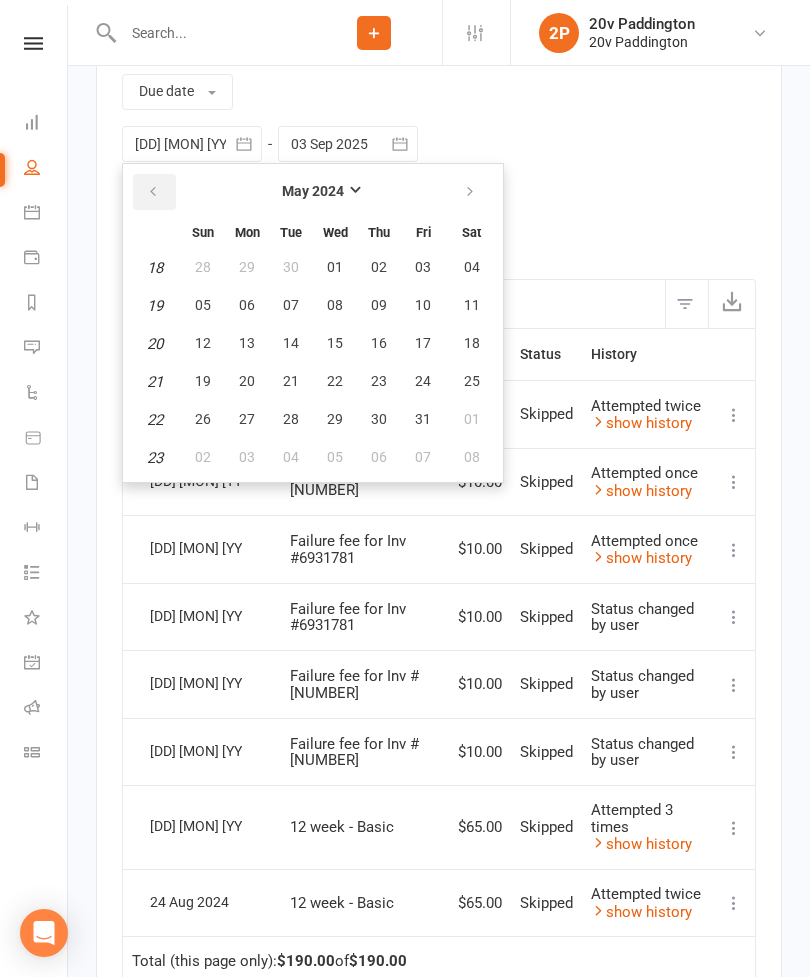 click at bounding box center (154, 192) 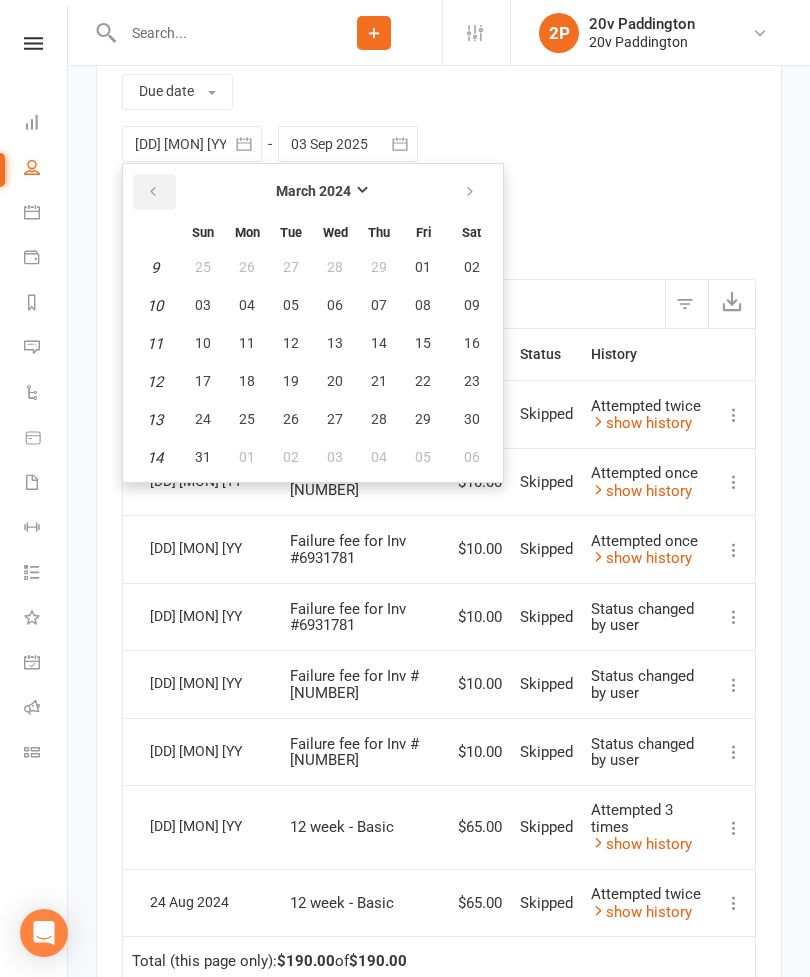 click at bounding box center [154, 192] 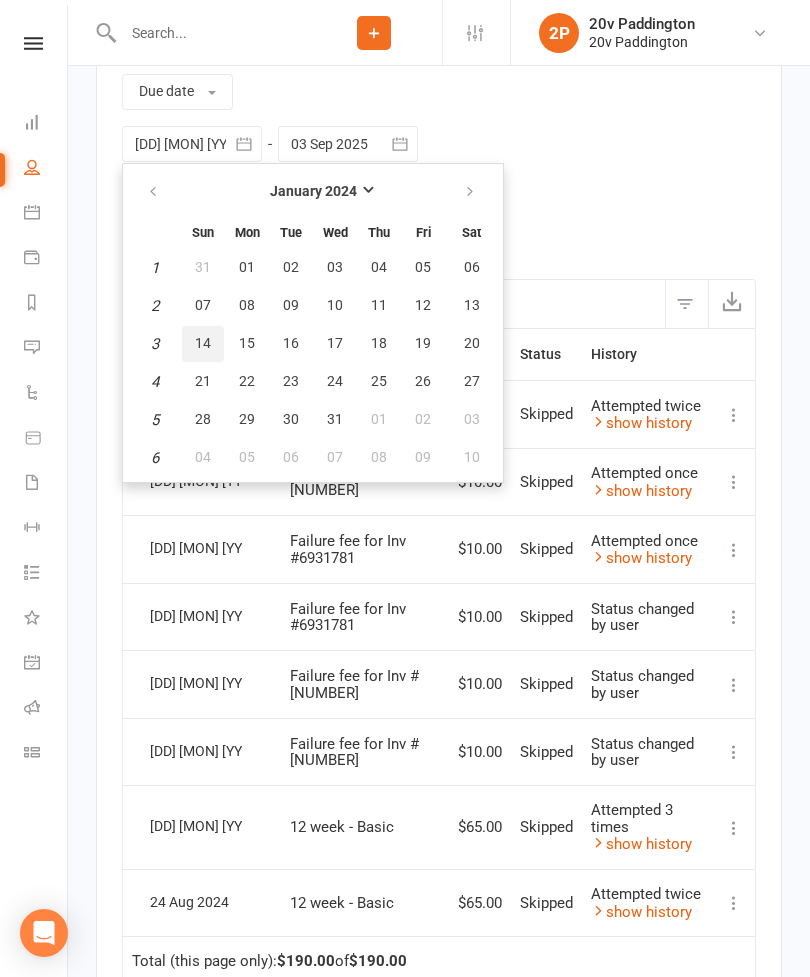 click on "14" at bounding box center [203, 344] 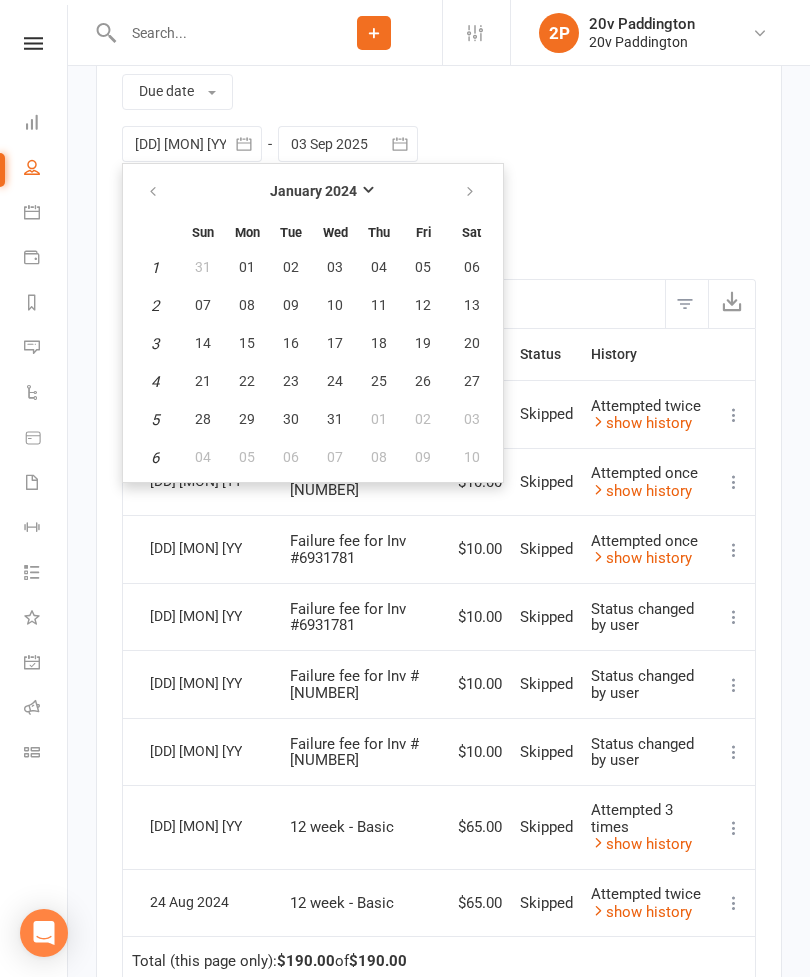 type on "14 Jan 2024" 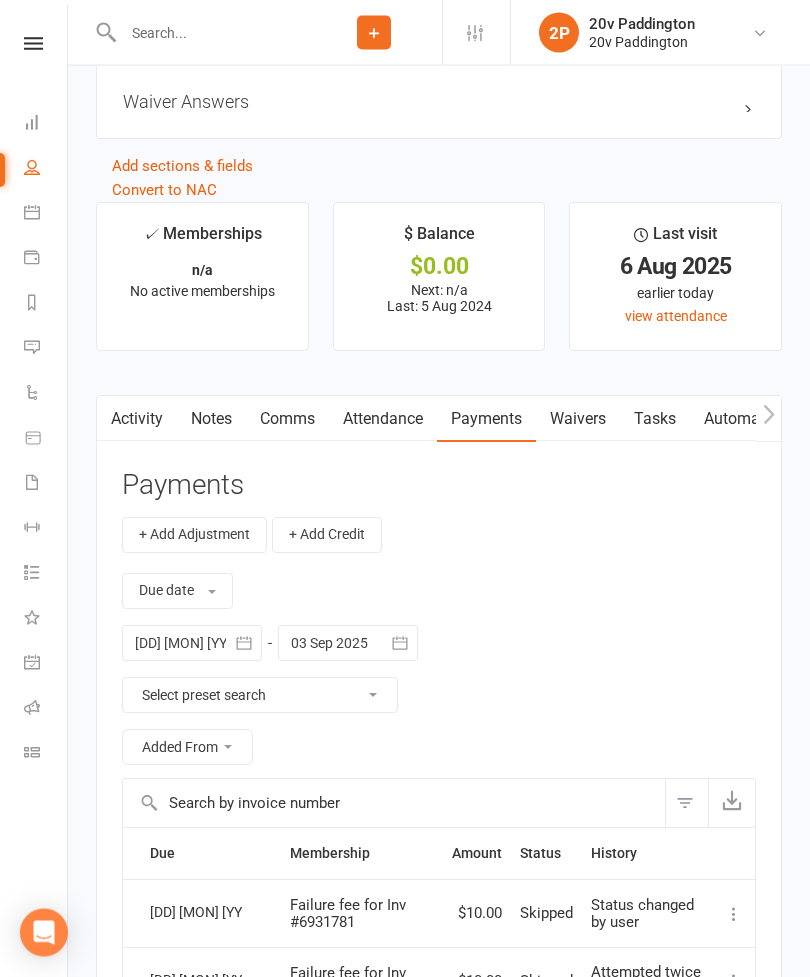 scroll, scrollTop: 2312, scrollLeft: 0, axis: vertical 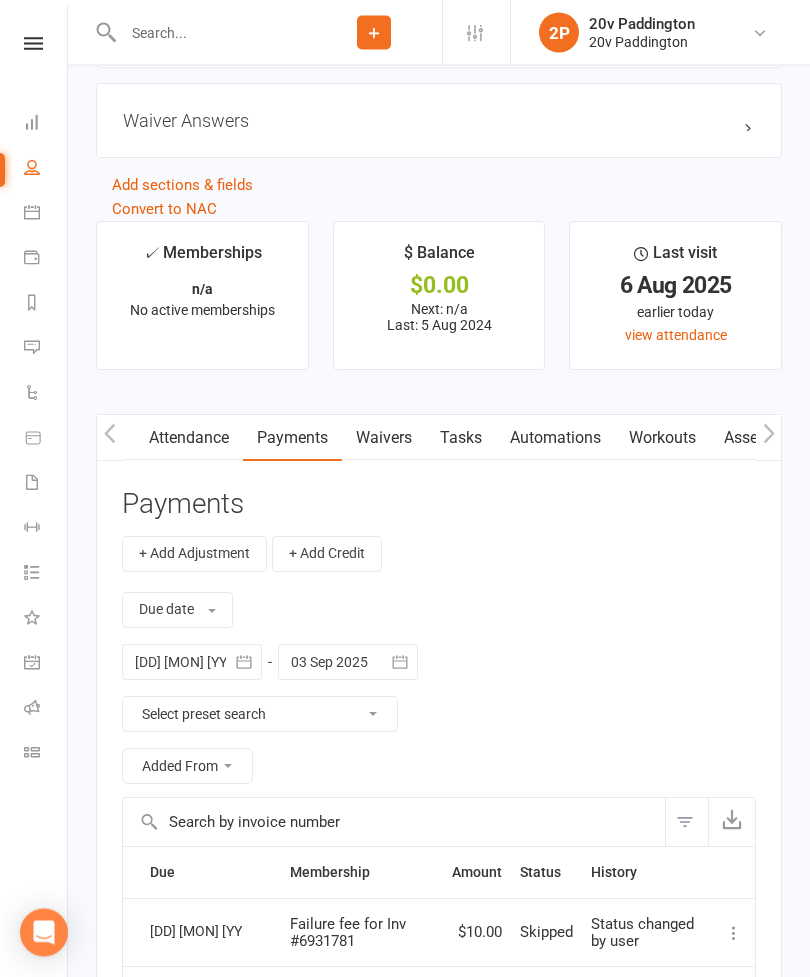 click on "Attendance" at bounding box center (189, 439) 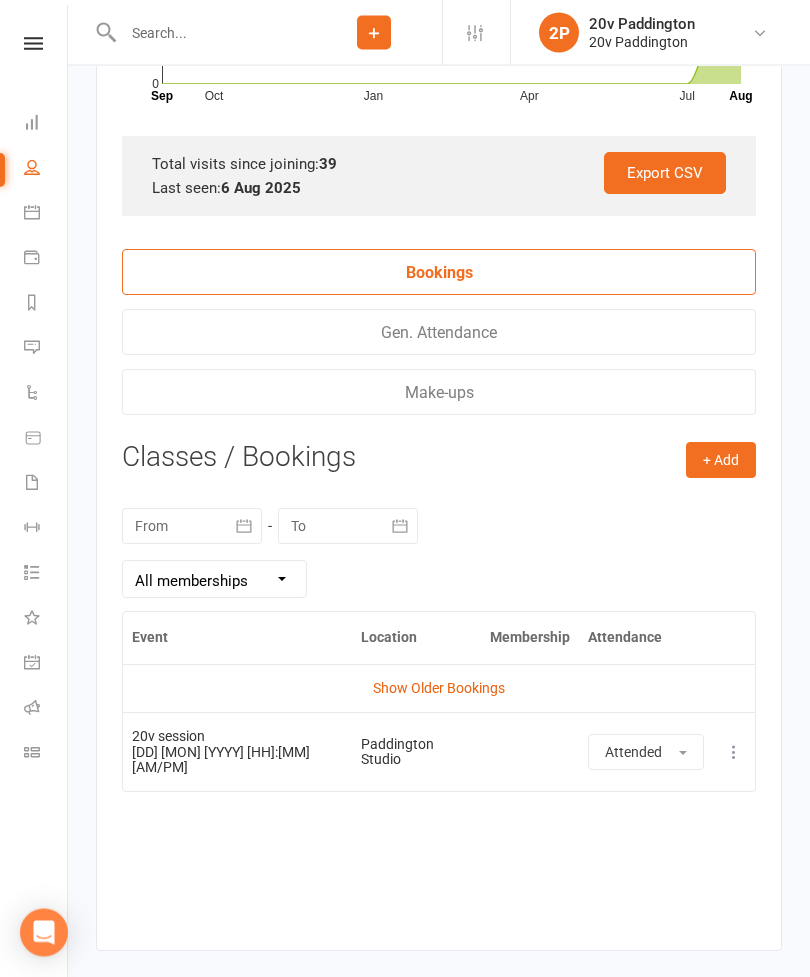 scroll, scrollTop: 3049, scrollLeft: 0, axis: vertical 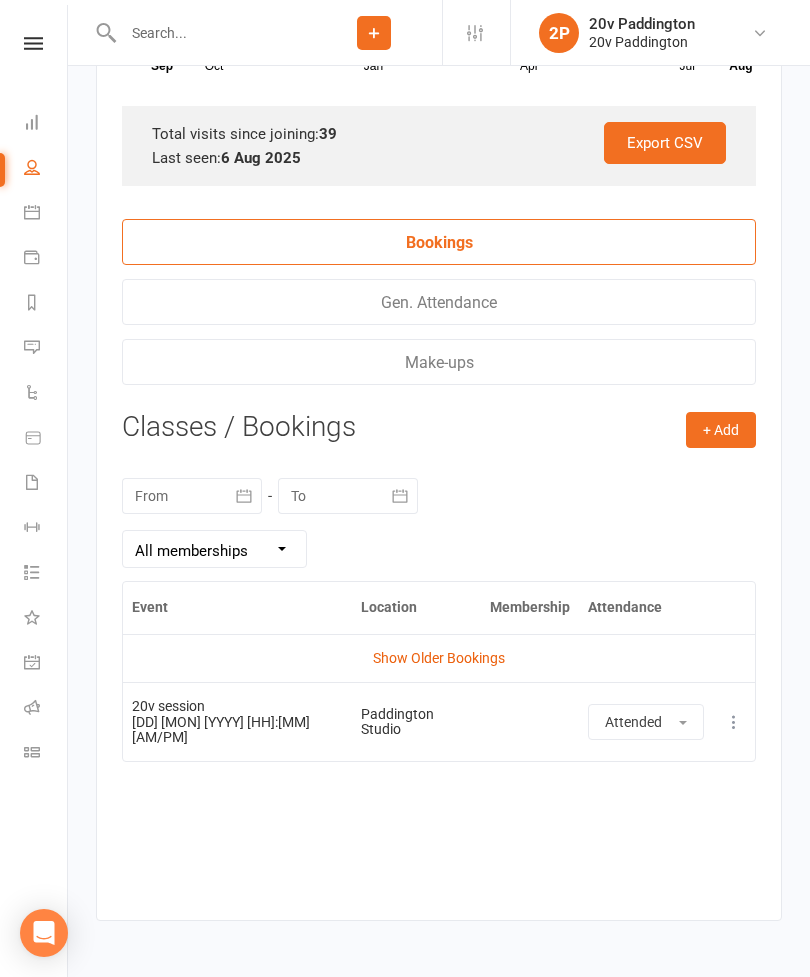 click on "Show Older Bookings" at bounding box center [439, 658] 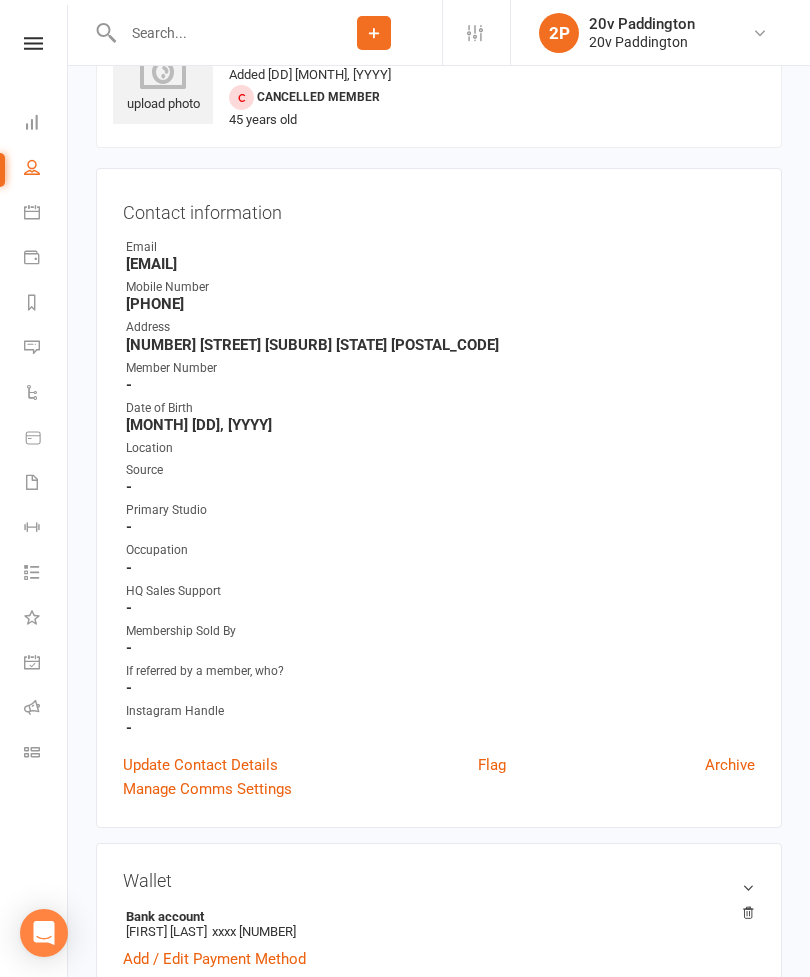 scroll, scrollTop: 0, scrollLeft: 0, axis: both 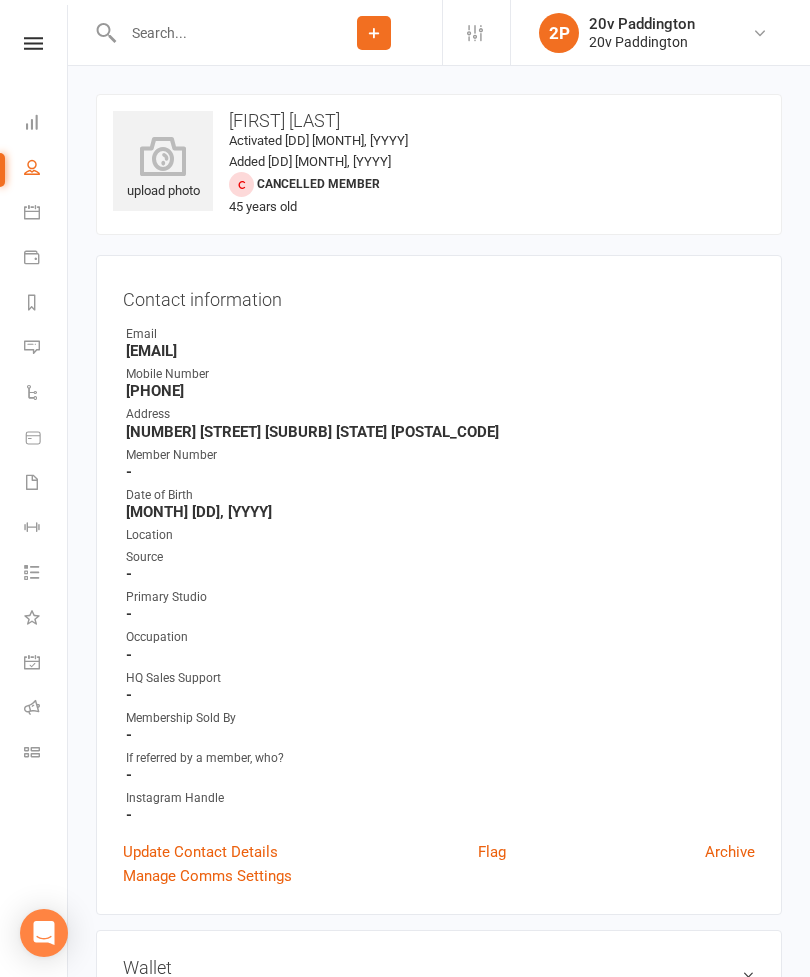click on "Messages   1" at bounding box center [46, 349] 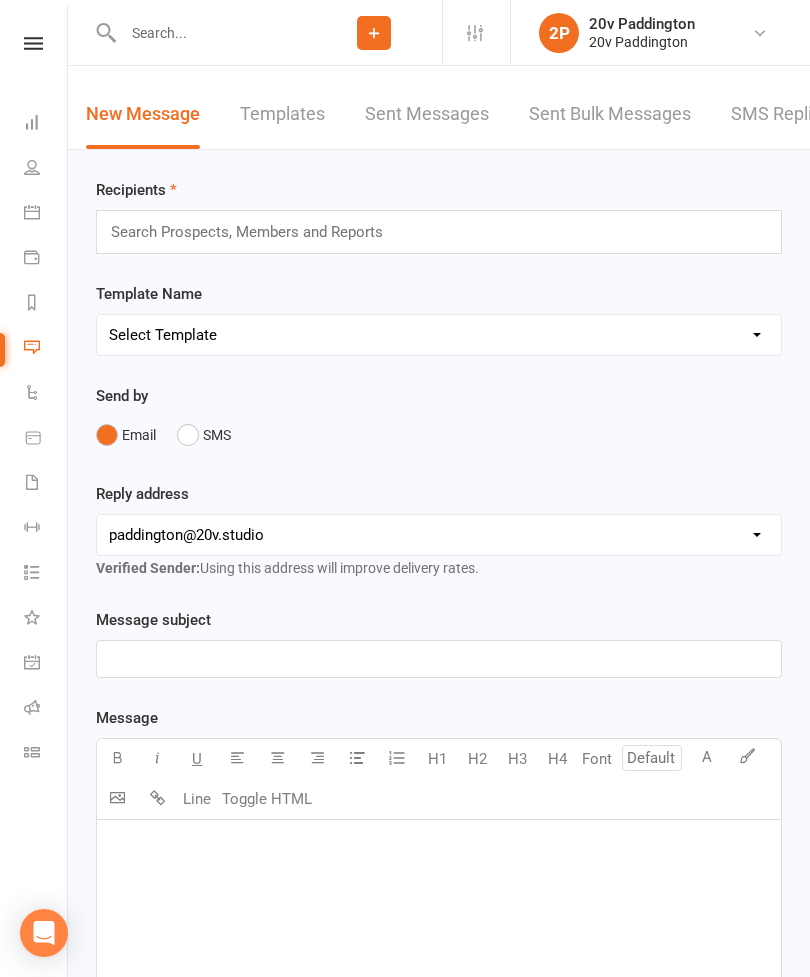 click on "SMS Replies  1" at bounding box center [791, 114] 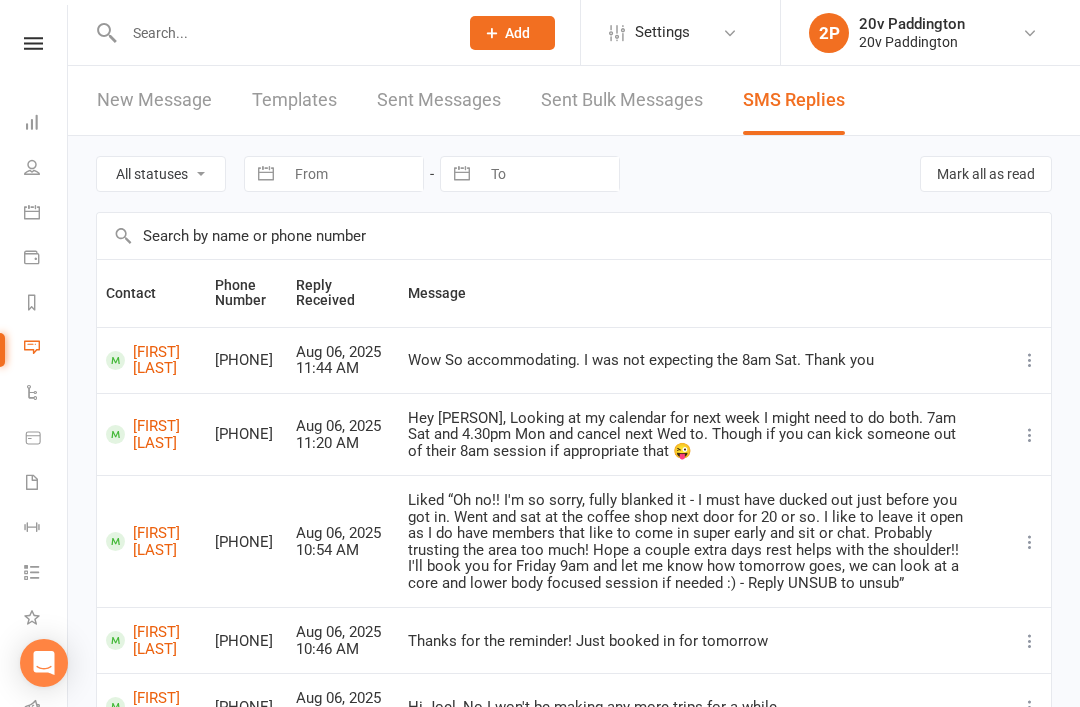 scroll, scrollTop: 0, scrollLeft: 0, axis: both 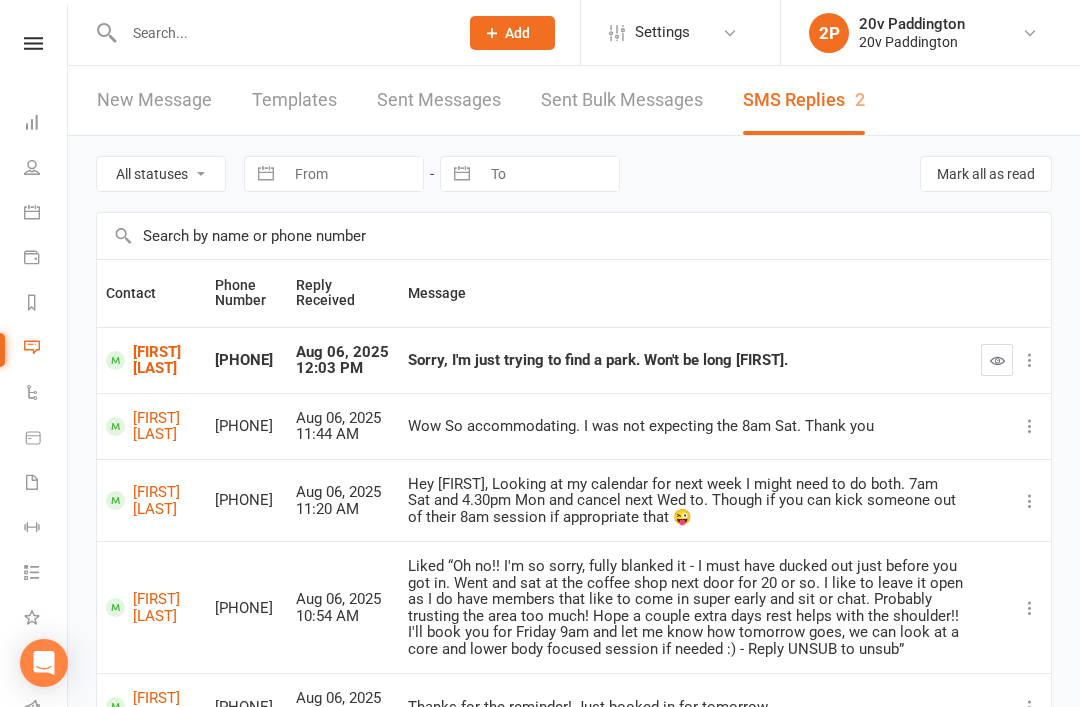 click on "[FIRST] [LAST]" at bounding box center (151, 360) 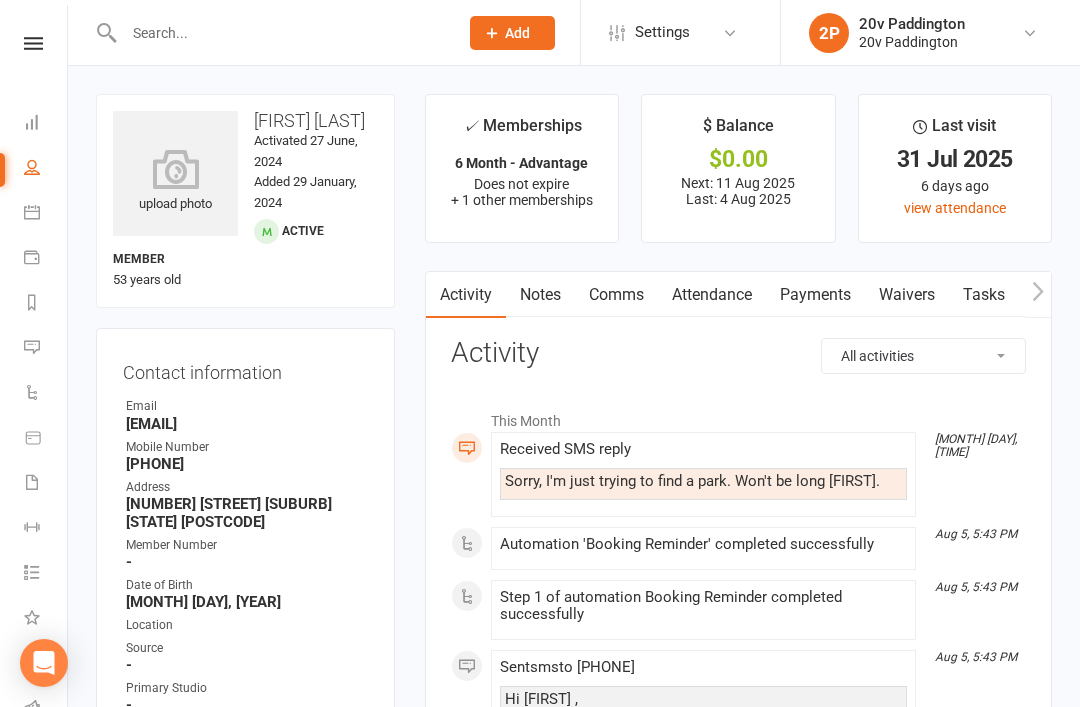 click on "Comms" at bounding box center (616, 295) 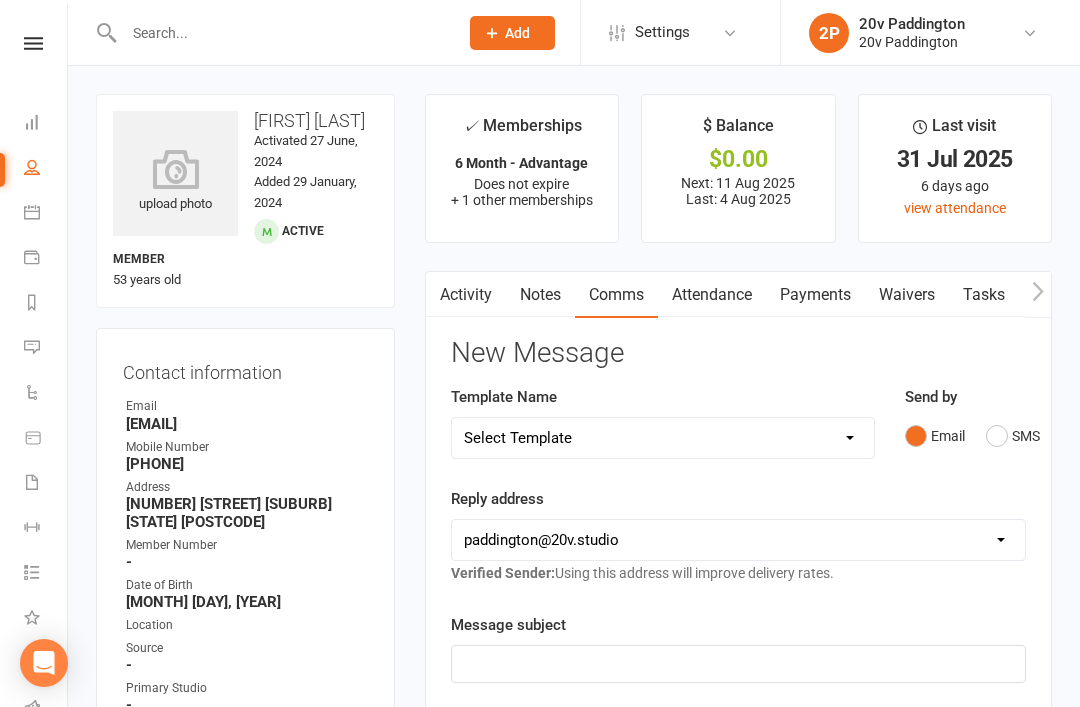click on "SMS" at bounding box center (1013, 436) 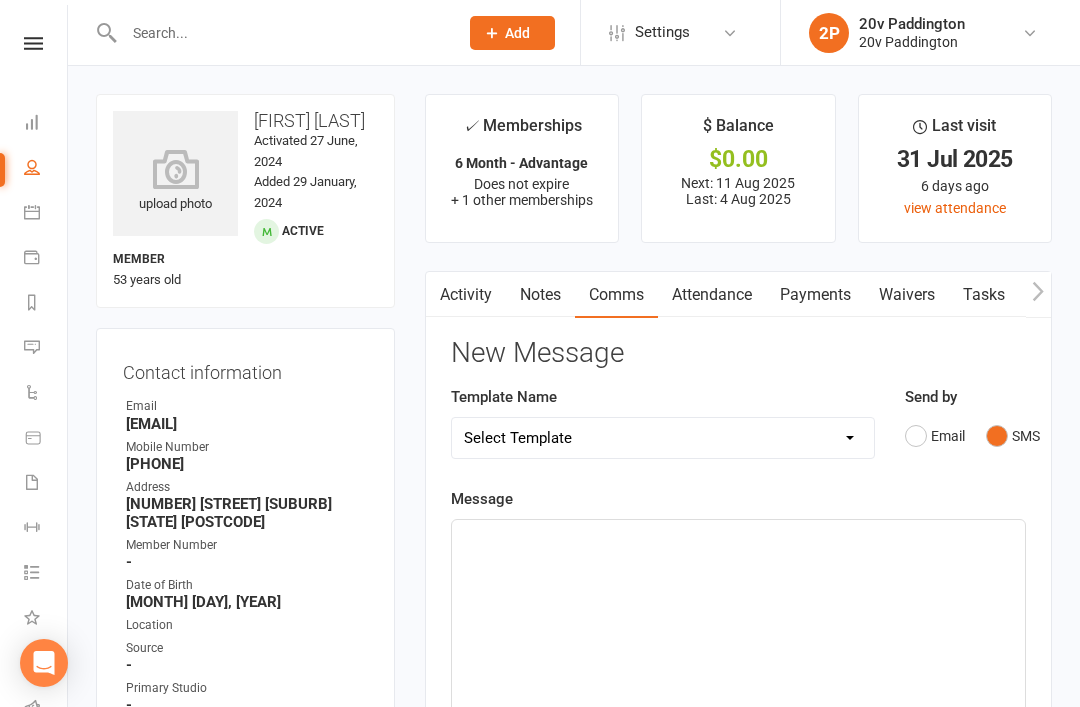 click on "﻿" 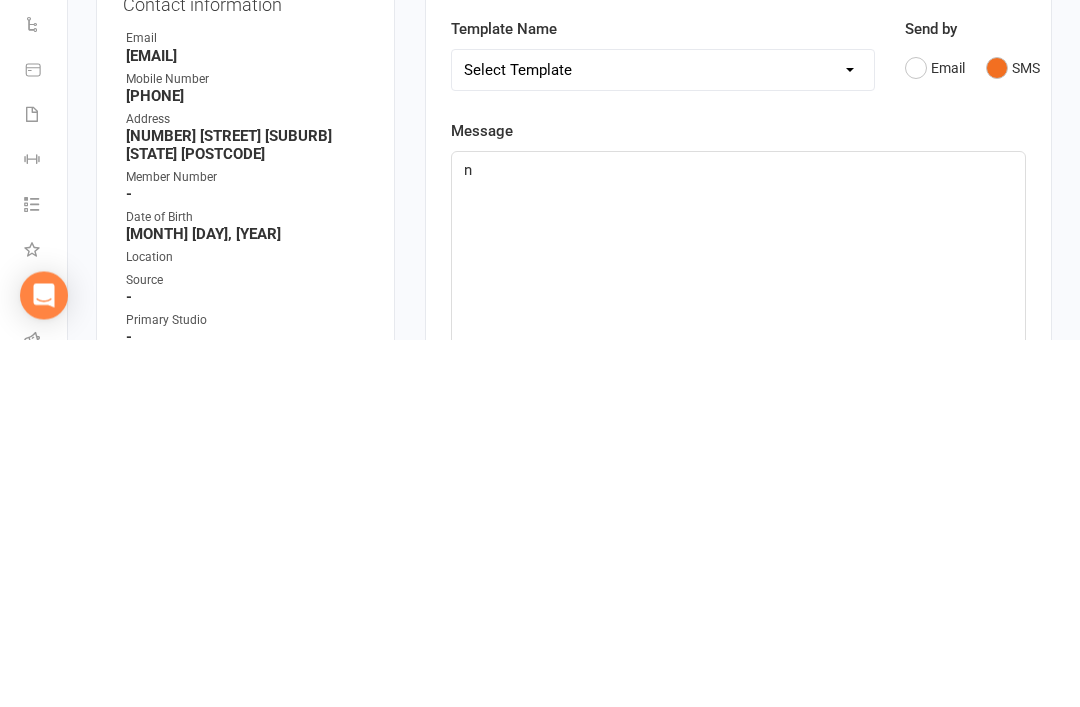 type 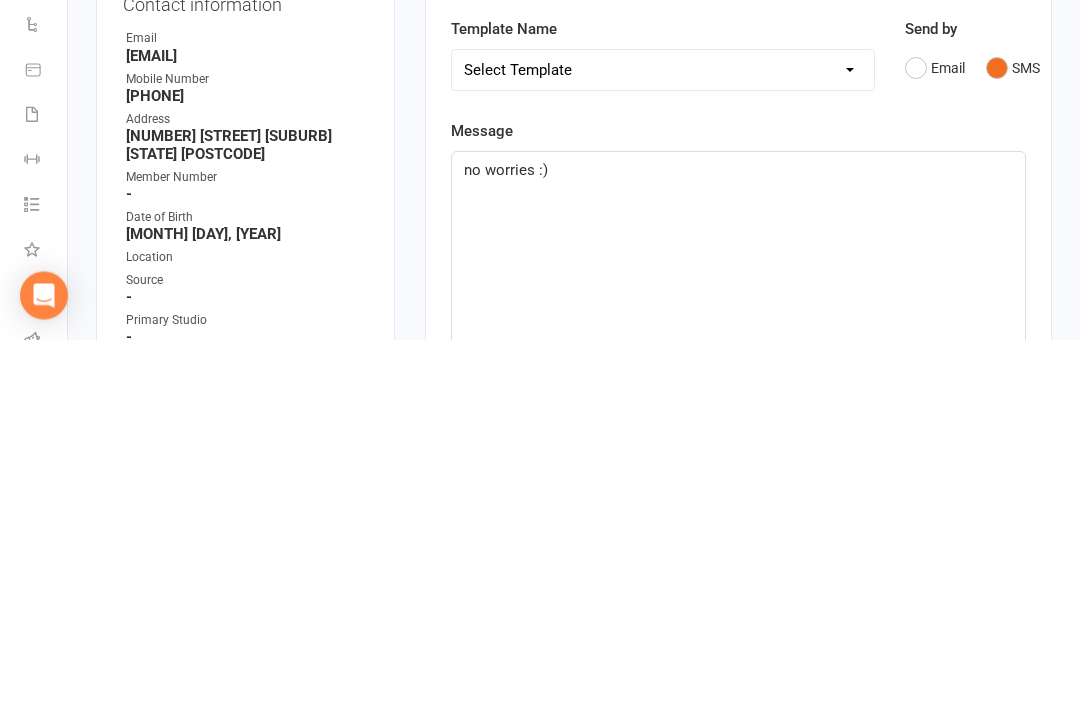 click on "✓ Memberships 6 Month - Advantage Does not expire + 1 other memberships $ Balance $0.00 Next: 11 [MONTH] 2025 Last: 4 [MONTH] 2025 Last visit 31 [MONTH] 2025 6 days ago view attendance
Activity Notes Comms Attendance Payments Waivers Tasks Automations Workouts Assessments Credit balance
New Message Template Name Select Template [Email] 20v Referral Bonus [SMS] Free Trial Link [SMS] Haven’t heard back from trial [SMS] No answer to Kickstart Call [SMS] Ready for trial [SMS] Still interested text 1 [SMS] Still interested text 2 [SMS] Trial same day confirmation text  Send by Email SMS Message no worries :)  13 chars (approx. 1 messages), 637 chars remaining.    Sent this month: 725 Contact merge tags contact-first-name contact-last-name contact-email contact-phone-number contact-address what-contact-interested-in how-contact-contacted-us how-contact-heard-about-us last-attended-on next-upcoming-payment-amount next-upcoming-payment-date failed-payments-count failed-payments-total-amount business-name" at bounding box center [738, 724] 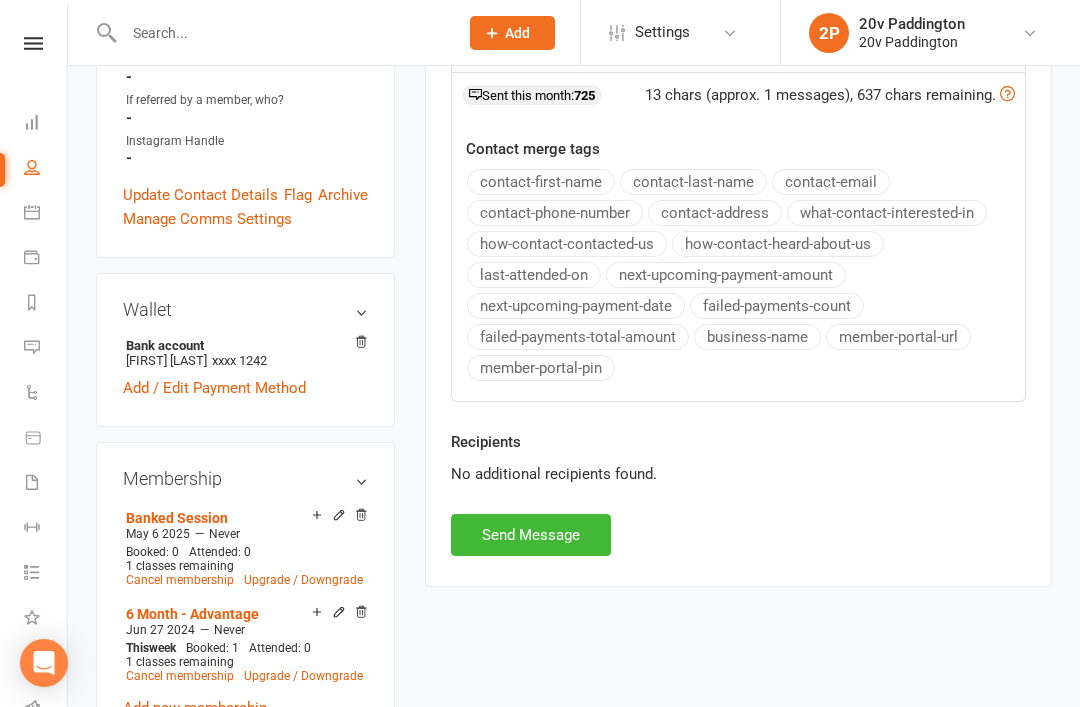 scroll, scrollTop: 747, scrollLeft: 0, axis: vertical 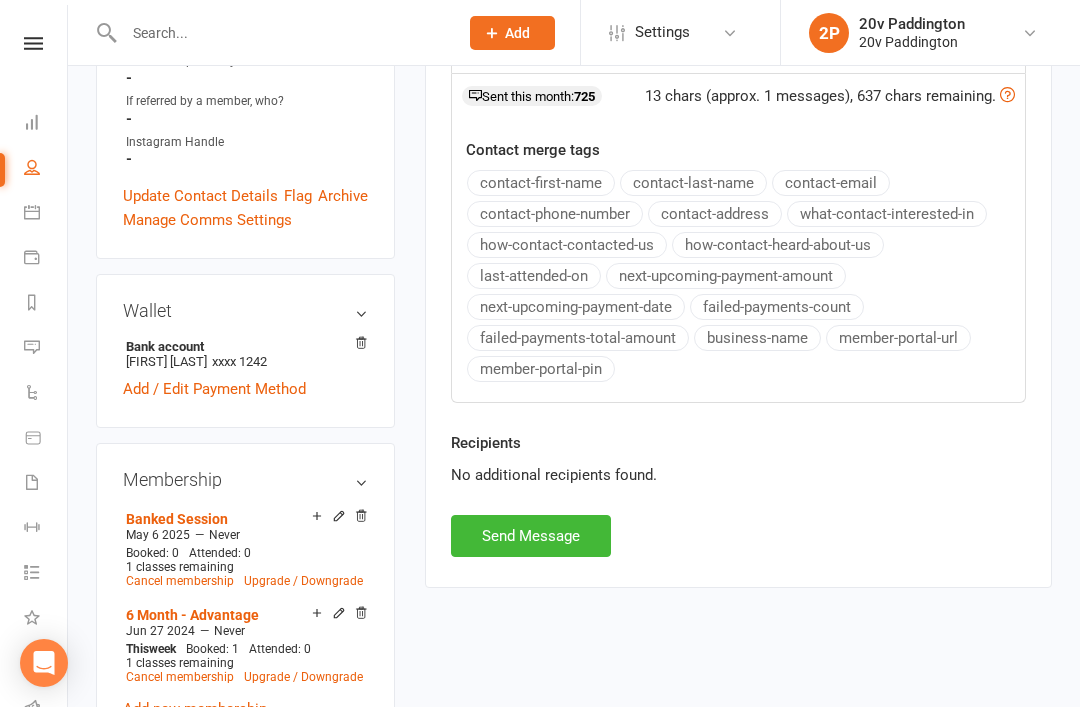 click on "Activity Notes Comms Attendance Payments Waivers Tasks Automations Workouts Assessments Credit balance
New Message Template Name Select Template [Email] 20v Referral Bonus [SMS] Free Trial Link [SMS] Haven’t heard back from trial [SMS] No answer to Kickstart Call [SMS] Ready for trial [SMS] Still interested text 1 [SMS] Still interested text 2 [SMS] Trial same day confirmation text  Send by Email SMS Message no worries :)  13 chars (approx. 1 messages), 637 chars remaining.    Sent this month: 725 Contact merge tags contact-first-name contact-last-name contact-email contact-phone-number contact-address what-contact-interested-in how-contact-contacted-us how-contact-heard-about-us last-attended-on next-upcoming-payment-amount next-upcoming-payment-date failed-payments-count failed-payments-total-amount business-name member-portal-url member-portal-pin
Recipients No additional recipients found. Send Message" at bounding box center [738, 55] 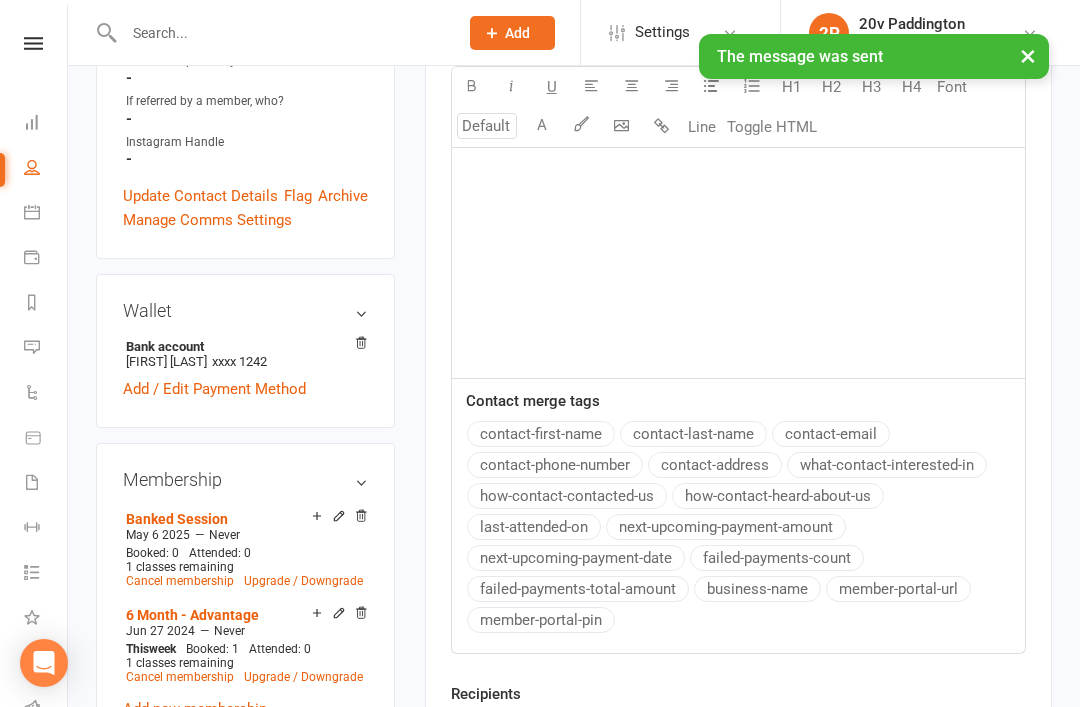 scroll, scrollTop: 0, scrollLeft: 0, axis: both 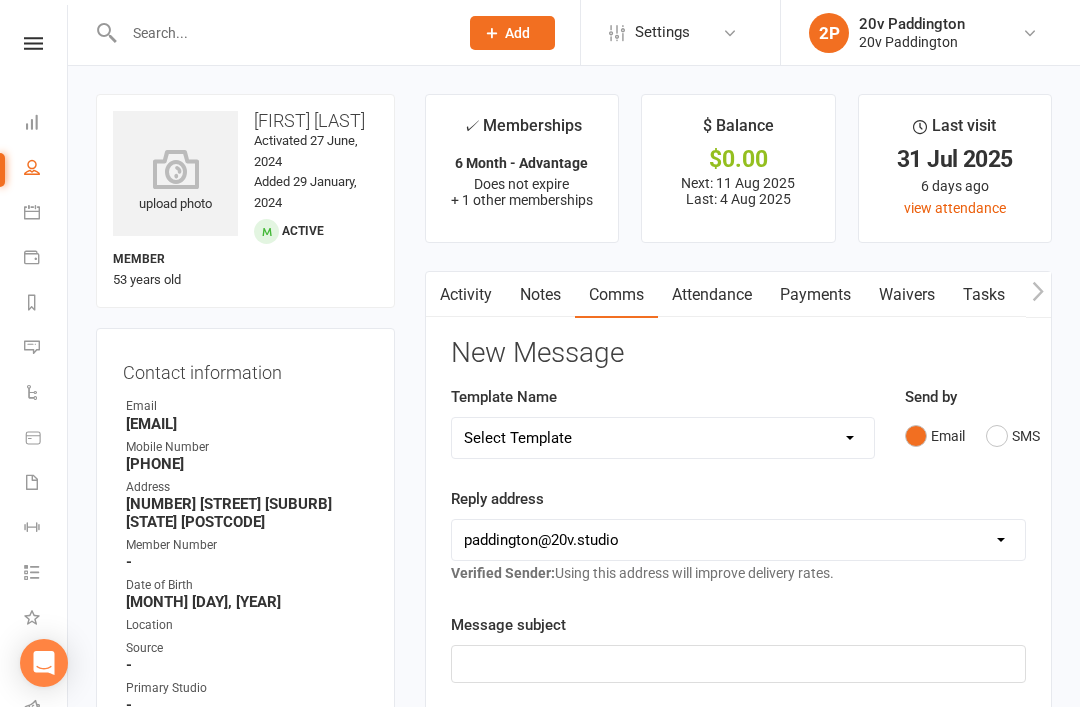 click on "Activity" at bounding box center [466, 295] 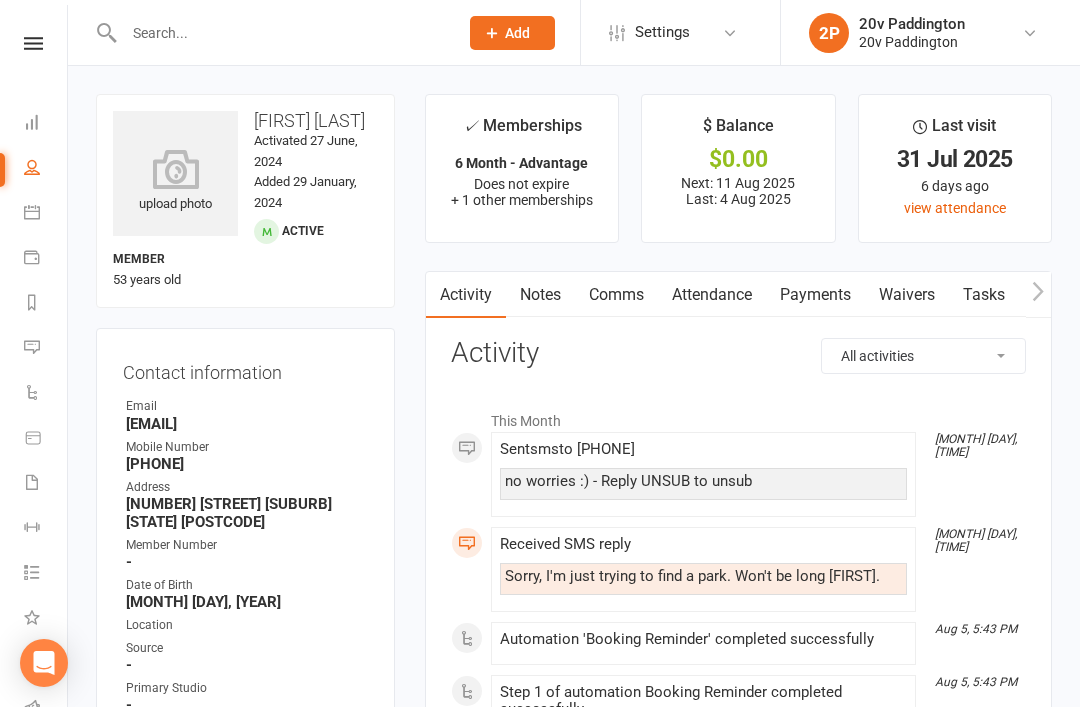 click on "Messages   2" at bounding box center [33, 349] 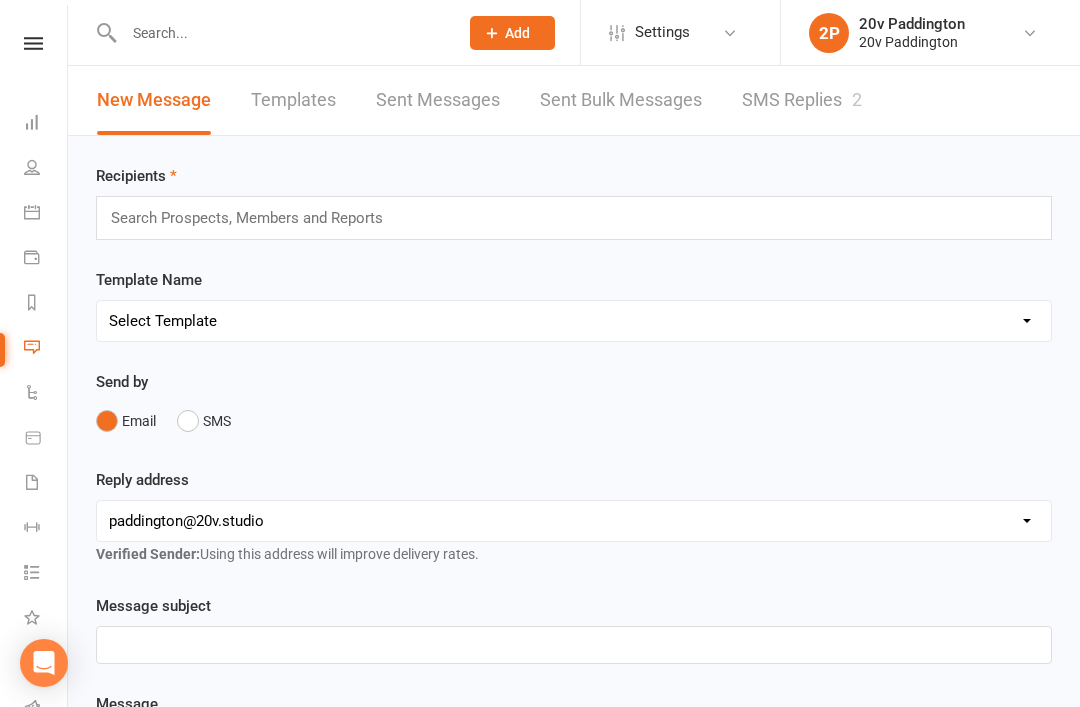 click on "SMS Replies  2" at bounding box center [802, 100] 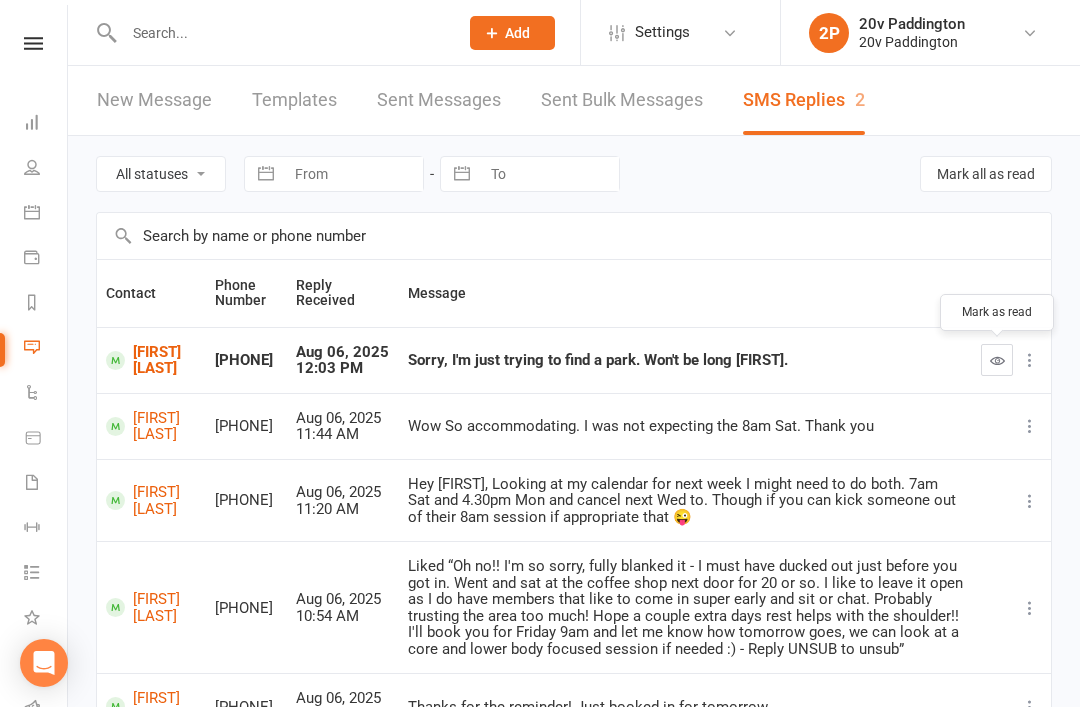 click at bounding box center (997, 360) 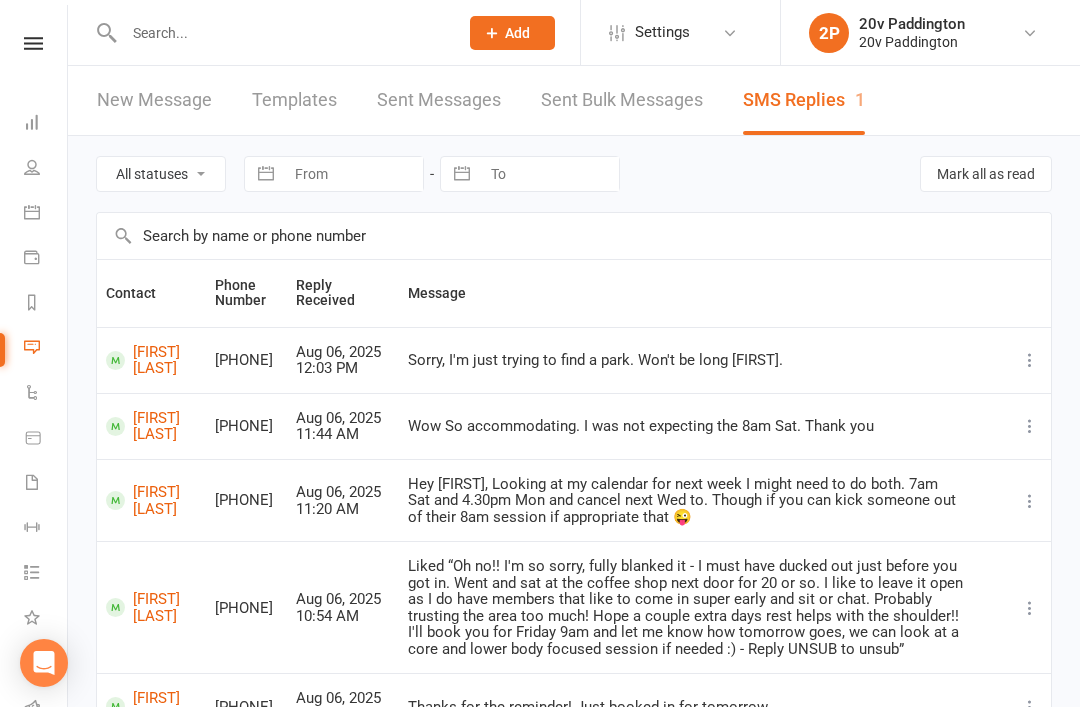 scroll, scrollTop: 0, scrollLeft: 0, axis: both 